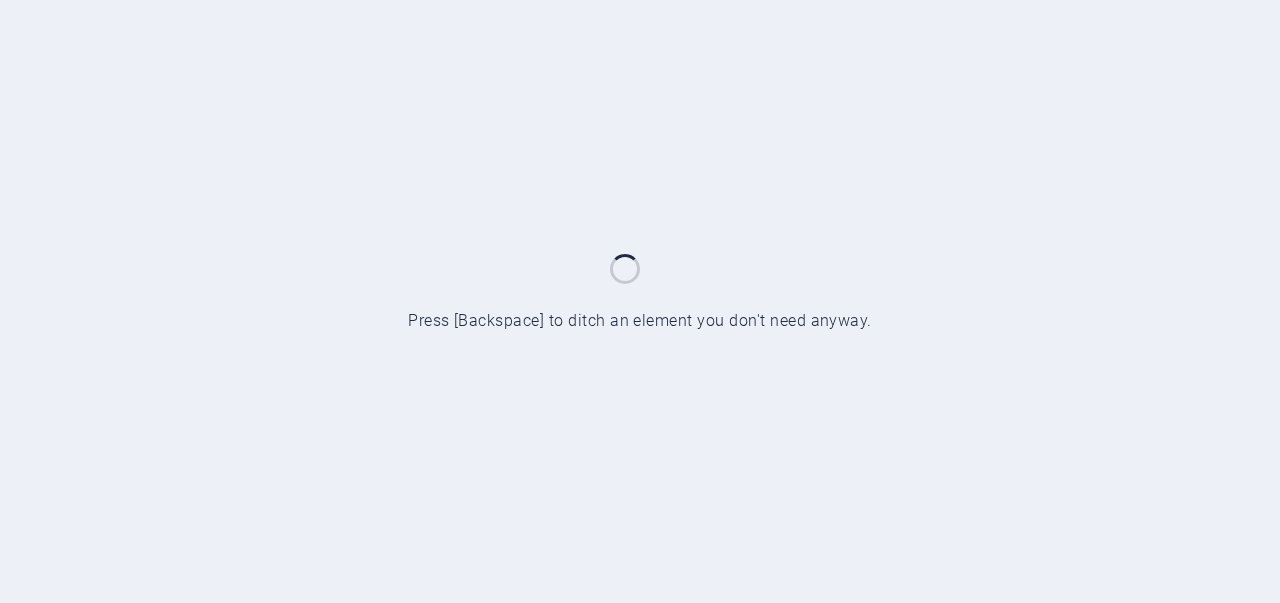 scroll, scrollTop: 0, scrollLeft: 0, axis: both 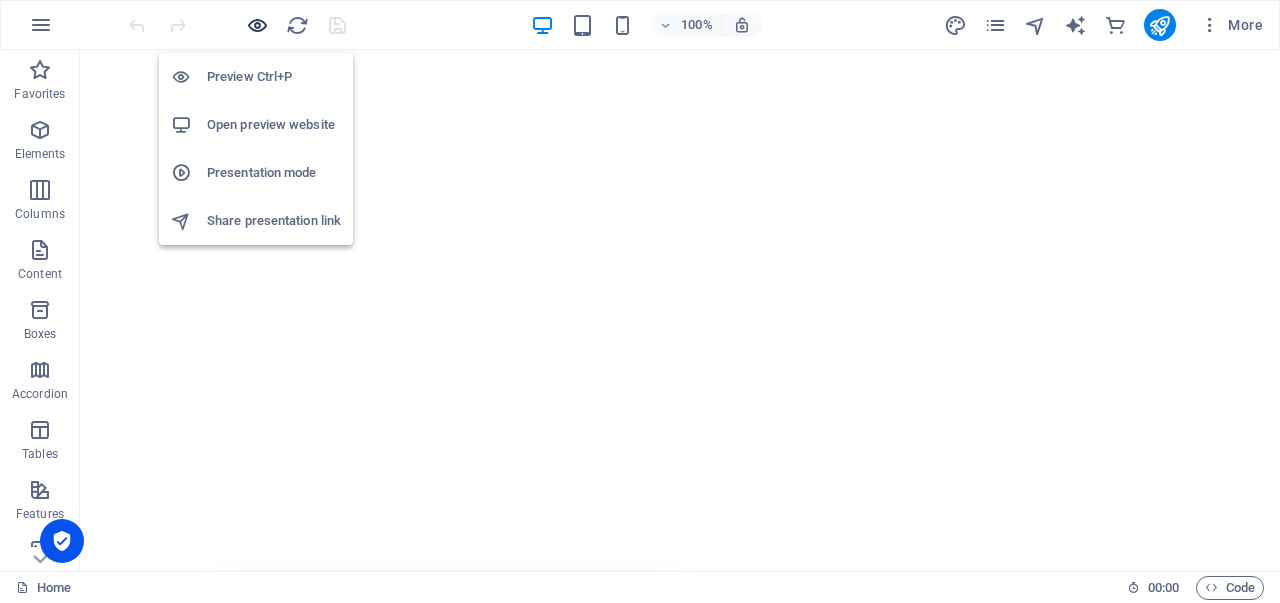 click at bounding box center [257, 25] 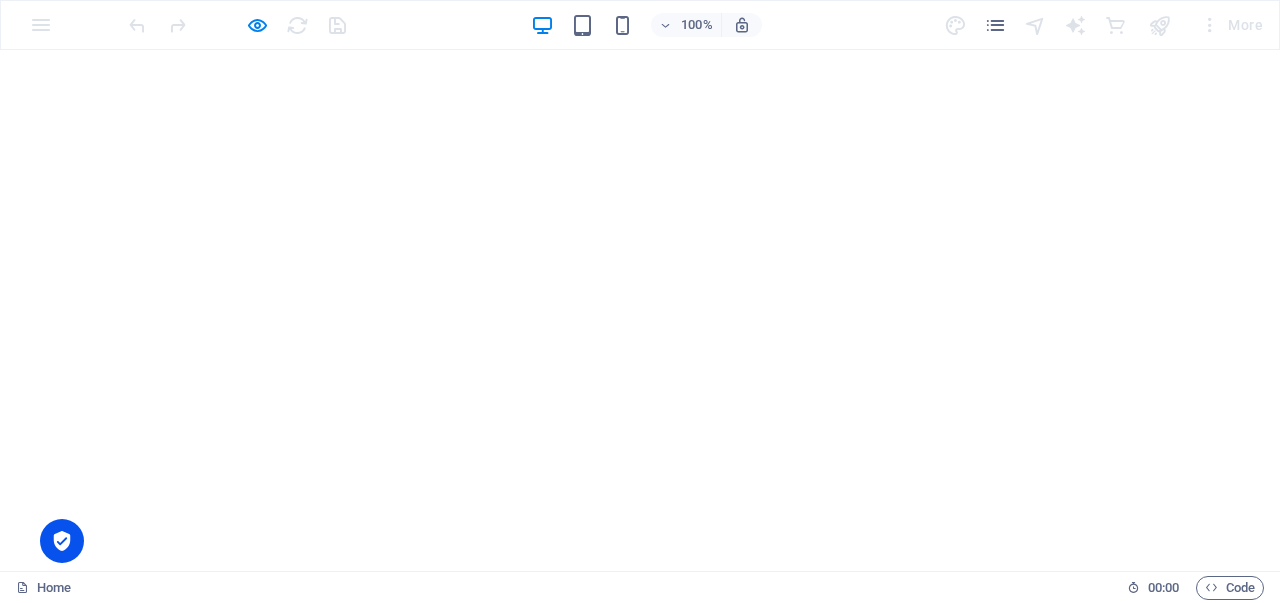 scroll, scrollTop: 0, scrollLeft: 0, axis: both 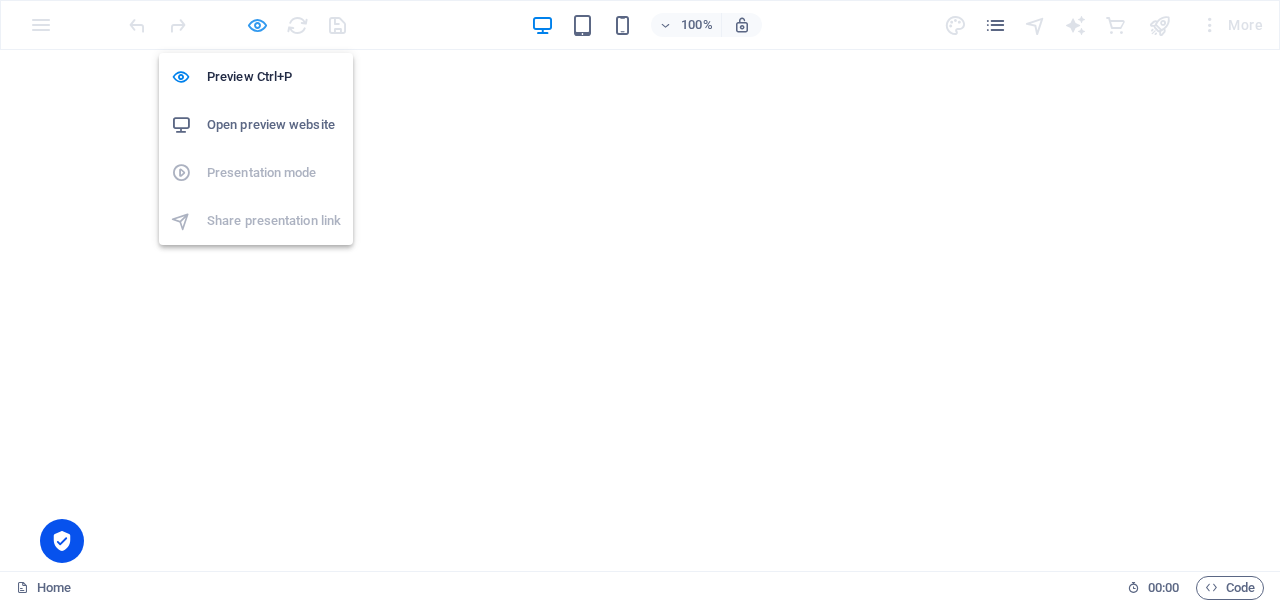 click at bounding box center (257, 25) 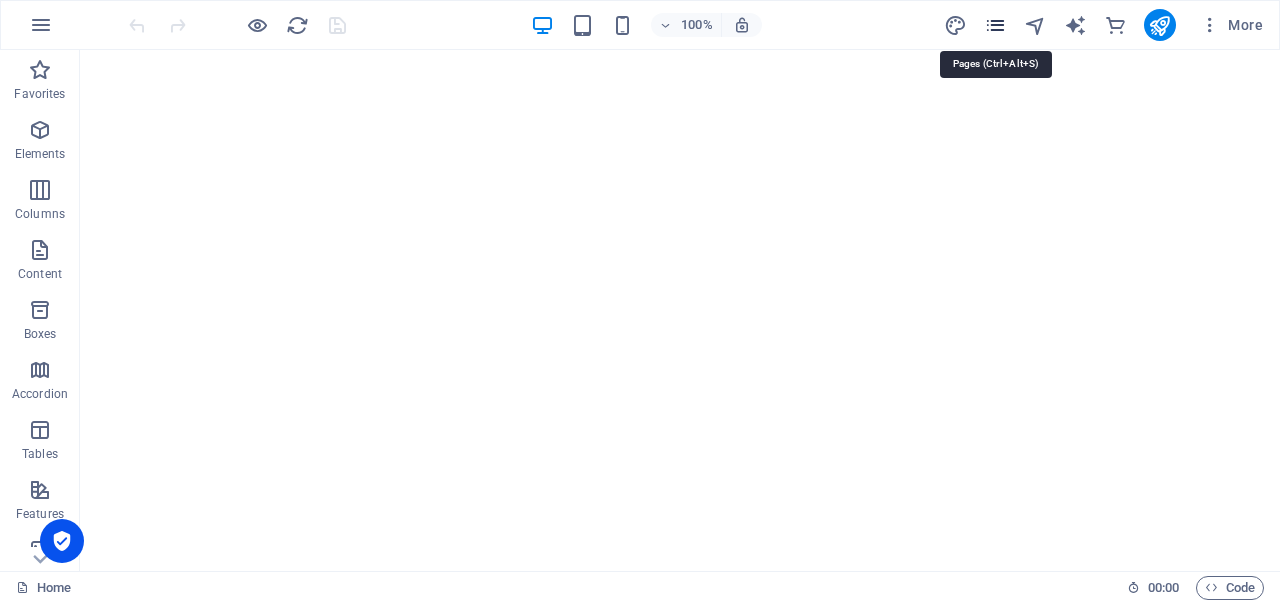 click at bounding box center [995, 25] 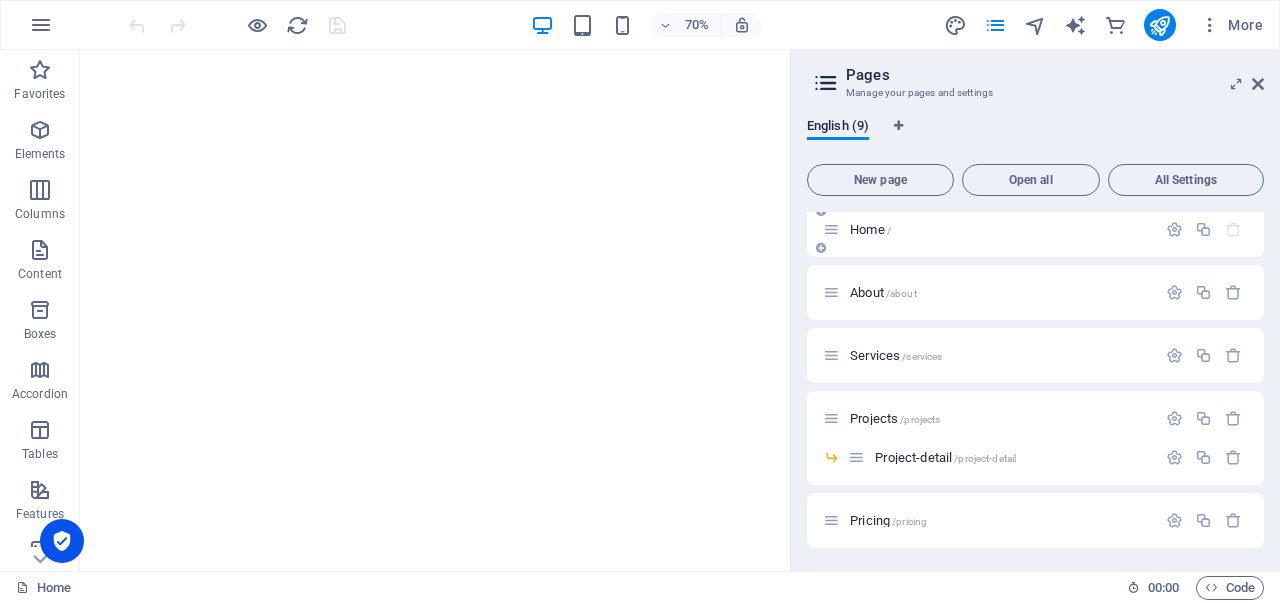 scroll, scrollTop: 0, scrollLeft: 0, axis: both 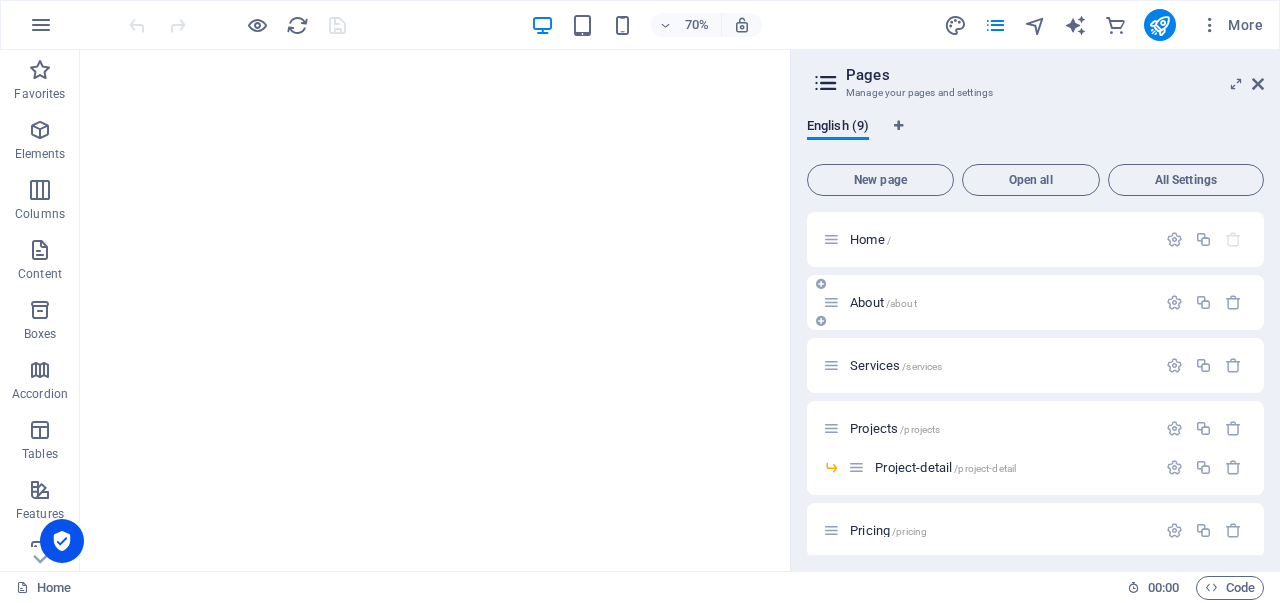 click on "About /about" at bounding box center [883, 302] 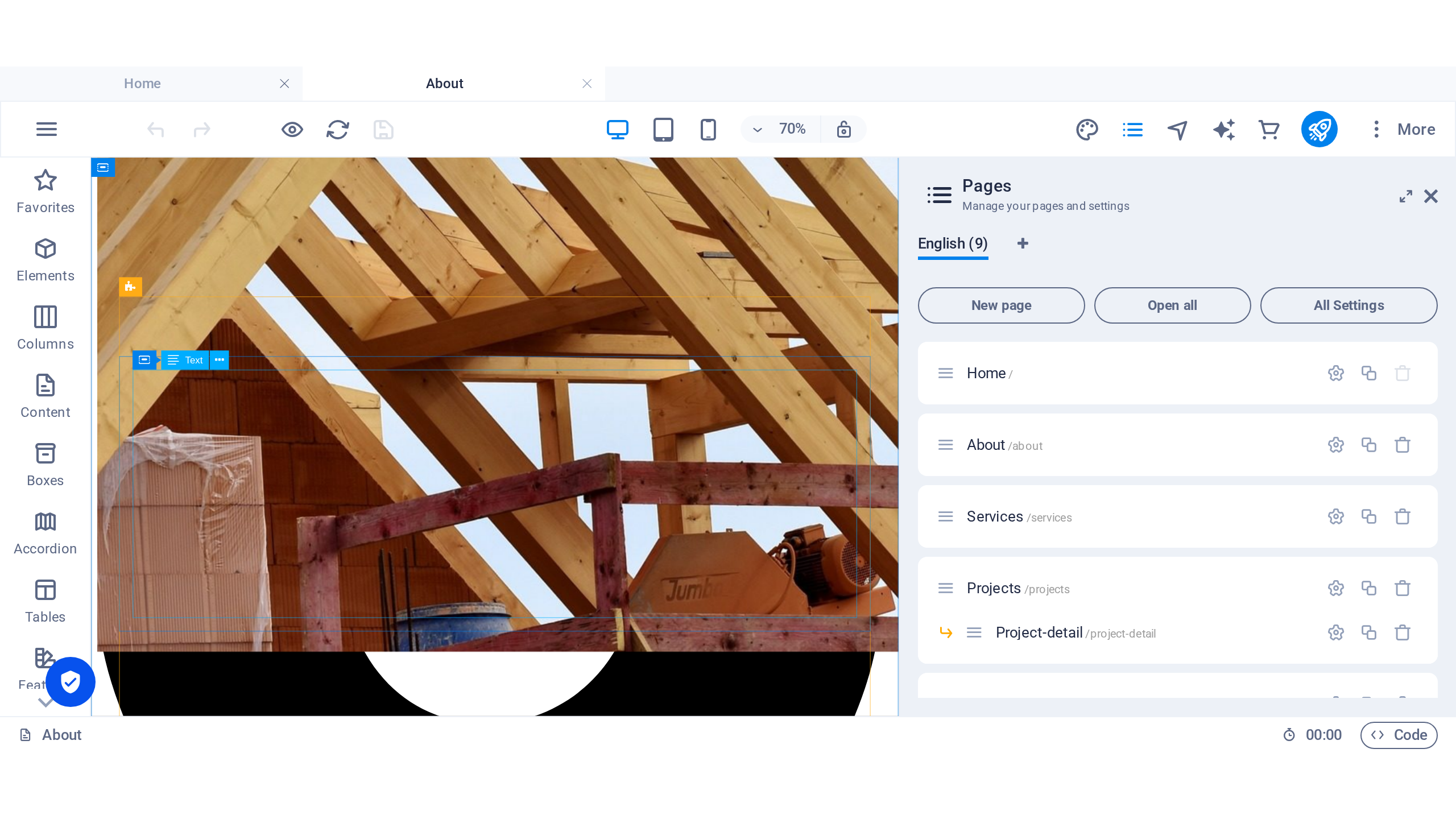 scroll, scrollTop: 470, scrollLeft: 0, axis: vertical 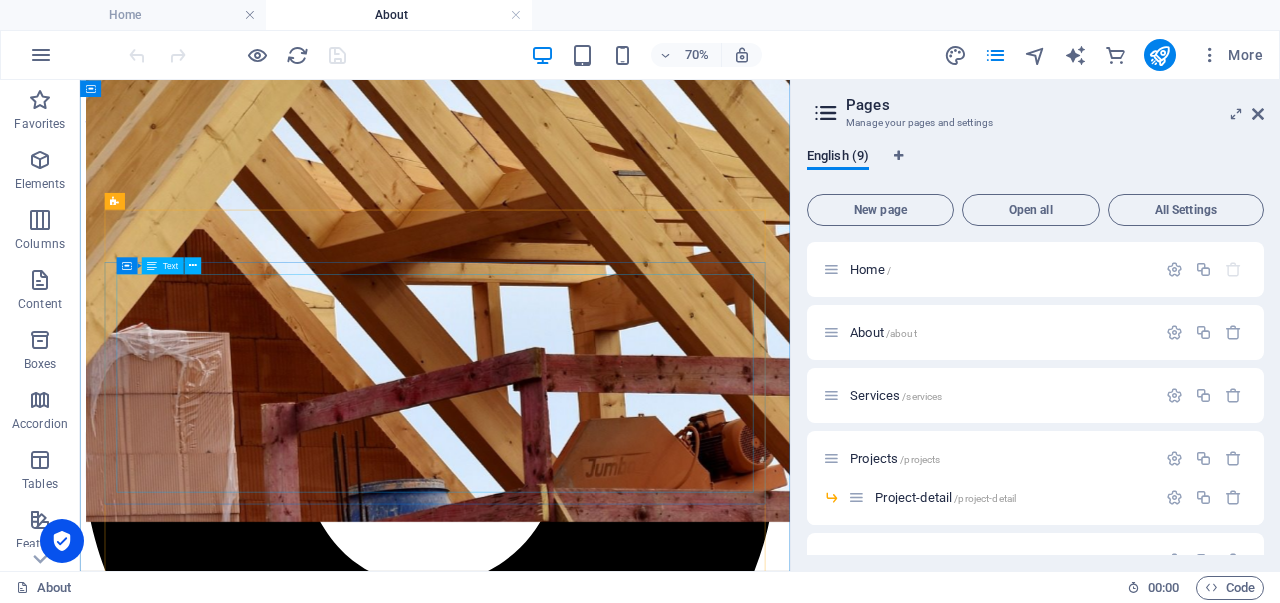 click on "Lorem ipsum dolor sit amet, consetetur sadipscing elitr, sed diam nonumy eirmod tempor invidunt ut labore et dolore magna aliquyam erat, sed diam voluptua. At vero eos et accusam et [PERSON_NAME] duo [PERSON_NAME] et ea rebum. Stet clita kasd gubergren, no sea takimata sanctus est Lorem ipsum dolor sit amet. Lorem ipsum dolor sit amet, consetetur sadipscing elitr, sed diam nonumy eirmod tempor invidunt ut labore et dolore magna aliquyam erat, sed diam voluptua. At vero eos et accusam et [PERSON_NAME] duo [PERSON_NAME] et ea rebum. Stet clita kasd gubergren, no sea takimata sanctus est Lorem ipsum dolor sit amet. Lorem ipsum dolor sit amet, consetetur sadipscing elitr, sed diam nonumy eirmod tempor invidunt ut labore et dolore magna aliquyam erat, sed diam voluptua. At vero eos et accusam et [PERSON_NAME] duo [PERSON_NAME] et ea rebum. Stet clita kasd gubergren, no sea takimata sanctus est Lorem ipsum dolor sit amet." at bounding box center (587, 3965) 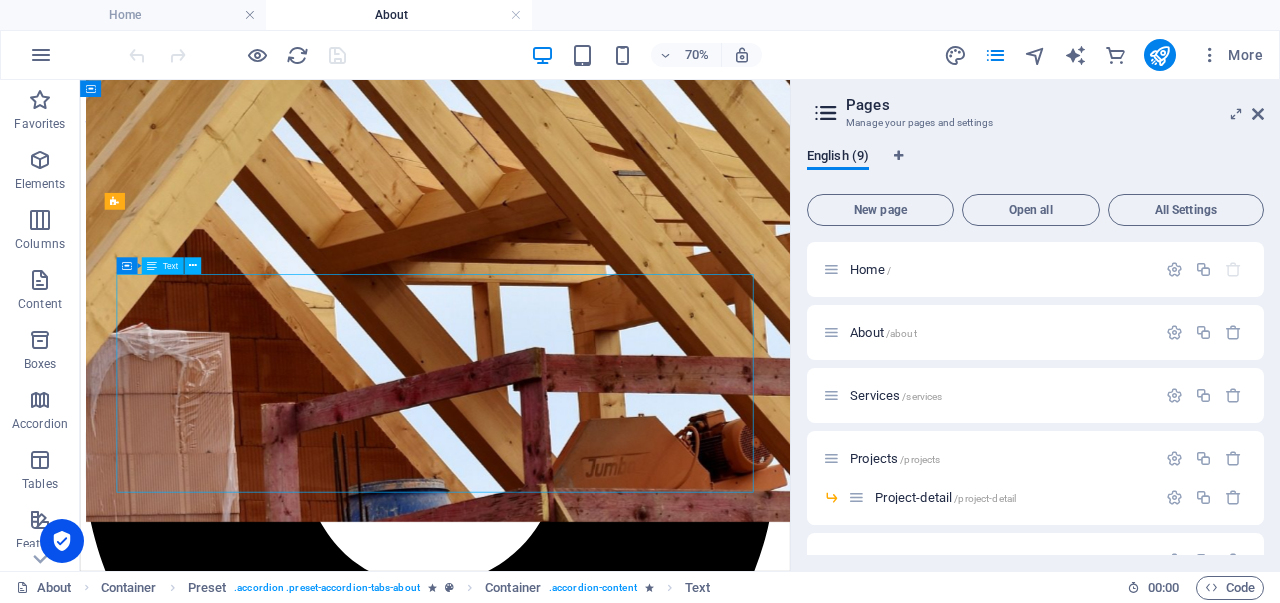 click on "Lorem ipsum dolor sit amet, consetetur sadipscing elitr, sed diam nonumy eirmod tempor invidunt ut labore et dolore magna aliquyam erat, sed diam voluptua. At vero eos et accusam et [PERSON_NAME] duo [PERSON_NAME] et ea rebum. Stet clita kasd gubergren, no sea takimata sanctus est Lorem ipsum dolor sit amet. Lorem ipsum dolor sit amet, consetetur sadipscing elitr, sed diam nonumy eirmod tempor invidunt ut labore et dolore magna aliquyam erat, sed diam voluptua. At vero eos et accusam et [PERSON_NAME] duo [PERSON_NAME] et ea rebum. Stet clita kasd gubergren, no sea takimata sanctus est Lorem ipsum dolor sit amet. Lorem ipsum dolor sit amet, consetetur sadipscing elitr, sed diam nonumy eirmod tempor invidunt ut labore et dolore magna aliquyam erat, sed diam voluptua. At vero eos et accusam et [PERSON_NAME] duo [PERSON_NAME] et ea rebum. Stet clita kasd gubergren, no sea takimata sanctus est Lorem ipsum dolor sit amet." at bounding box center (587, 3965) 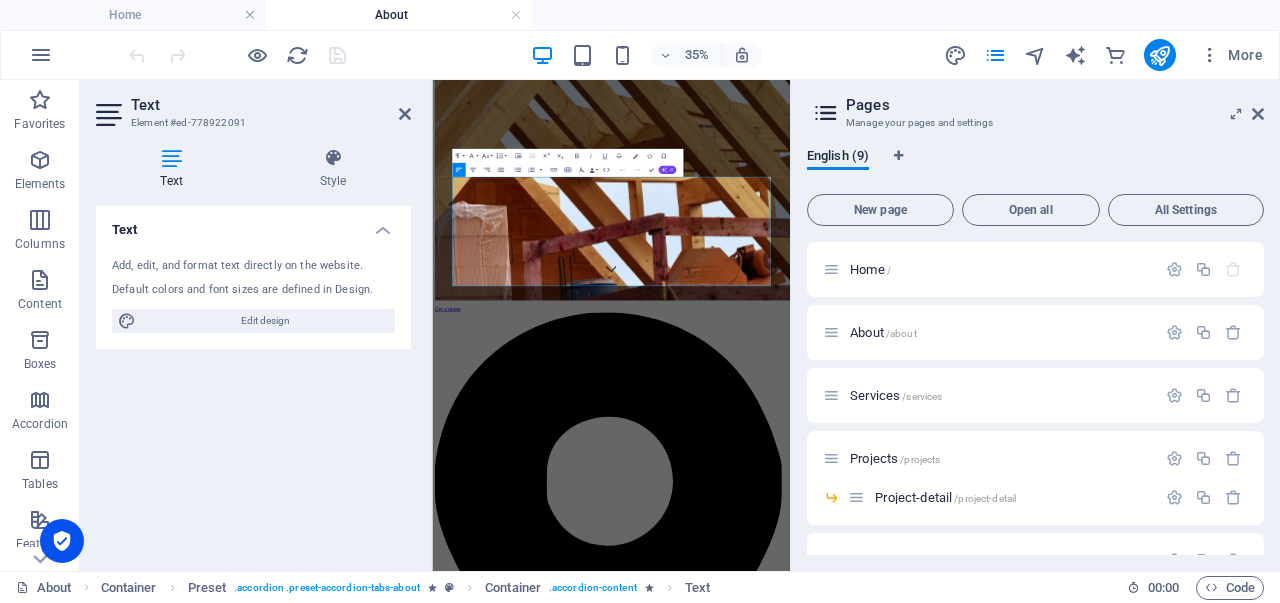 click on "AI" at bounding box center [667, 170] 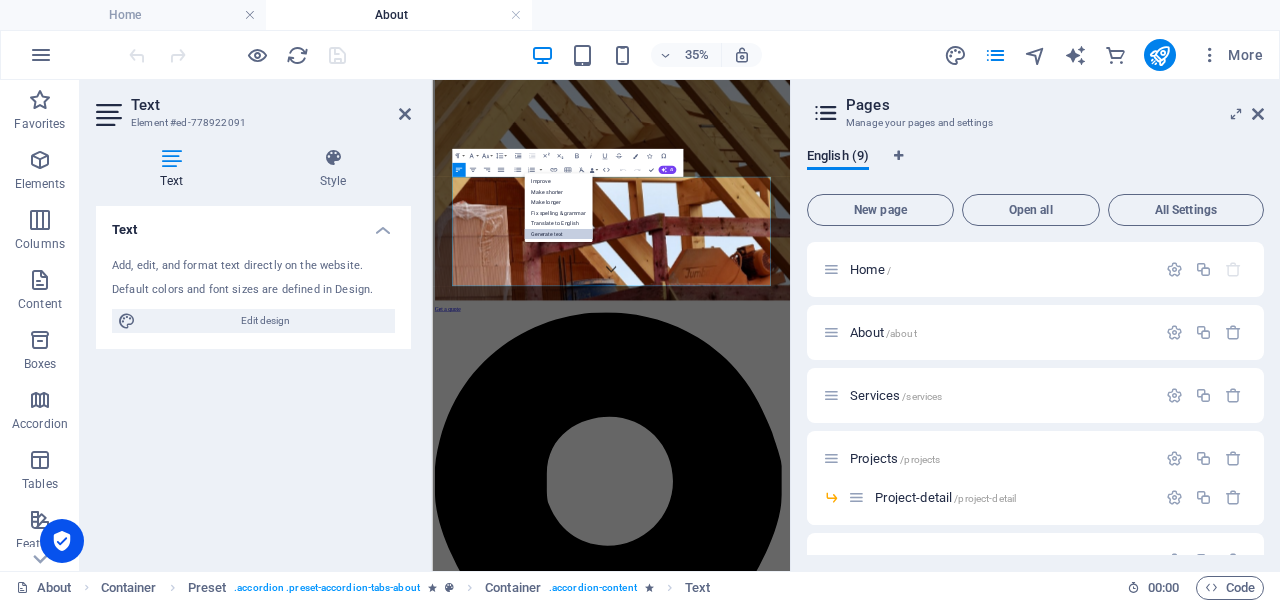 click on "Generate text" at bounding box center [558, 234] 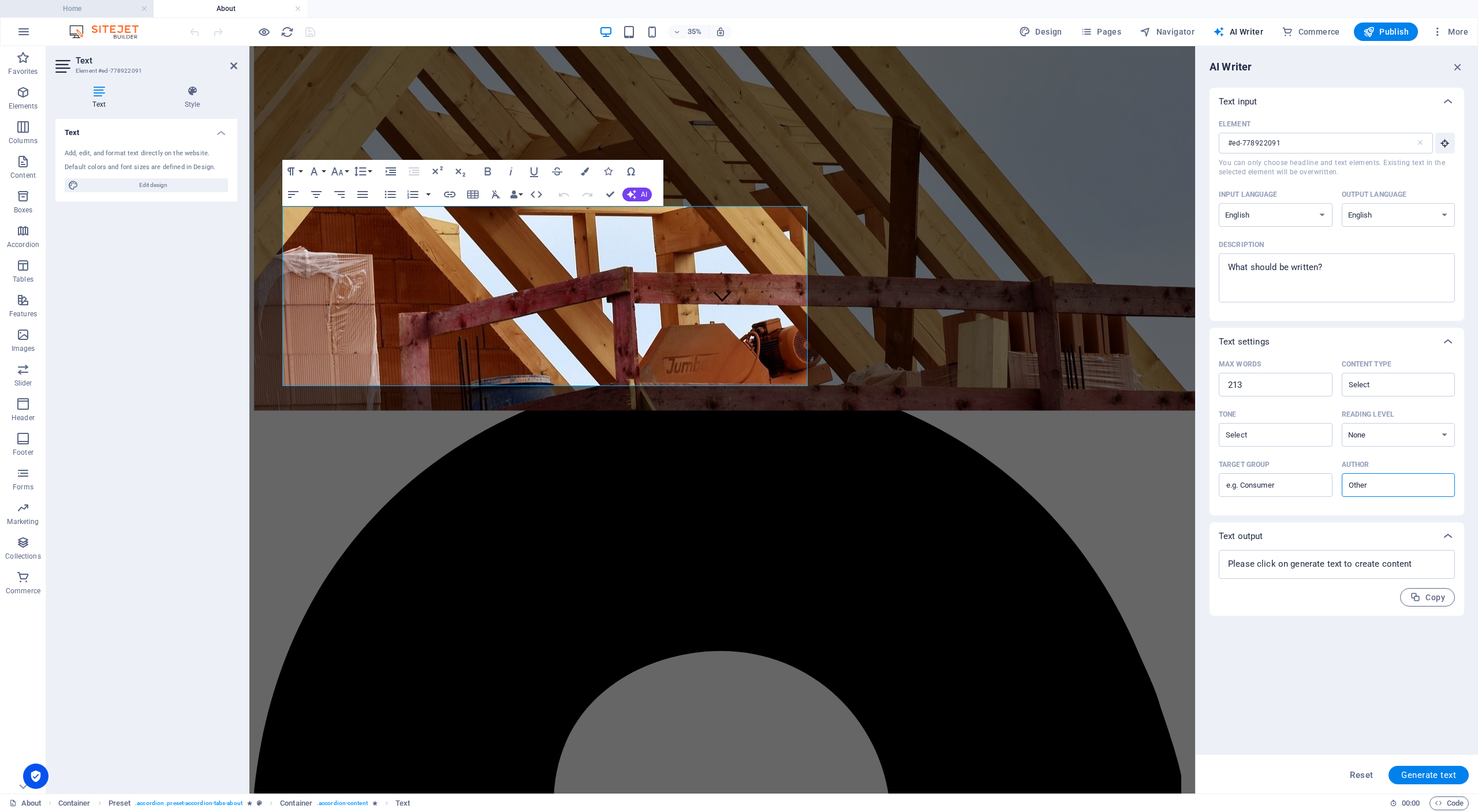type on "x" 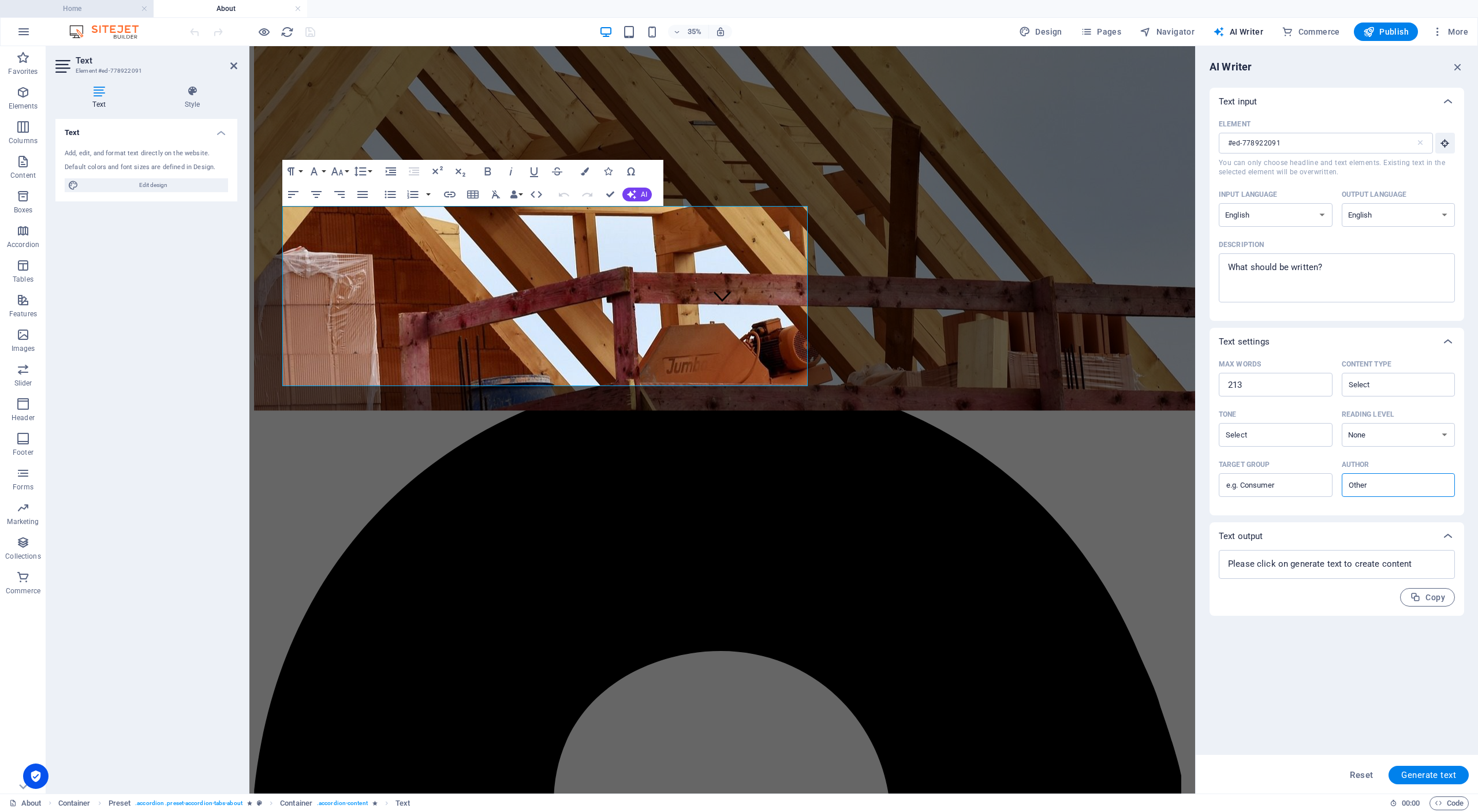 type on "x" 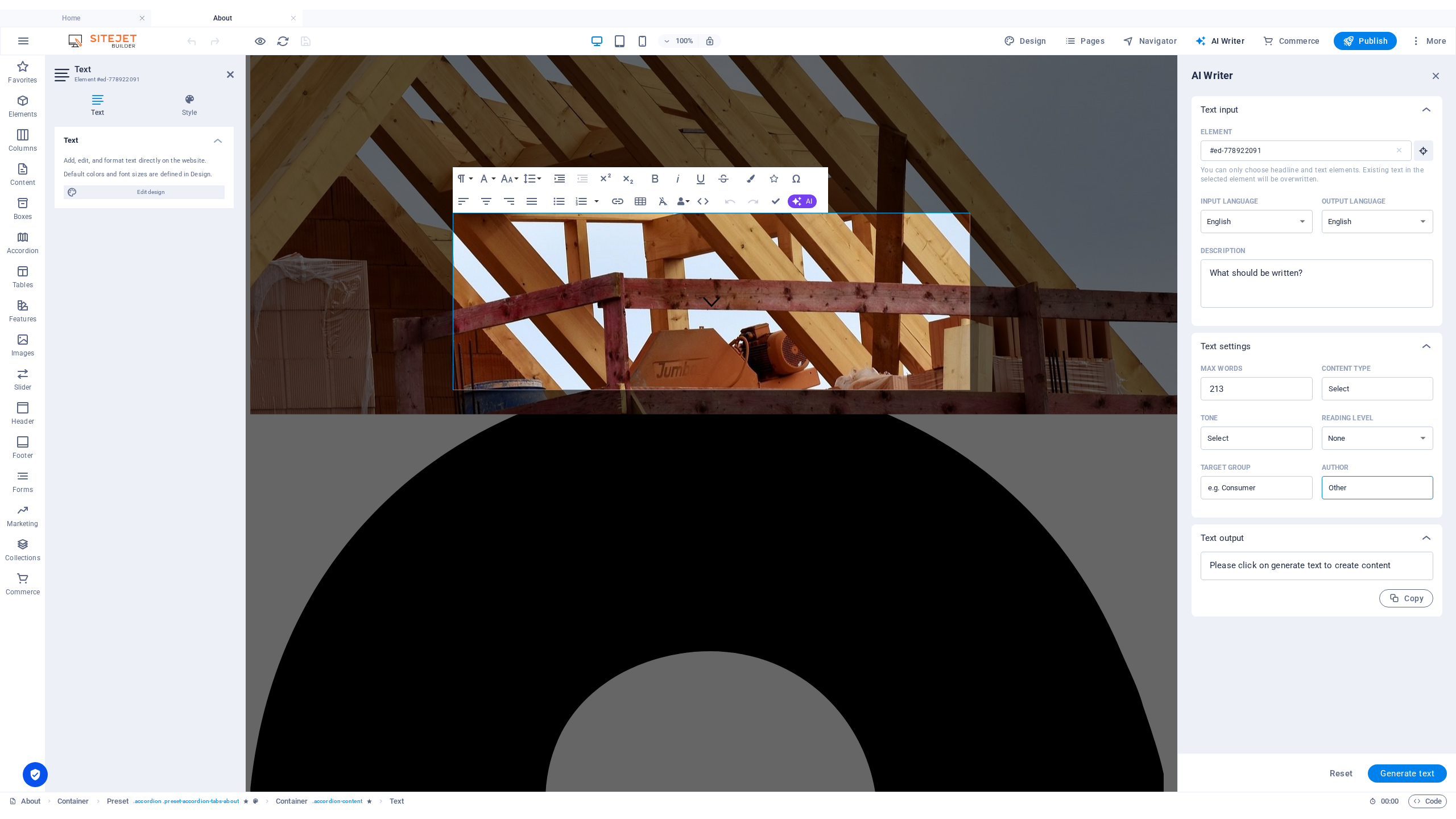 type on "x" 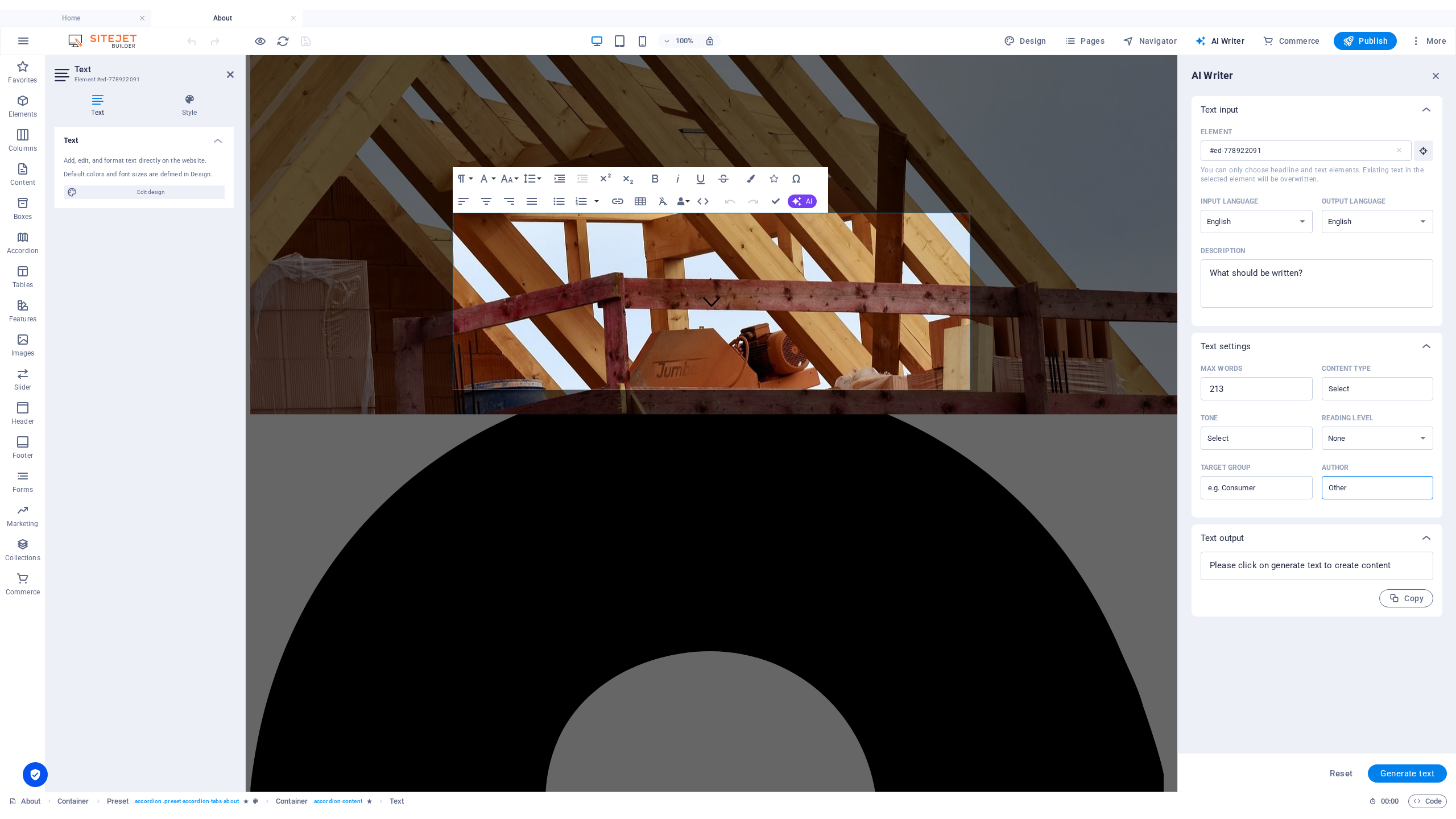 type on "x" 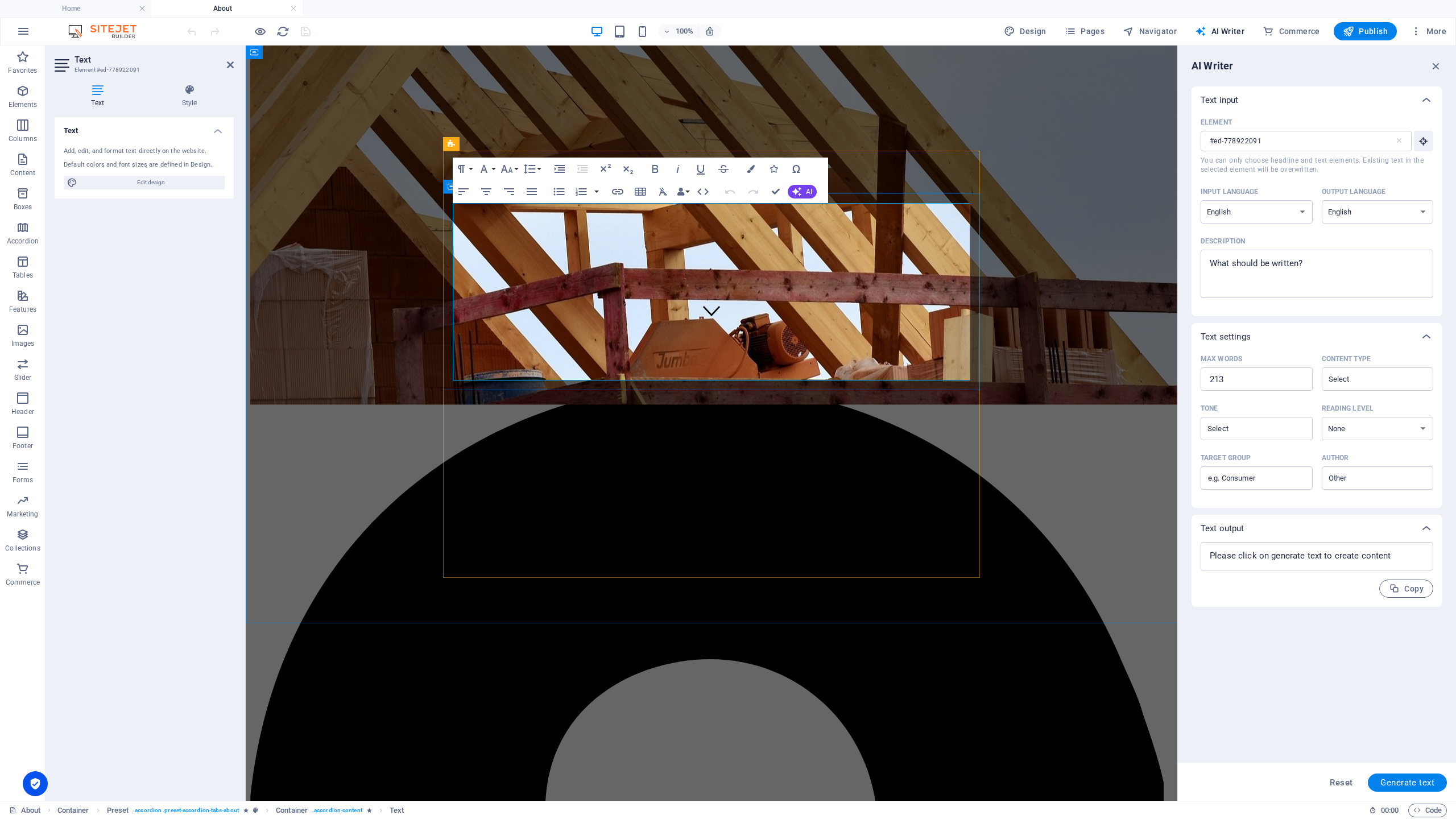 drag, startPoint x: 580, startPoint y: 373, endPoint x: 449, endPoint y: 213, distance: 206.78733 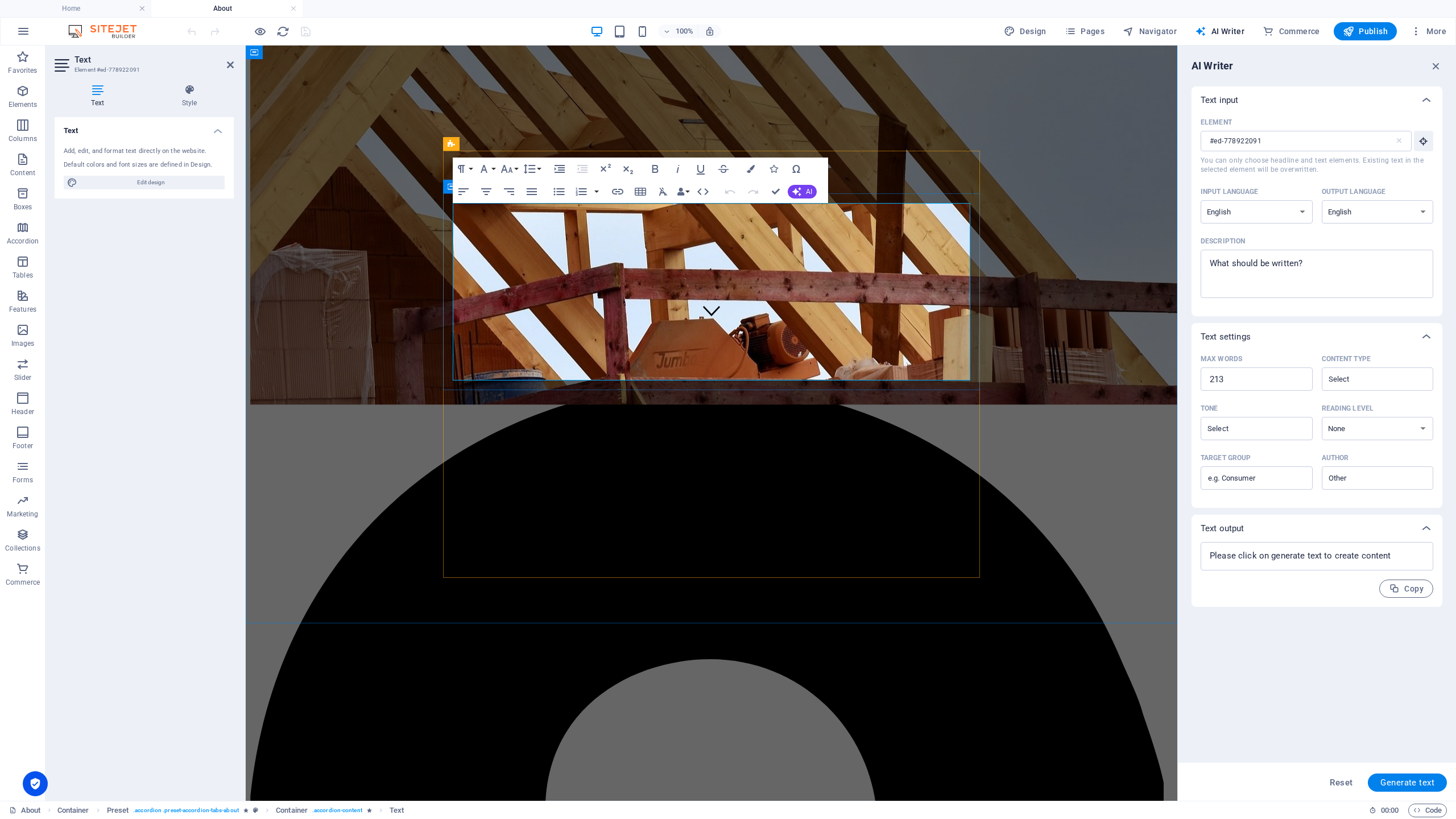 click on "Lorem ipsum dolor sit amet, consetetur sadipscing elitr, sed diam nonumy eirmod tempor invidunt ut labore et dolore magna aliquyam erat, sed diam voluptua. At vero eos et accusam et [PERSON_NAME] duo [PERSON_NAME] et ea rebum. Stet clita kasd gubergren, no sea takimata sanctus est Lorem ipsum dolor sit amet. Lorem ipsum dolor sit amet, consetetur sadipscing elitr, sed diam nonumy eirmod tempor invidunt ut labore et dolore magna aliquyam erat, sed diam voluptua. At vero eos et accusam et [PERSON_NAME] duo [PERSON_NAME] et ea rebum. Stet clita kasd gubergren, no sea takimata sanctus est Lorem ipsum dolor sit amet. Lorem ipsum dolor sit amet, consetetur sadipscing elitr, sed diam nonumy eirmod tempor invidunt ut labore et dolore magna aliquyam erat, sed diam voluptua. At vero eos et accusam et [PERSON_NAME] duo [PERSON_NAME] et ea rebum. Stet clita kasd gubergren, no sea takimata sanctus est Lorem ipsum dolor sit amet." at bounding box center (712, 3711) 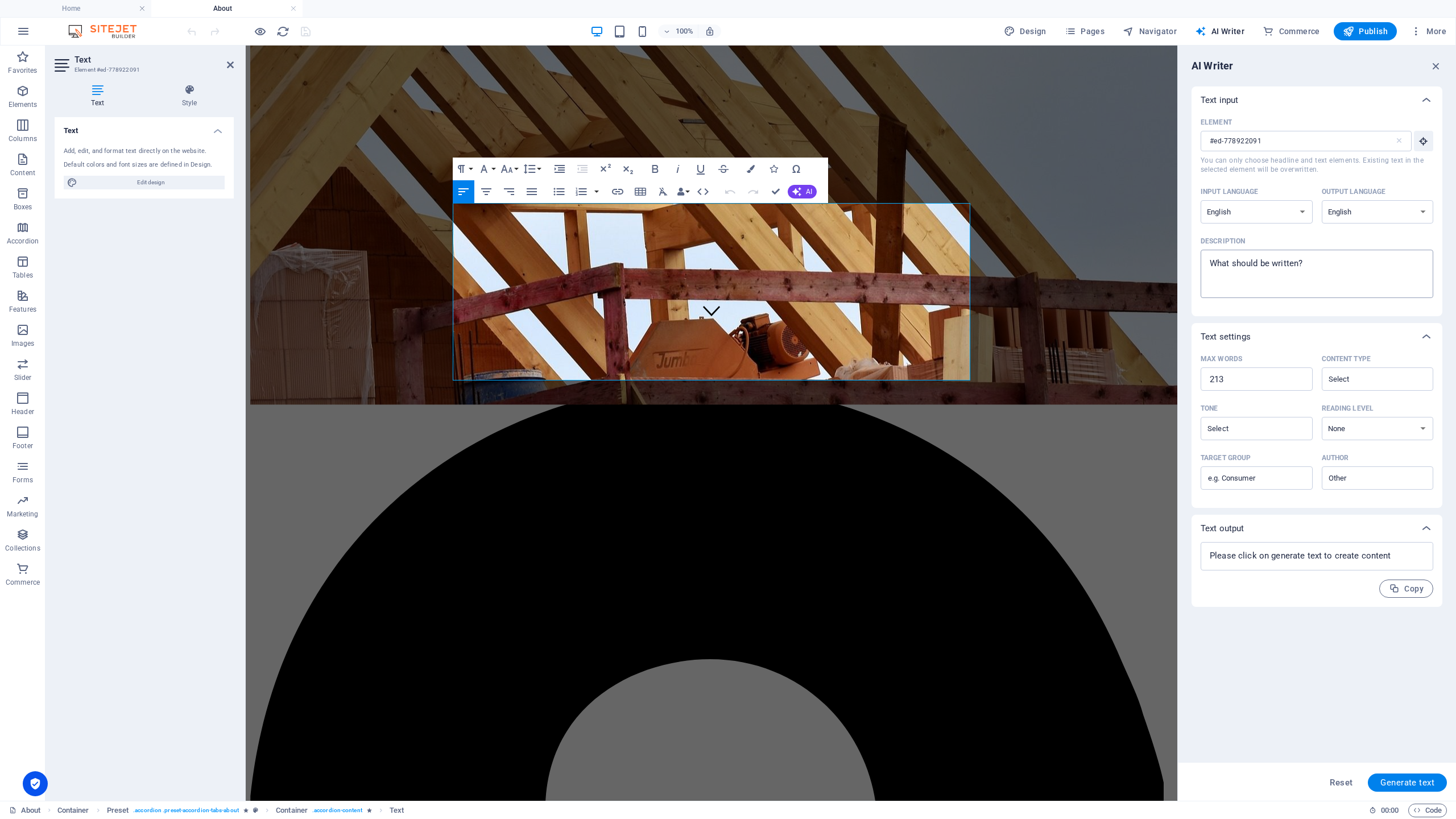 type on "x" 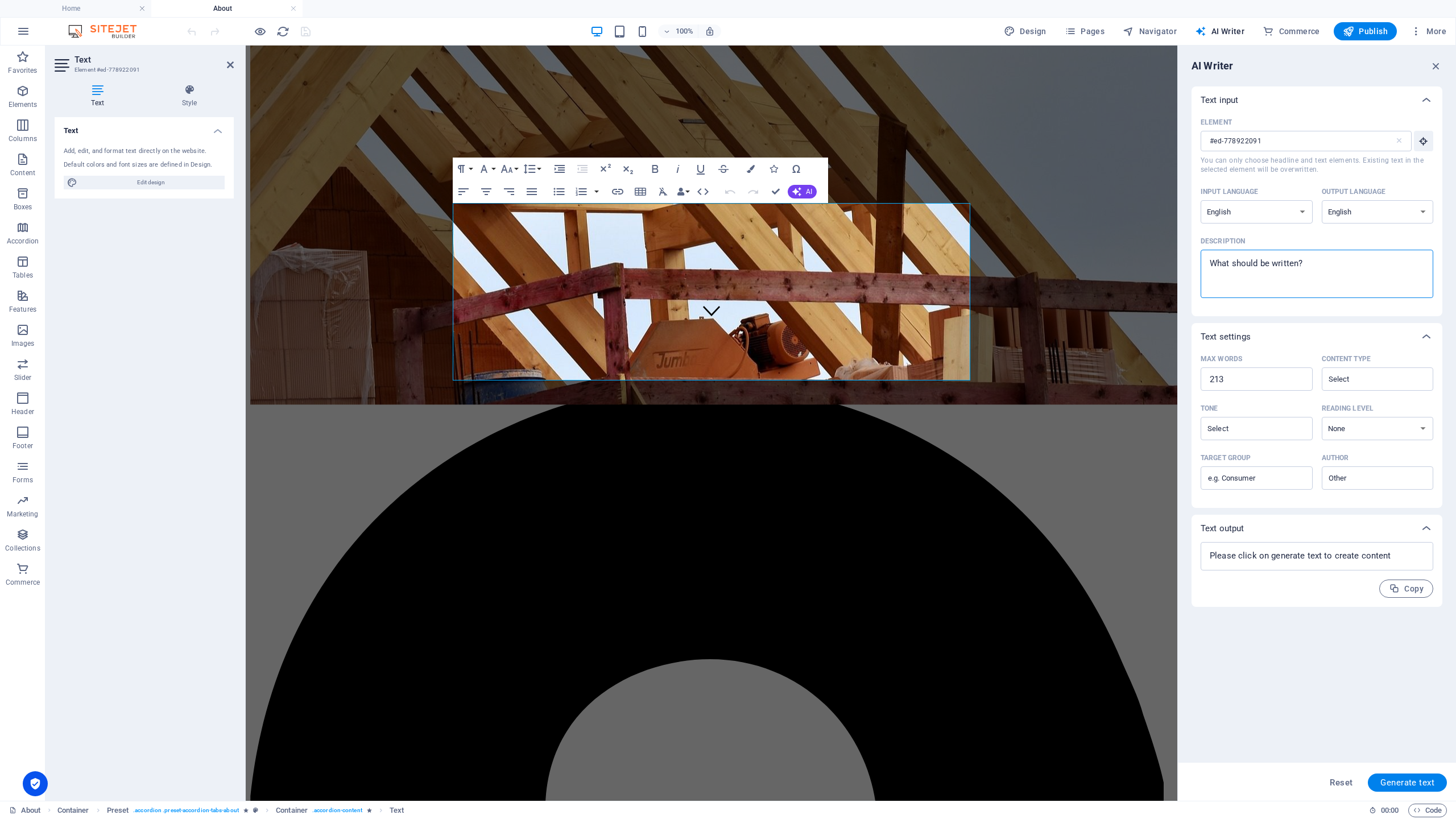 drag, startPoint x: 1324, startPoint y: 272, endPoint x: 1292, endPoint y: 260, distance: 34.176015 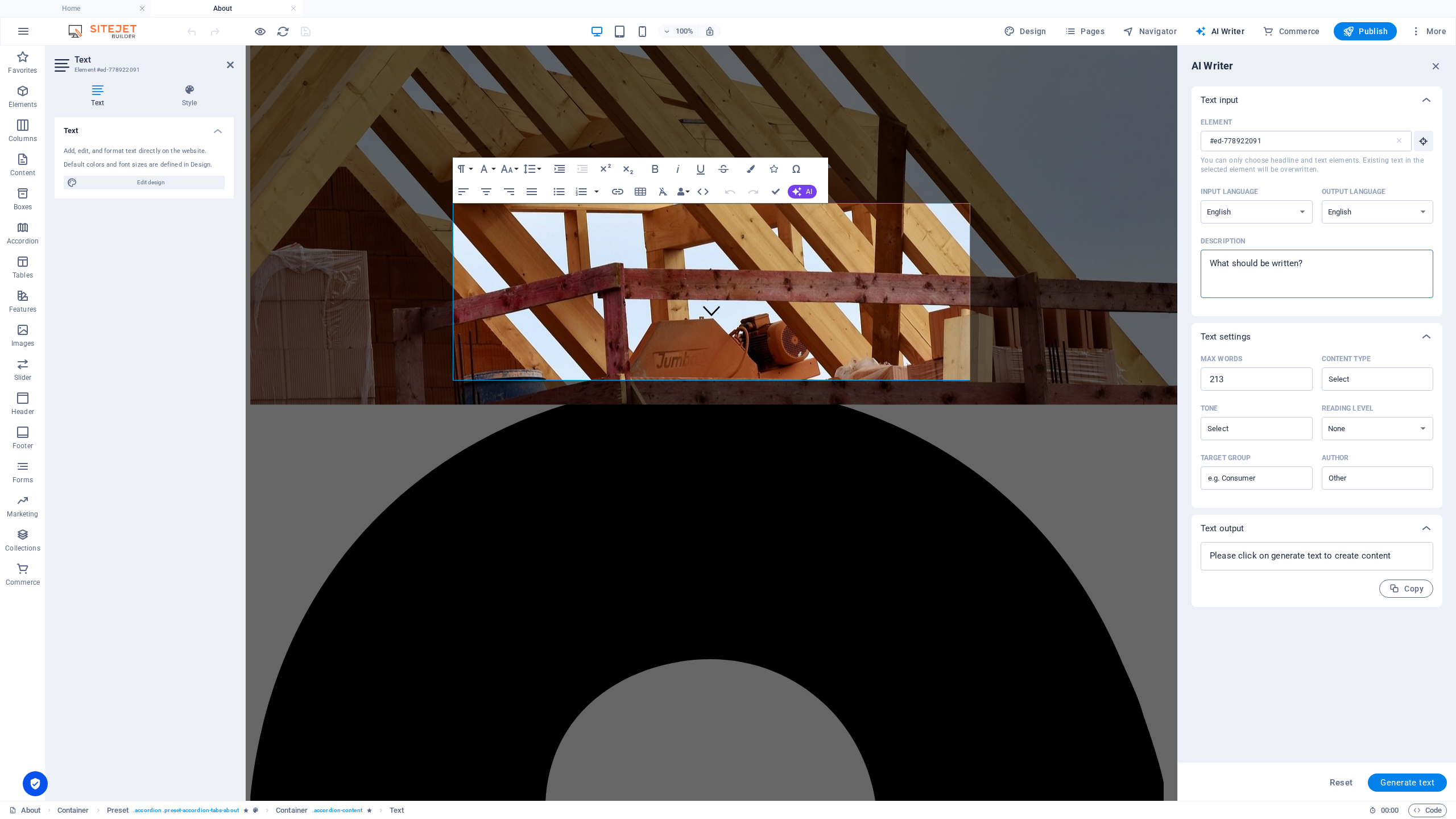 click on "Description x ​" at bounding box center [1317, 274] 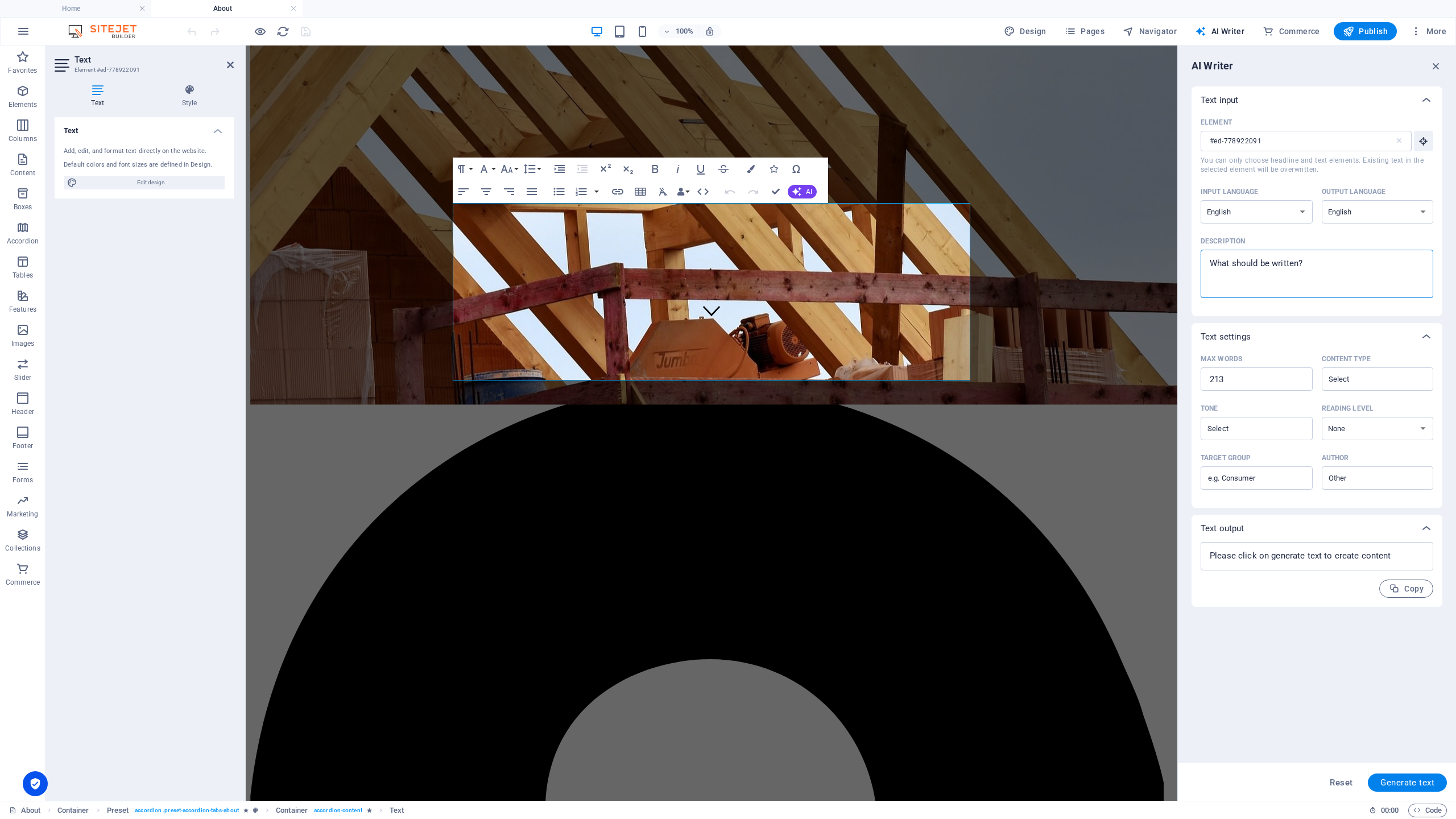 click on "Description x ​" at bounding box center [1317, 274] 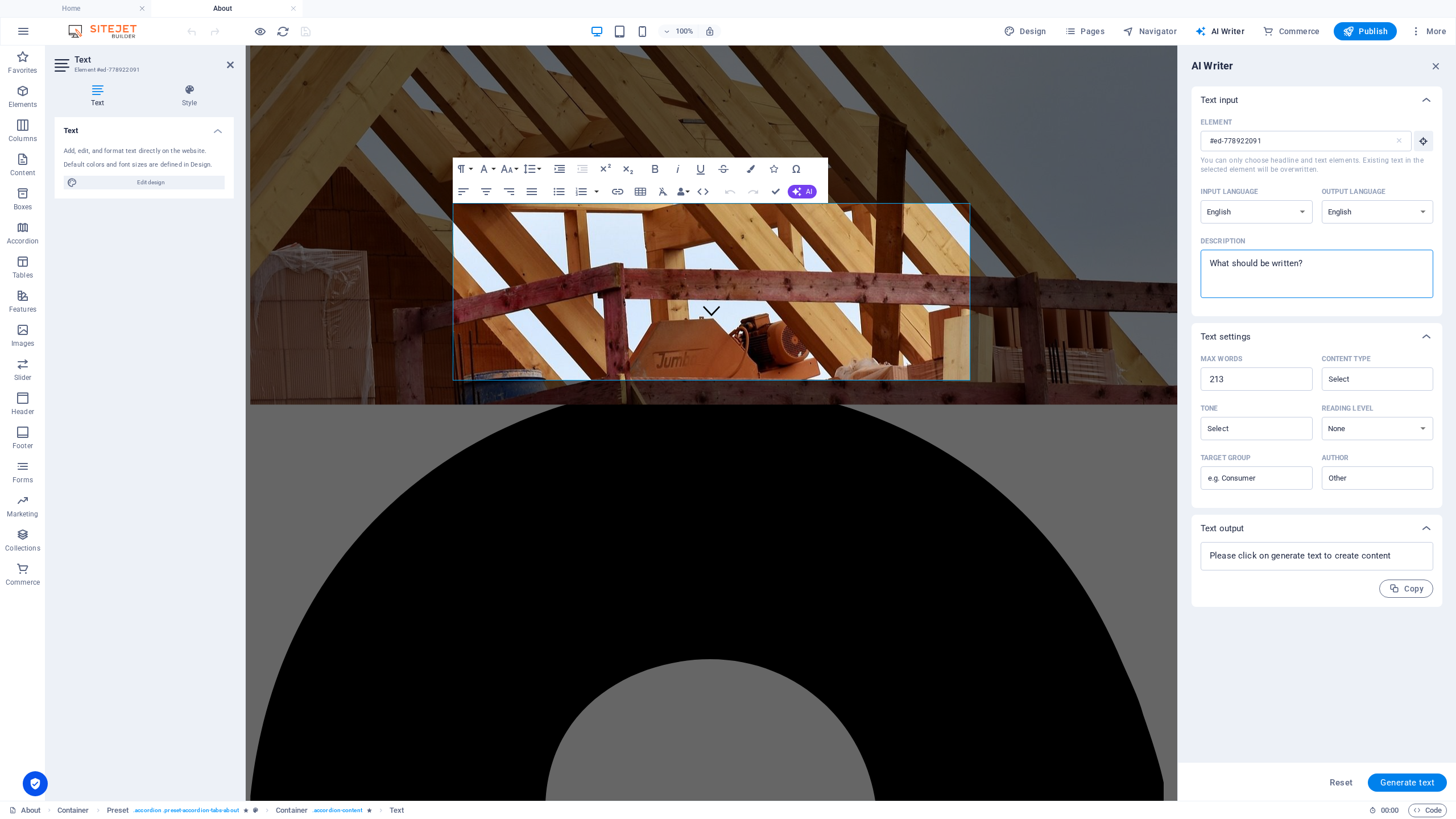 drag, startPoint x: 1209, startPoint y: 267, endPoint x: 1273, endPoint y: 266, distance: 64.00781 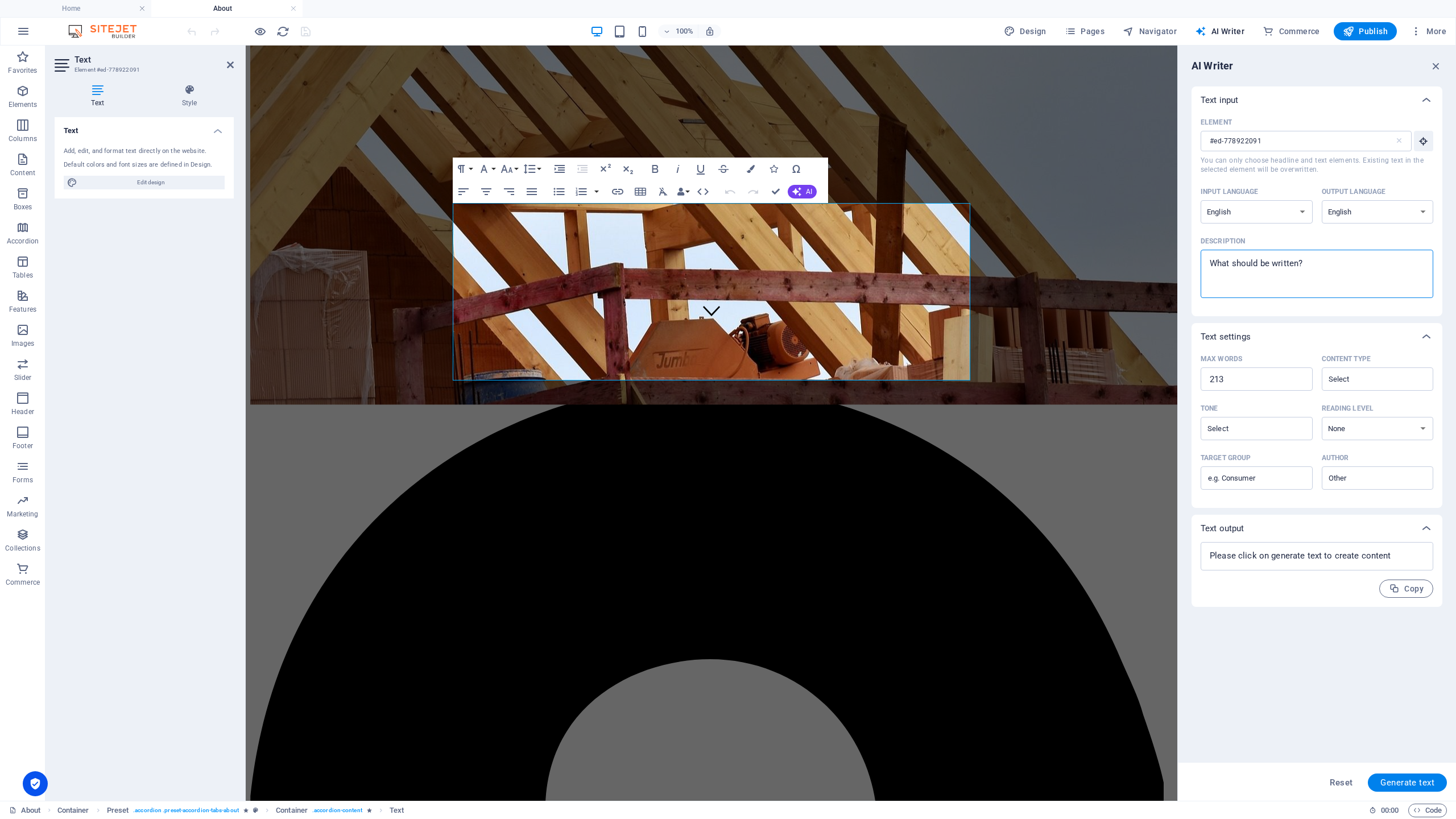 type on "c" 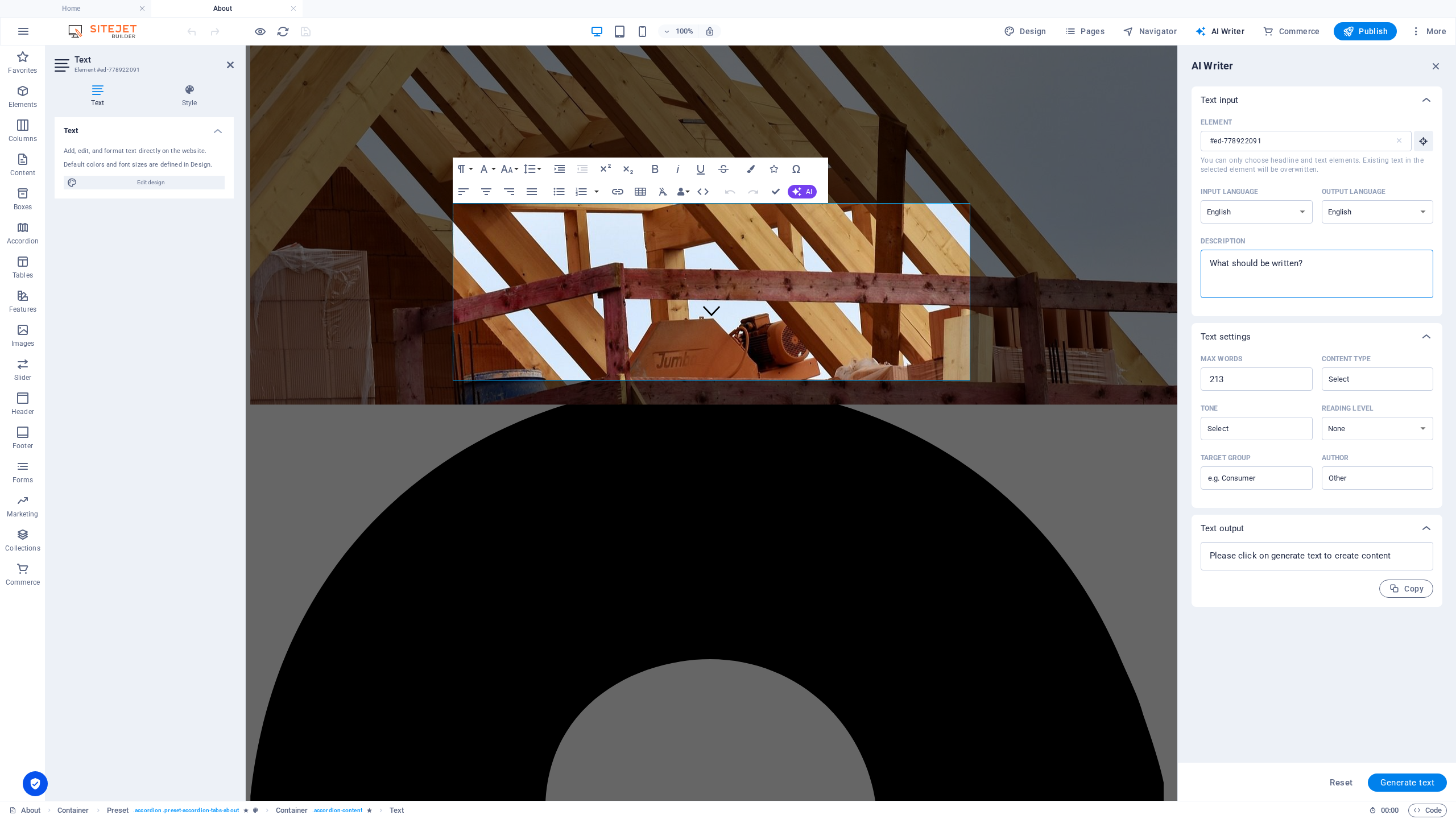 type on "x" 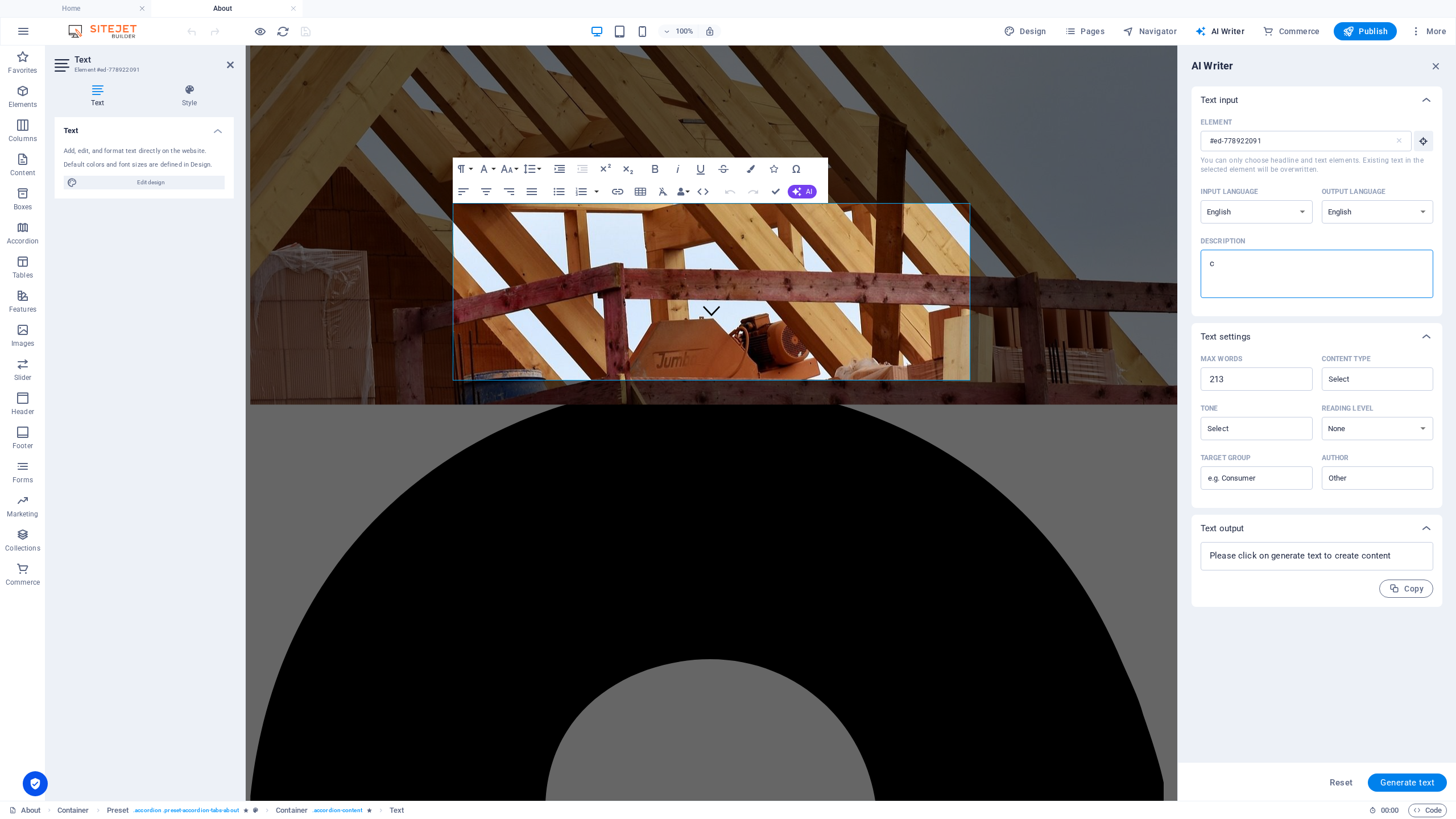 type on "co" 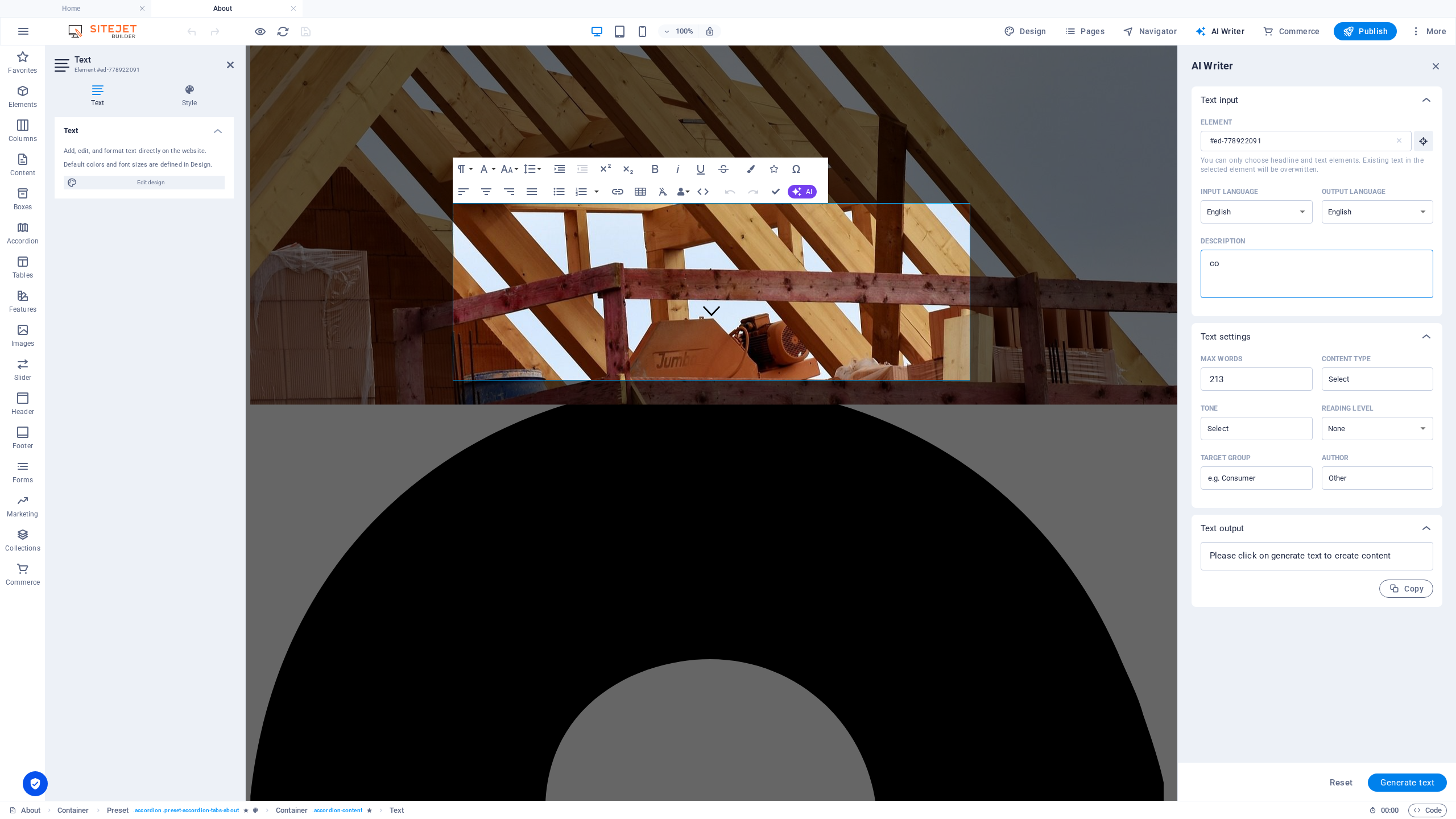 type on "com" 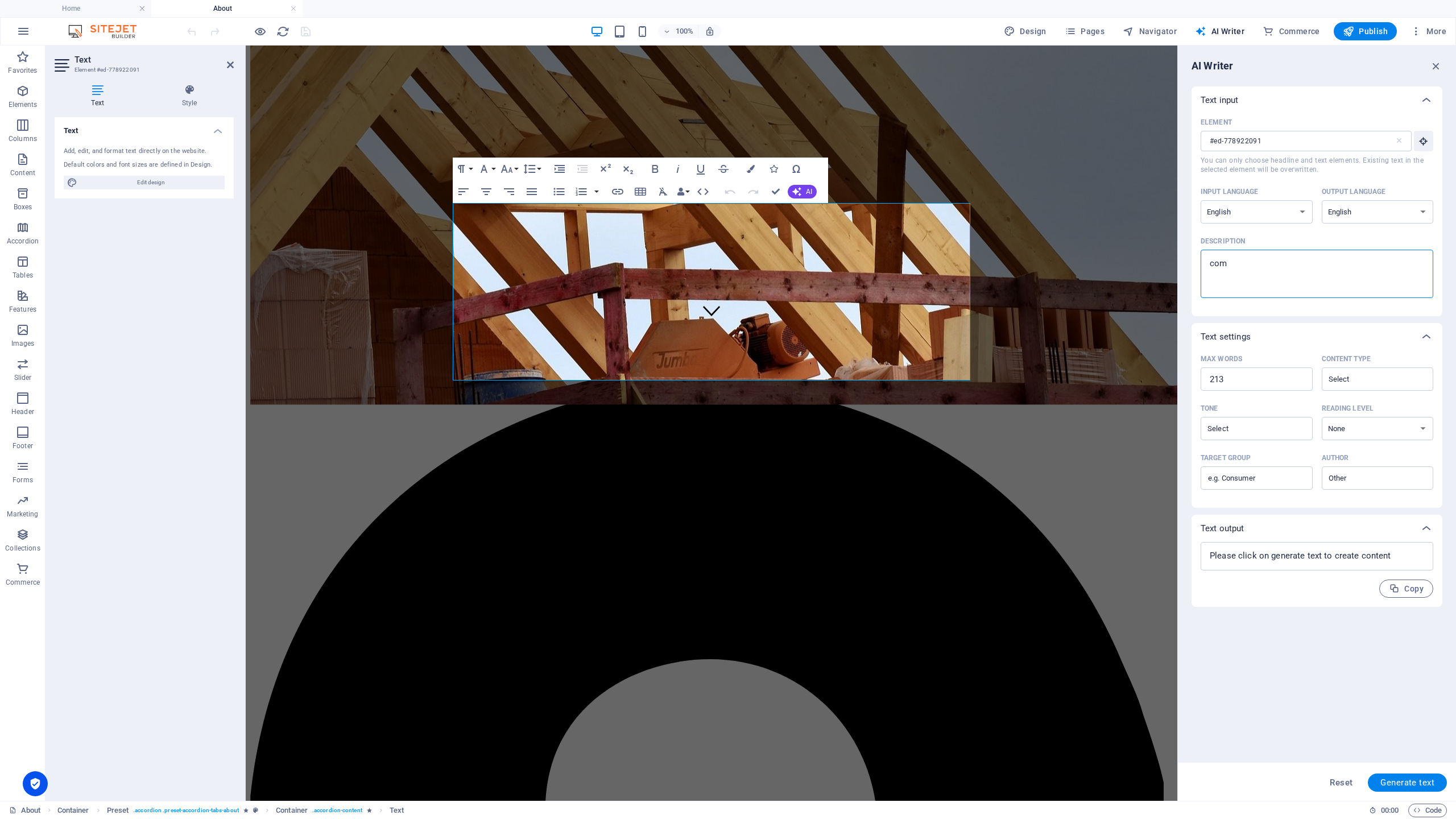 type on "comp" 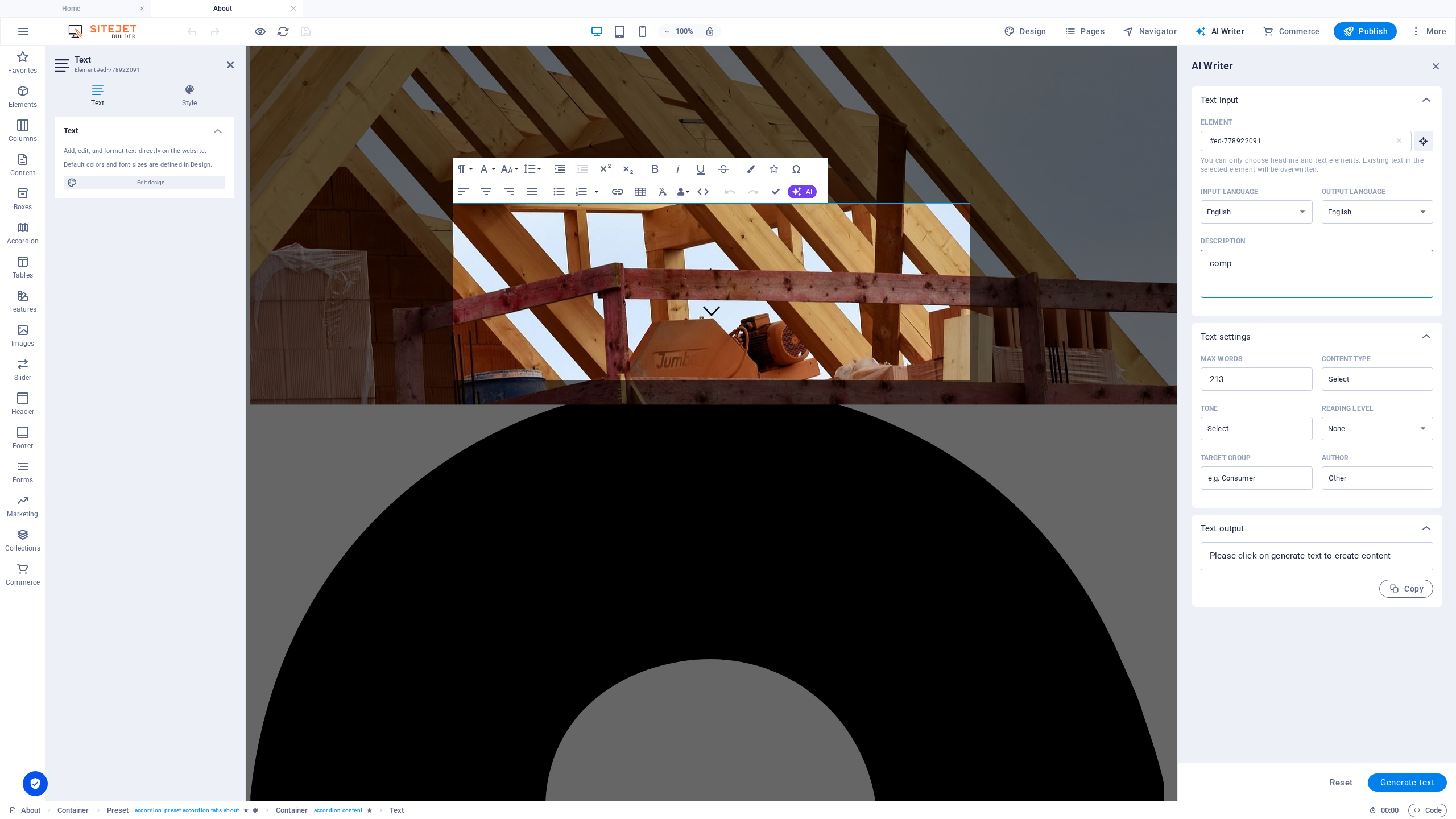 type on "compa" 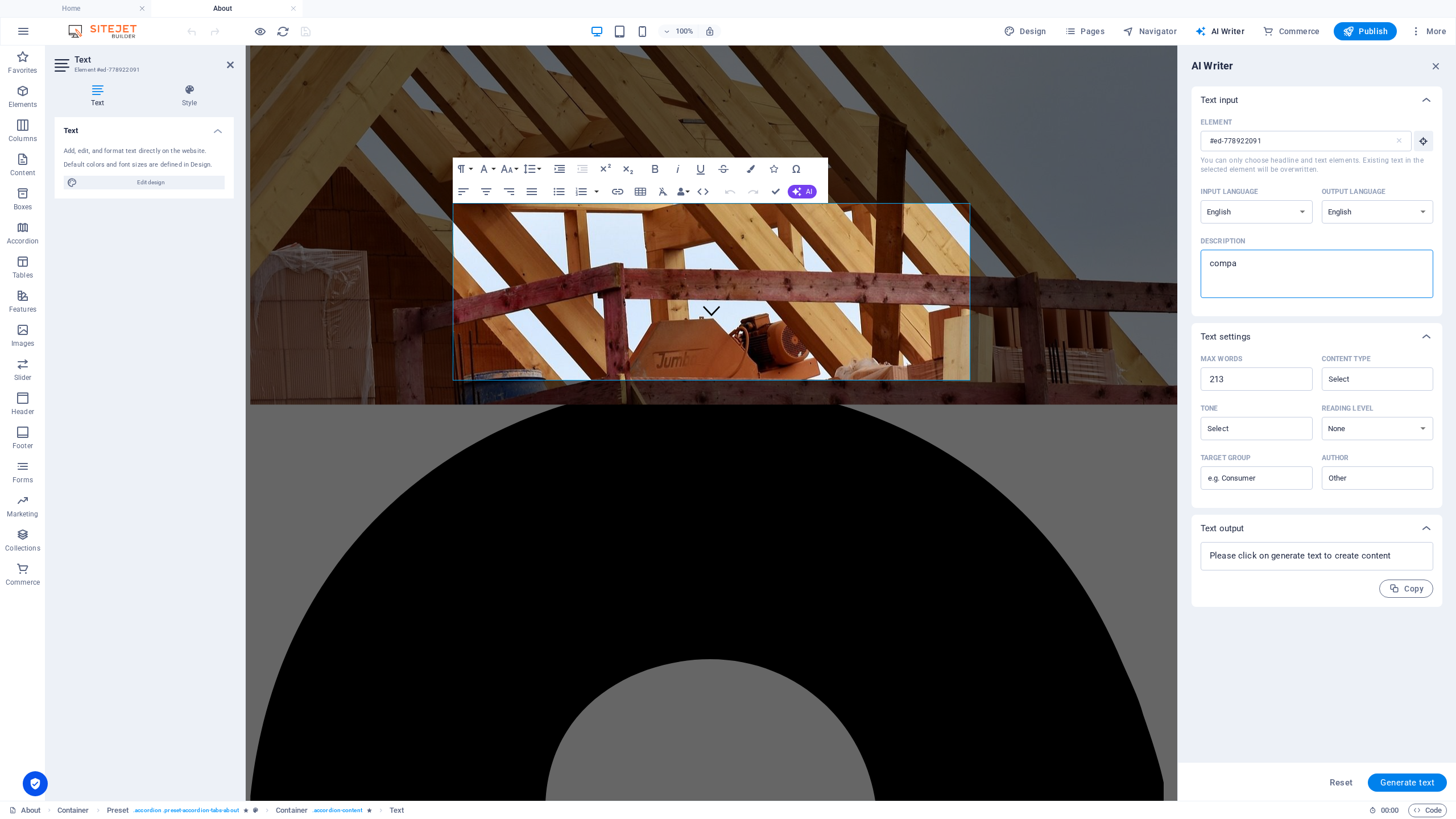type on "compan" 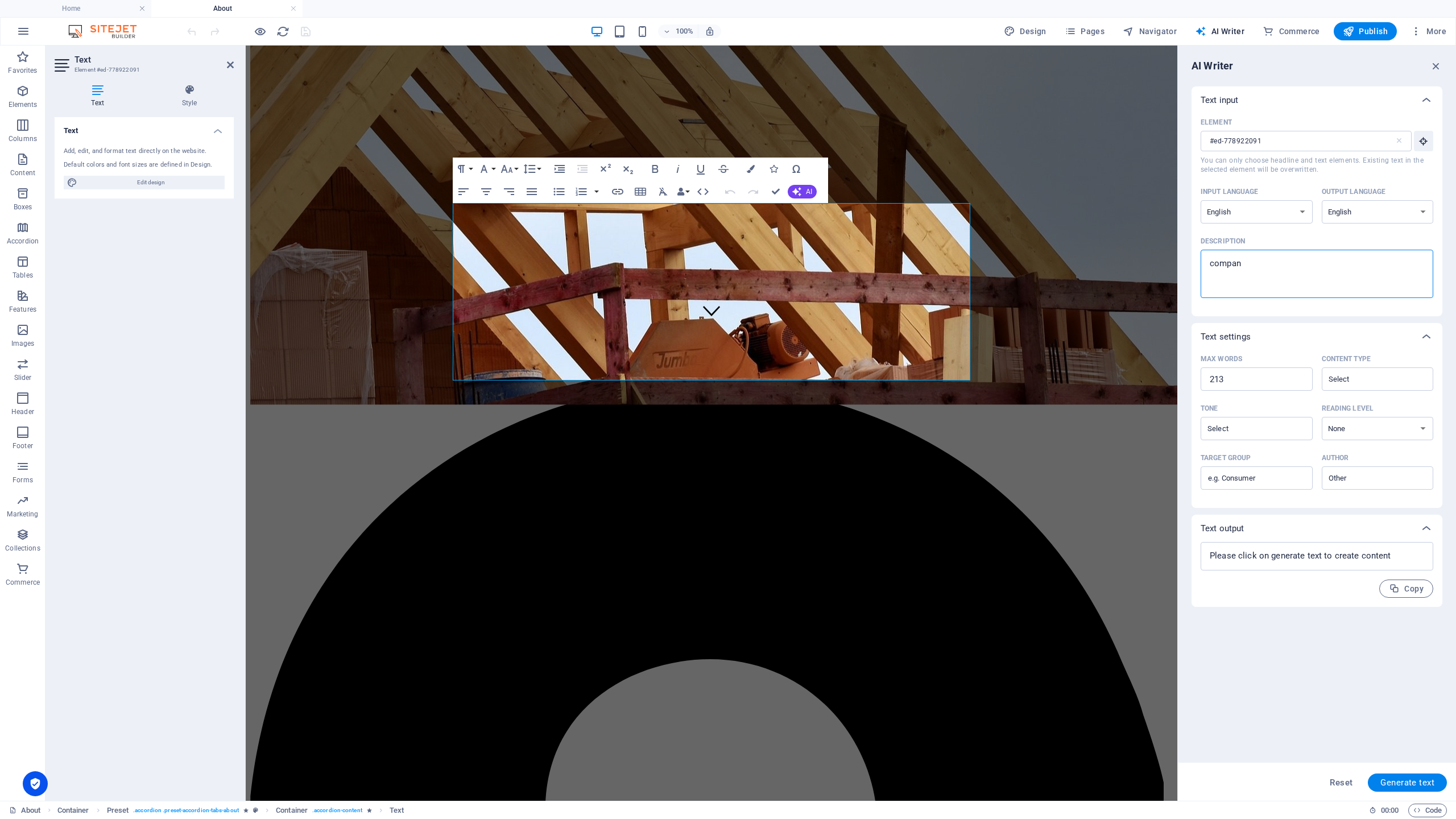 type on "compan" 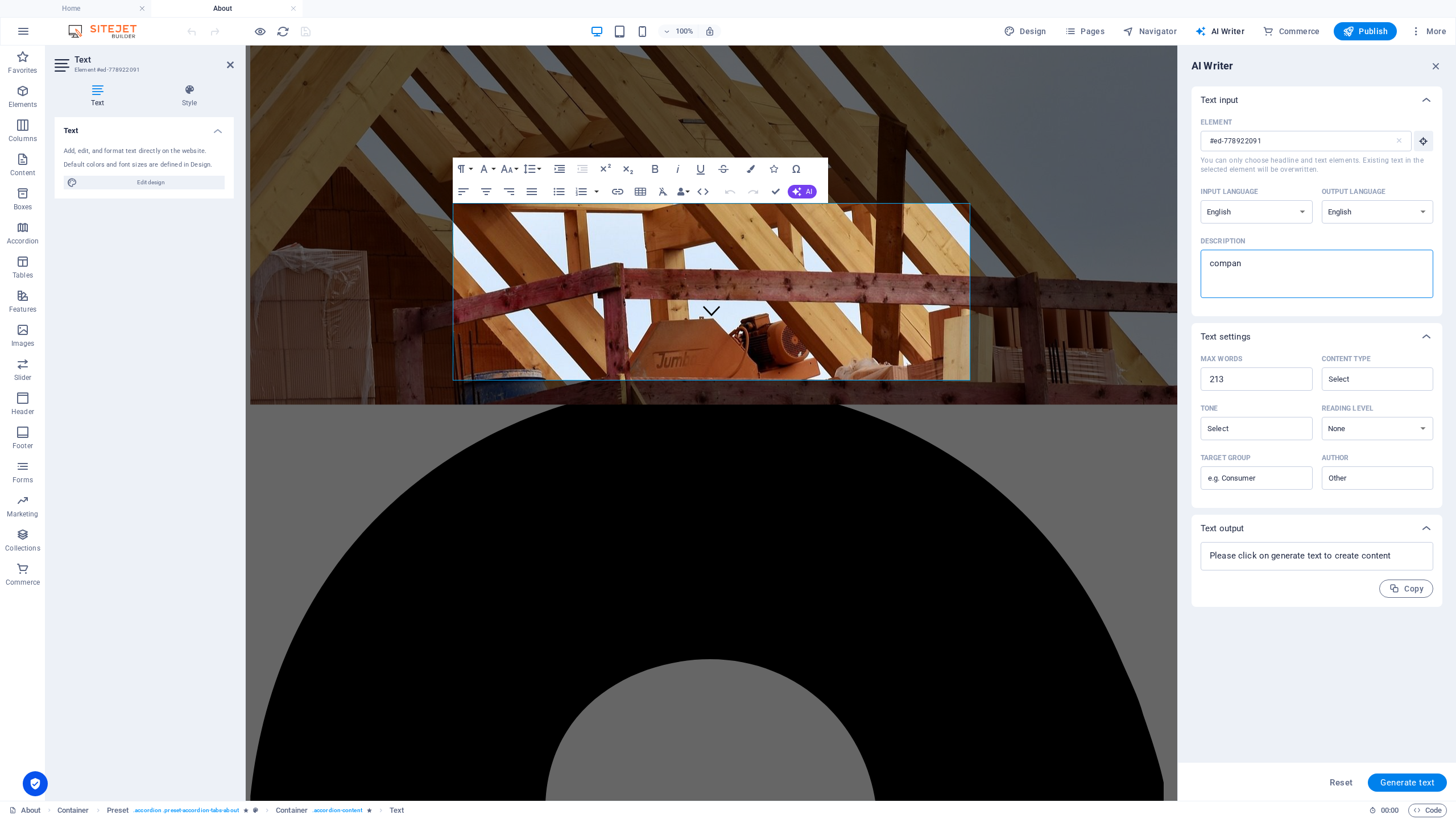 type on "x" 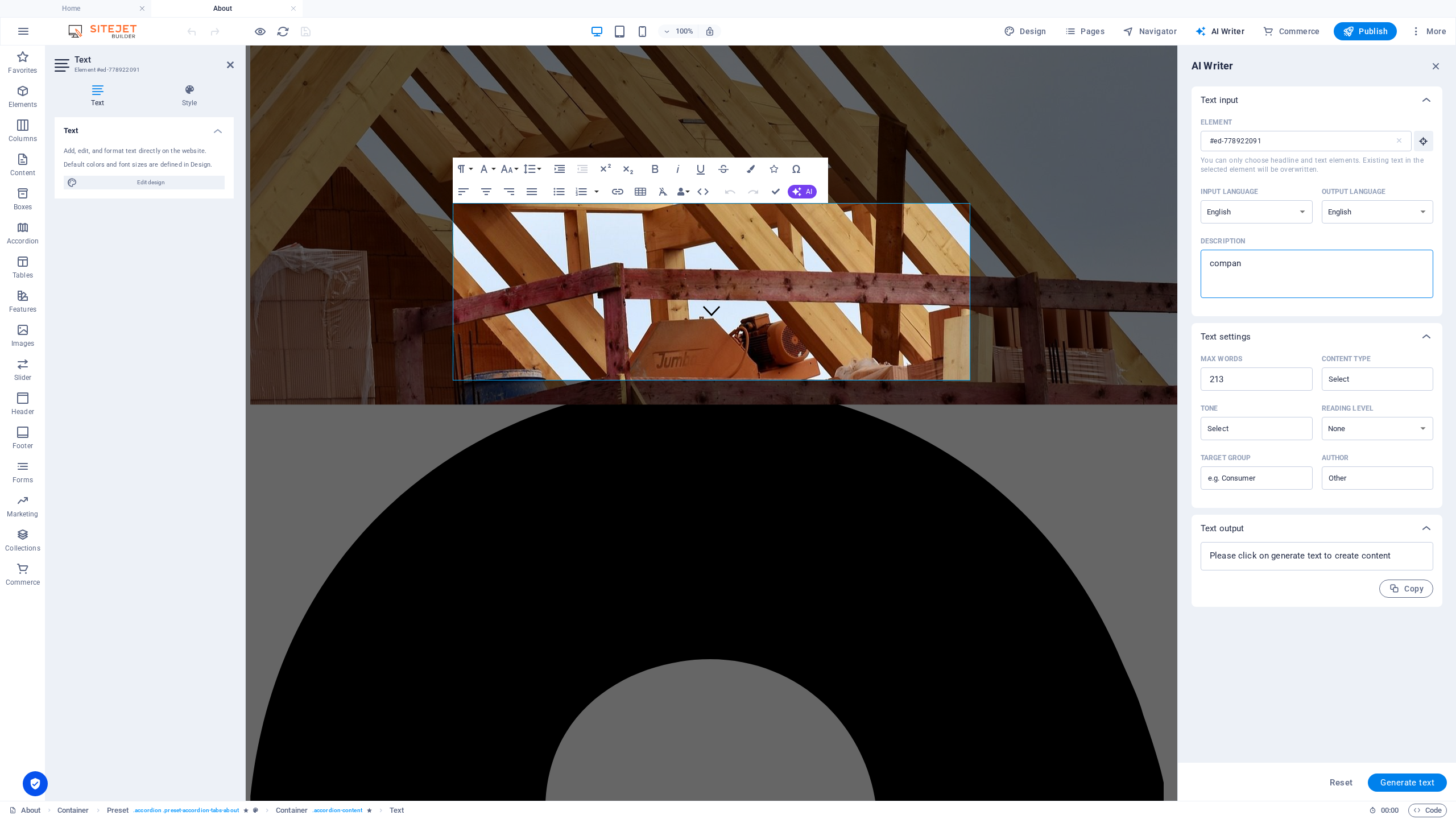 type on "compan" 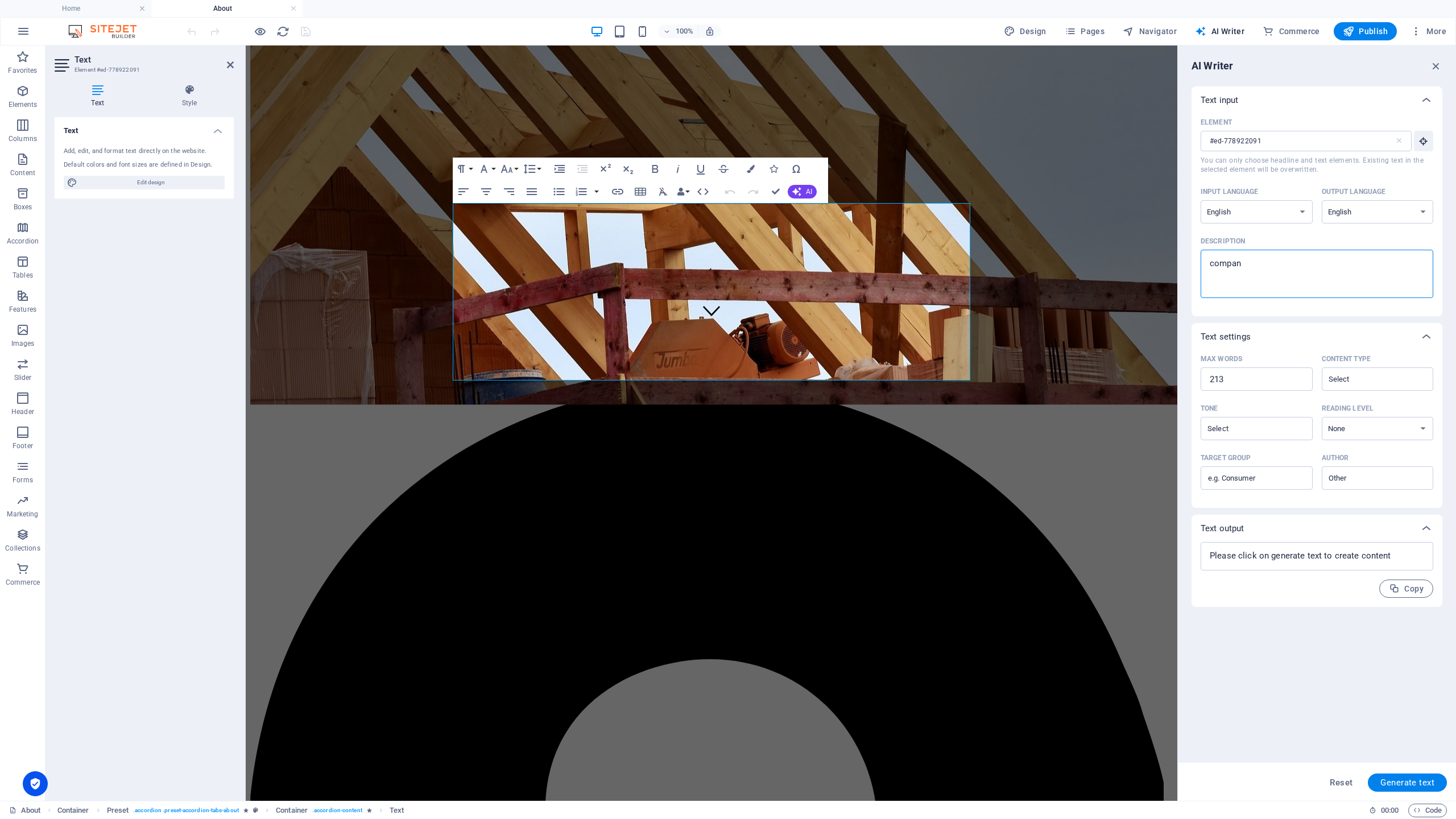 type on "company" 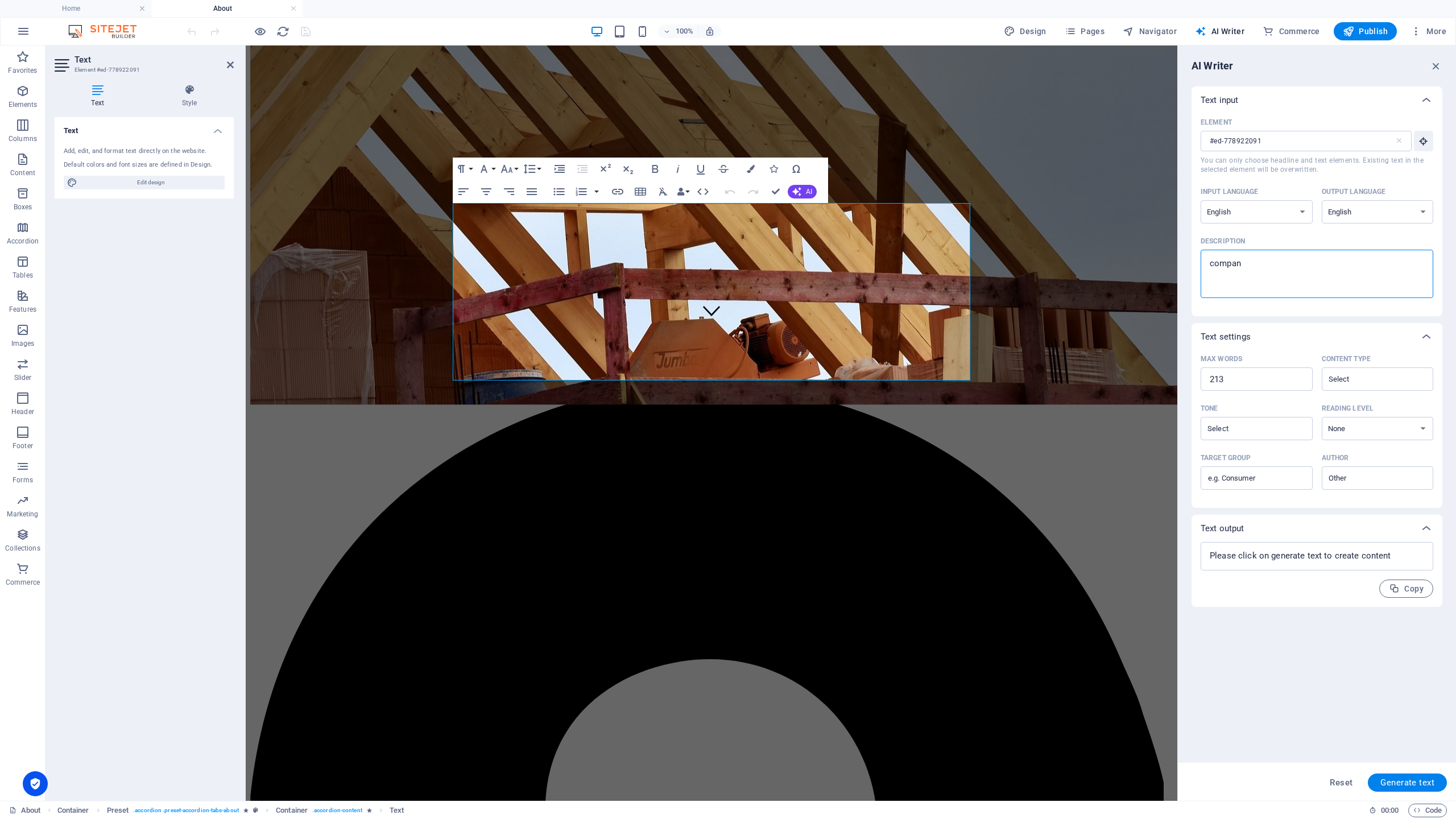 type on "x" 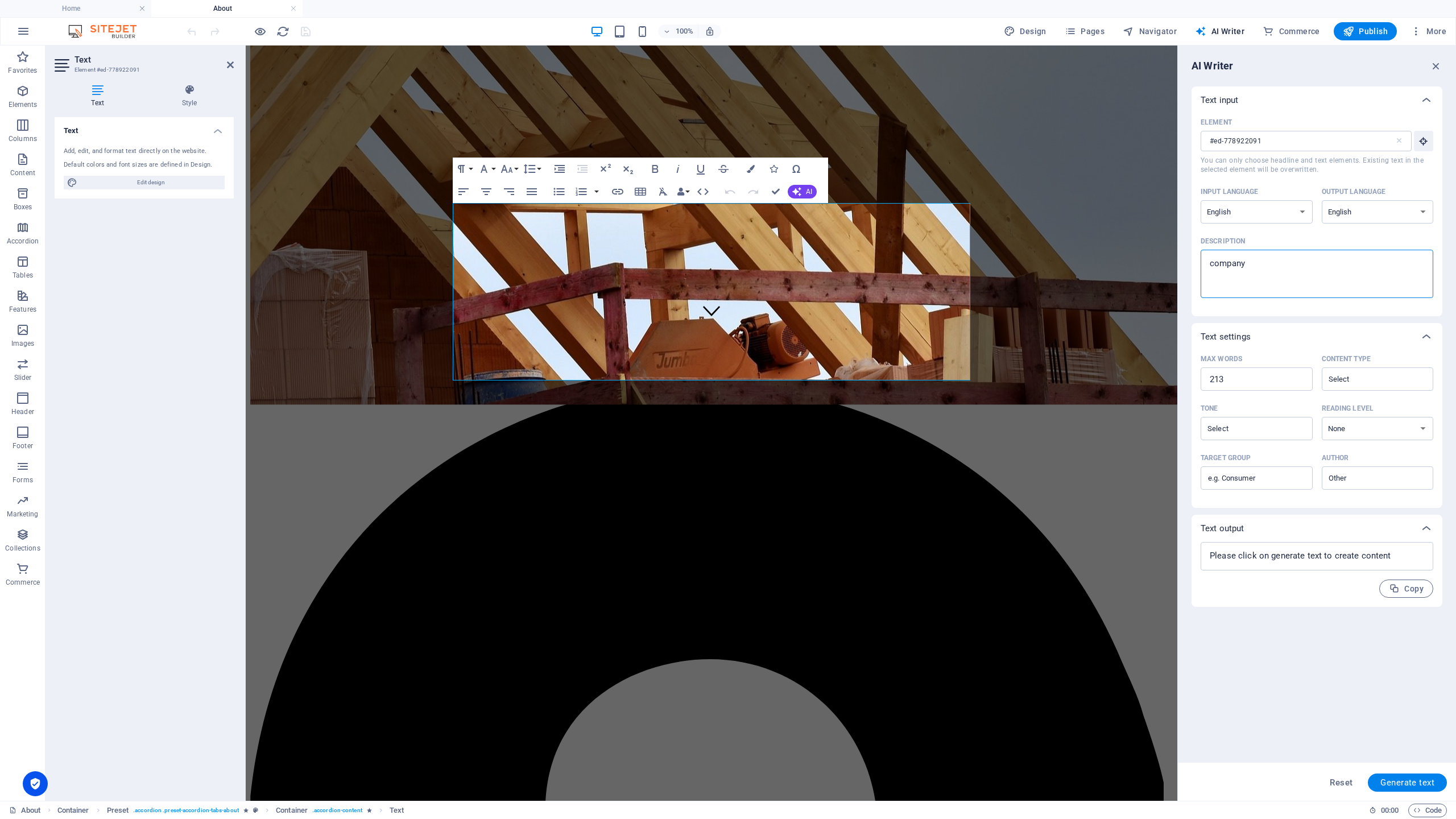 type on "companyd" 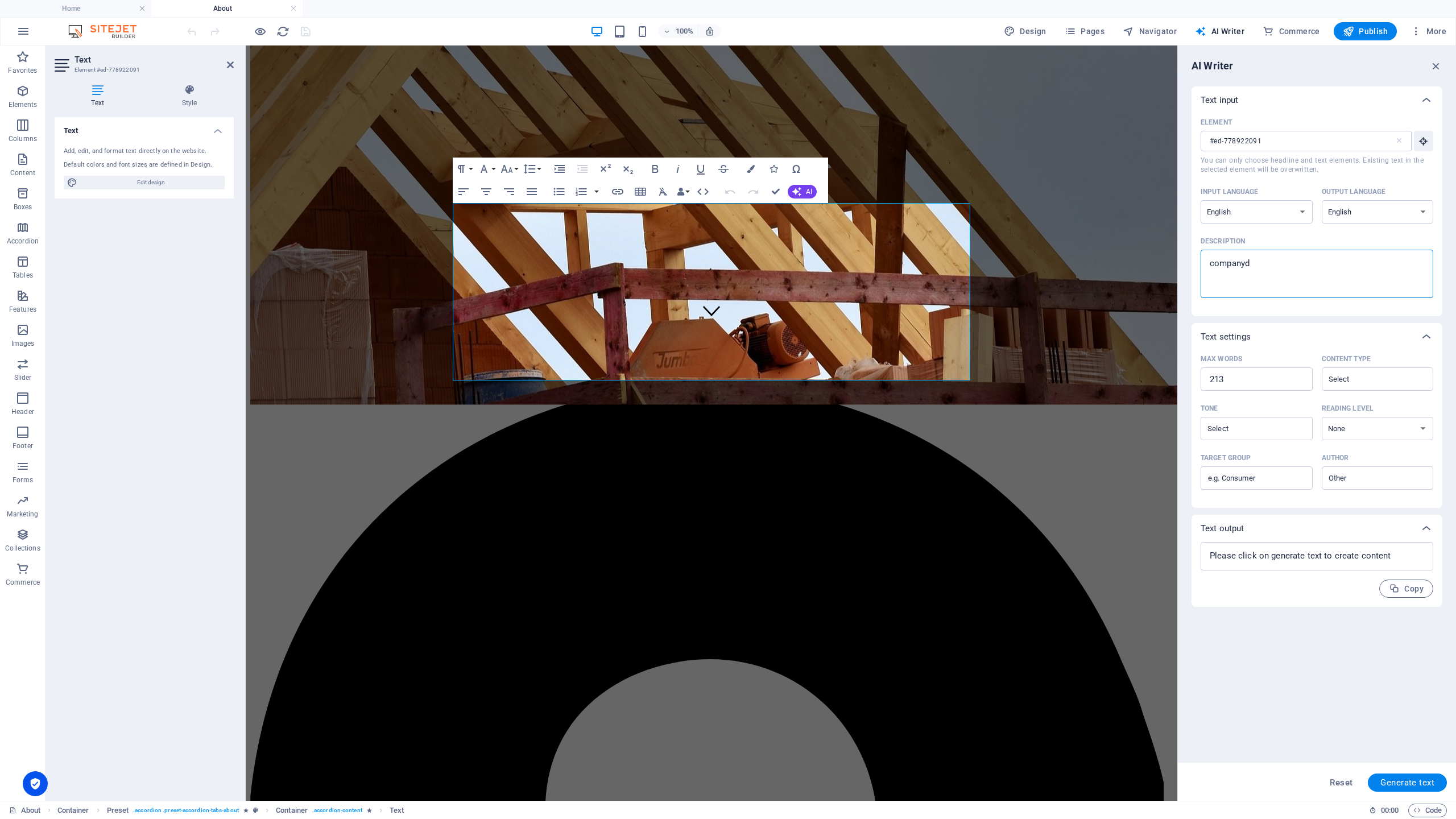type on "company" 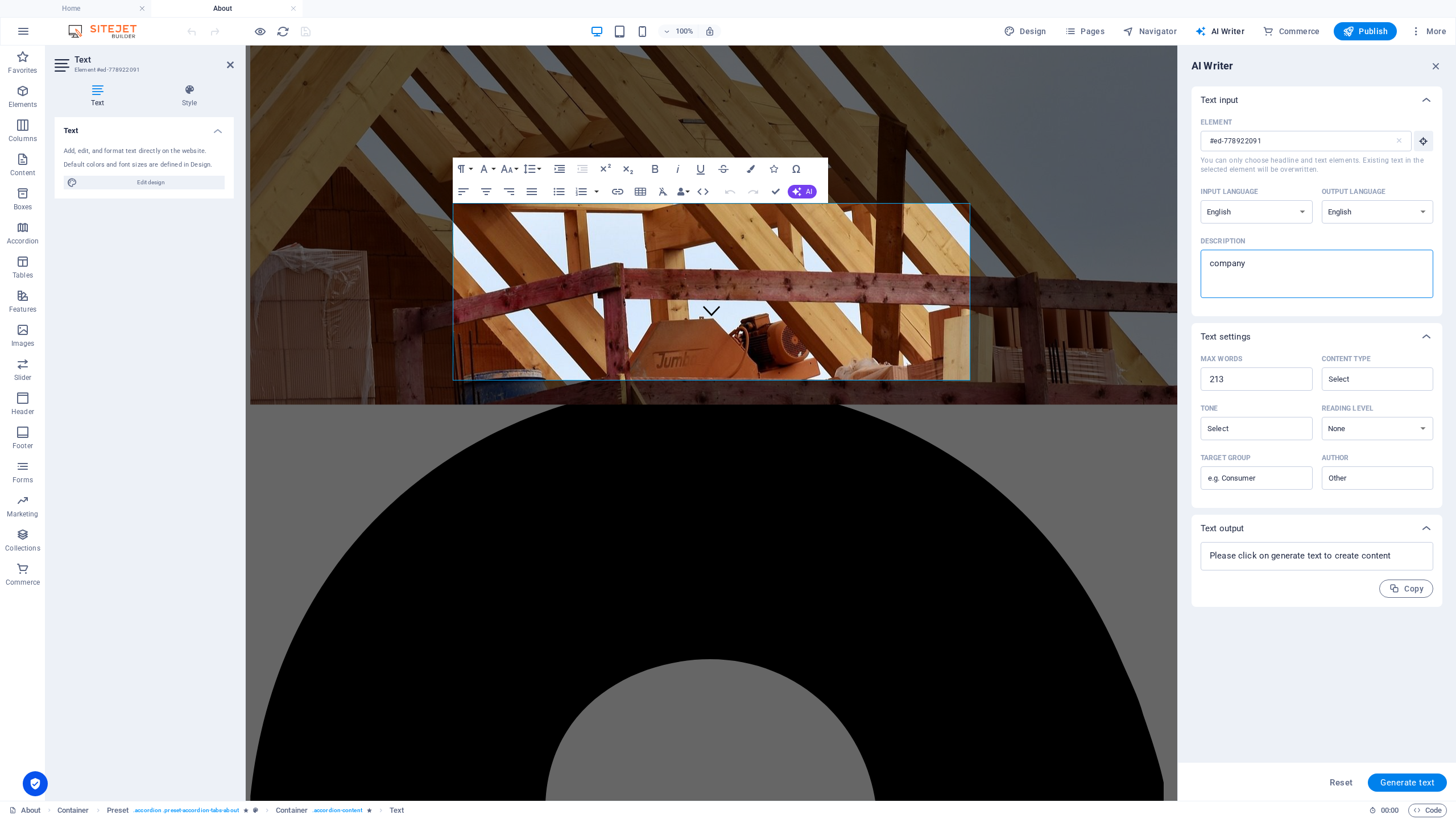 type on "company" 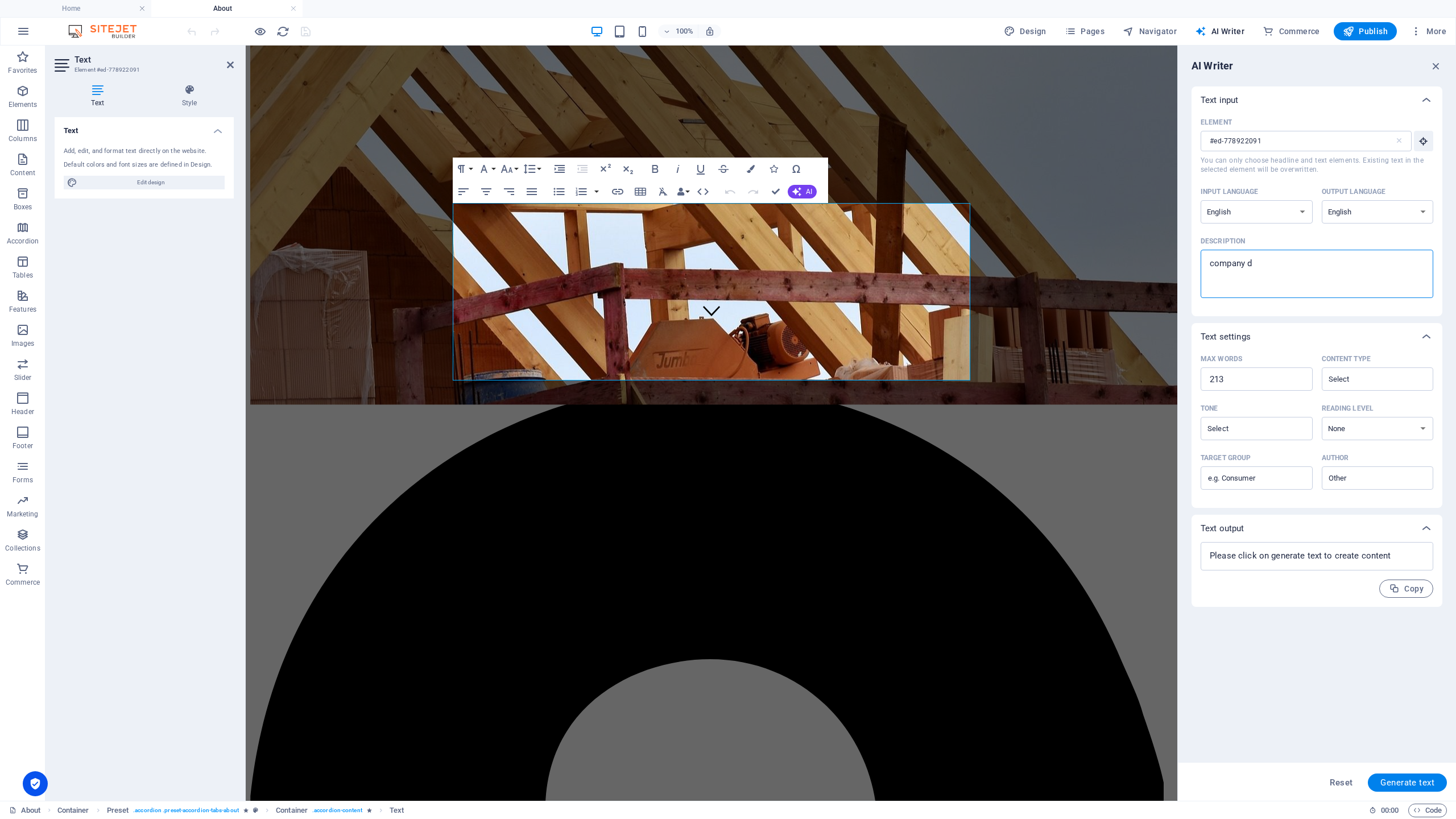 type on "company de" 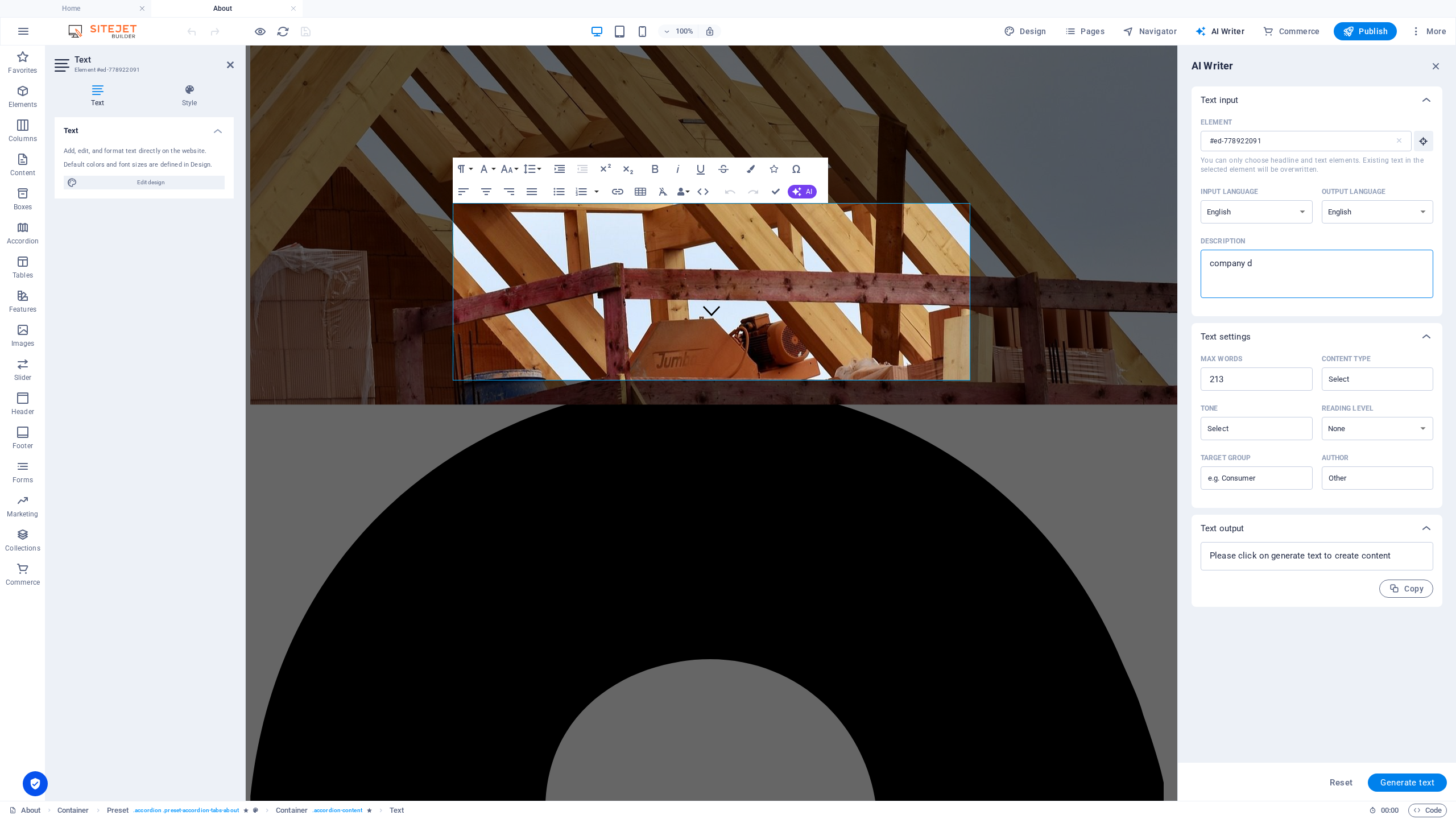 type on "x" 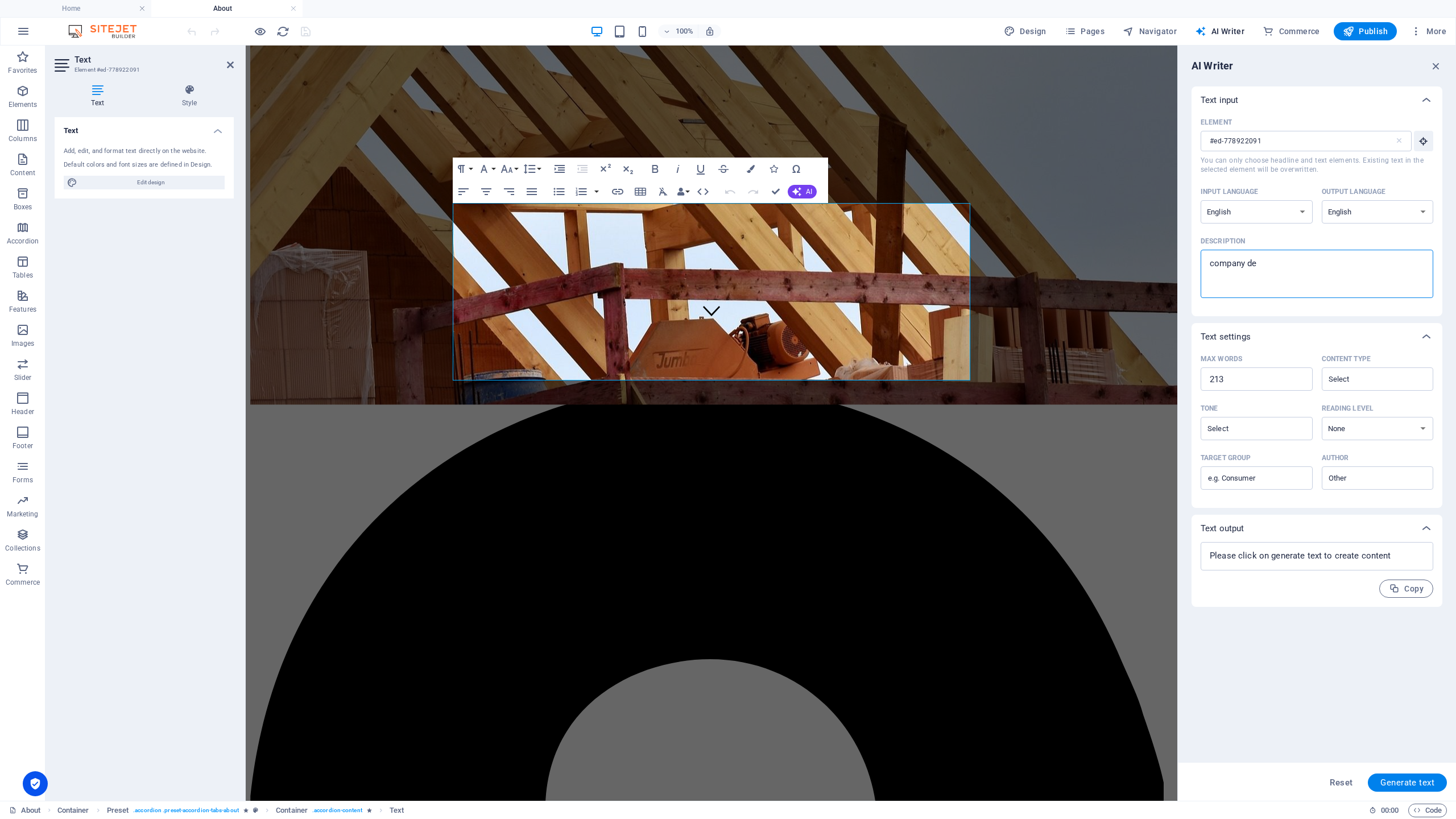 type on "company des" 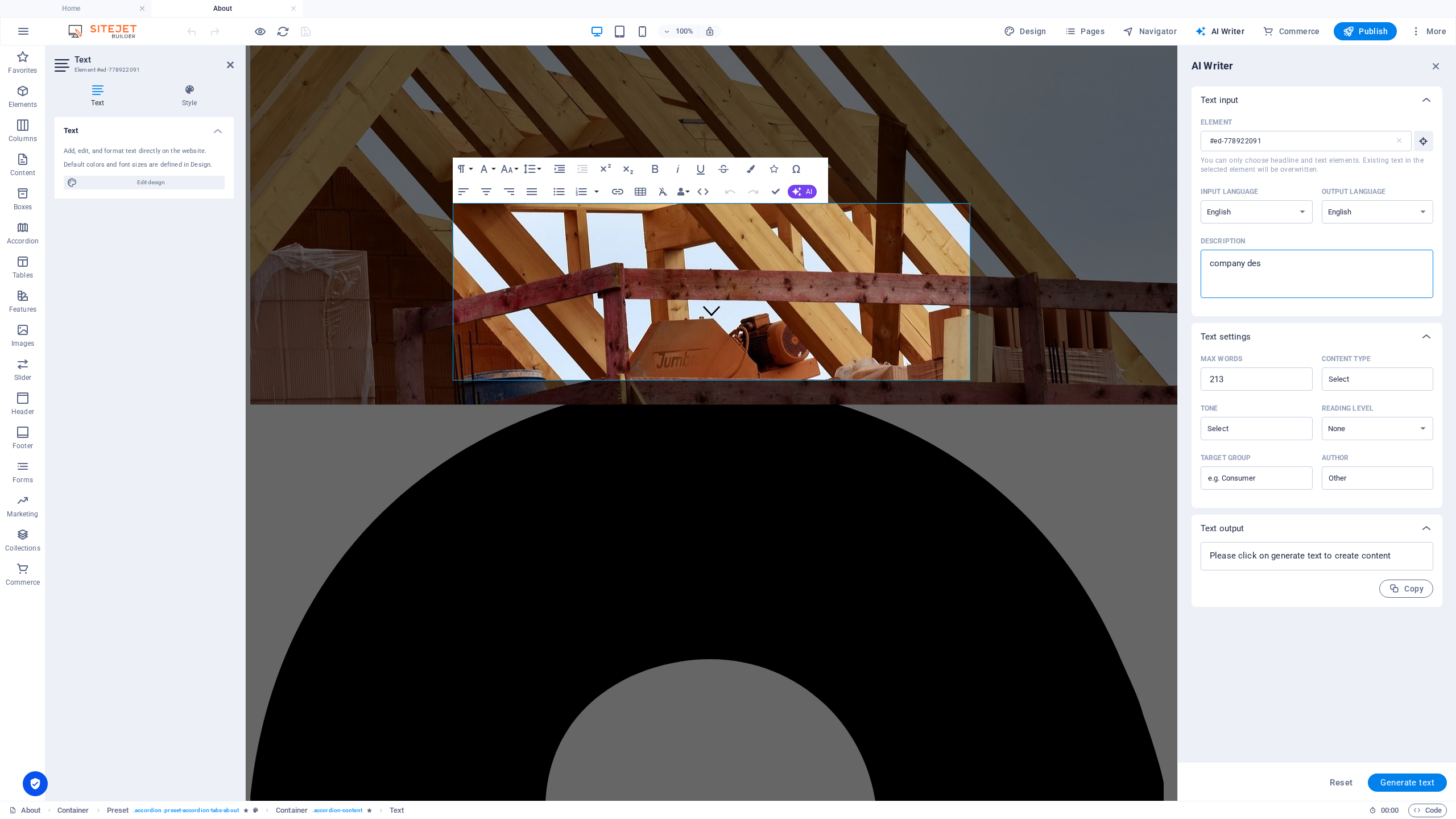 type on "company desc" 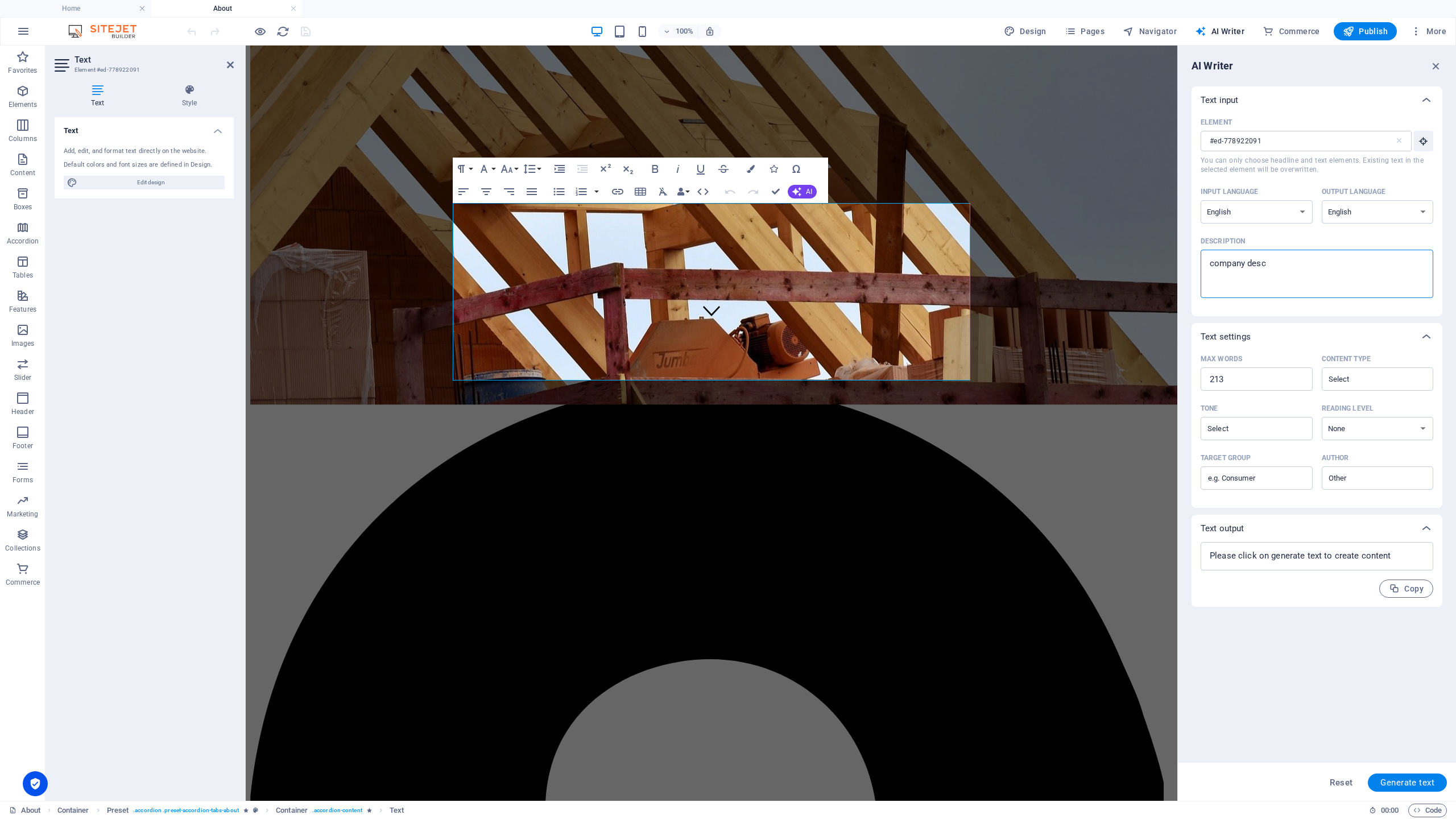 type on "company descr" 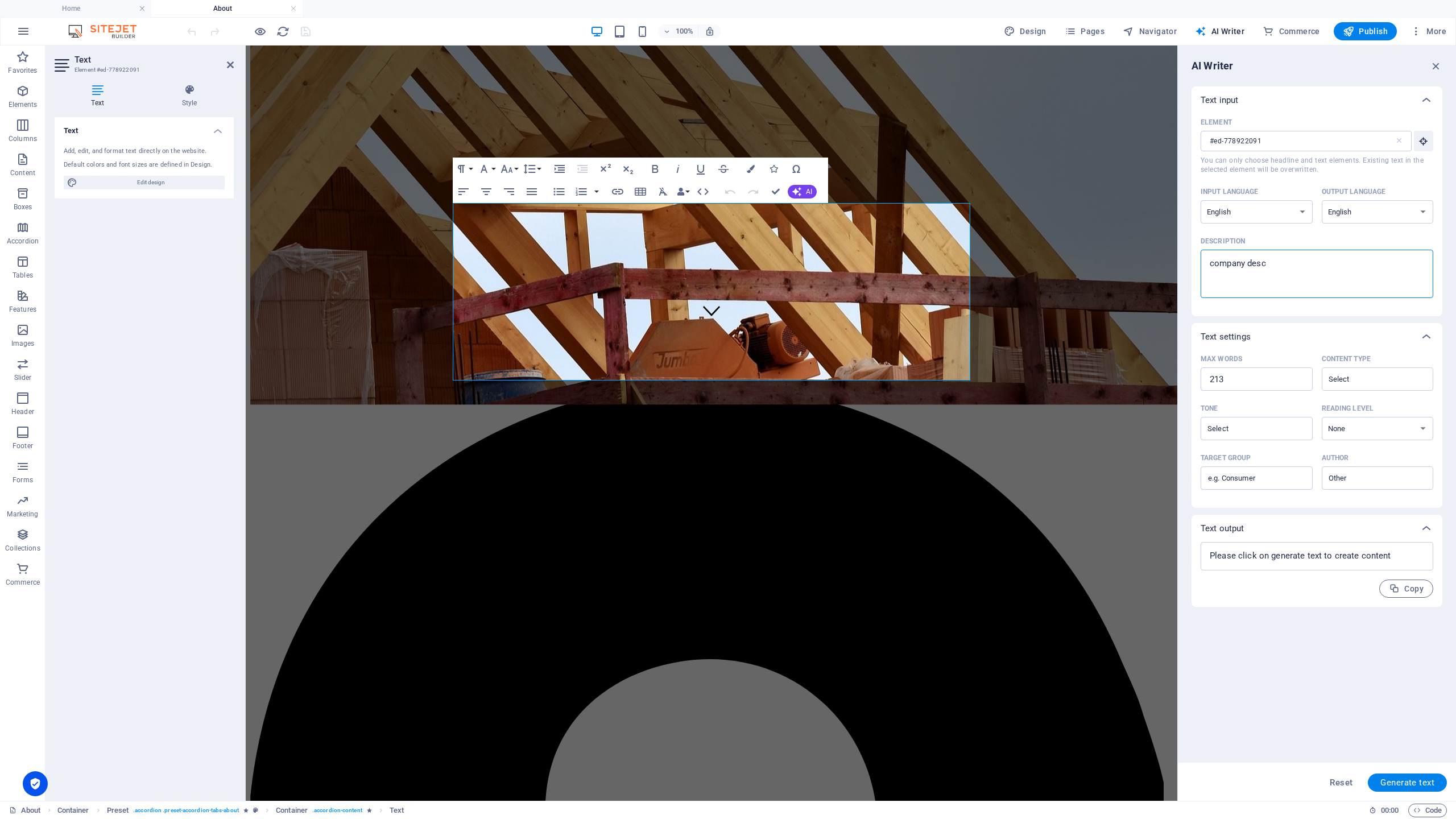 type on "x" 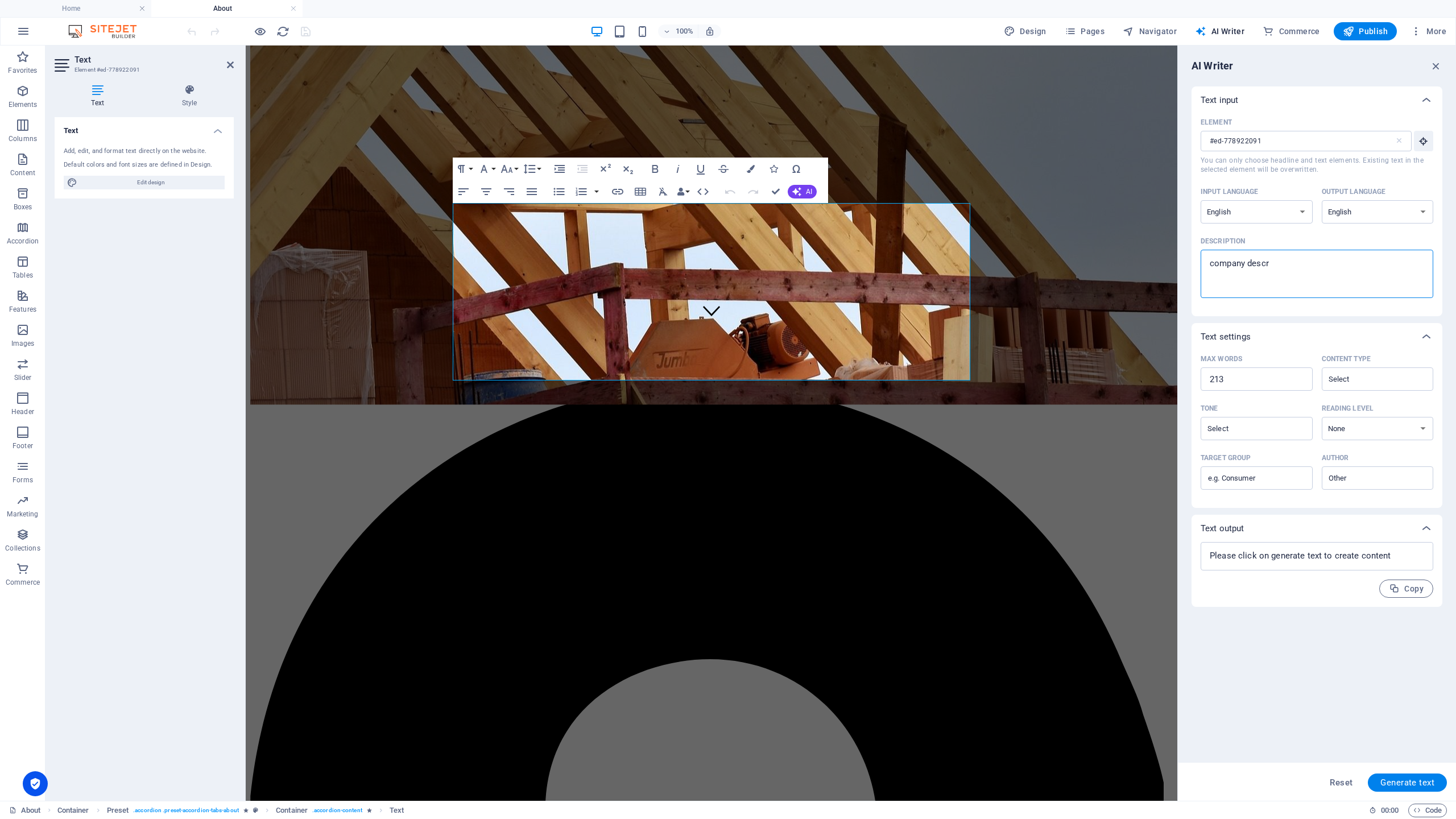 type on "company descri" 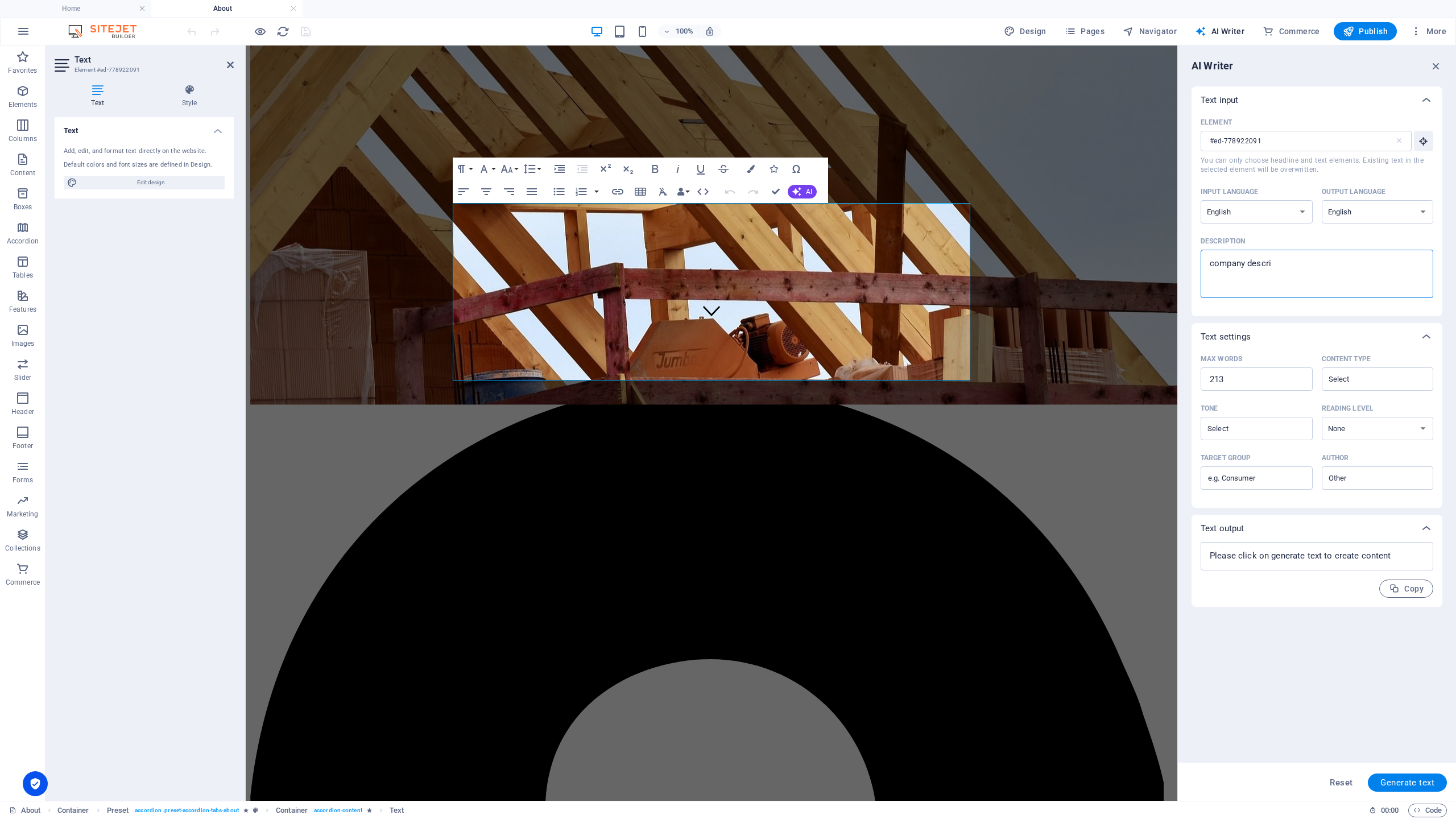 type on "company descrip" 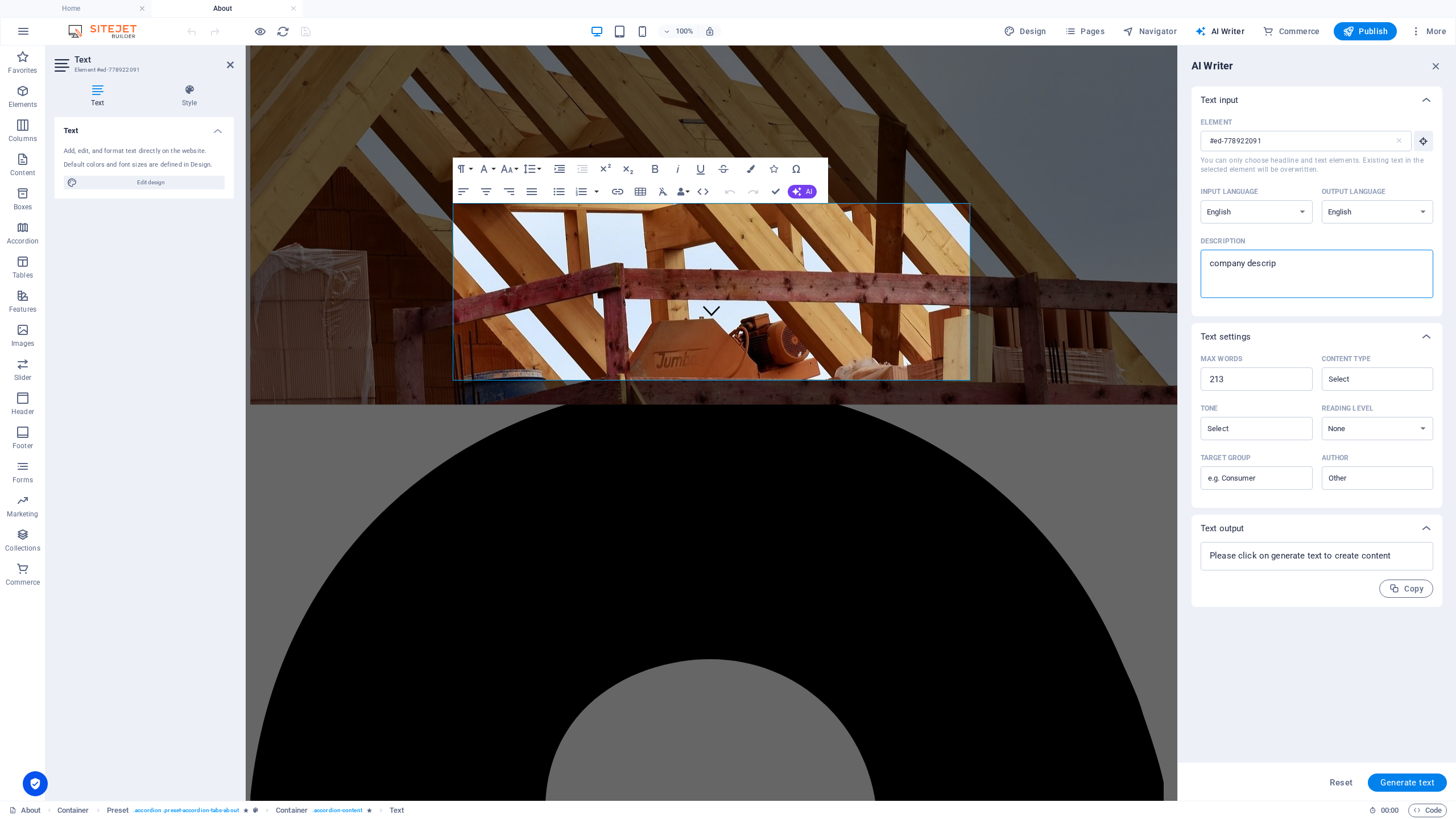 type on "company descript" 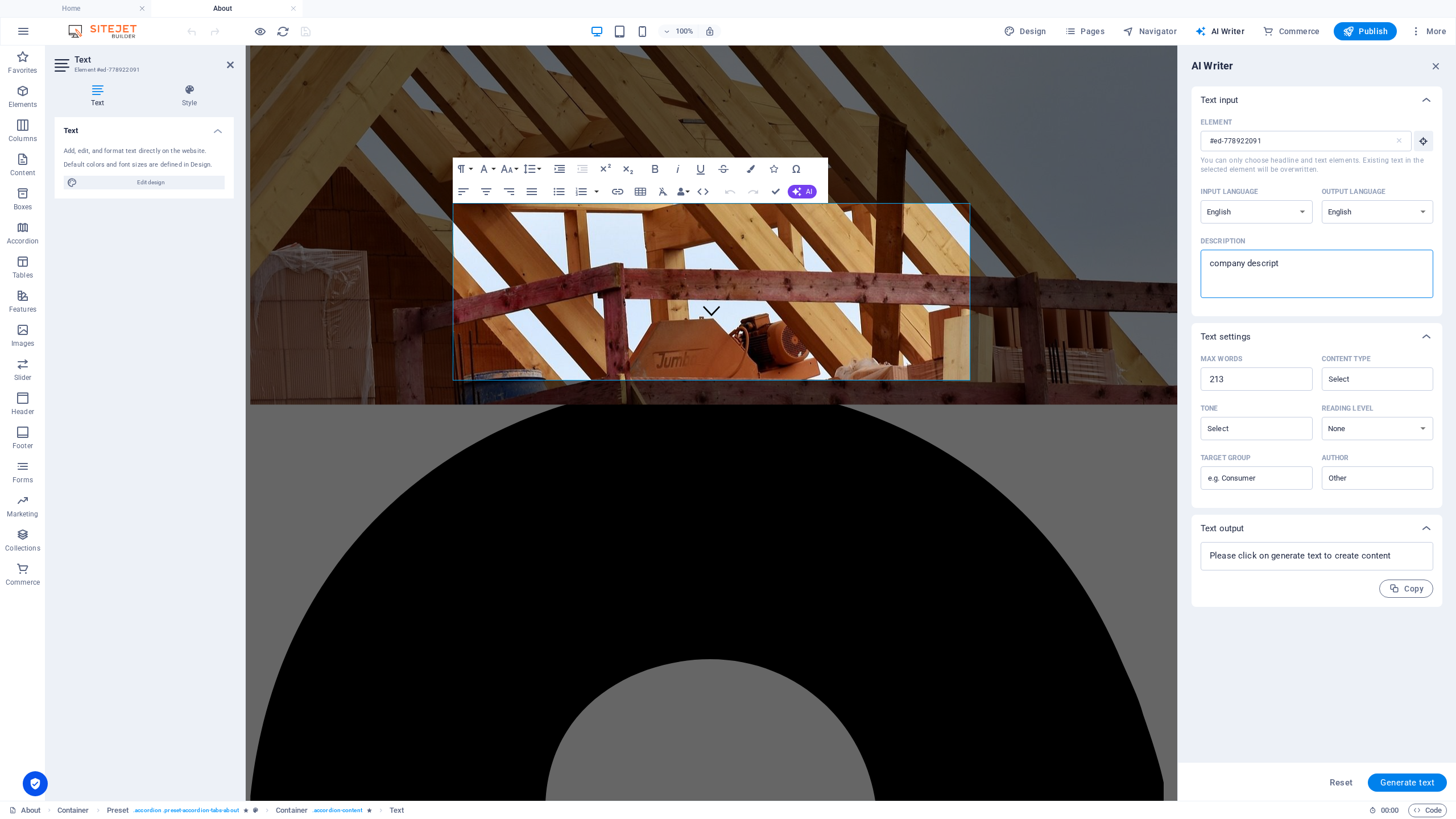 type on "company descripti" 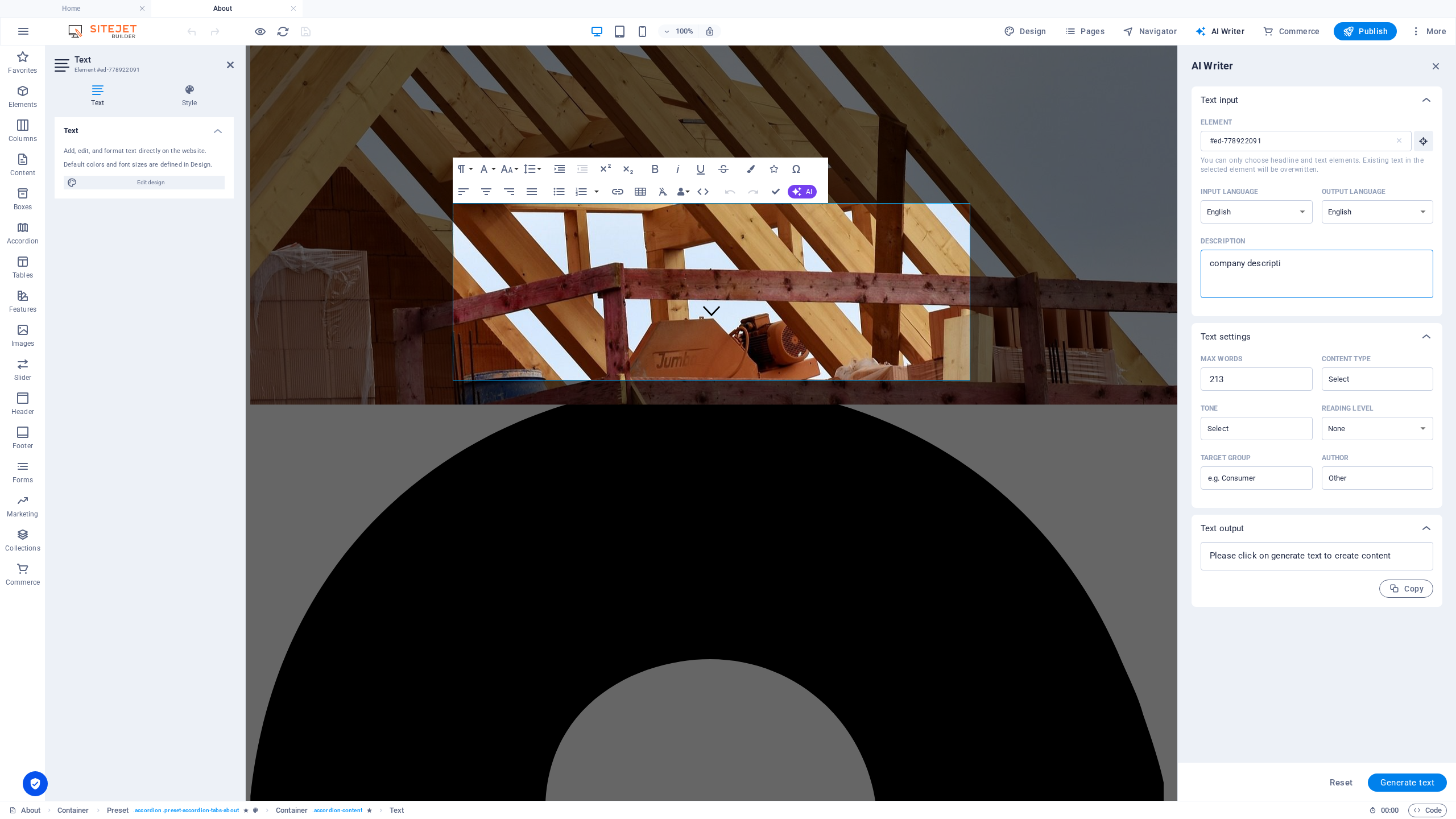 type on "company descriptio" 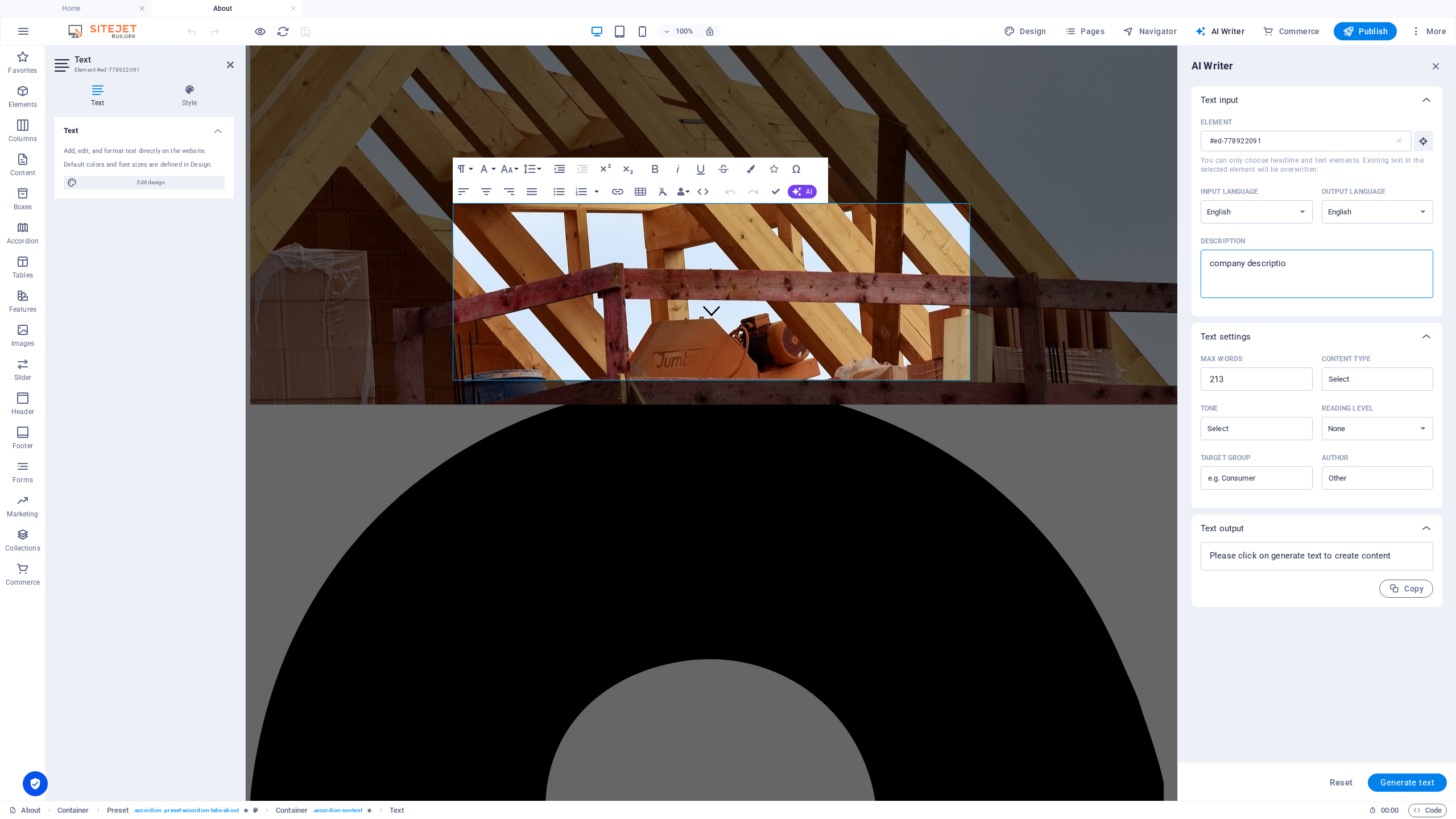 type on "company description" 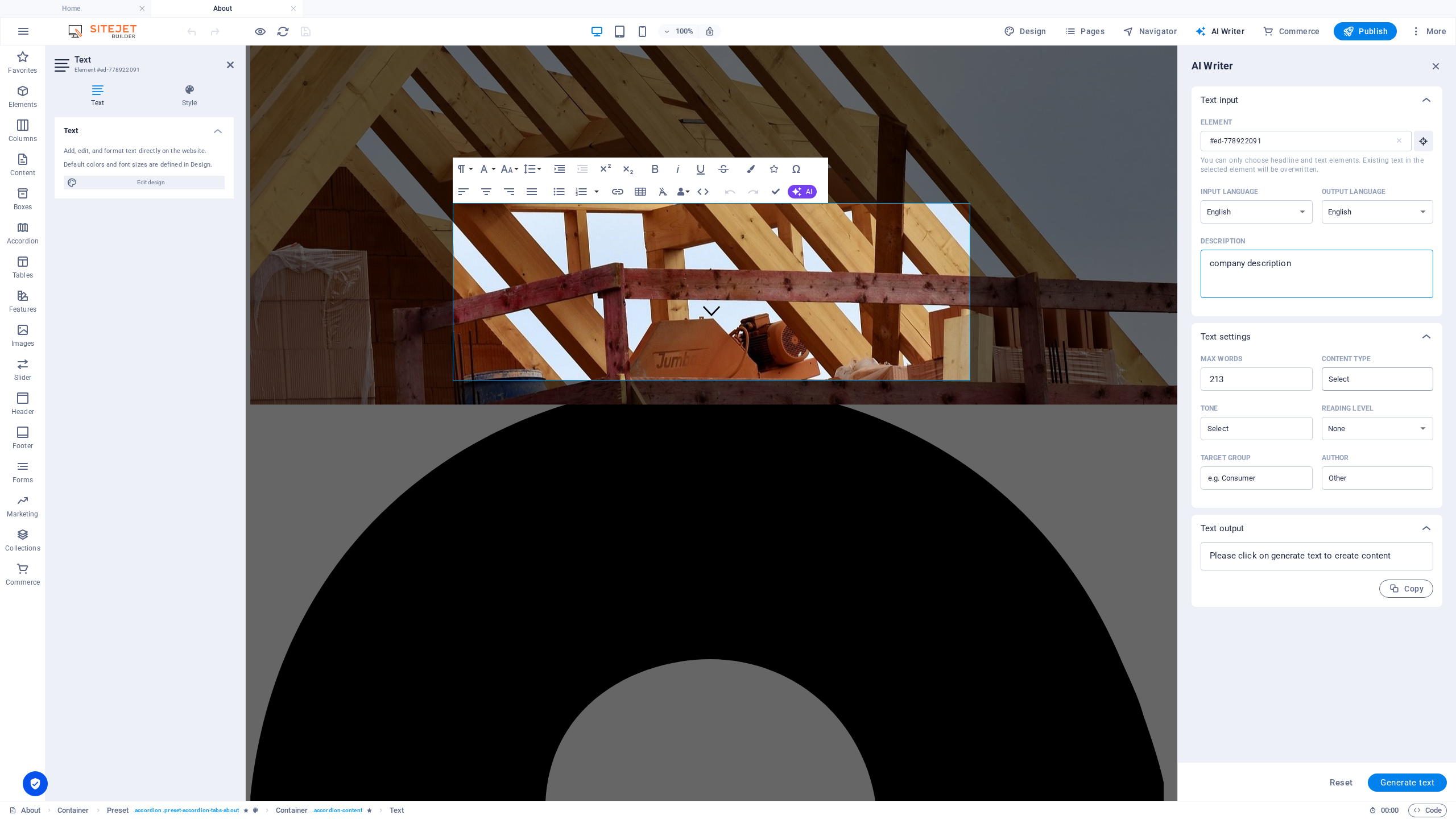 type on "company description" 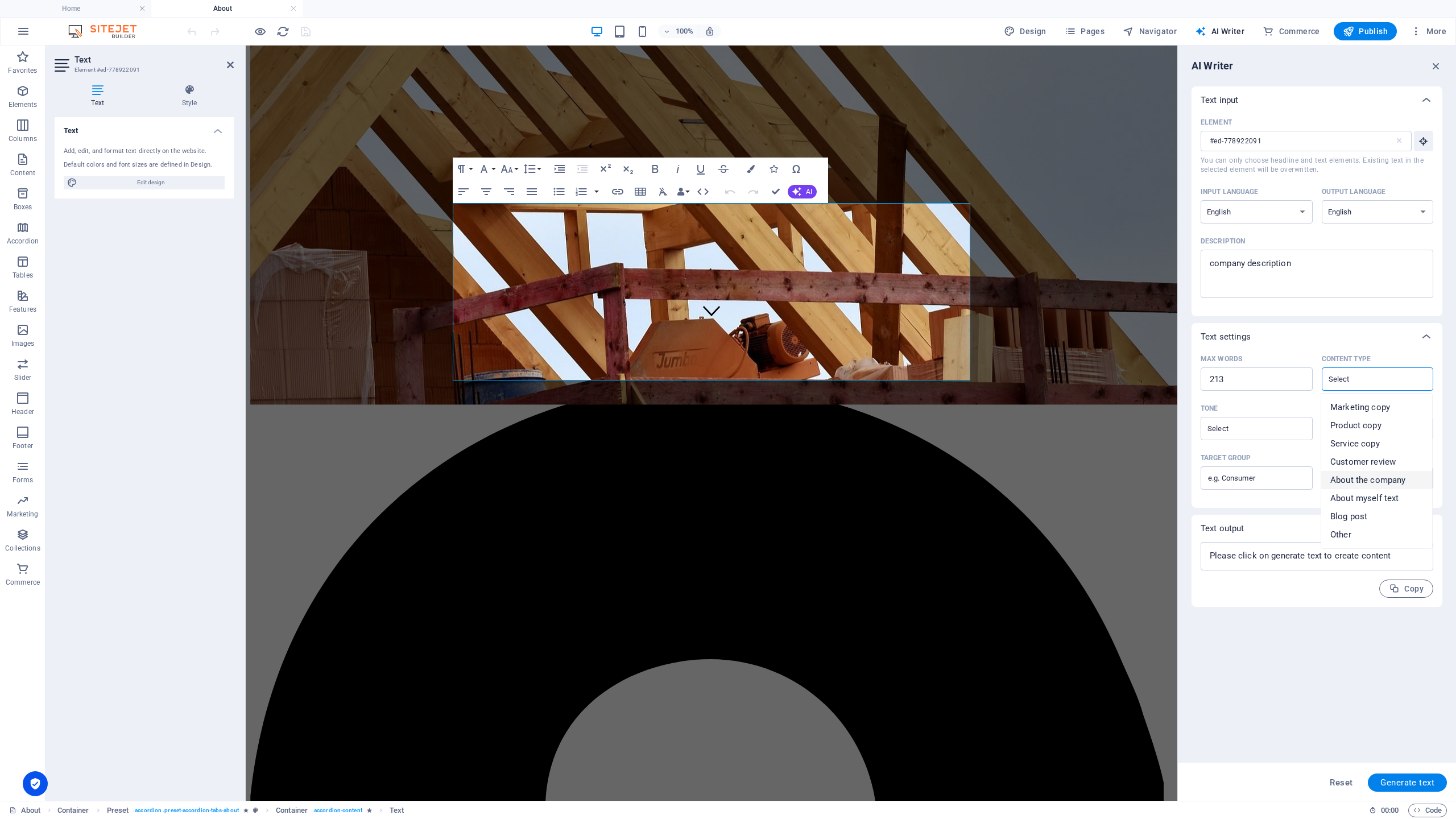 click on "About the company" at bounding box center [1368, 480] 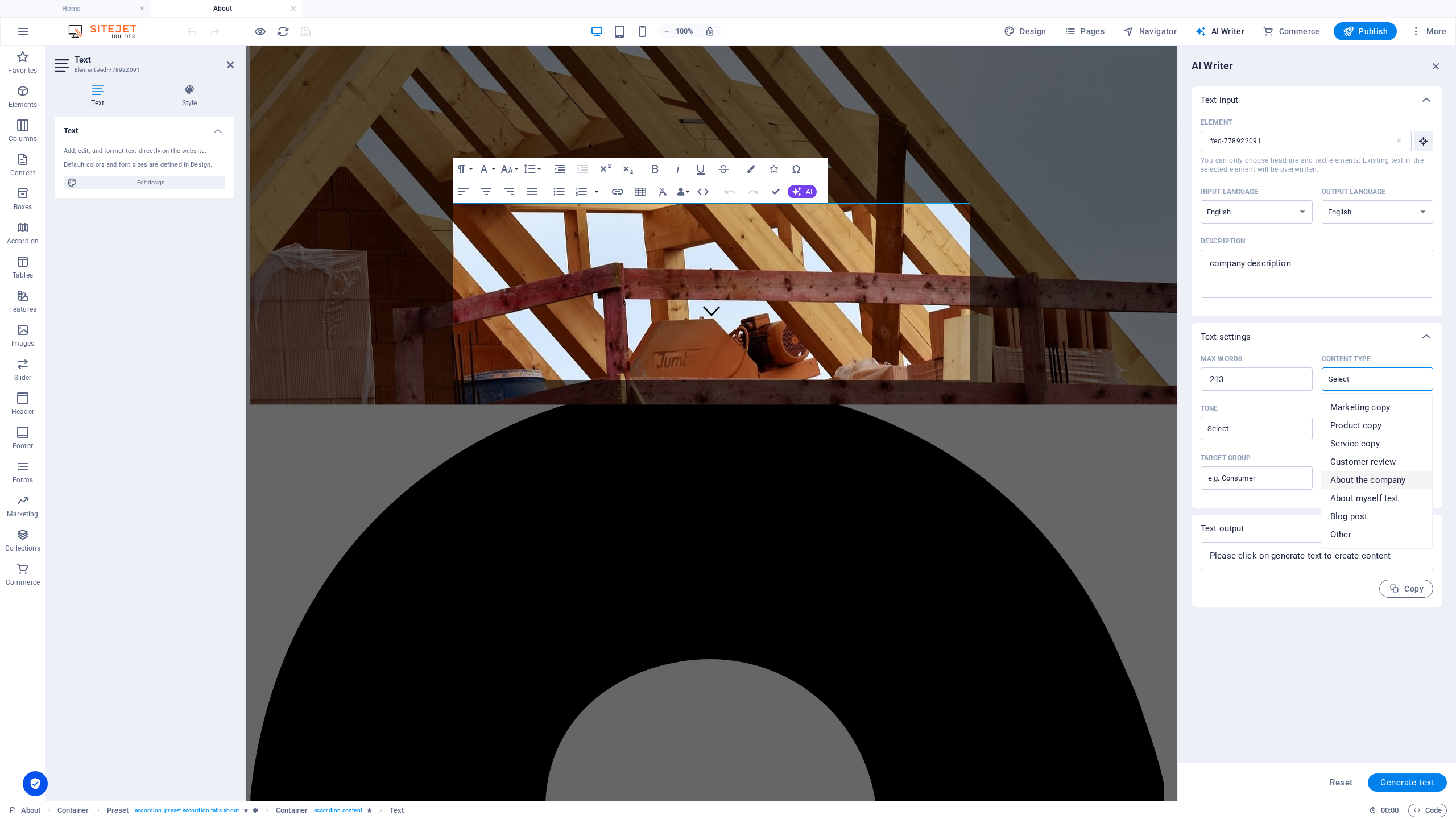 type on "About the company" 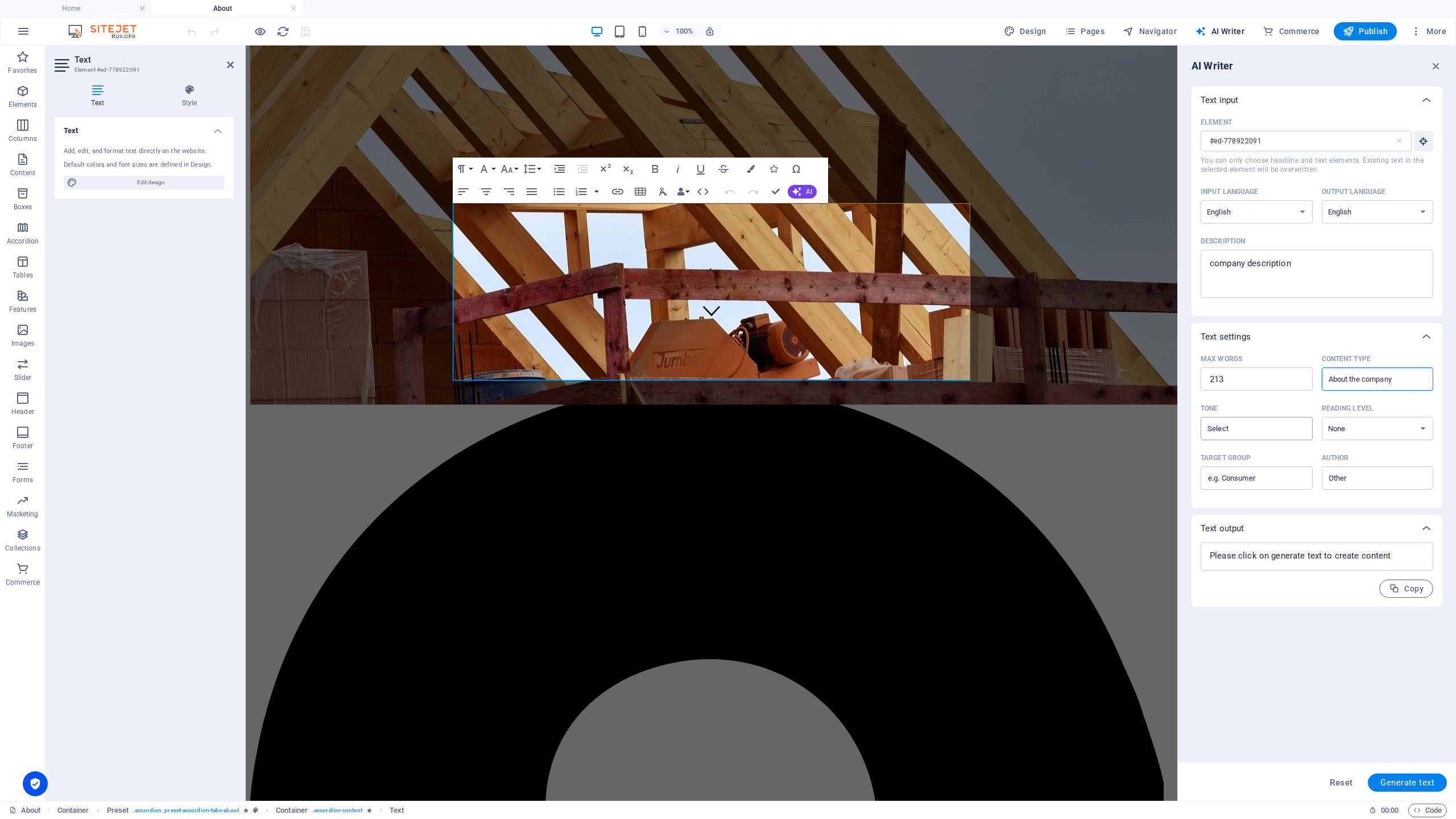 click on "Tone ​" at bounding box center [1247, 428] 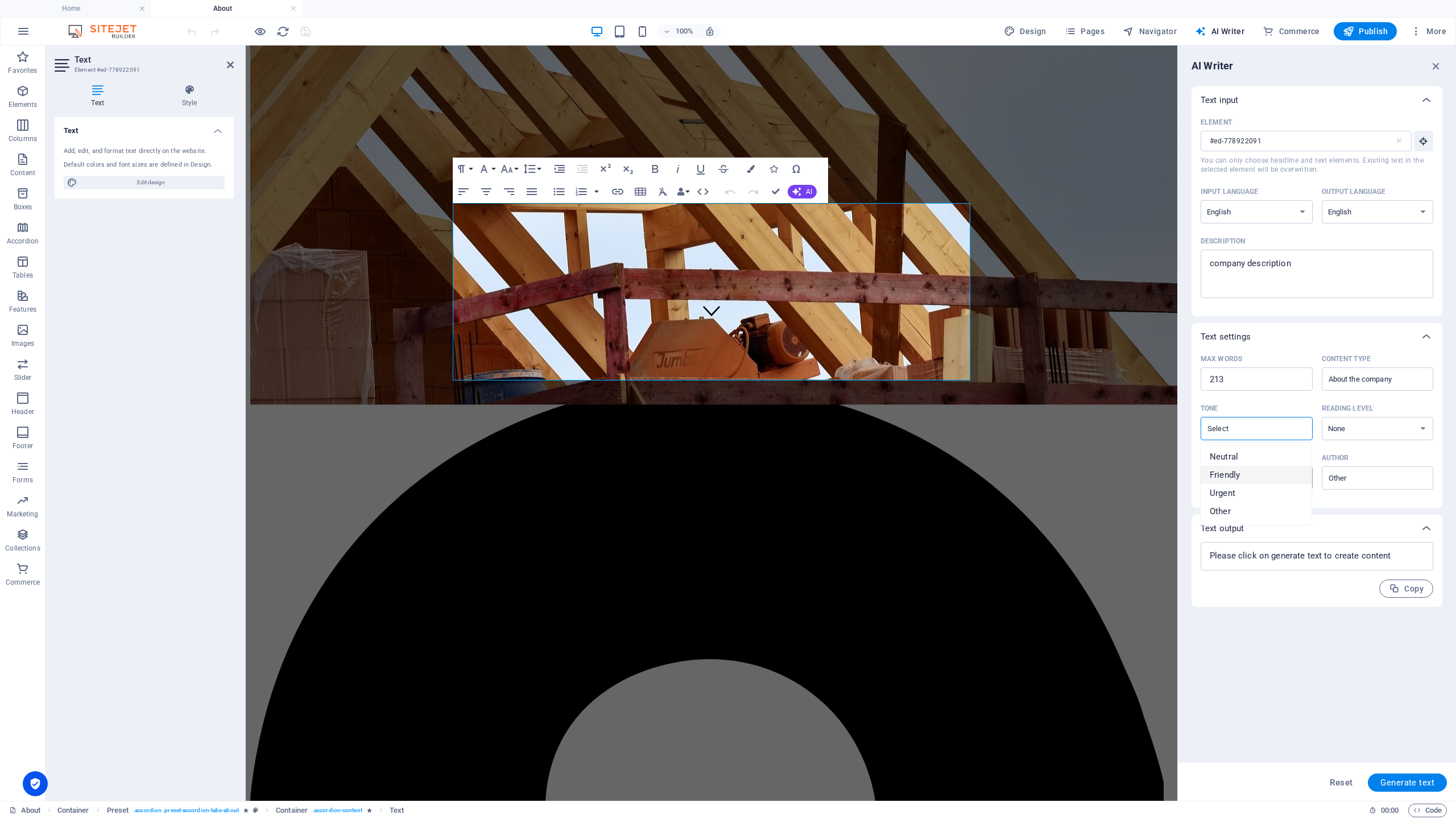 click on "Friendly" at bounding box center [1256, 475] 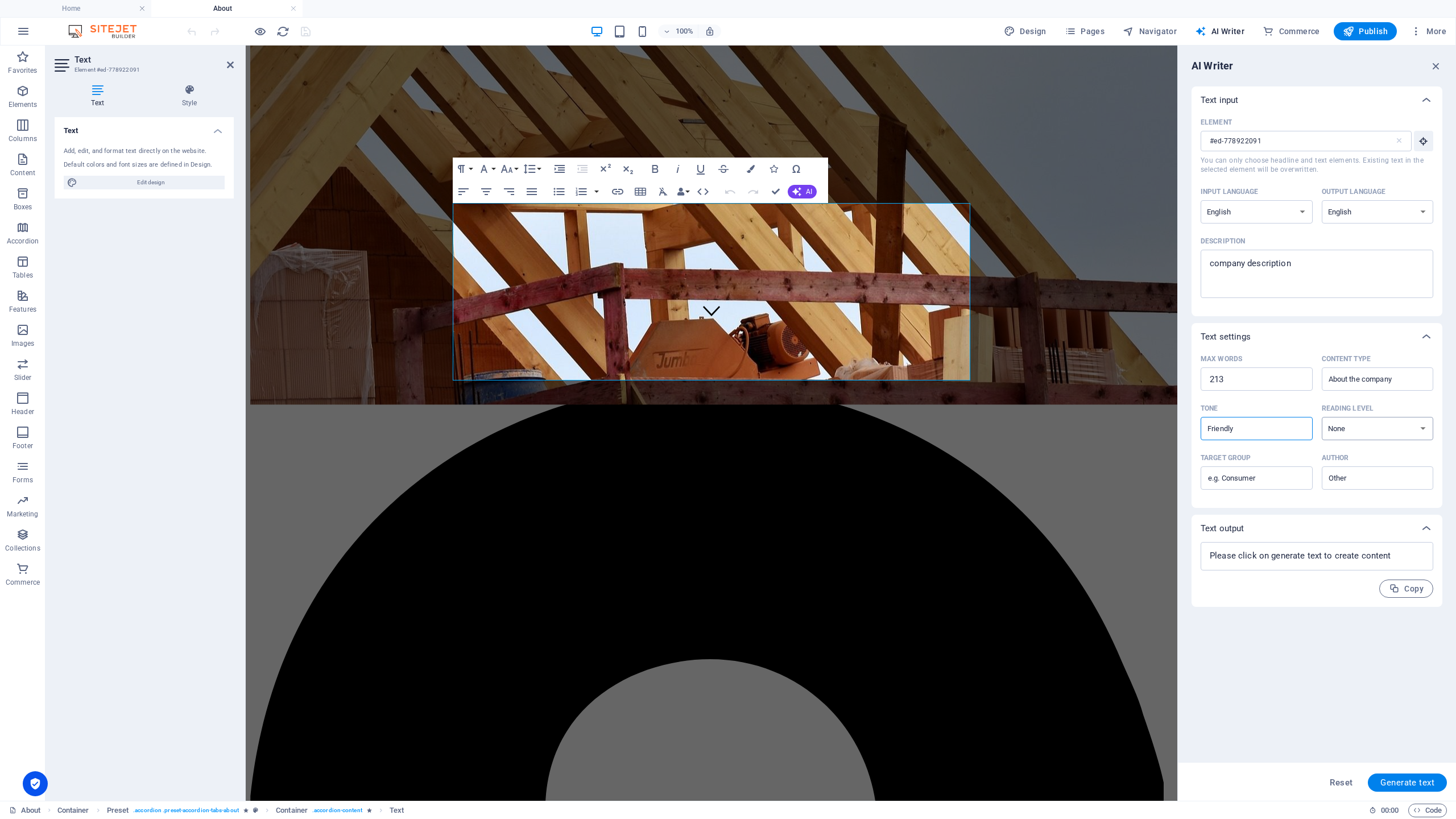 click on "None Academic Adult Teen Child" at bounding box center [1378, 428] 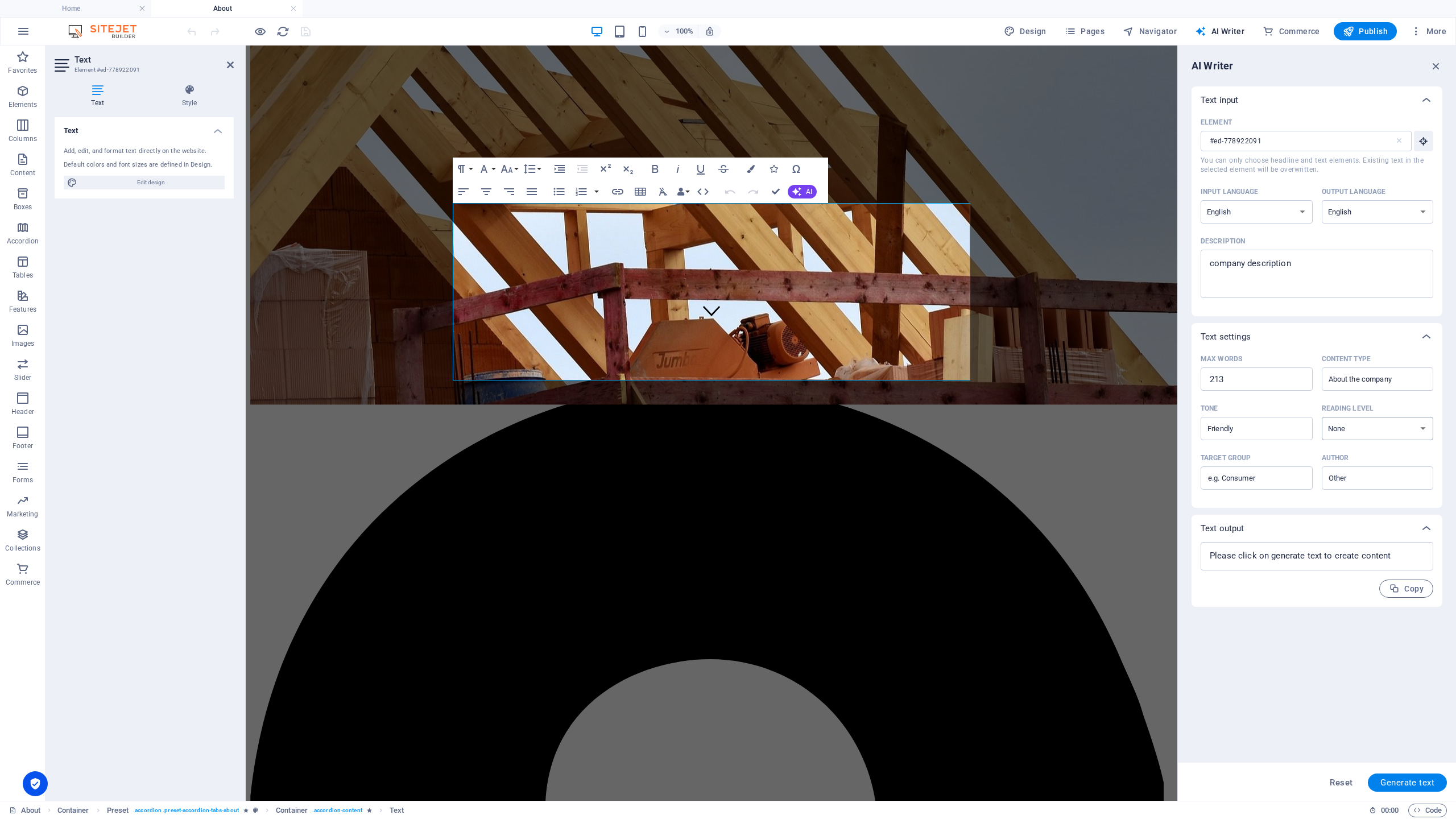 select on "Academic" 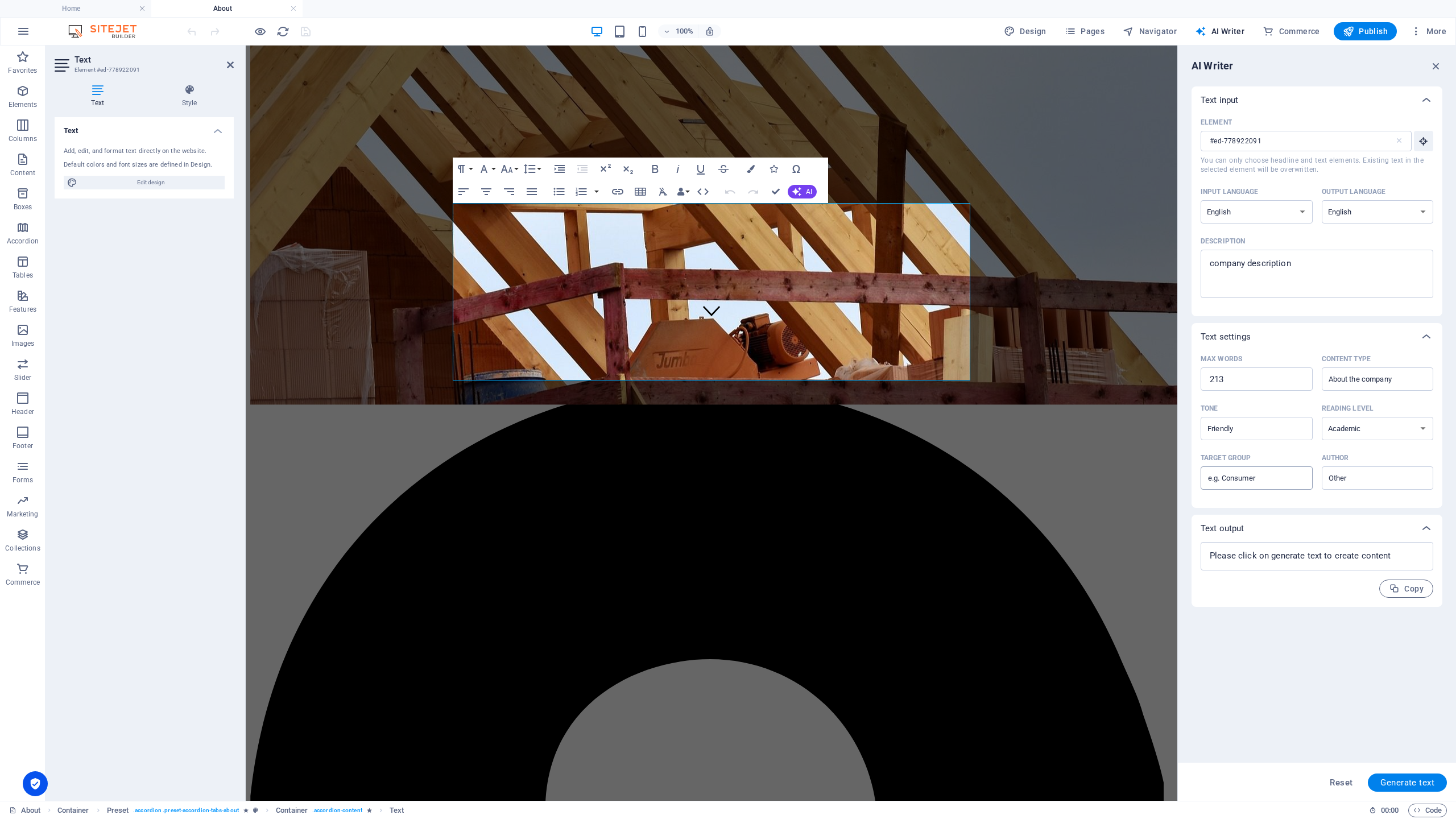 click on "Target group ​" at bounding box center (1256, 478) 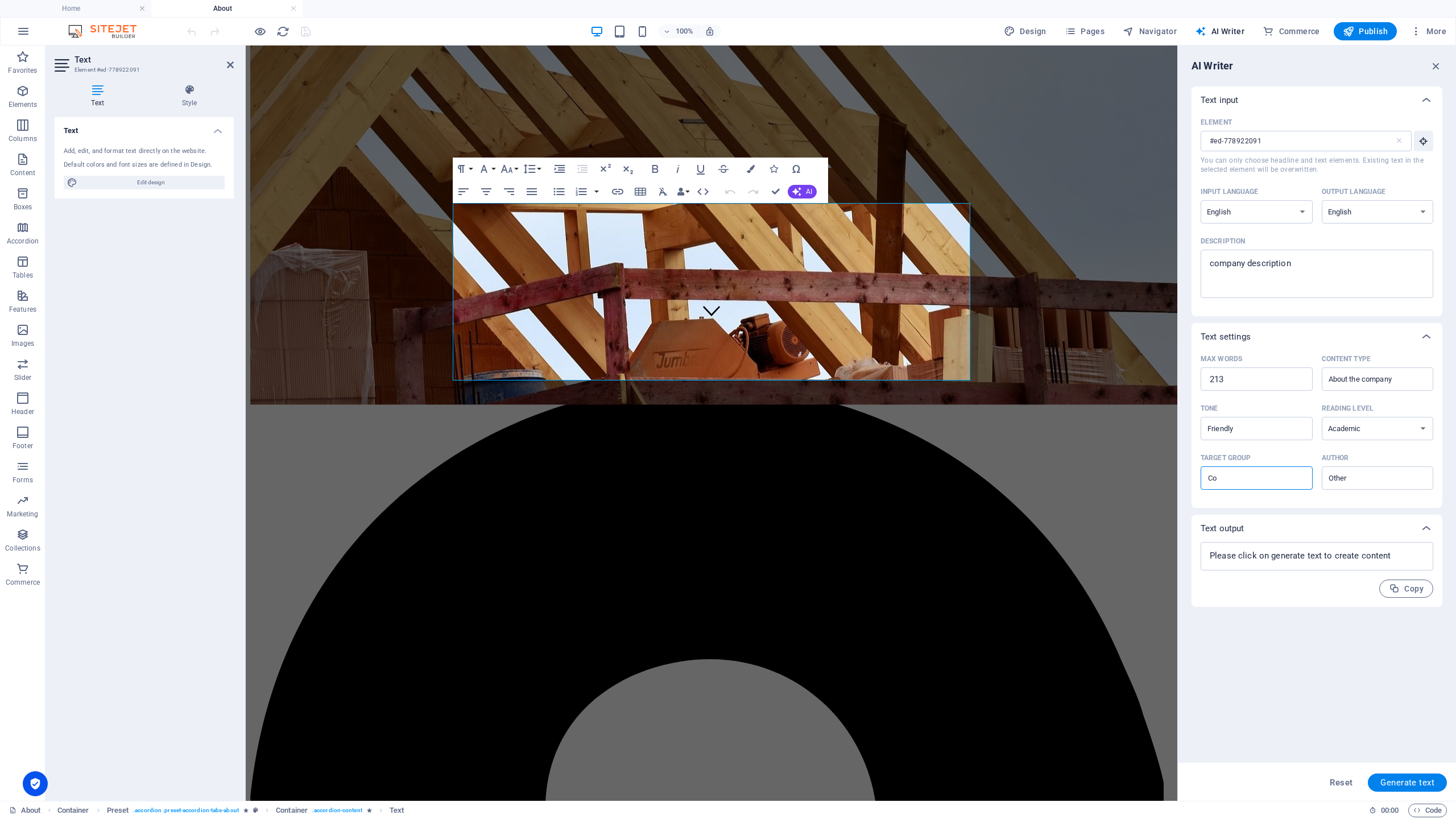type on "C" 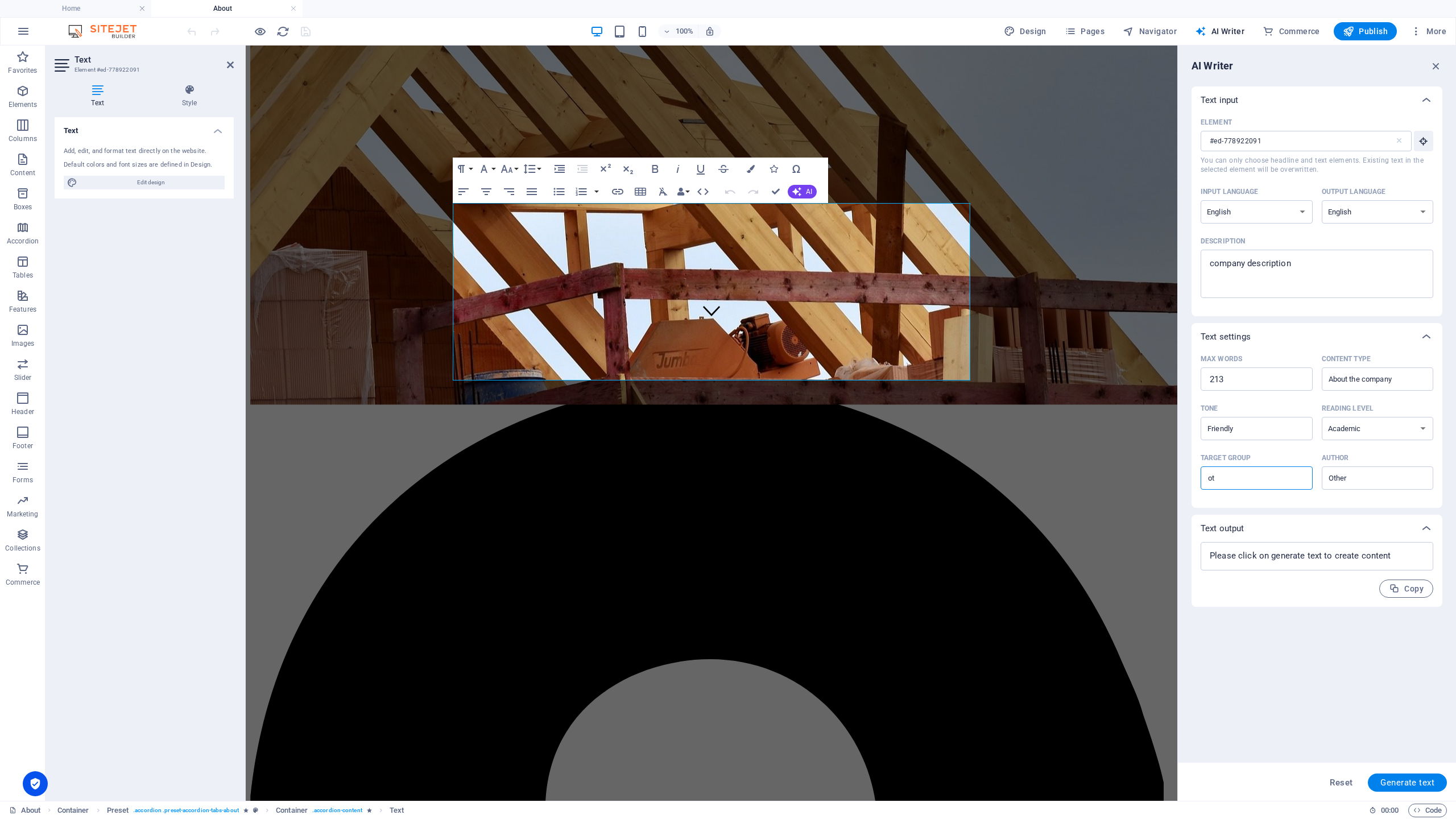 type on "o" 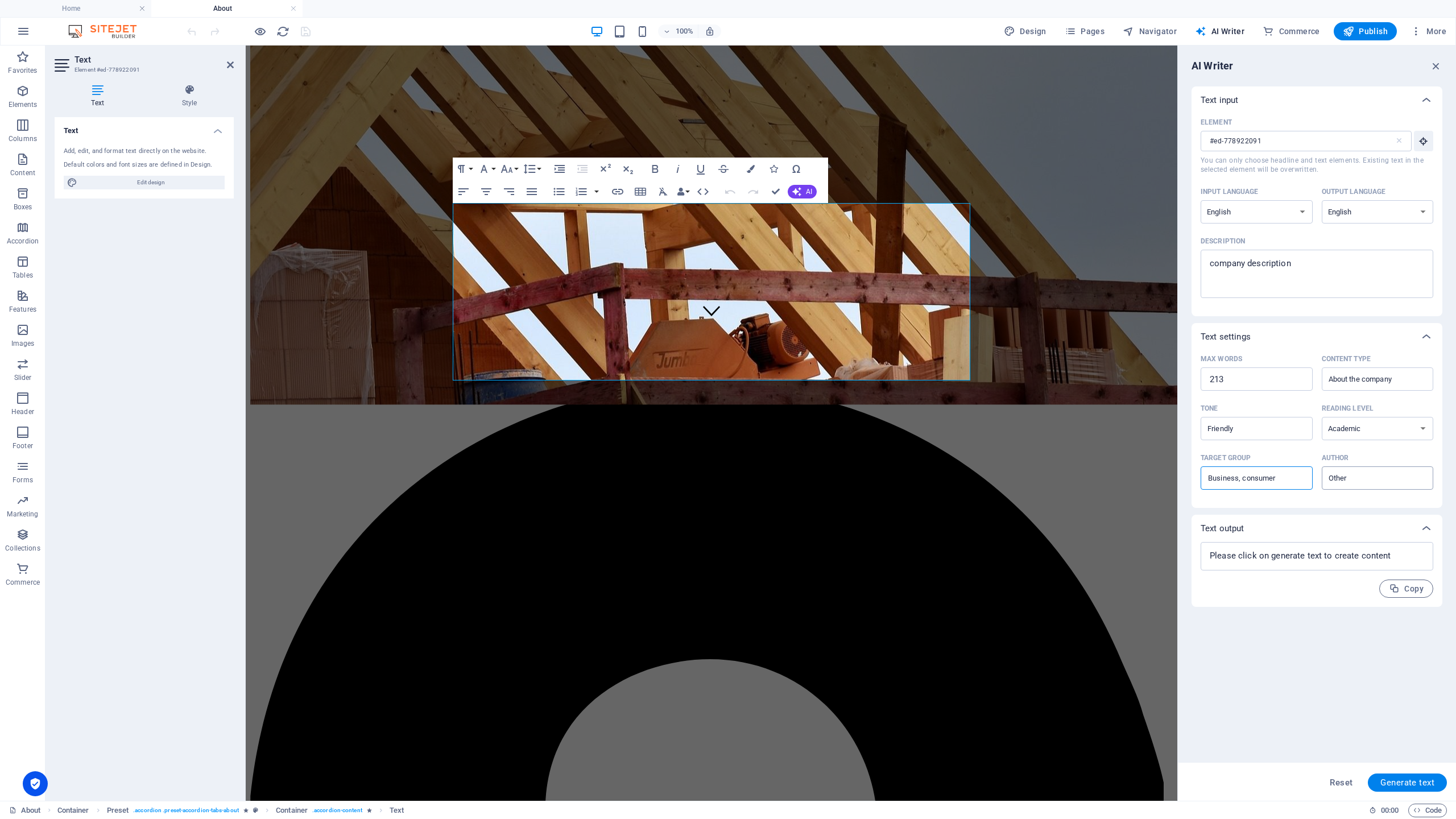 type on "Business, consumer" 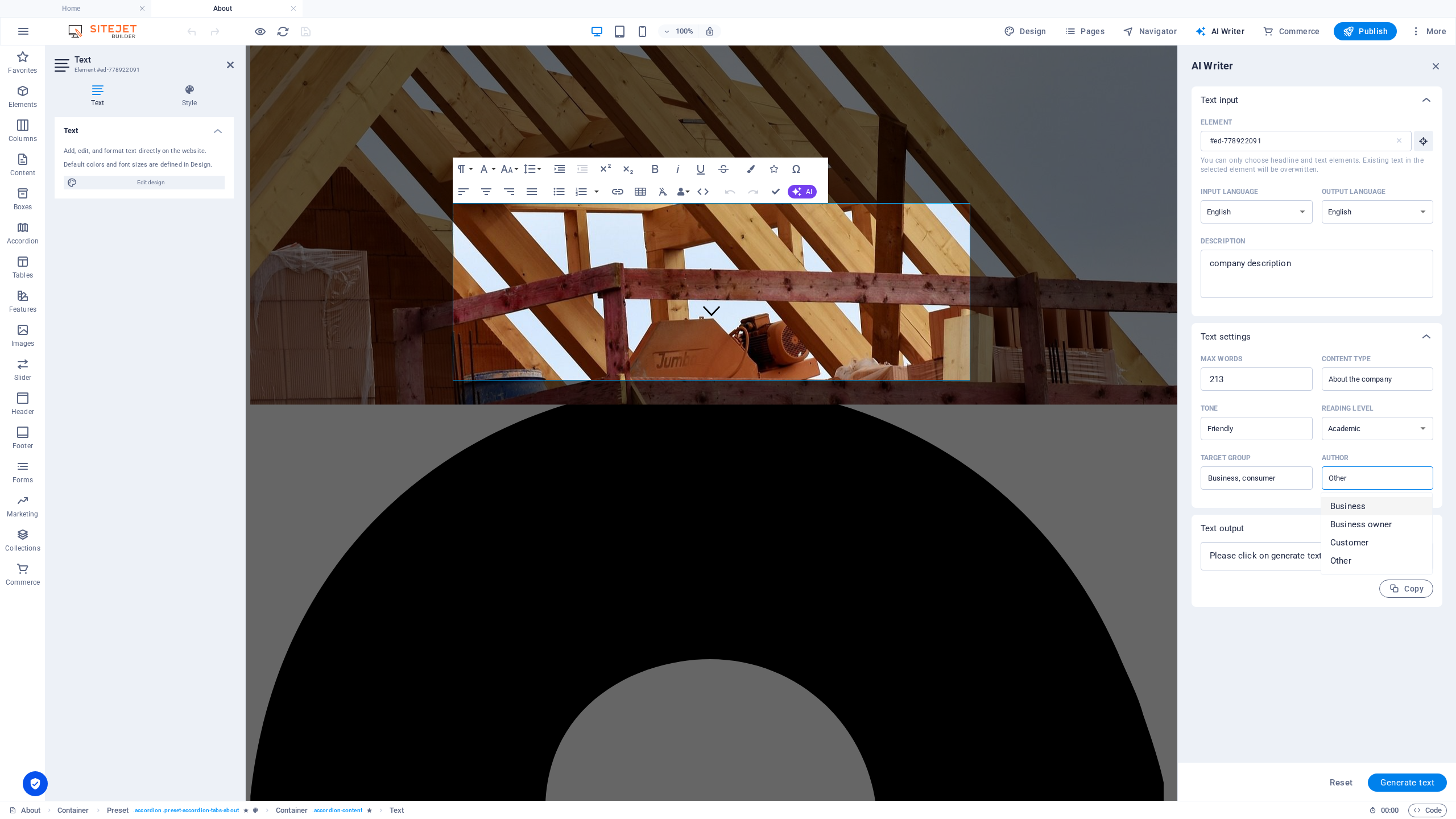 click on "Business" at bounding box center (1376, 506) 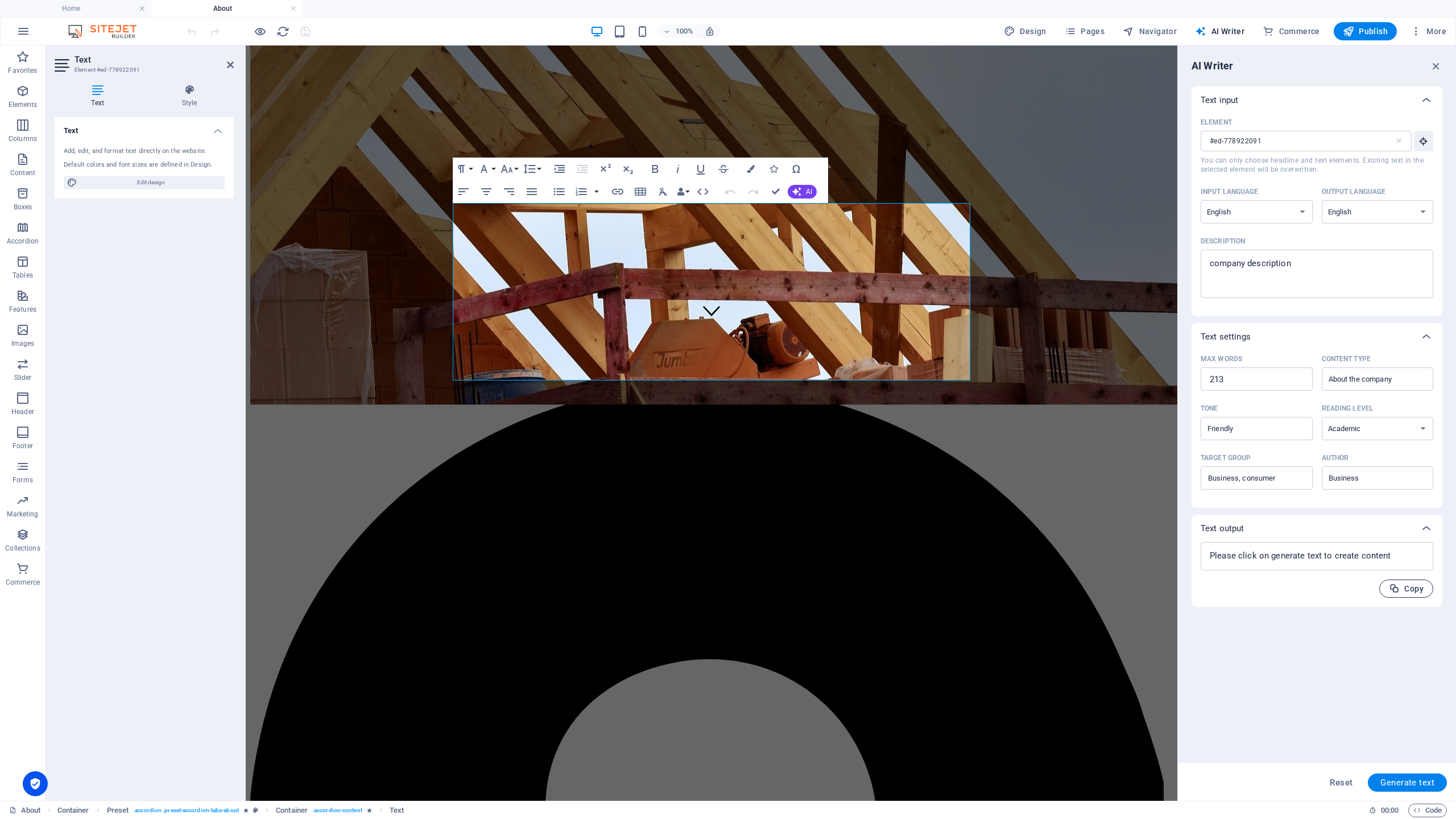 click on "Copy" at bounding box center (1406, 589) 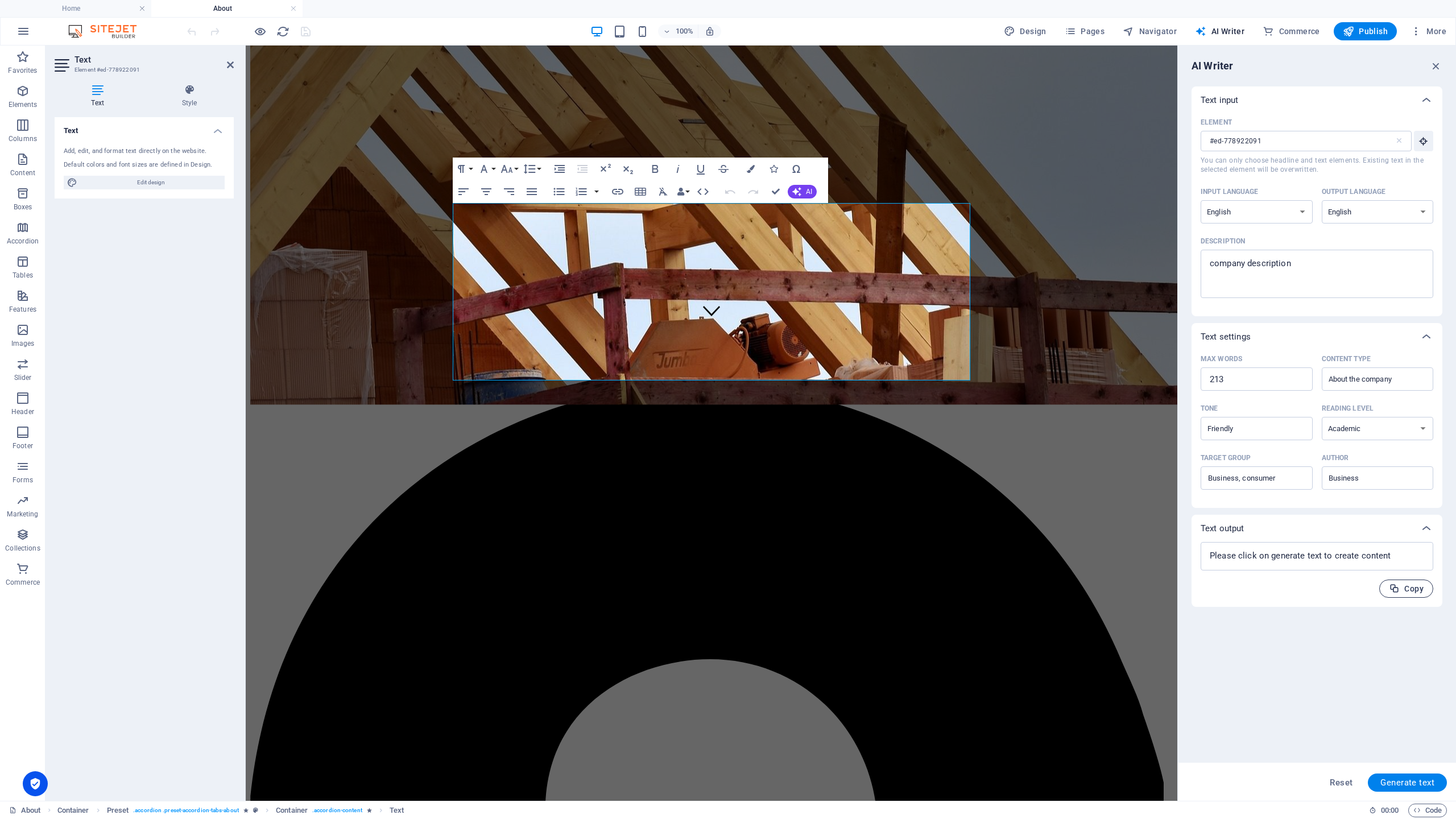 type on "x" 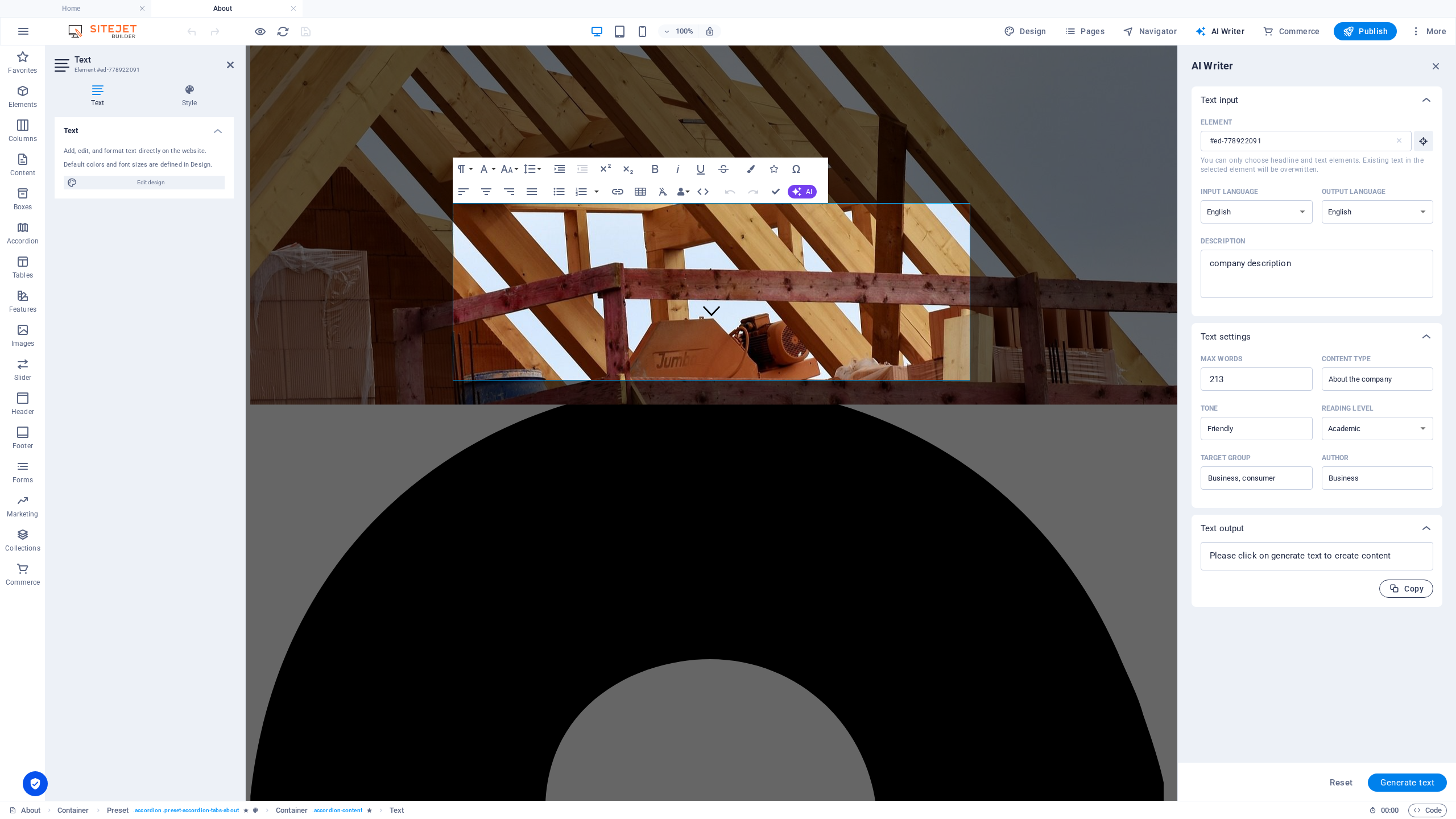 type on "x" 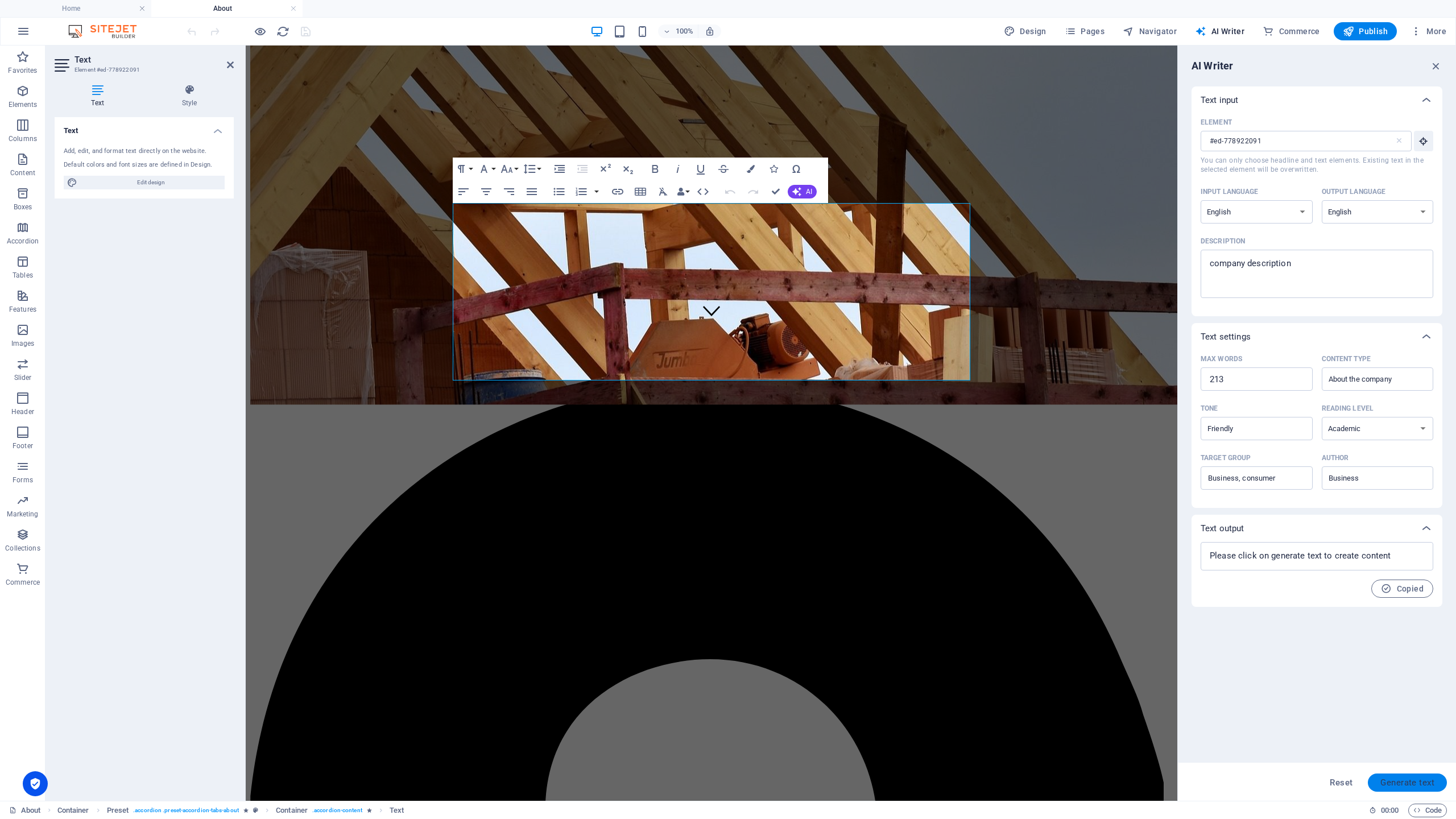 click on "Generate text" at bounding box center (1407, 783) 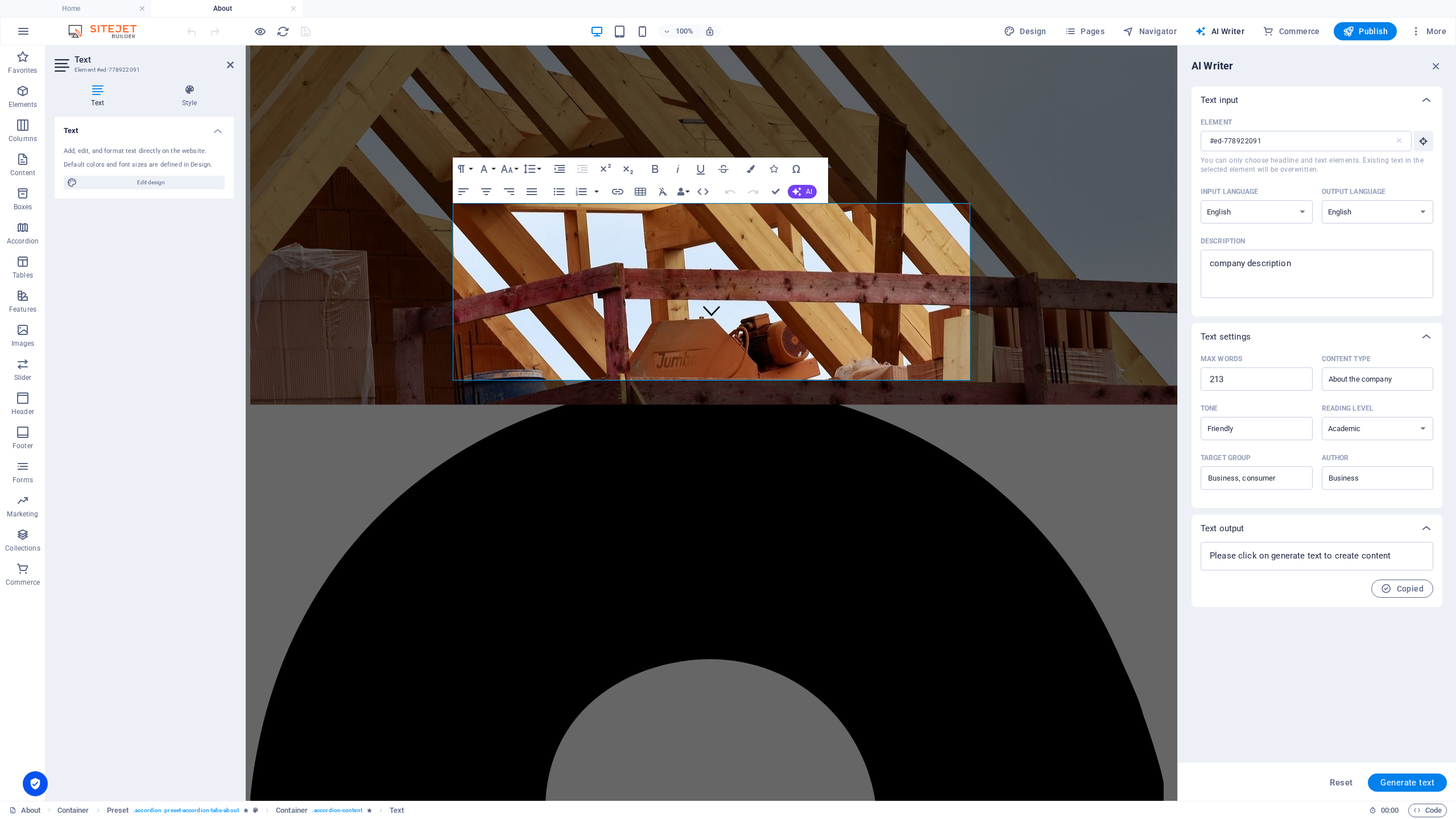 type on "x" 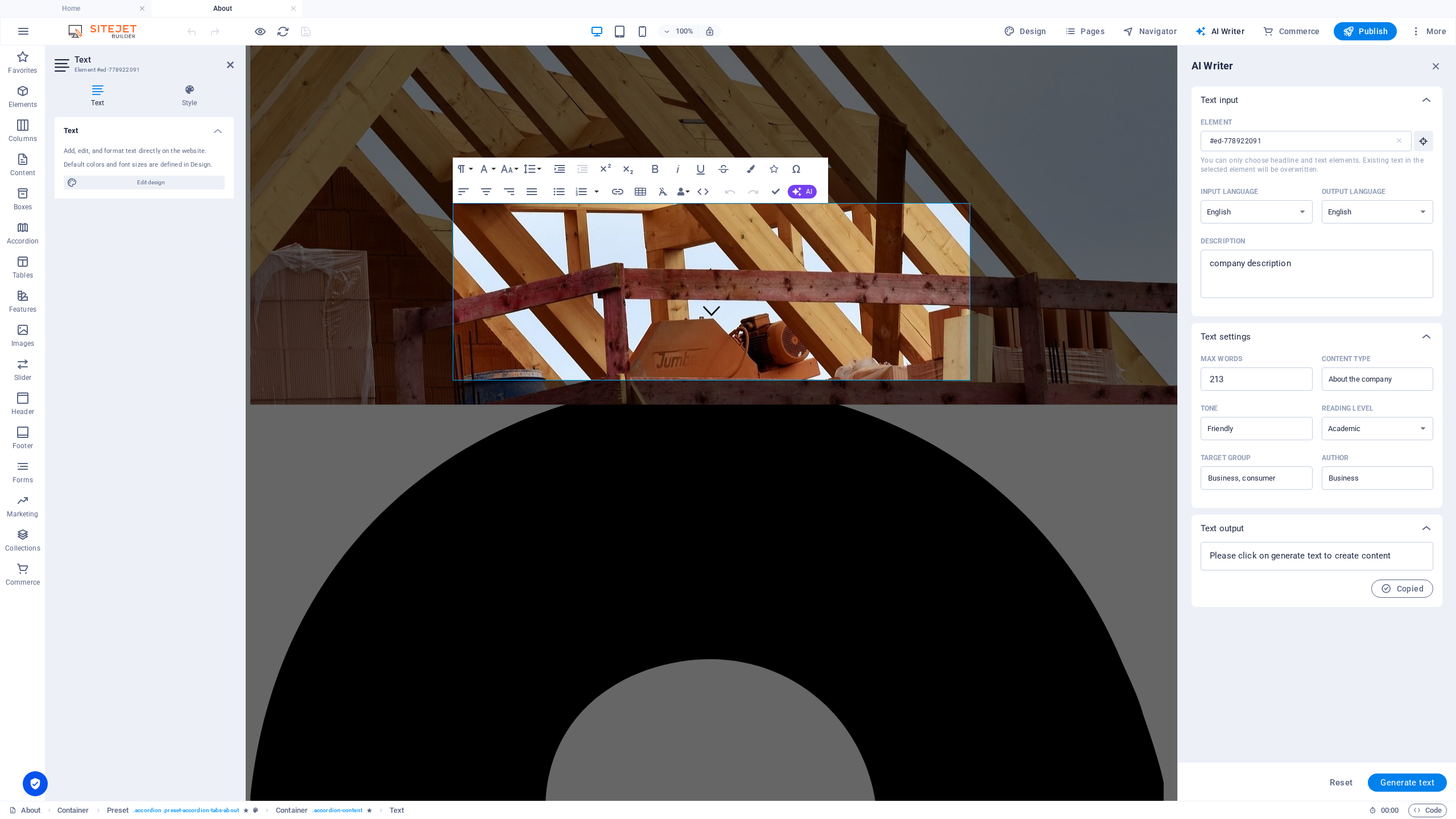 type on "x" 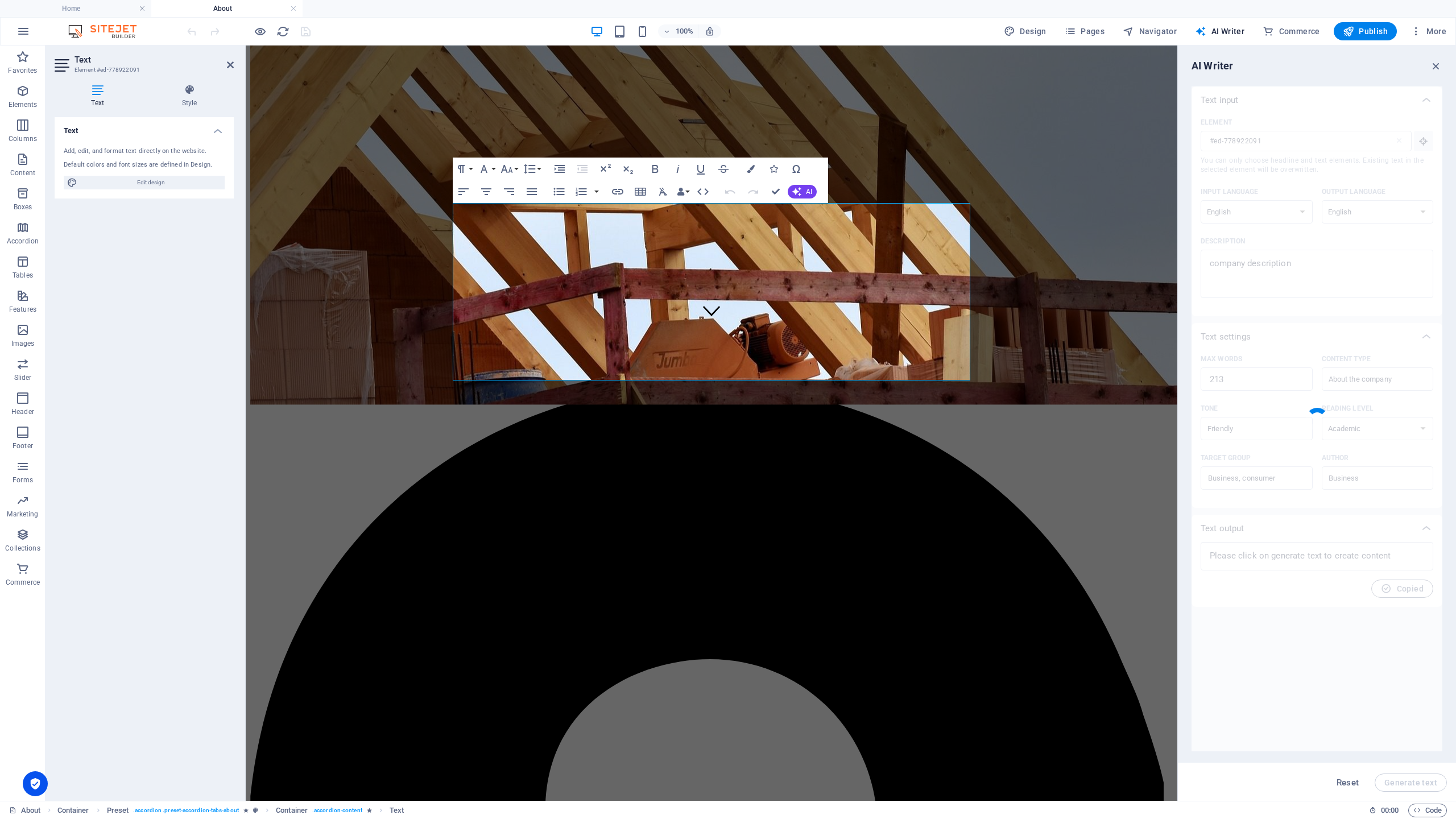 type 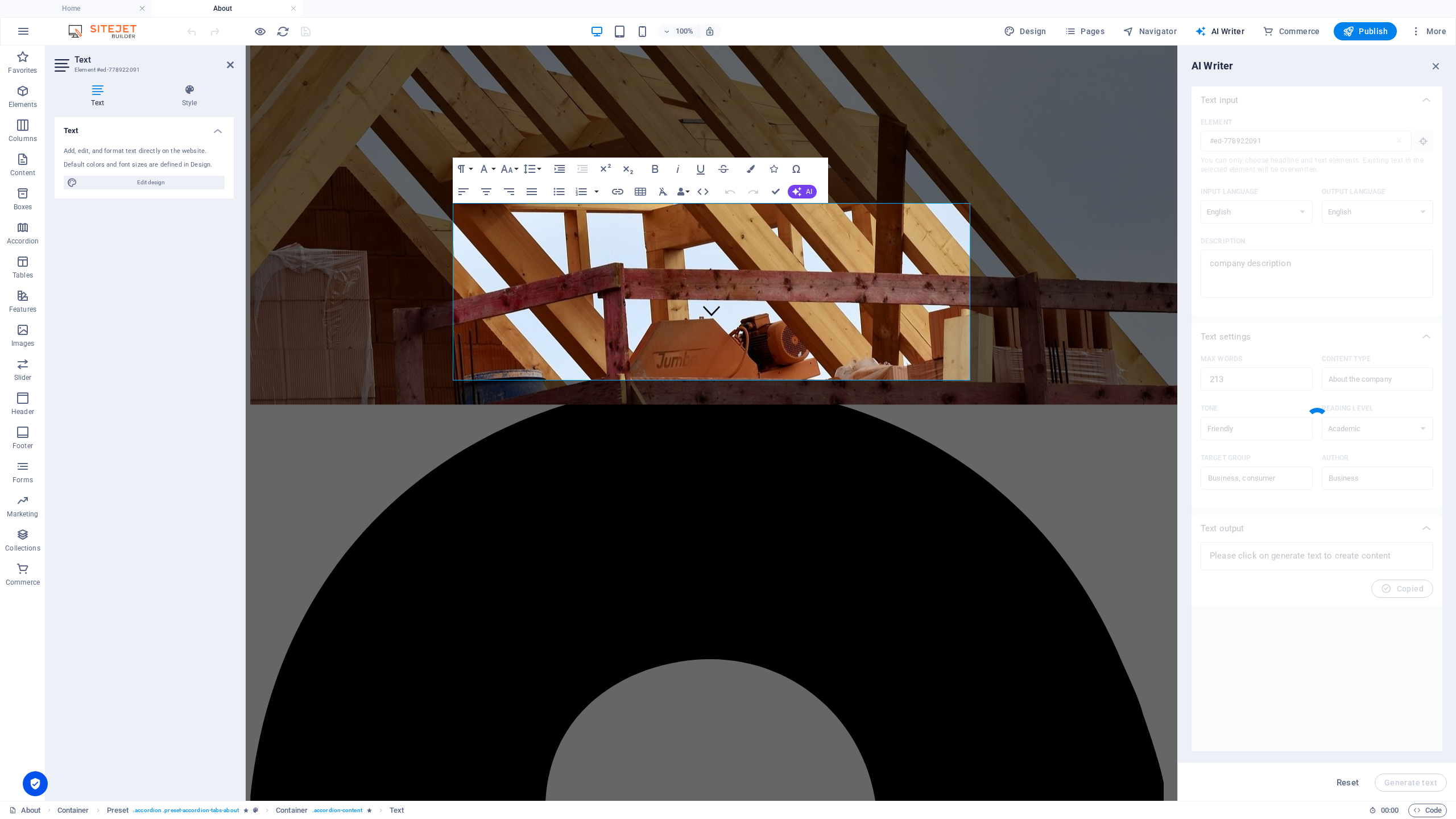 type on "At our core, we are driven by innovation and a commitment to excellence. Our journey began with a vision to empower both businesses and consumers by offering solutions that enhance efficiency and [PERSON_NAME] growth. We believe in the transformative power of collaboration, bridging the gap between cutting-edge technology and everyday needs.
With a diverse portfolio of products and services, we cater to a variety of sectors, ensuring that our offerings are tailored to meet the specific demands of our clientele. Our dedicated team of professionals is not only experts in their fields but also passionate about delivering high-quality service and creating meaningful relationships. We value transparency, integrity, and customer satisfaction, which reflect in our operational practices and interactions.
Emphasizing sustainability, we strive to minimize our environmental footprint while maximizing value for our stakeholders. Our commitment extends beyond our immediate business goals; we seek to contribute positively to..." 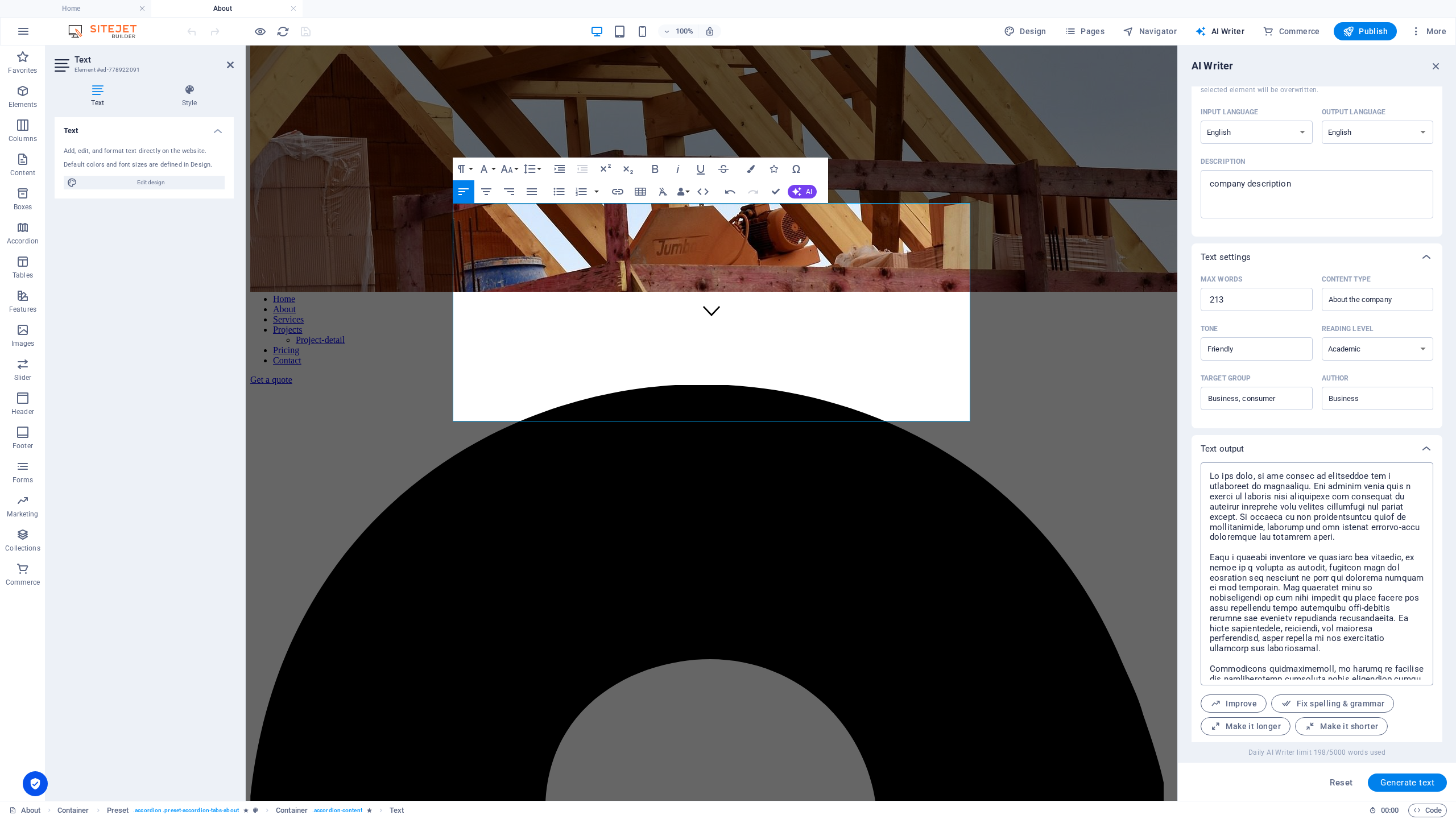 scroll, scrollTop: 79, scrollLeft: 0, axis: vertical 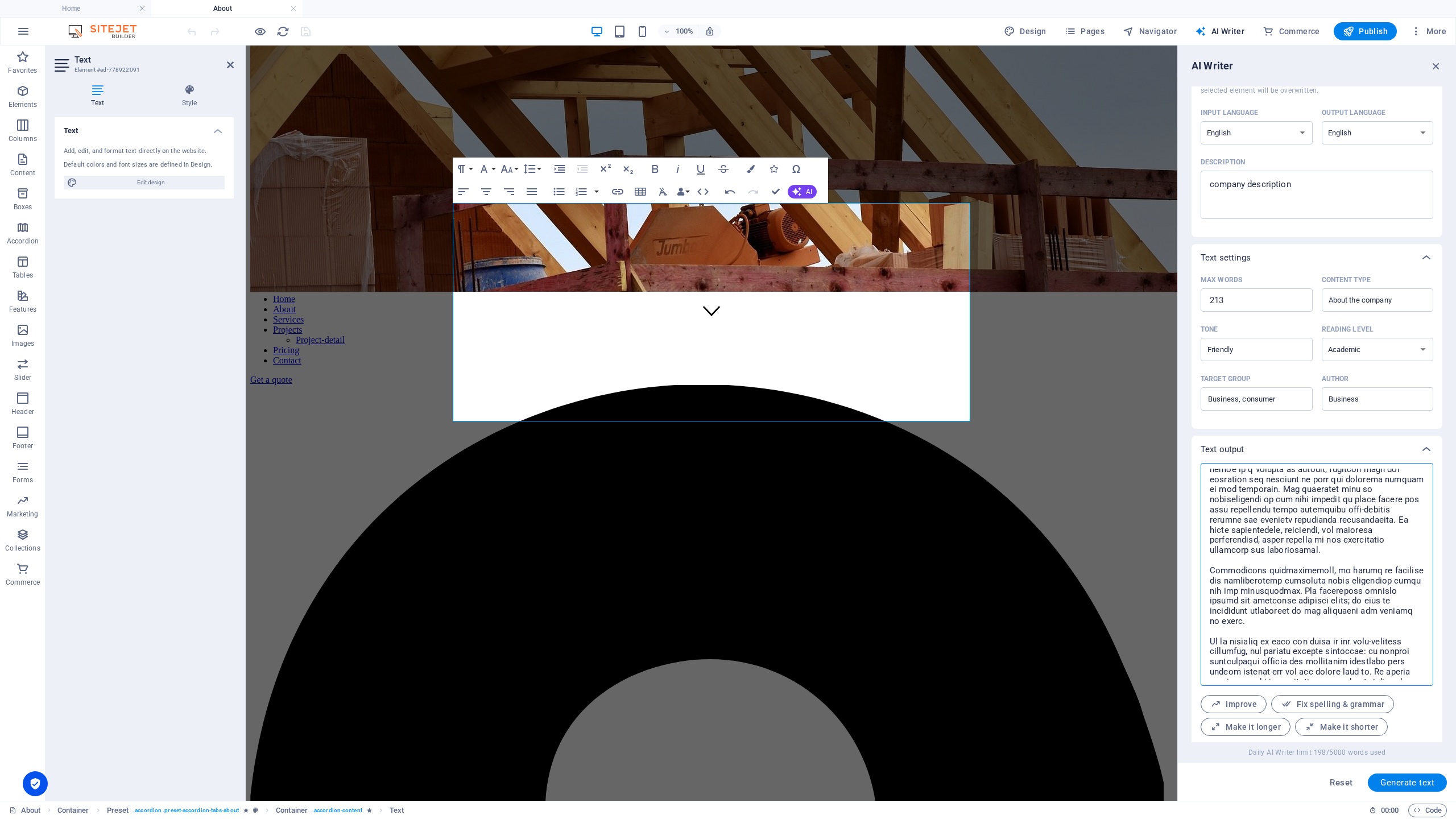 drag, startPoint x: 1210, startPoint y: 475, endPoint x: 1290, endPoint y: 676, distance: 216.3354 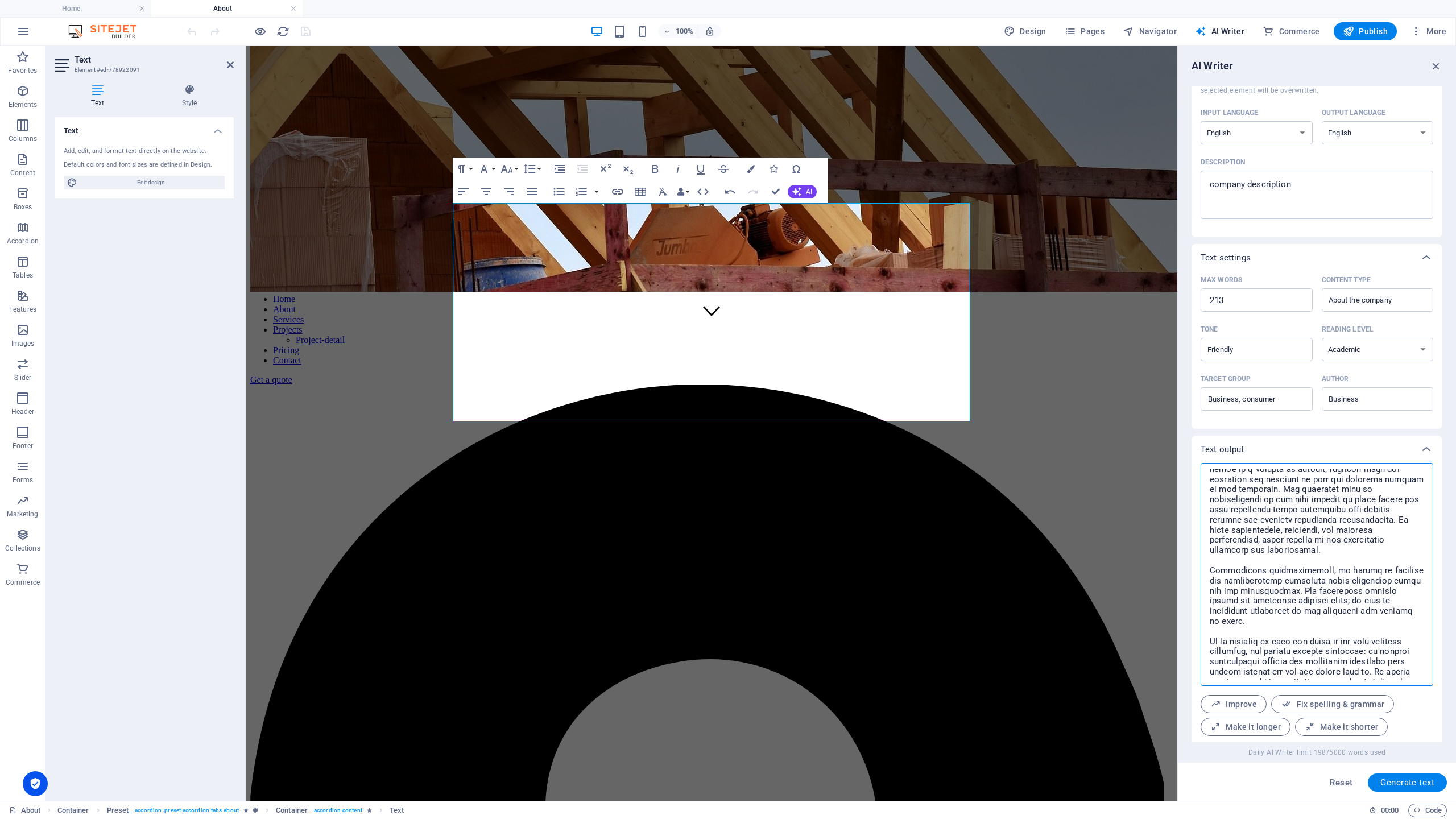 click at bounding box center [1317, 574] 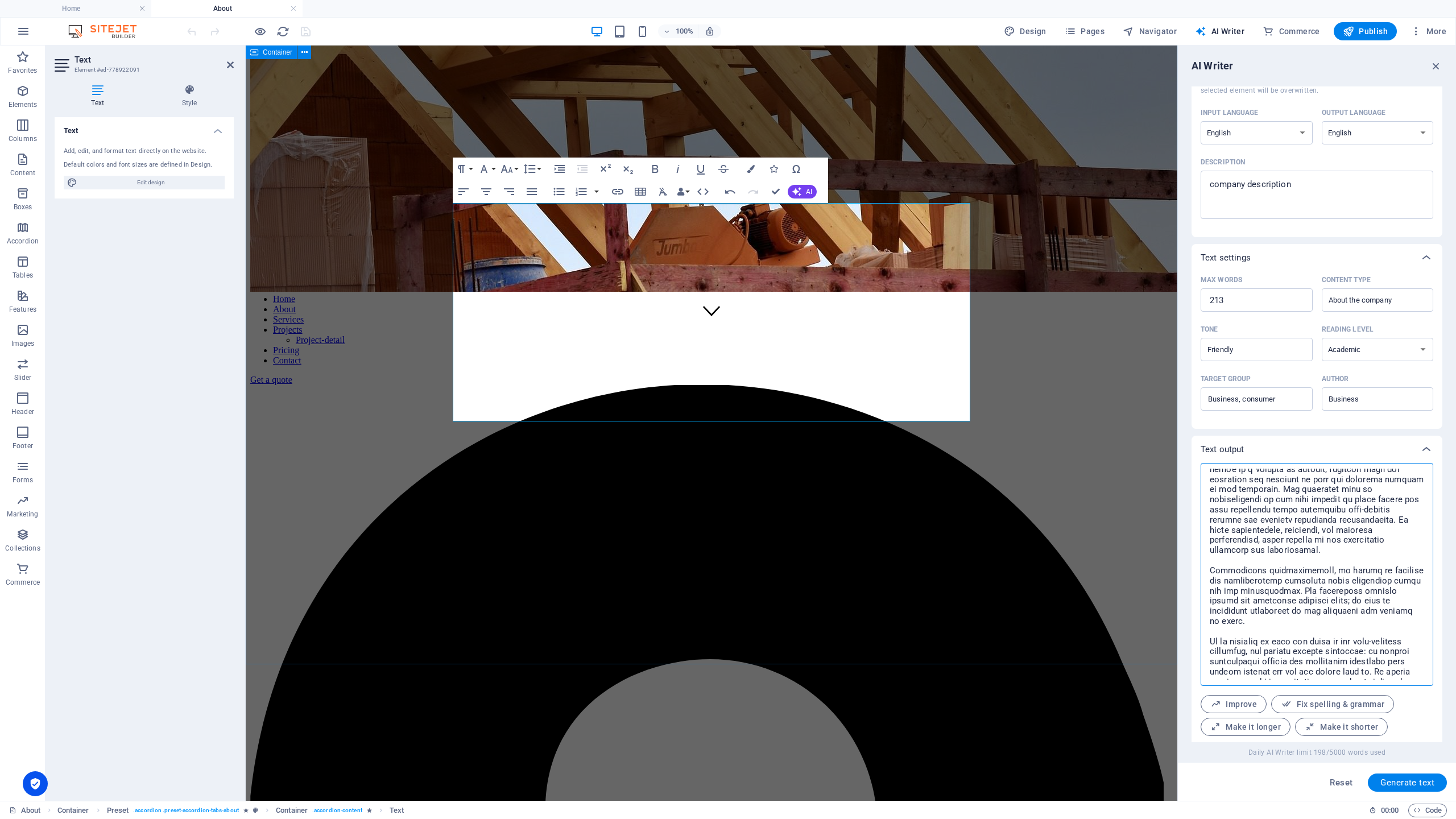 click on "About us We are your professional partners We are dedicated to enhancing your everyday experiences through innovative products crafted with care. Our core values revolve around sustainability, quality, and community. We believe in responsible sourcing and are committed to minimizing our environmental footprint. With a passion for excellence, we strive to provide exceptional service and build lasting relationships with our customers. Our team works tirelessly to ensure that every item reflects our commitment to craftsmanship and integrity. Join us in creating a better [DATE], where each purchase contributes to a positive impact on our planet and the communities we serve. About At our core, we are driven by innovation and a commitment to excellence. Our journey began with a vision to empower both businesses and consumers by offering solutions that enhance efficiency and [PERSON_NAME] growth. We believe in the transformative power of collaboration, bridging the gap between cutting-edge technology and everyday needs." at bounding box center [712, 3422] 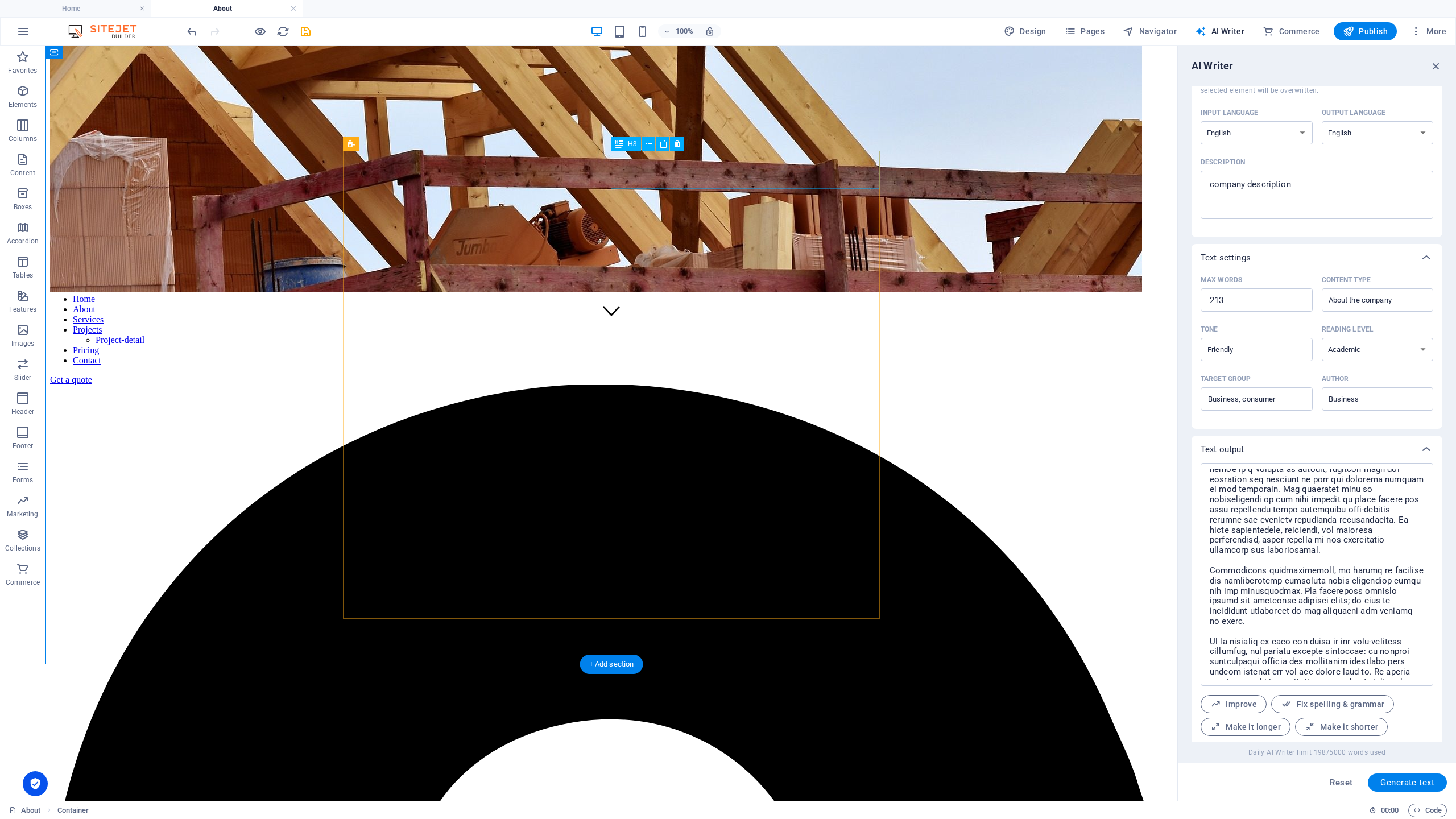 click on "Mission" at bounding box center [611, 4447] 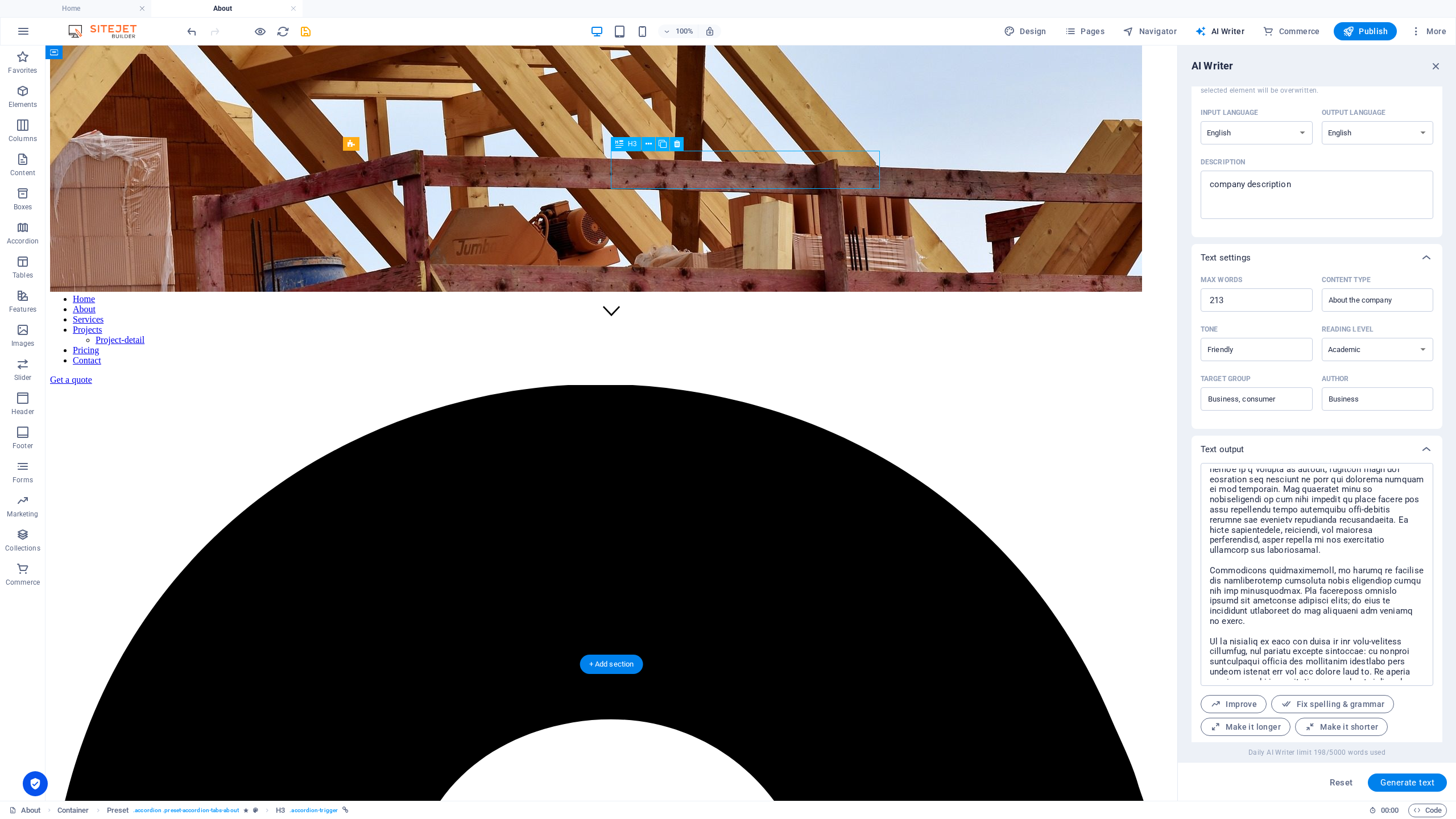 scroll, scrollTop: 472, scrollLeft: 0, axis: vertical 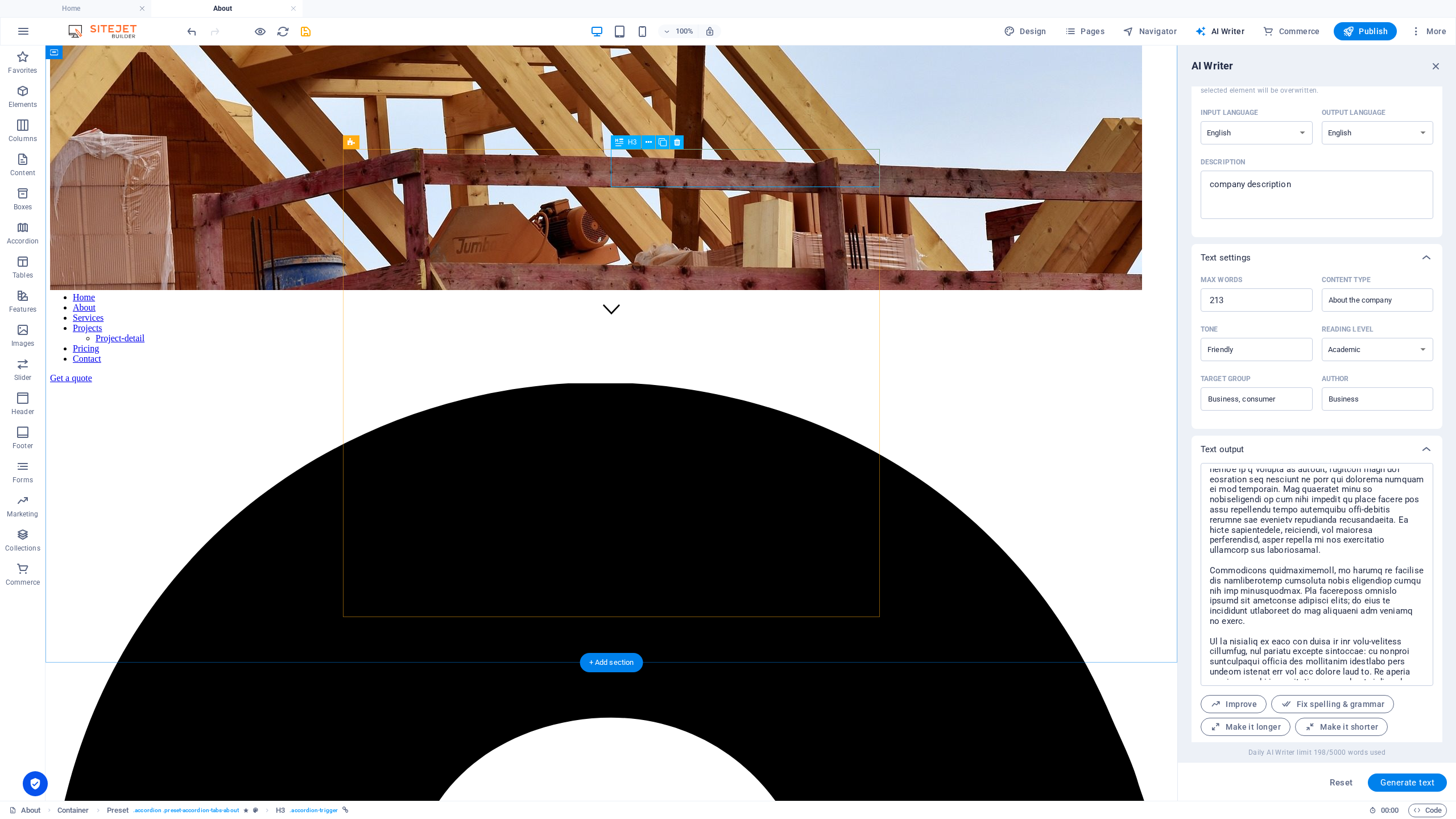 click on "Mission" at bounding box center (611, 4445) 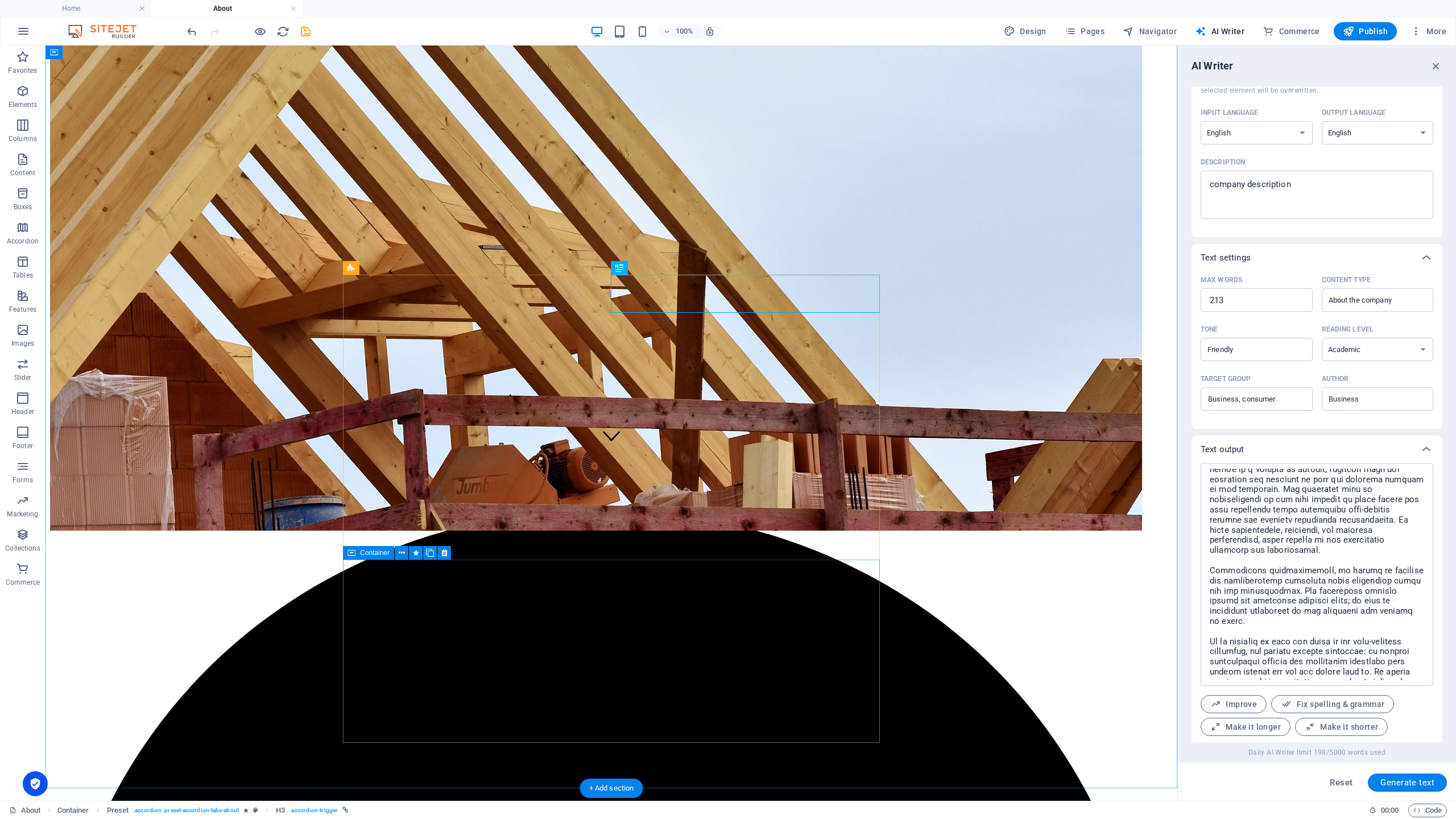 scroll, scrollTop: 346, scrollLeft: 0, axis: vertical 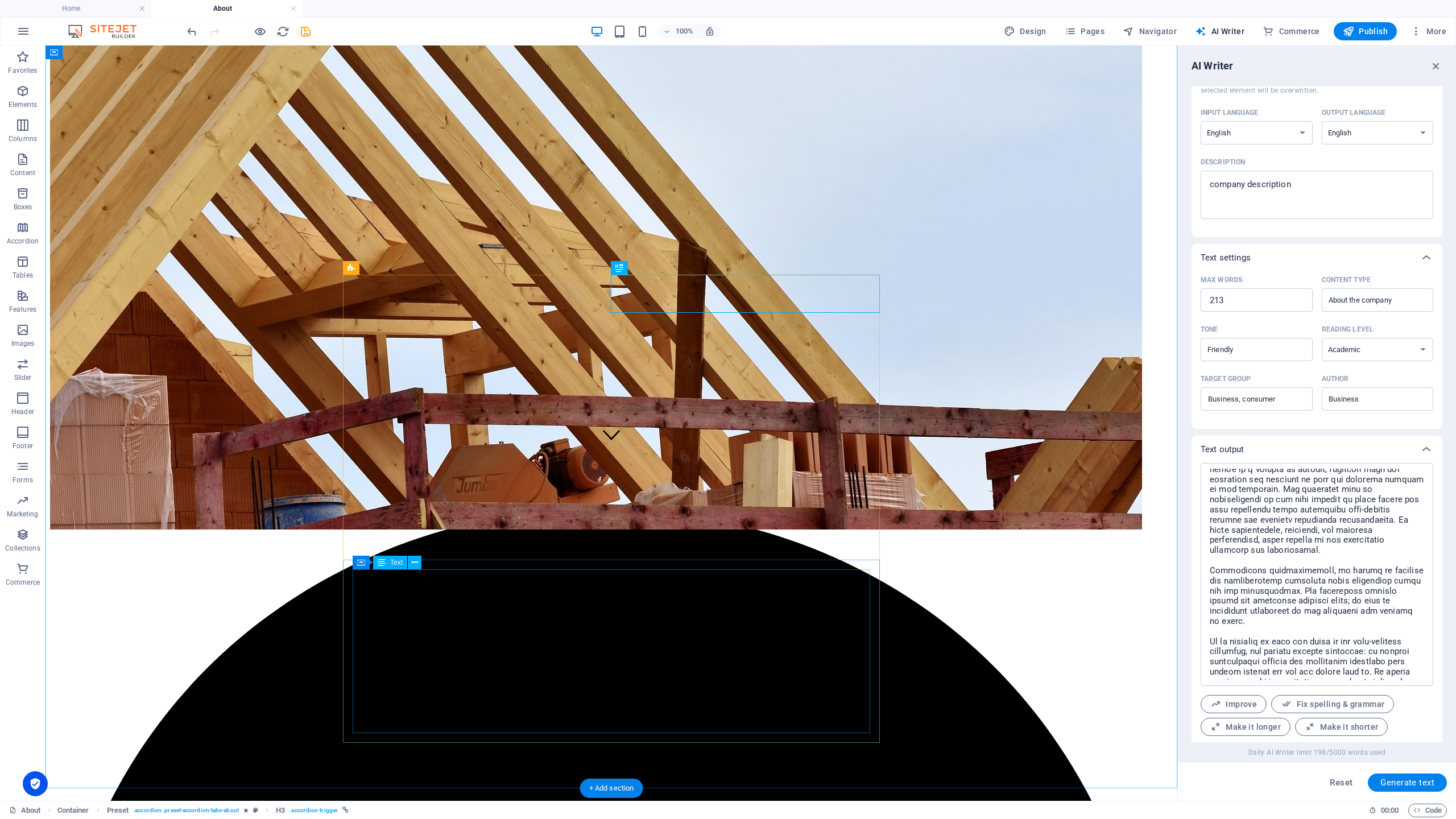 click on "Lorem ipsum dolor sit amet, consetetur sadipscing elitr, sed diam nonumy eirmod tempor invidunt ut labore et dolore magna aliquyam erat, sed diam voluptua. At vero eos et accusam et [PERSON_NAME] duo [PERSON_NAME] et ea rebum. Stet clita kasd gubergren, no sea takimata sanctus est Lorem ipsum dolor sit amet. Lorem ipsum dolor sit amet, consetetur sadipscing elitr, sed diam nonumy eirmod tempor invidunt ut labore et dolore magna aliquyam erat, sed diam voluptua. At vero eos et accusam et [PERSON_NAME] duo [PERSON_NAME] et ea rebum. Stet clita kasd gubergren, no sea takimata sanctus est Lorem ipsum dolor sit amet. Lorem ipsum dolor sit amet, consetetur sadipscing elitr, sed diam nonumy eirmod tempor invidunt ut labore et dolore magna aliquyam erat, sed diam voluptua. At vero eos et accusam et [PERSON_NAME] duo [PERSON_NAME] et ea rebum. Stet clita kasd gubergren, no sea takimata sanctus est Lorem ipsum dolor sit amet." at bounding box center [611, 4628] 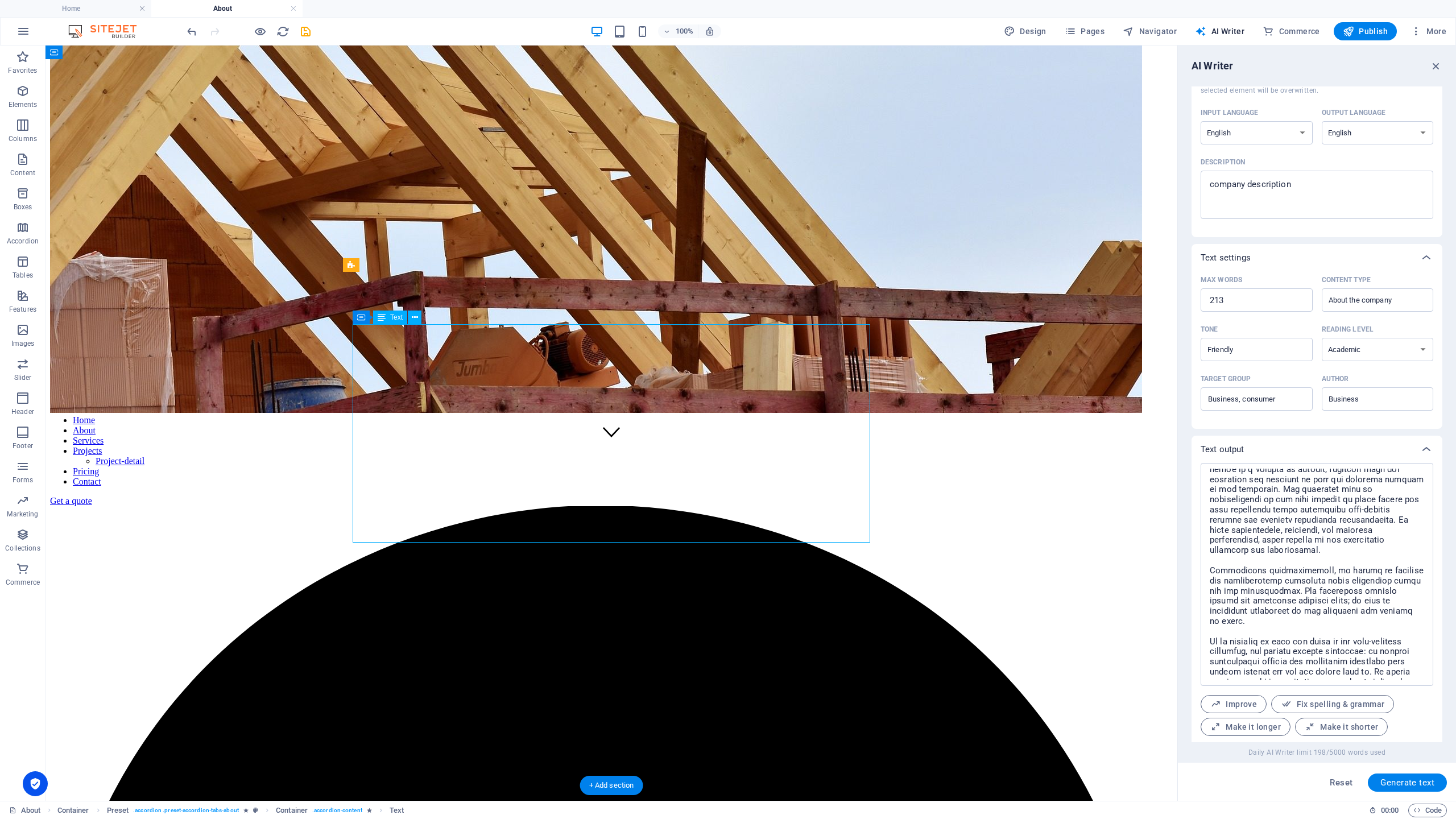 scroll, scrollTop: 342, scrollLeft: 0, axis: vertical 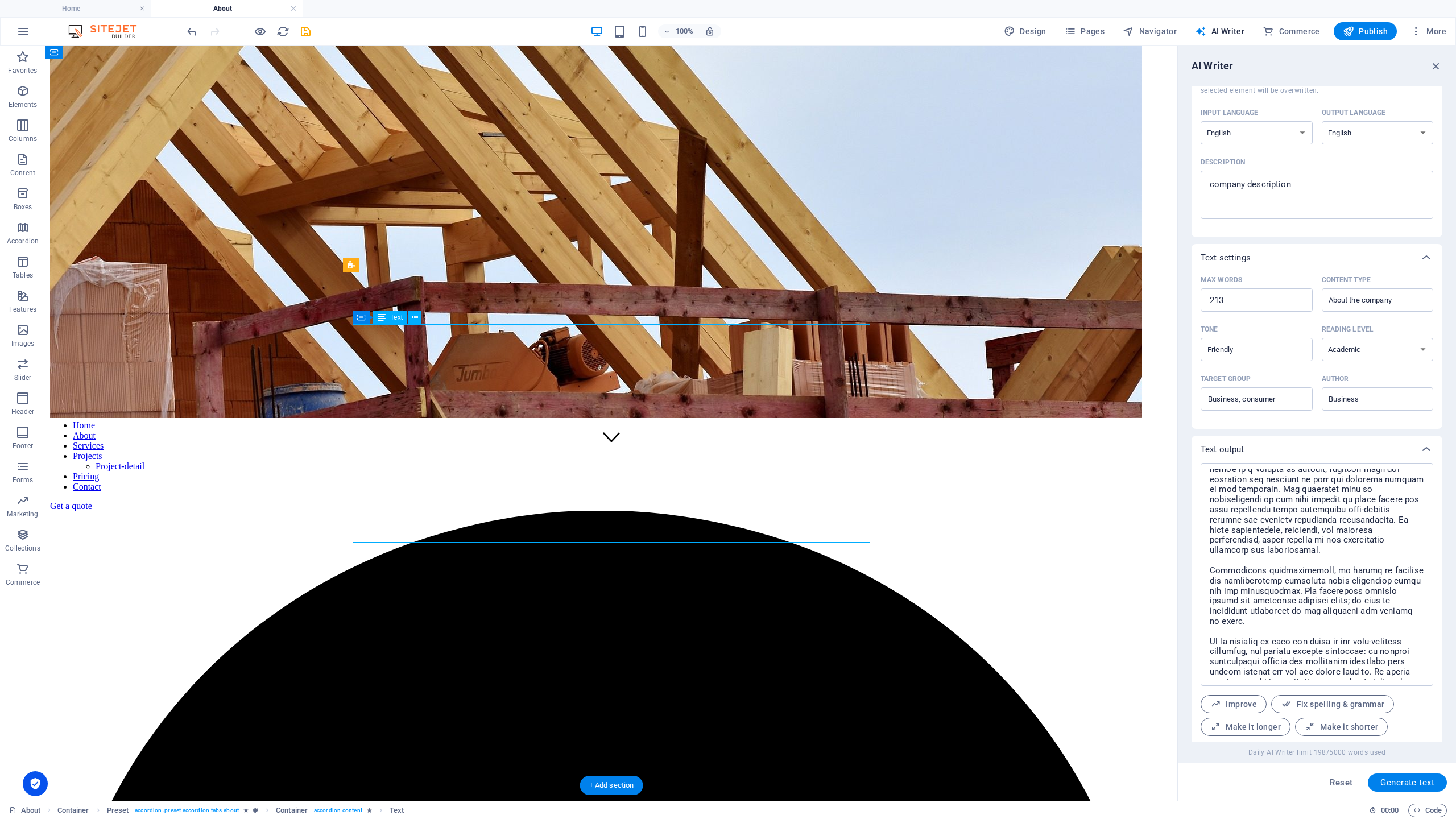 drag, startPoint x: 487, startPoint y: 535, endPoint x: 437, endPoint y: 486, distance: 70.00714 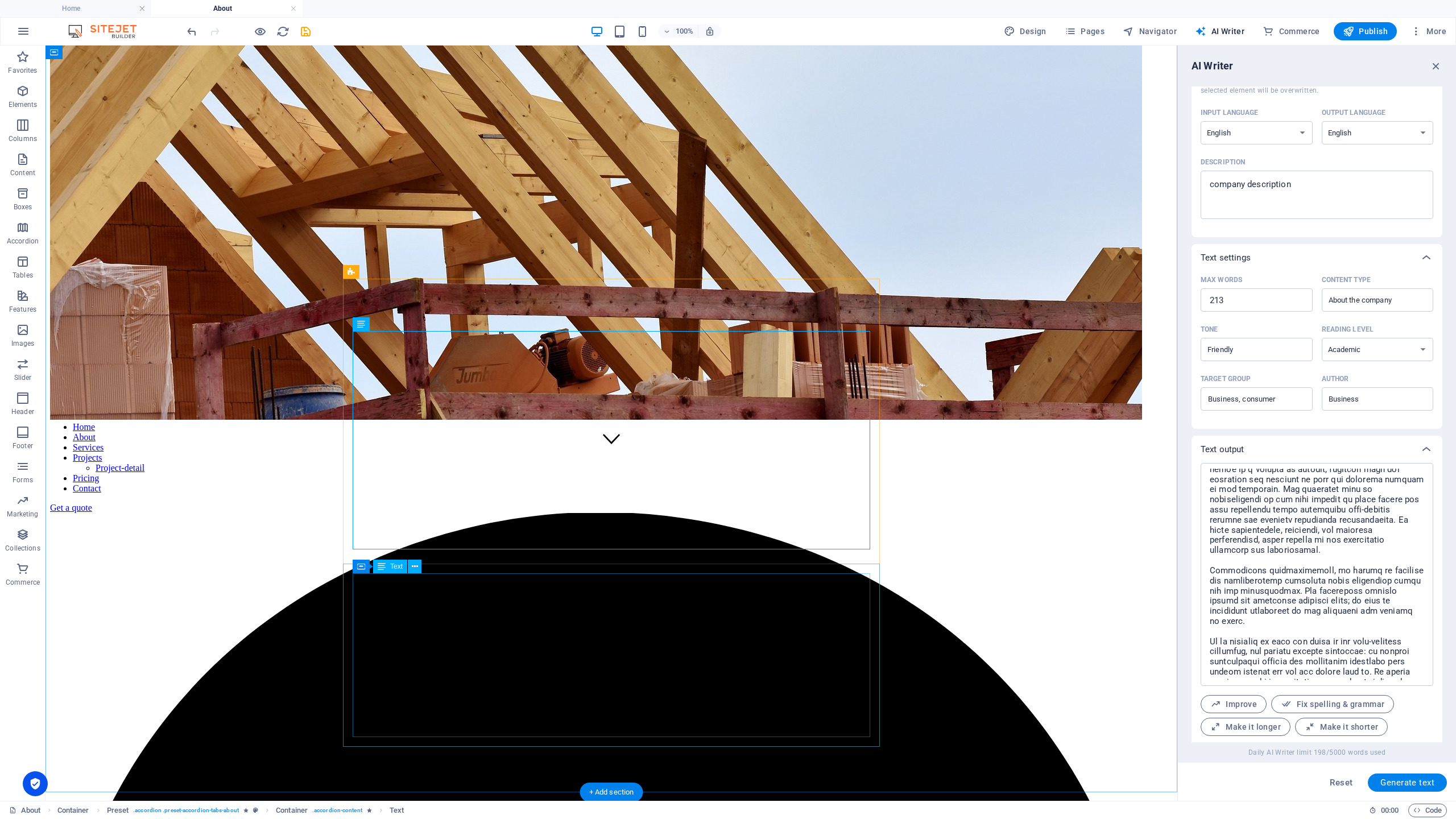click on "Lorem ipsum dolor sit amet, consetetur sadipscing elitr, sed diam nonumy eirmod tempor invidunt ut labore et dolore magna aliquyam erat, sed diam voluptua. At vero eos et accusam et [PERSON_NAME] duo [PERSON_NAME] et ea rebum. Stet clita kasd gubergren, no sea takimata sanctus est Lorem ipsum dolor sit amet. Lorem ipsum dolor sit amet, consetetur sadipscing elitr, sed diam nonumy eirmod tempor invidunt ut labore et dolore magna aliquyam erat, sed diam voluptua. At vero eos et accusam et [PERSON_NAME] duo [PERSON_NAME] et ea rebum. Stet clita kasd gubergren, no sea takimata sanctus est Lorem ipsum dolor sit amet. Lorem ipsum dolor sit amet, consetetur sadipscing elitr, sed diam nonumy eirmod tempor invidunt ut labore et dolore magna aliquyam erat, sed diam voluptua. At vero eos et accusam et [PERSON_NAME] duo [PERSON_NAME] et ea rebum. Stet clita kasd gubergren, no sea takimata sanctus est Lorem ipsum dolor sit amet." at bounding box center [611, 4632] 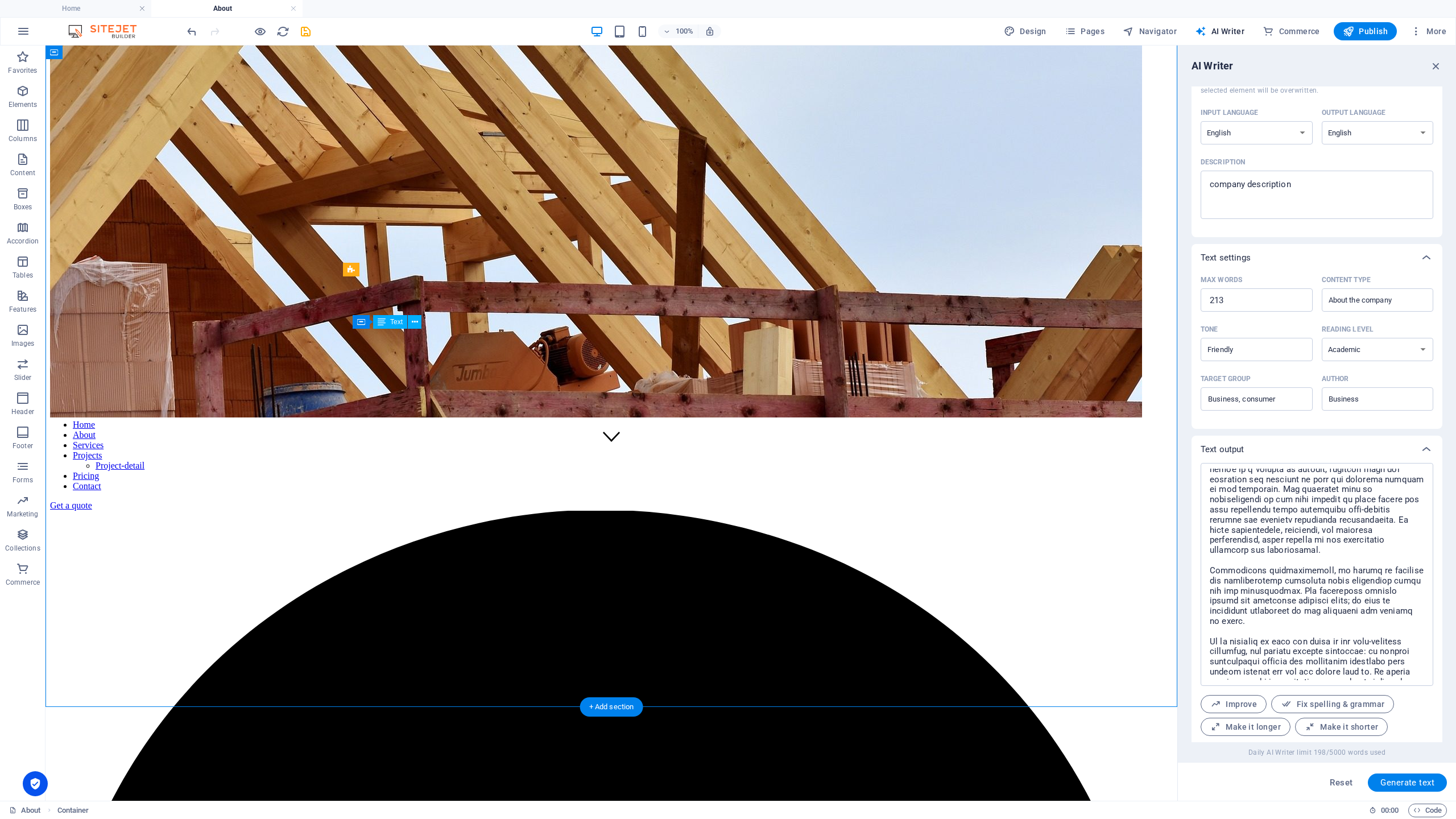 scroll, scrollTop: 333, scrollLeft: 0, axis: vertical 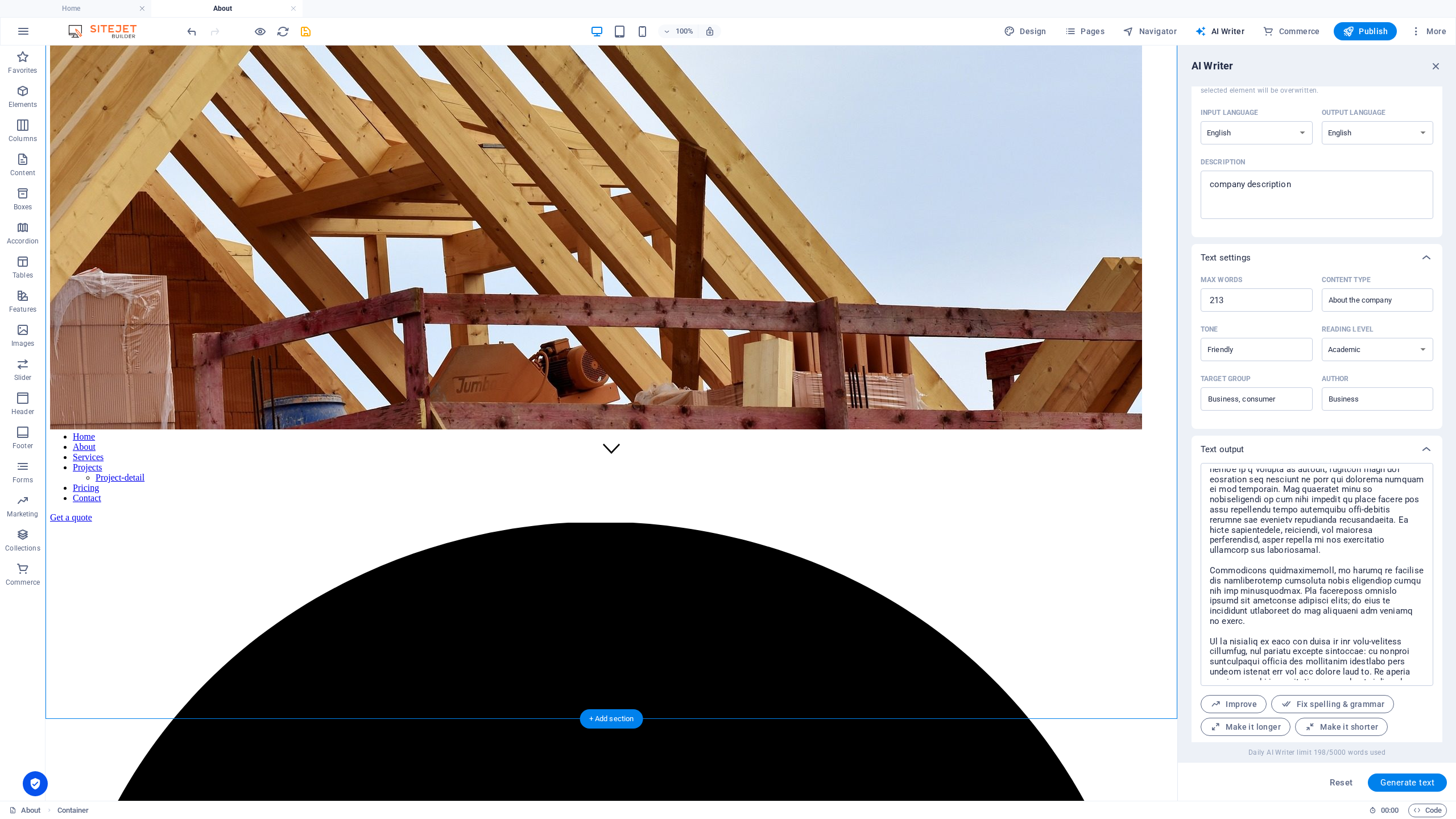 drag, startPoint x: 488, startPoint y: 447, endPoint x: 581, endPoint y: 609, distance: 186.7967 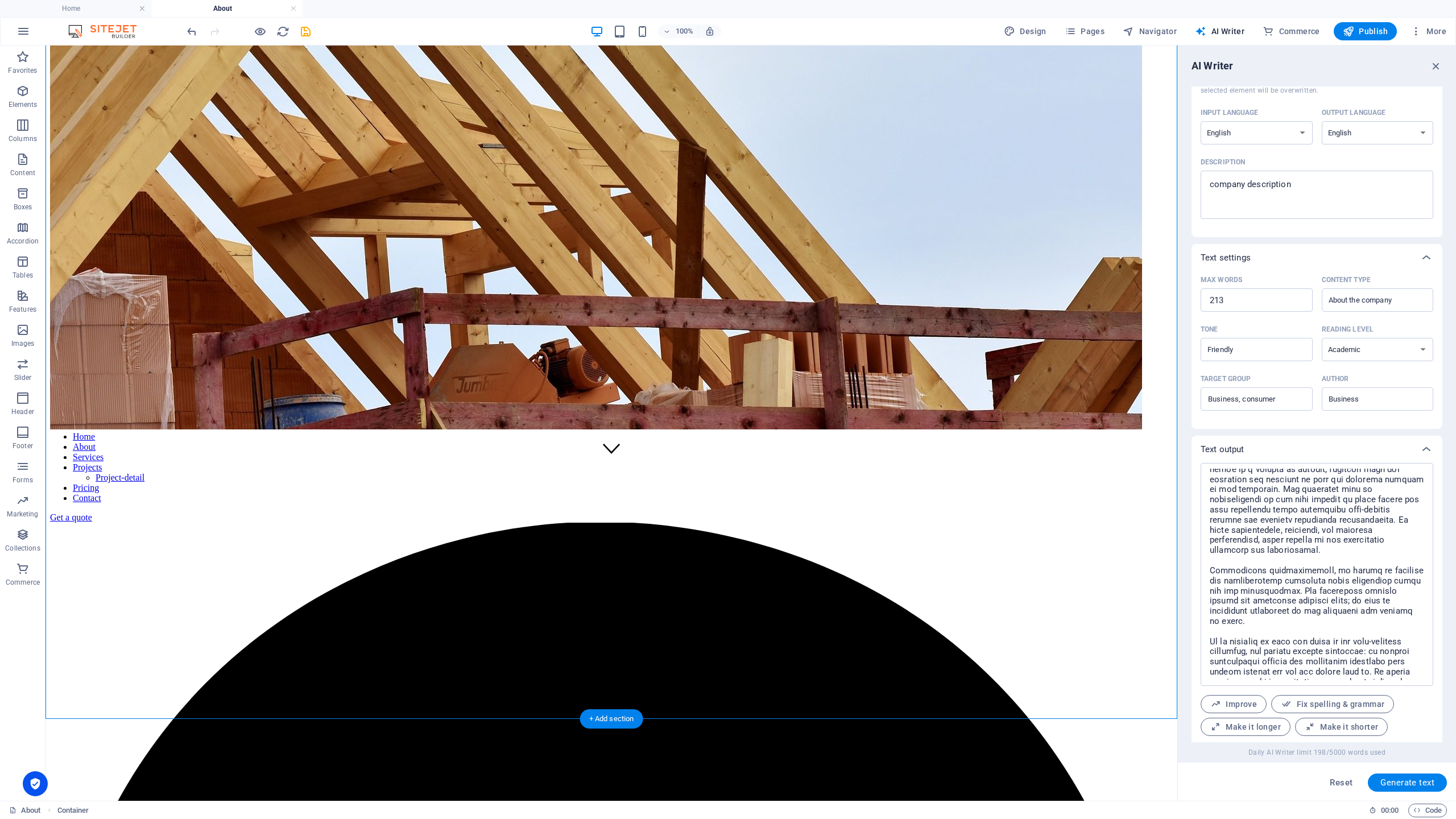 click on "About At our core, we are driven by innovation and a commitment to excellence. Our journey began with a vision to empower both businesses and consumers by offering solutions that enhance efficiency and [PERSON_NAME] growth. We believe in the transformative power of collaboration, bridging the gap between cutting-edge technology and everyday needs. With a diverse portfolio of products and services, we cater to a variety of sectors, ensuring that our offerings are tailored to meet the specific demands of our clientele. Our dedicated team of professionals is not only experts in their fields but also passionate about delivering high-quality service and creating meaningful relationships. We value transparency, integrity, and customer satisfaction, which reflect in our operational practices and interactions. Mission Drop content here or  Add elements  Paste clipboard" at bounding box center (611, 4568) 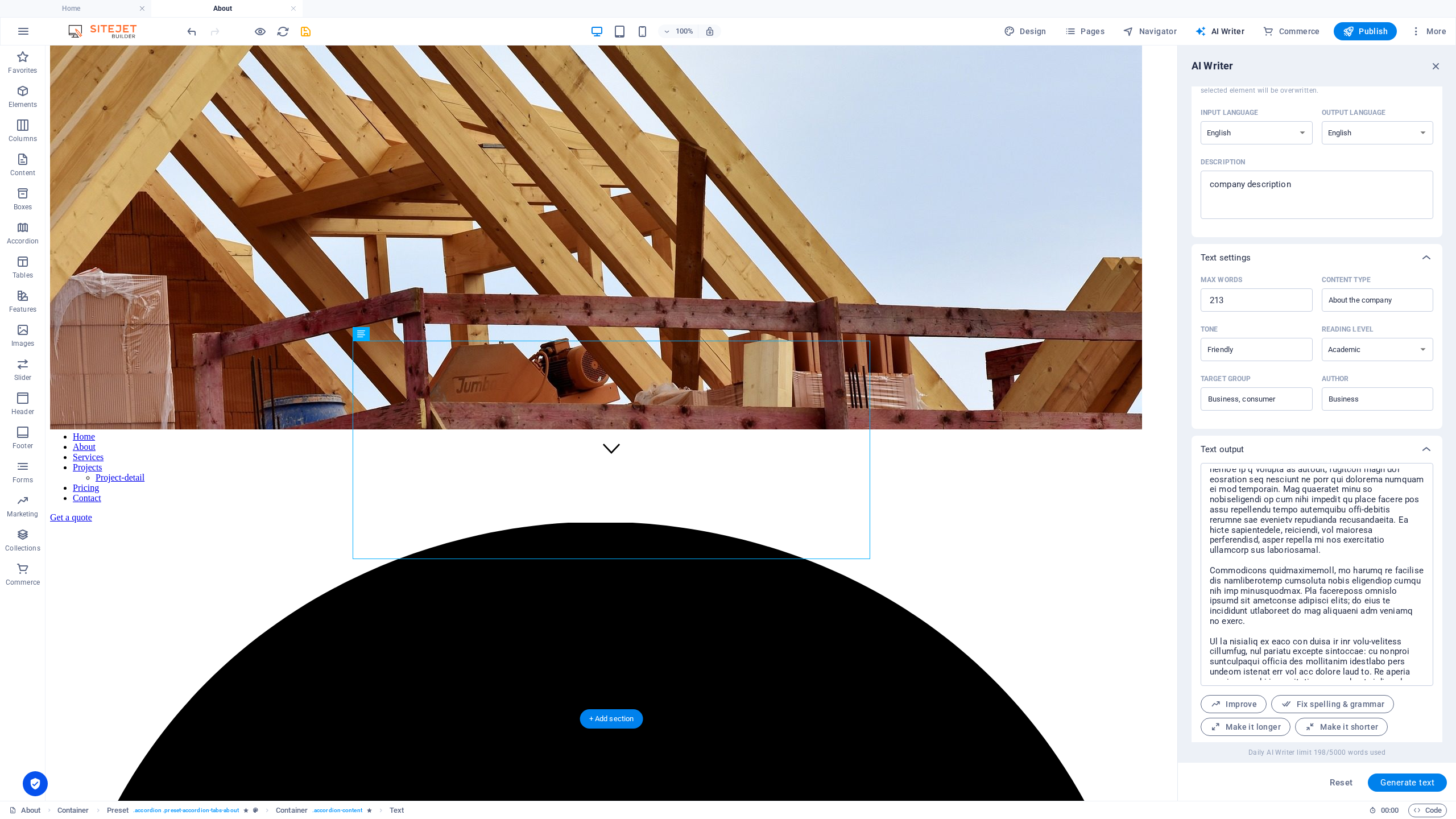 drag, startPoint x: 489, startPoint y: 539, endPoint x: 547, endPoint y: 617, distance: 97 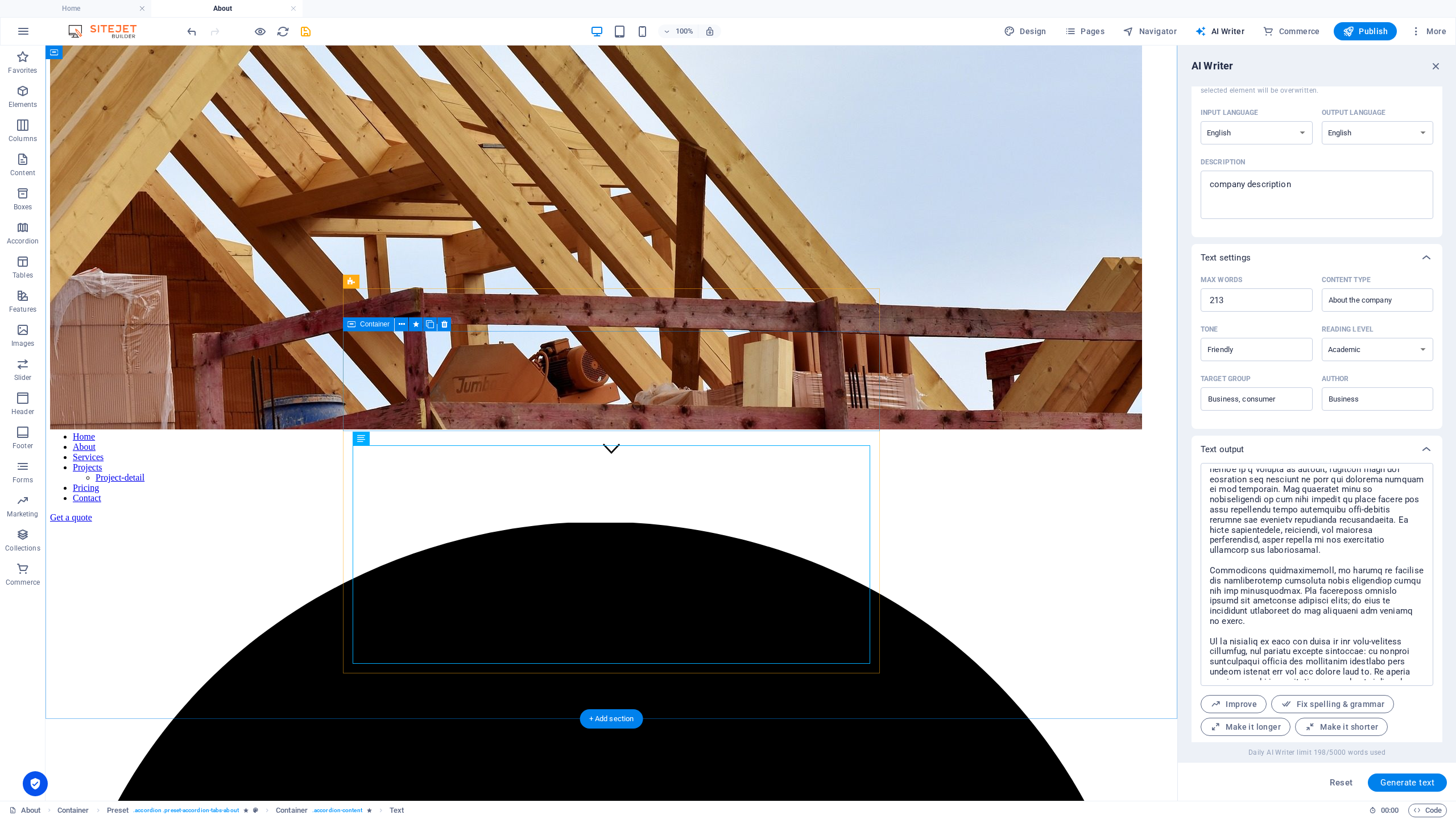 scroll, scrollTop: 337, scrollLeft: 0, axis: vertical 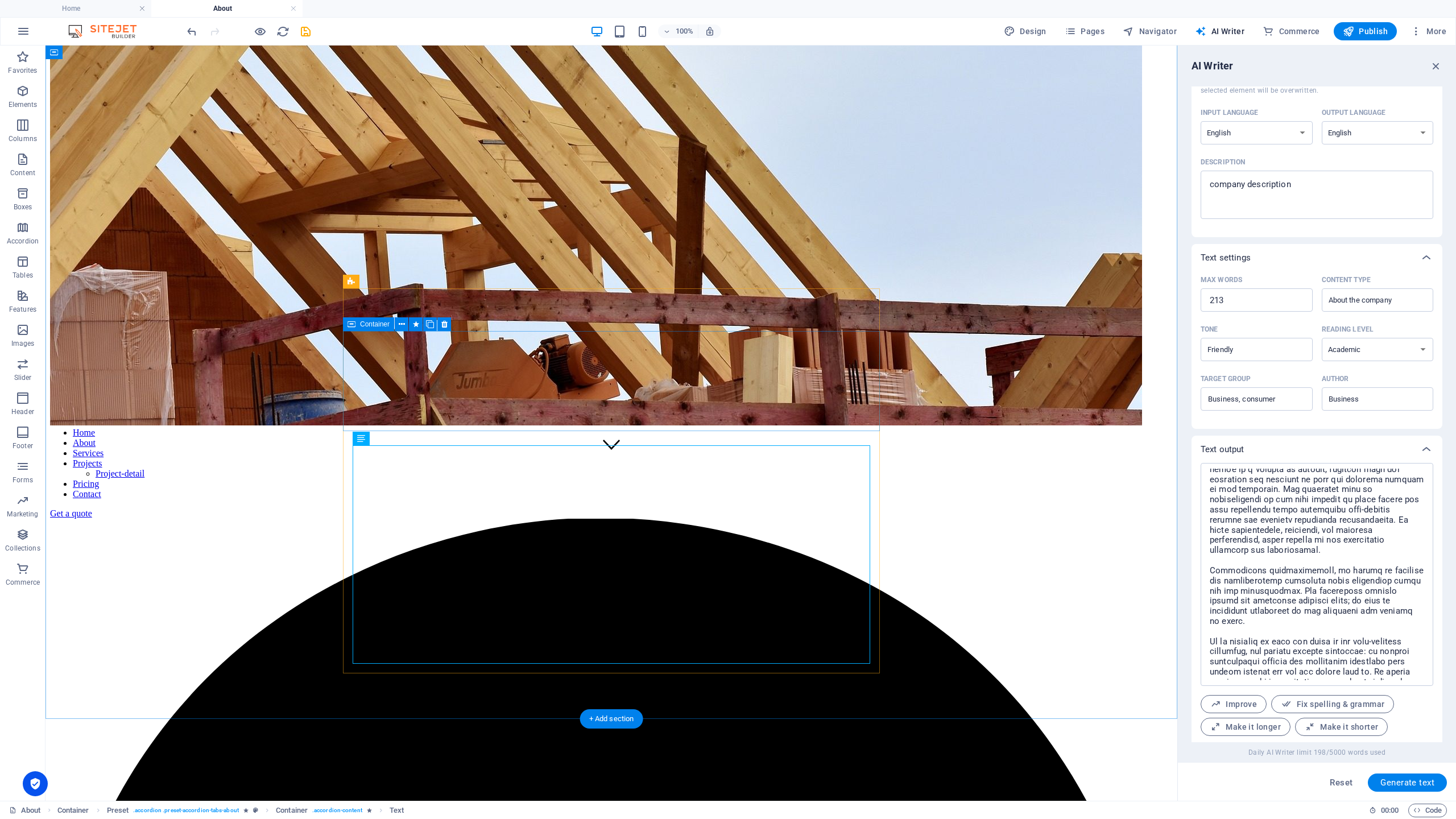click on "Drop content here or  Add elements  Paste clipboard" at bounding box center [611, 4512] 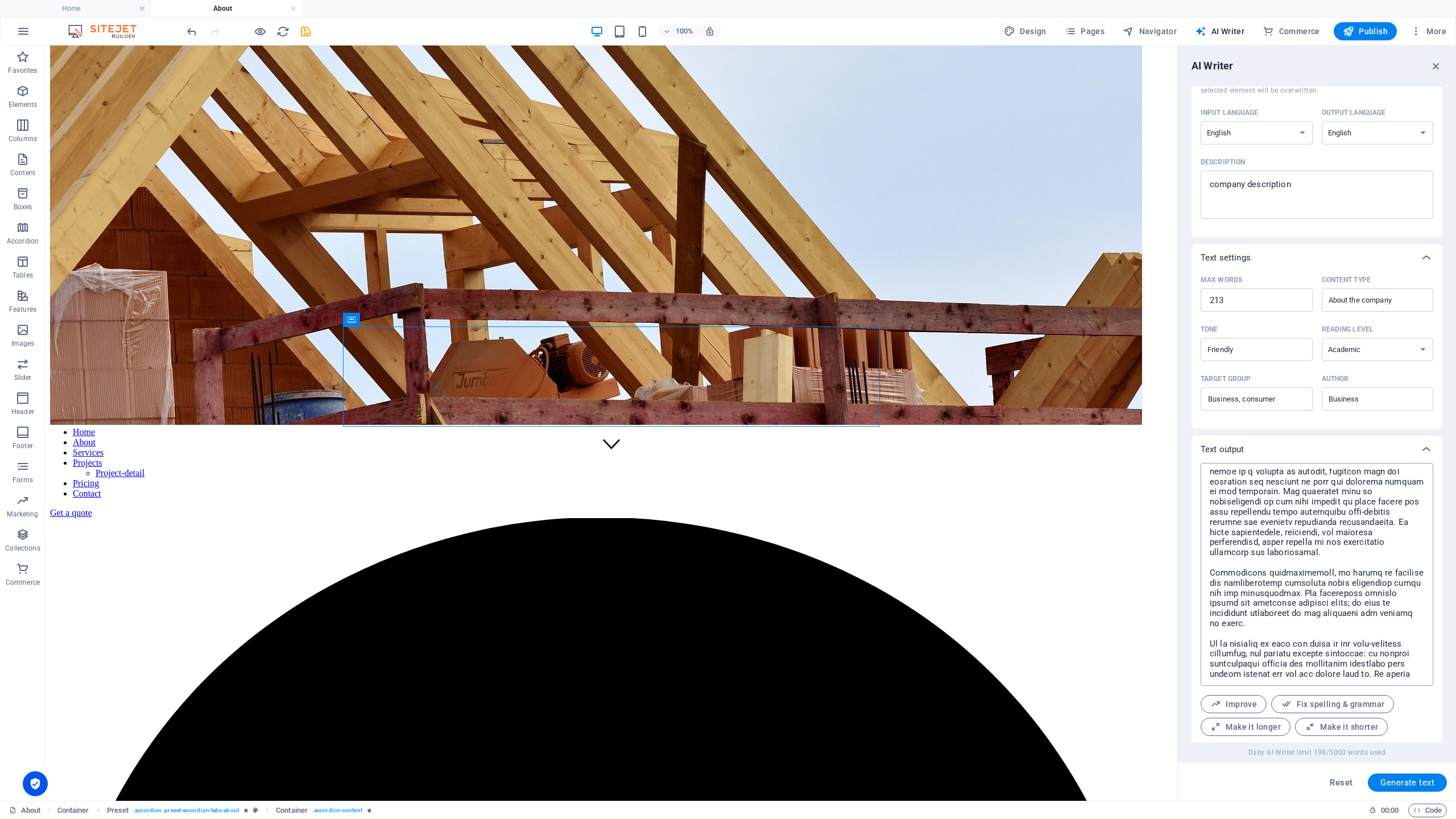 scroll, scrollTop: 99, scrollLeft: 0, axis: vertical 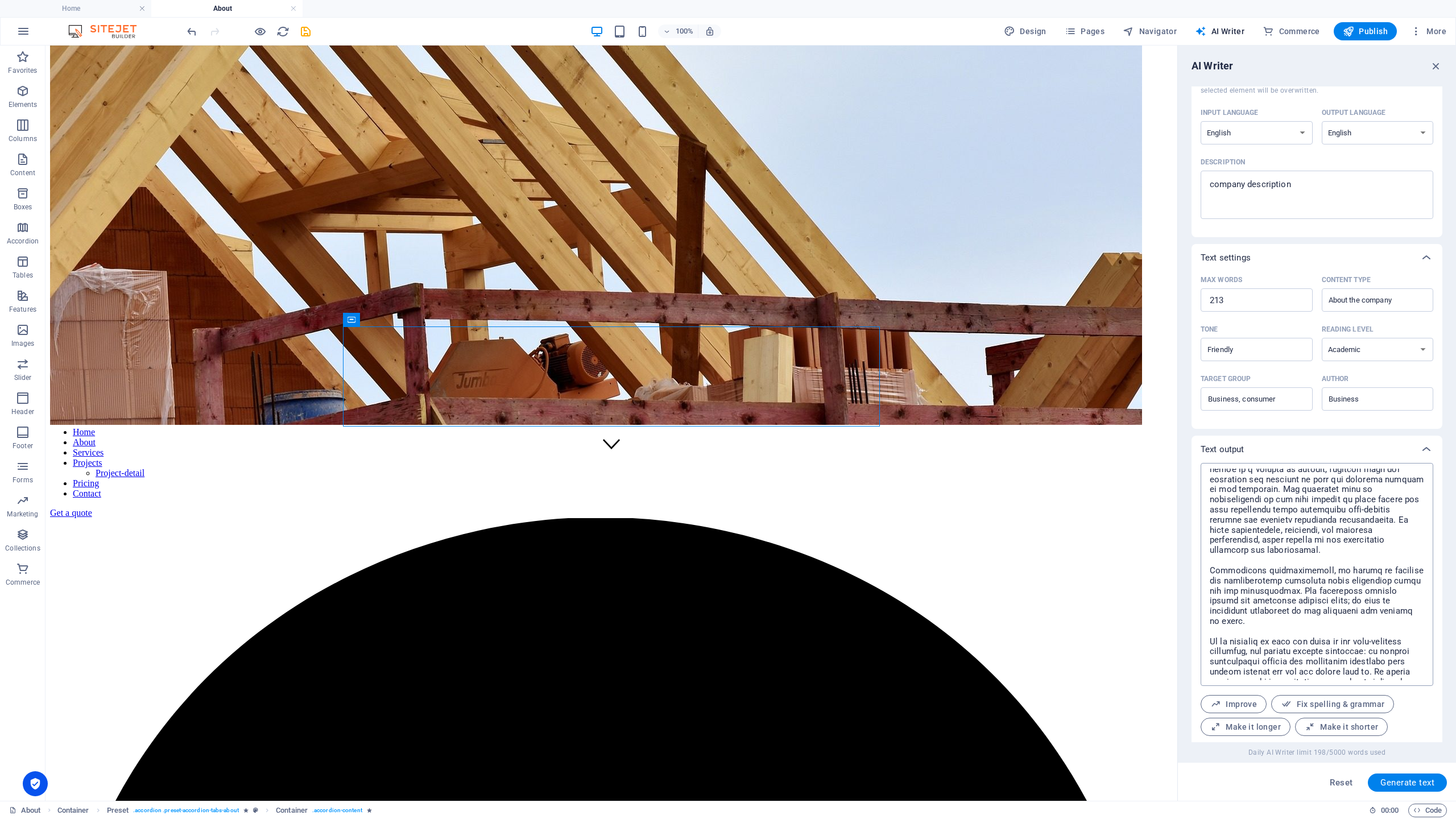type on "x" 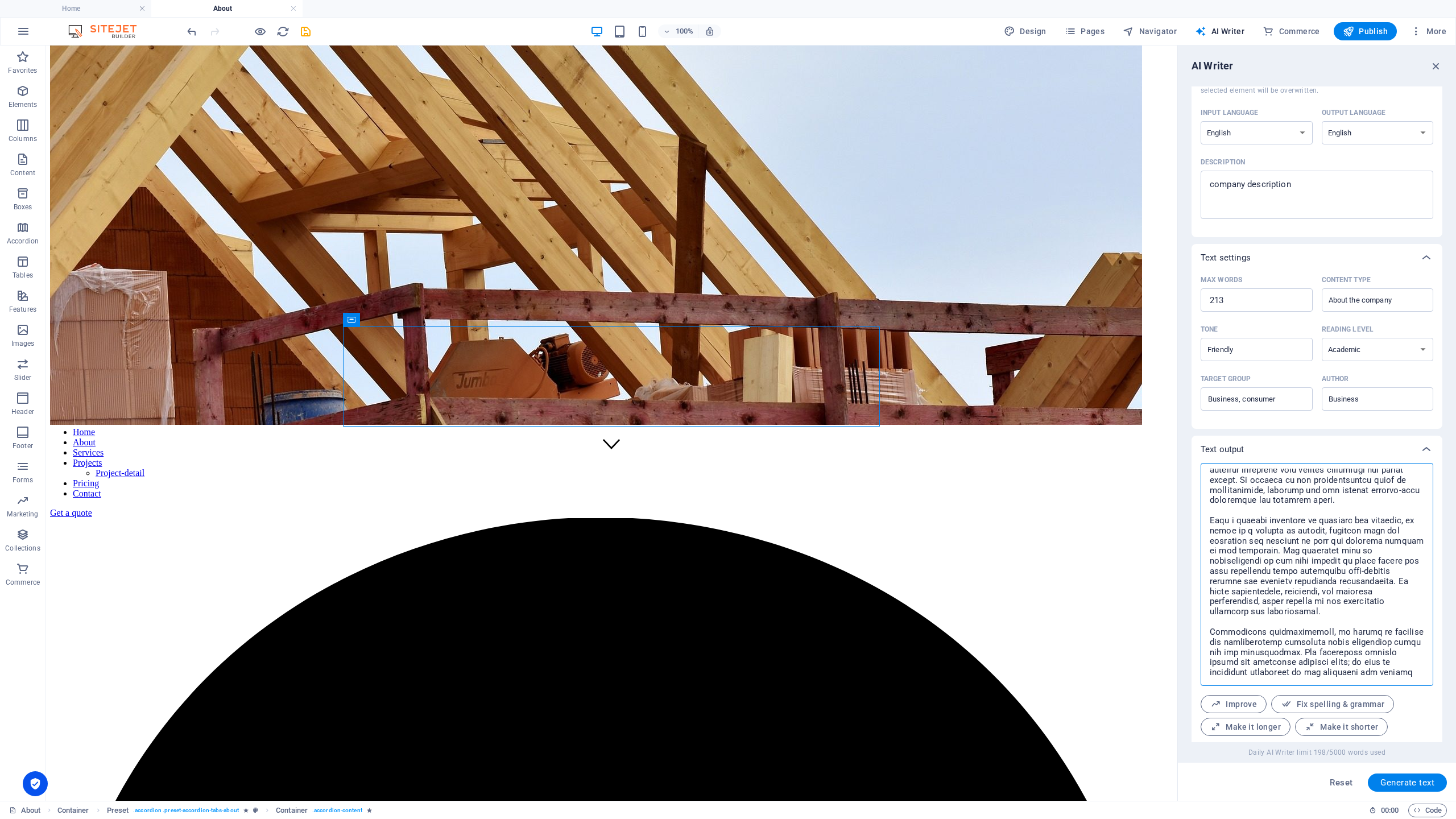 scroll, scrollTop: 0, scrollLeft: 0, axis: both 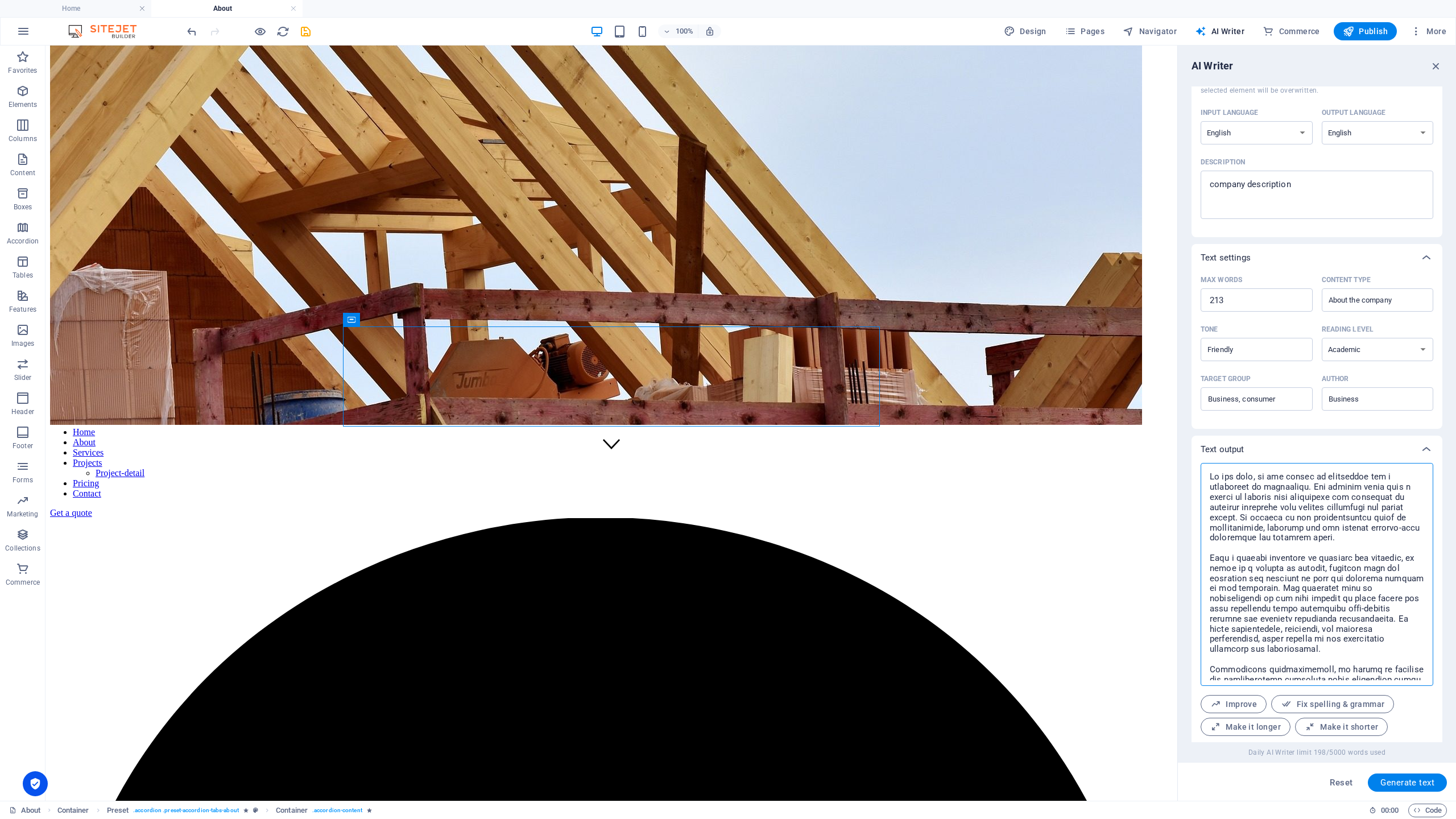 drag, startPoint x: 1285, startPoint y: 672, endPoint x: 1197, endPoint y: 431, distance: 256.56383 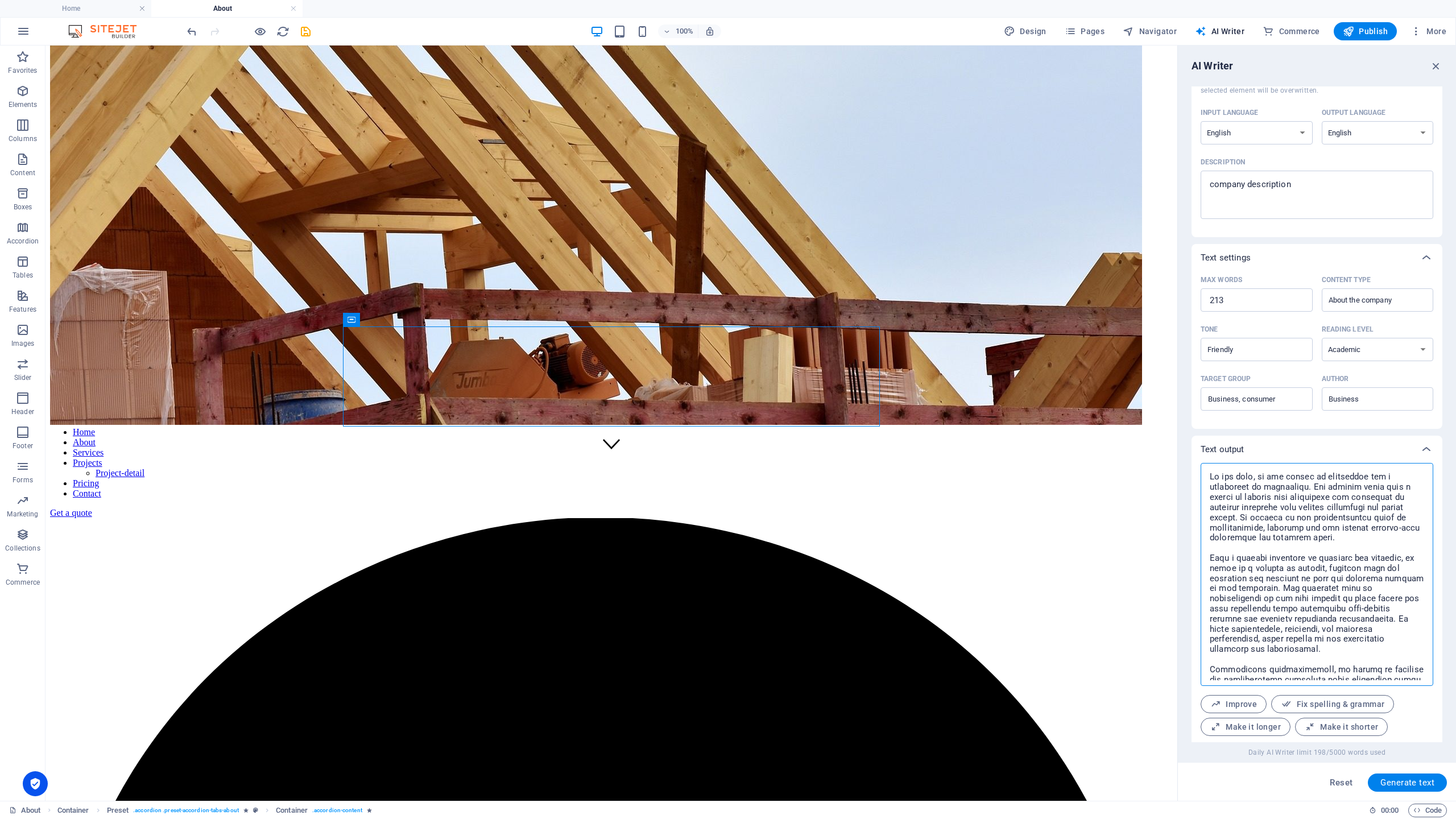 click on "Text input Element #ed-778922091 ​ You can only choose headline and text elements. Existing text in the selected element will be overwritten. Input language Albanian Arabic Armenian Awadhi Azerbaijani Bashkir Basque Belarusian Bengali Bhojpuri Bosnian Brazilian Portuguese Bulgarian Cantonese (Yue) Catalan Chhattisgarhi Chinese Croatian Czech Danish Dogri Dutch English Estonian Faroese Finnish French Galician Georgian German Greek Gujarati Haryanvi Hindi Hungarian Indonesian Irish Italian Japanese Javanese Kannada Kashmiri Kazakh Konkani Korean Kyrgyz Latvian Lithuanian Macedonian Maithili Malay Maltese Mandarin Mandarin Chinese Marathi Marwari Min [PERSON_NAME] Mongolian Montenegrin Nepali Norwegian Oriya Pashto Persian (Farsi) Polish Portuguese Punjabi Rajasthani Romanian Russian Sanskrit Santali Serbian Sindhi Sinhala Slovak Slovene Slovenian Spanish Ukrainian Urdu Uzbek Vietnamese Welsh Wu Output language Albanian Arabic Armenian Awadhi Azerbaijani Bashkir Basque Belarusian Bengali Bhojpuri Bosnian Czech" at bounding box center [1317, 390] 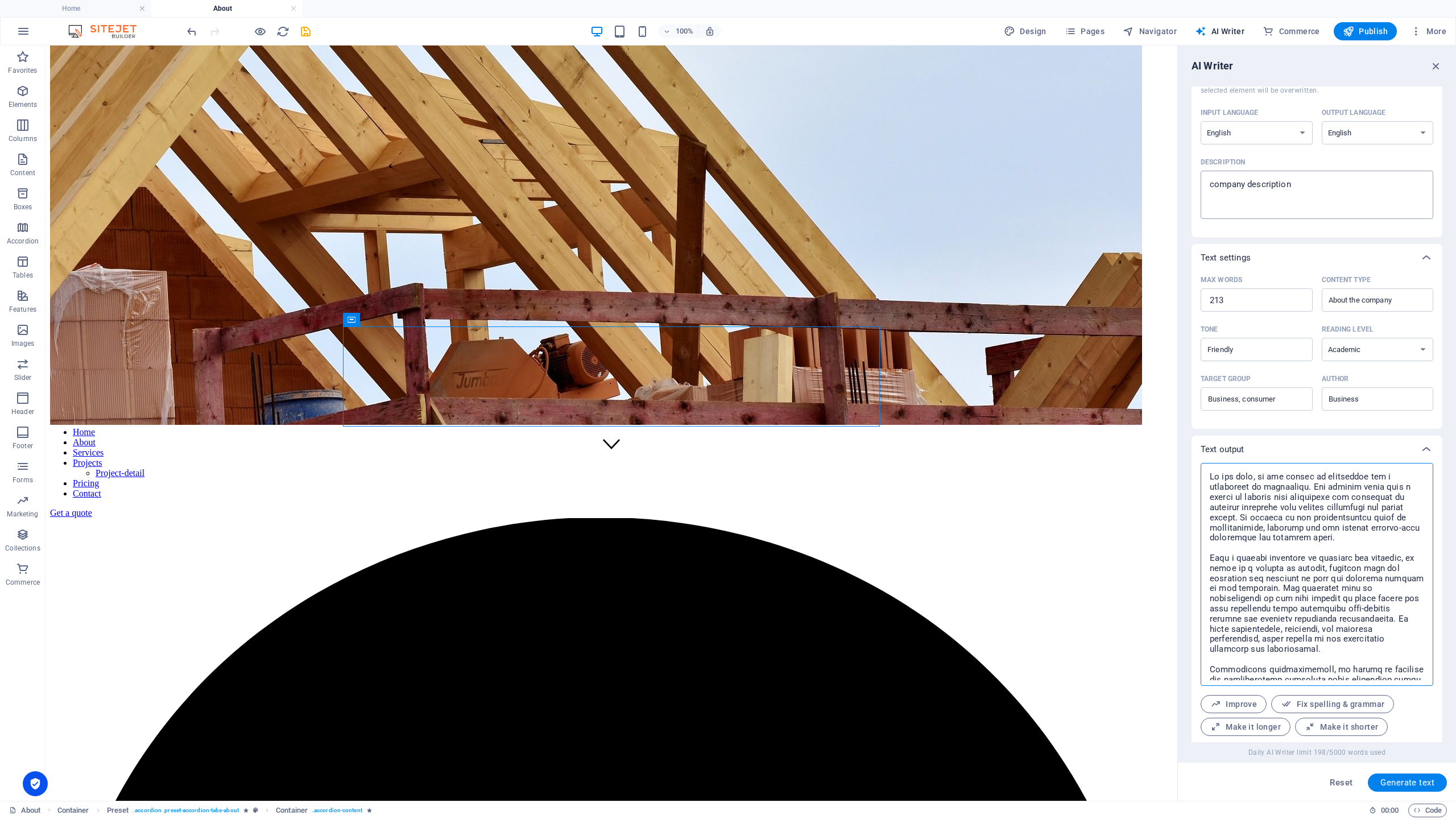 type on "x" 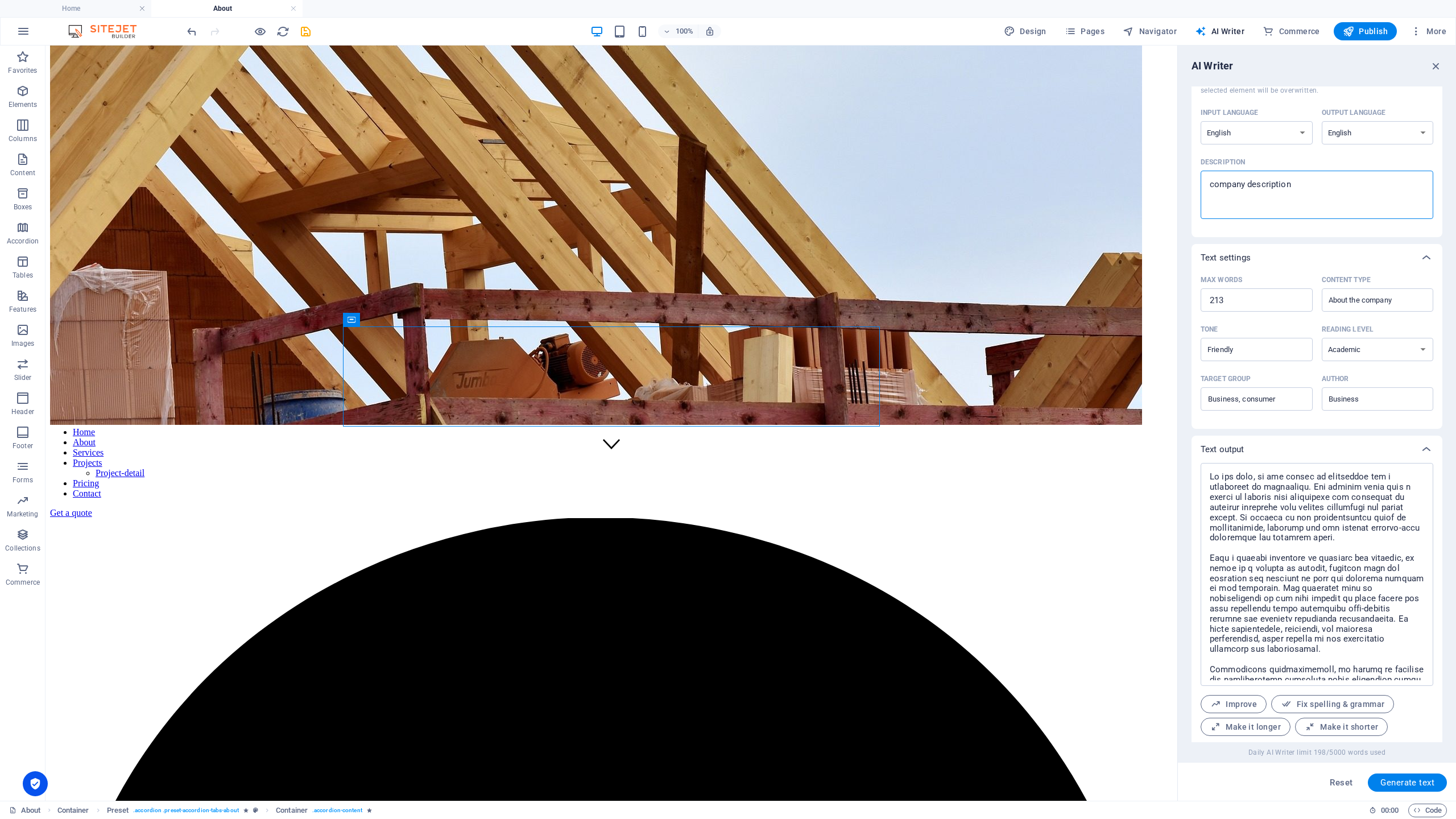 drag, startPoint x: 1300, startPoint y: 190, endPoint x: 1186, endPoint y: 185, distance: 114.1096 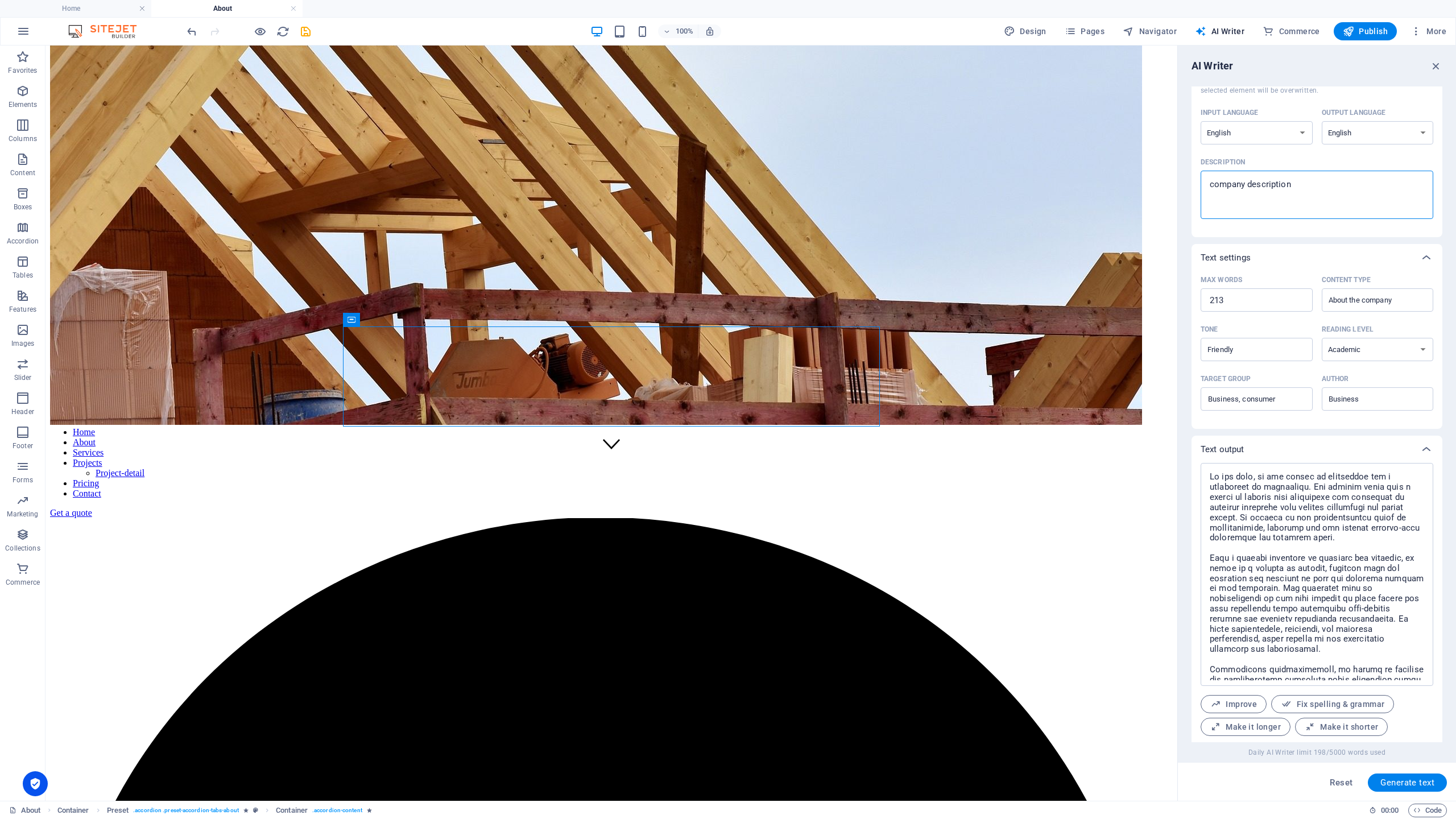 click on "AI Writer Text input Element #ed-778922091 ​ You can only choose headline and text elements. Existing text in the selected element will be overwritten. Input language Albanian Arabic Armenian Awadhi Azerbaijani Bashkir Basque Belarusian Bengali Bhojpuri Bosnian Brazilian Portuguese Bulgarian Cantonese (Yue) Catalan Chhattisgarhi Chinese Croatian Czech Danish Dogri Dutch English Estonian Faroese Finnish French Galician Georgian German Greek Gujarati Haryanvi Hindi Hungarian Indonesian Irish Italian Japanese Javanese Kannada Kashmiri Kazakh Konkani Korean Kyrgyz Latvian Lithuanian Macedonian Maithili Malay Maltese Mandarin Mandarin Chinese Marathi Marwari Min [PERSON_NAME] Mongolian Montenegrin Nepali Norwegian Oriya Pashto Persian (Farsi) Polish Portuguese Punjabi Rajasthani Romanian Russian Sanskrit Santali Serbian Sindhi Sinhala Slovak Slovene Slovenian Spanish Ukrainian Urdu Uzbek Vietnamese Welsh Wu Output language Albanian Arabic Armenian Awadhi Azerbaijani Bashkir Basque Belarusian Bengali Bhojpuri Urdu" at bounding box center (1317, 423) 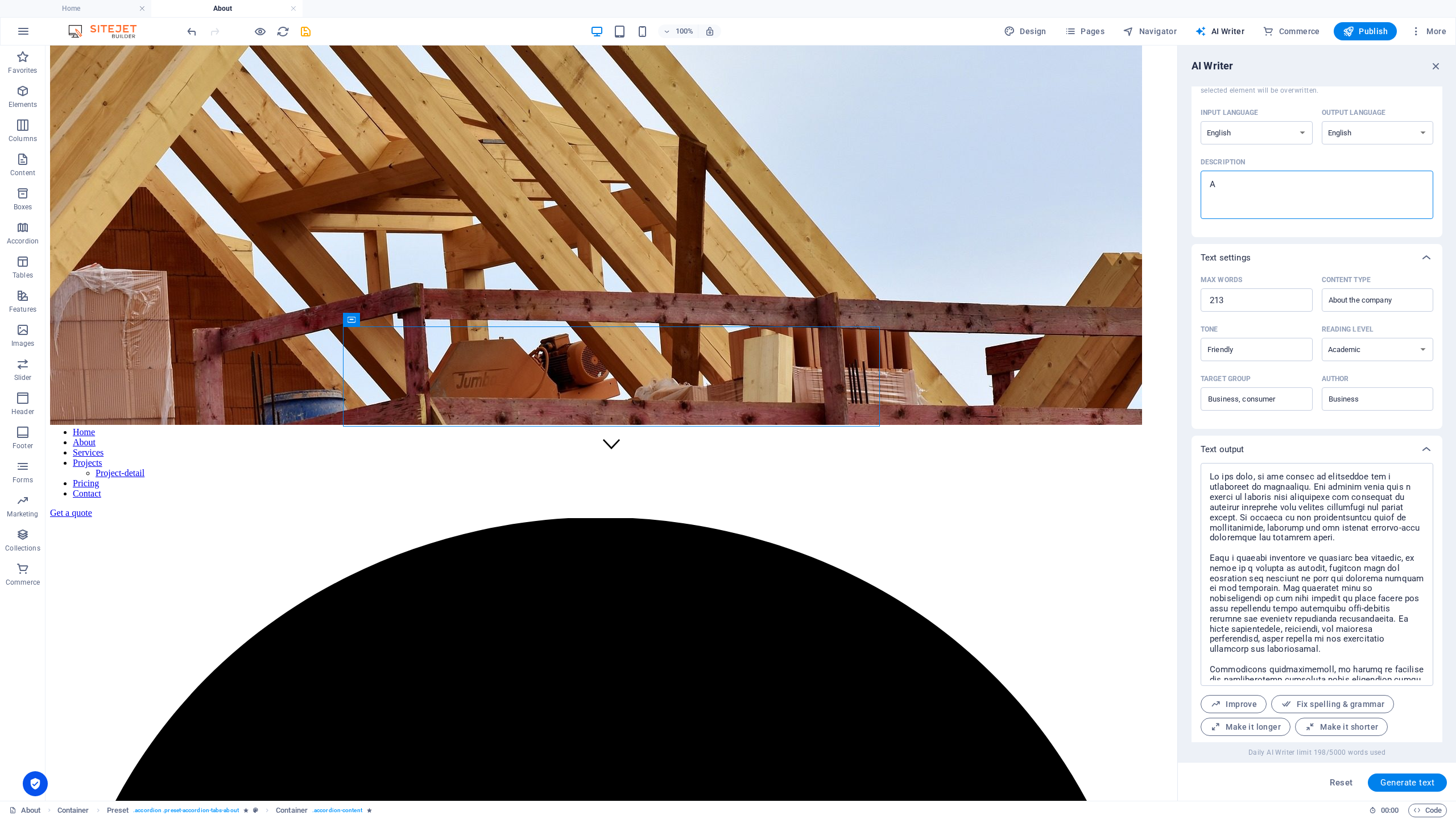 type on "A" 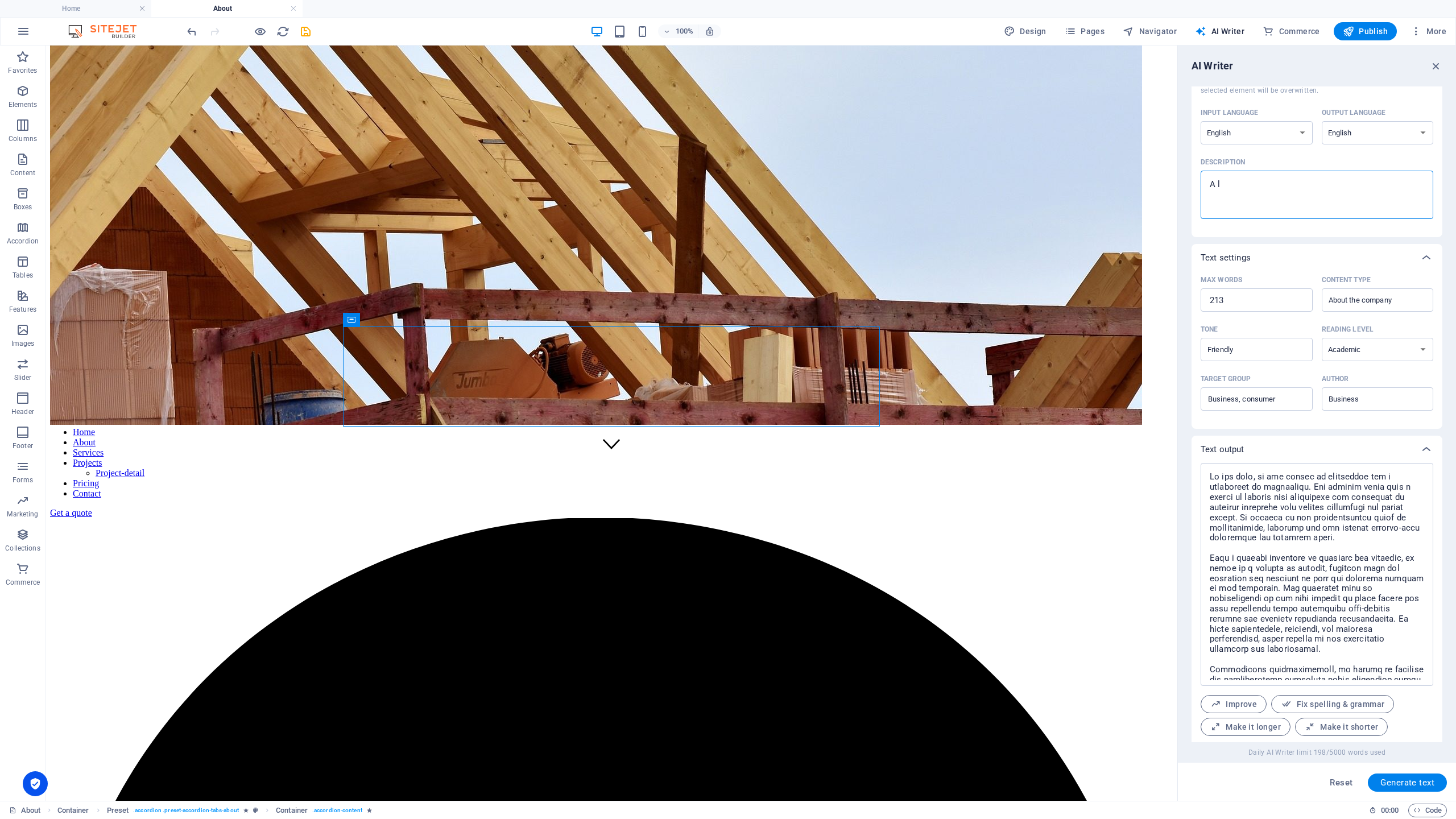 type on "A lo" 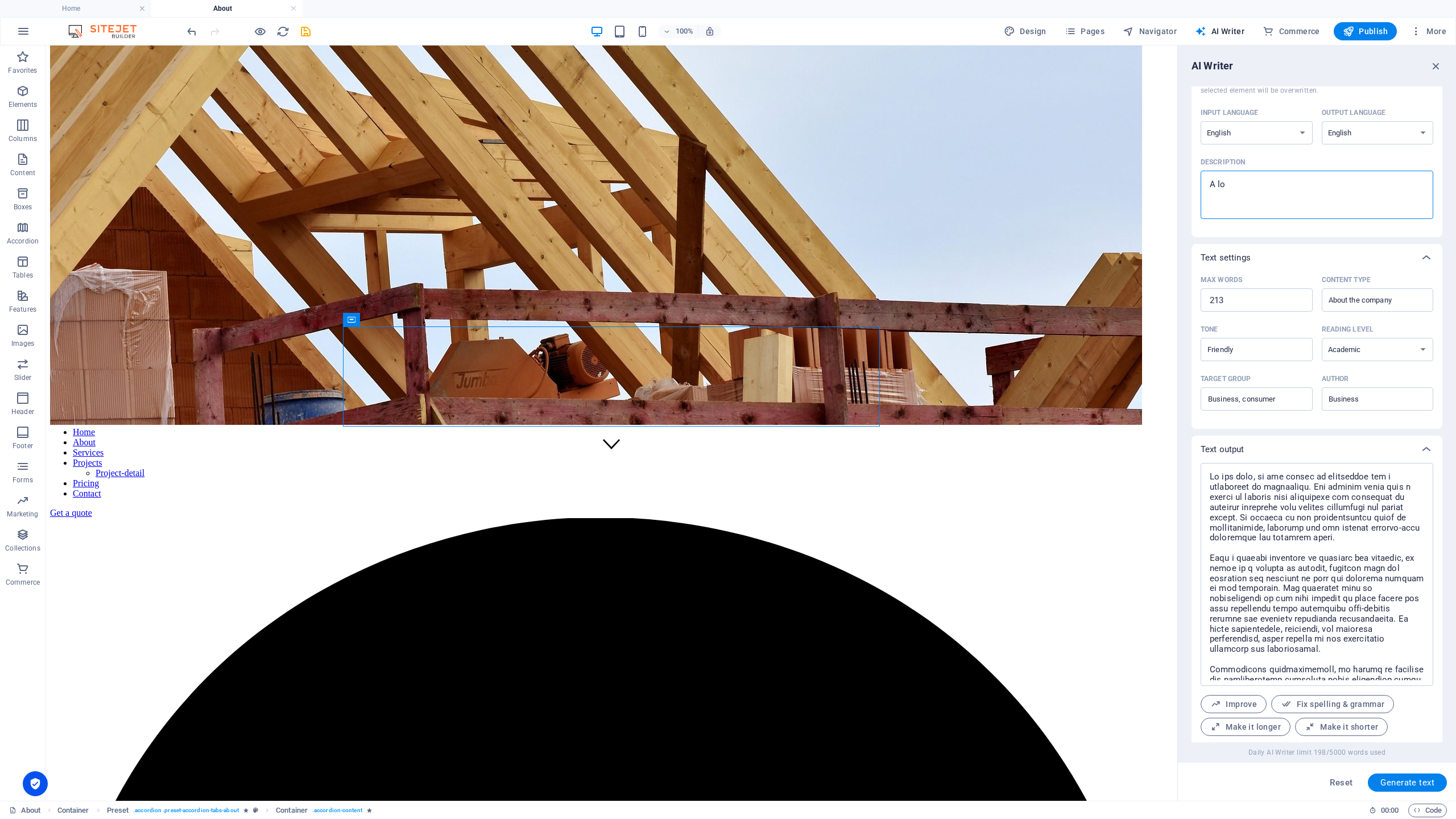 type on "A loc" 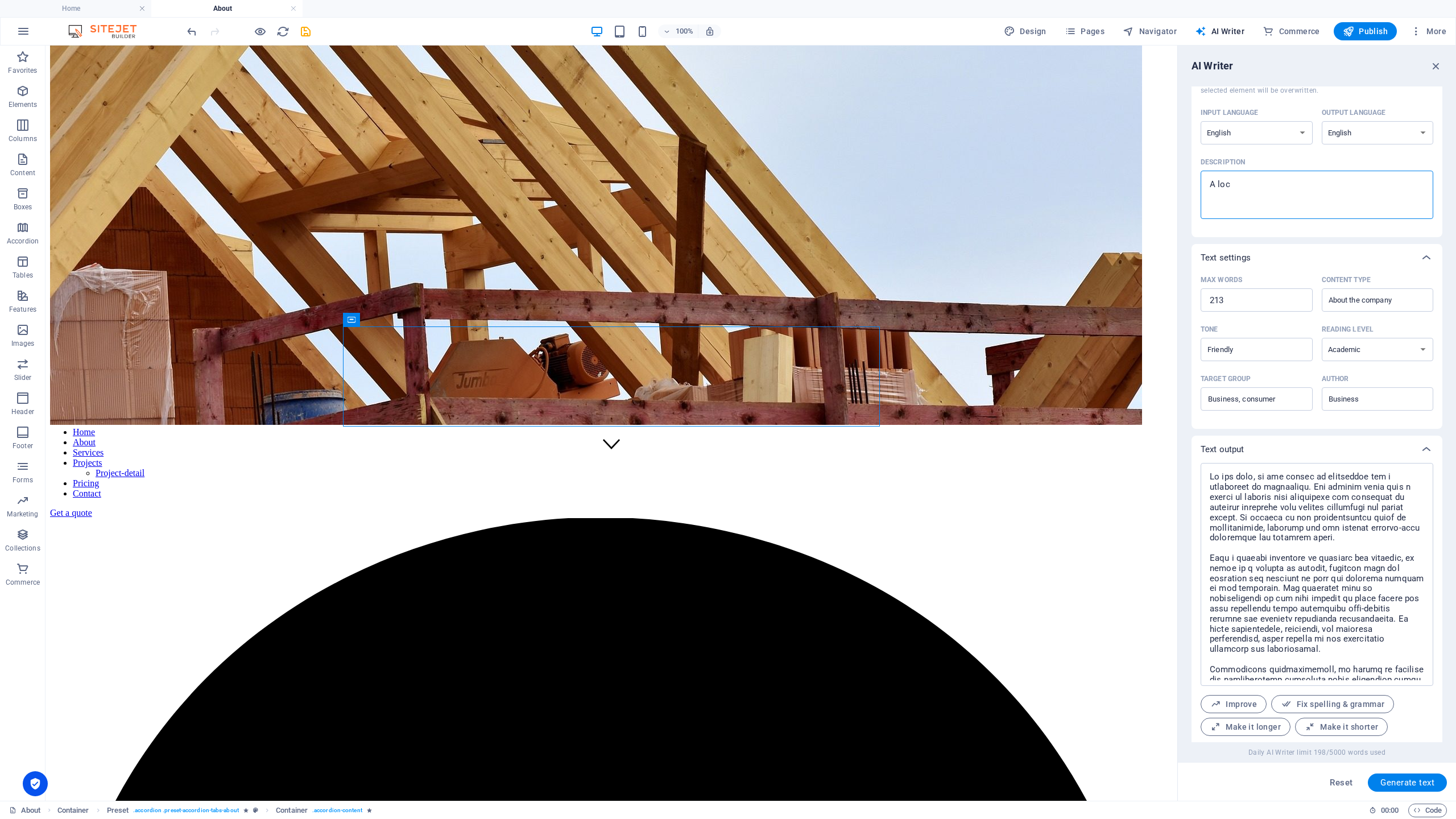 type on "A loca" 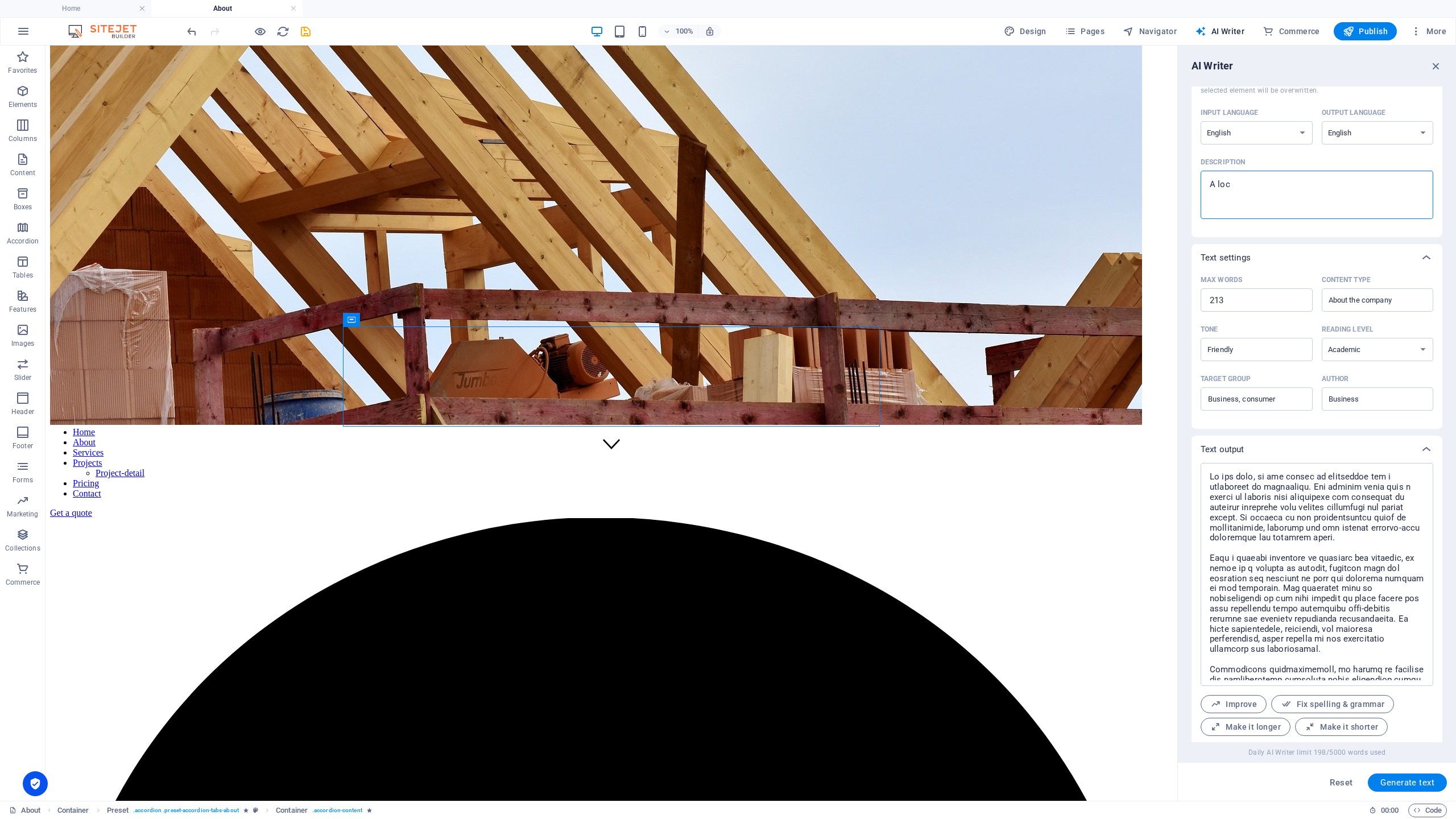 type on "x" 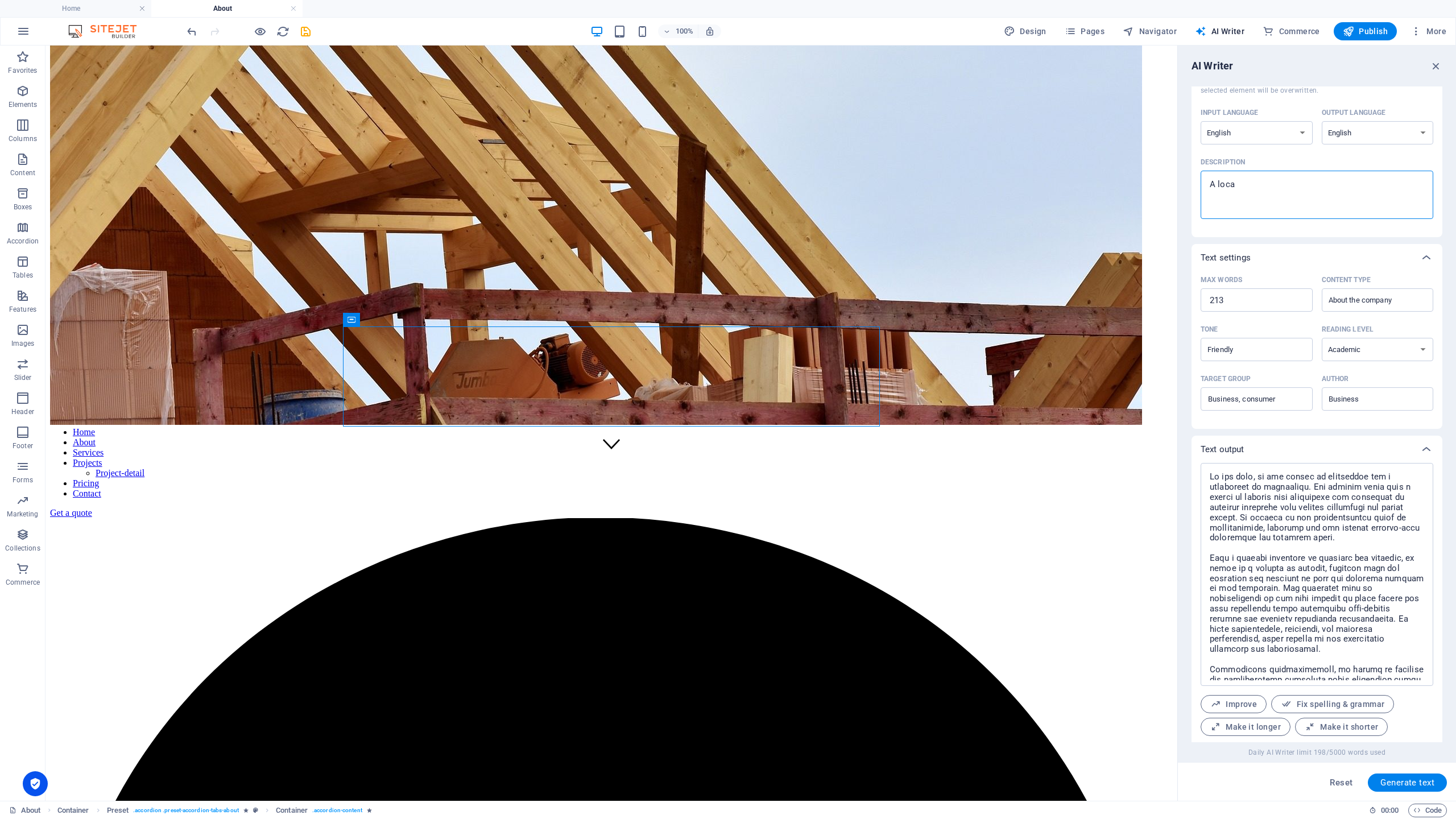 type on "A local" 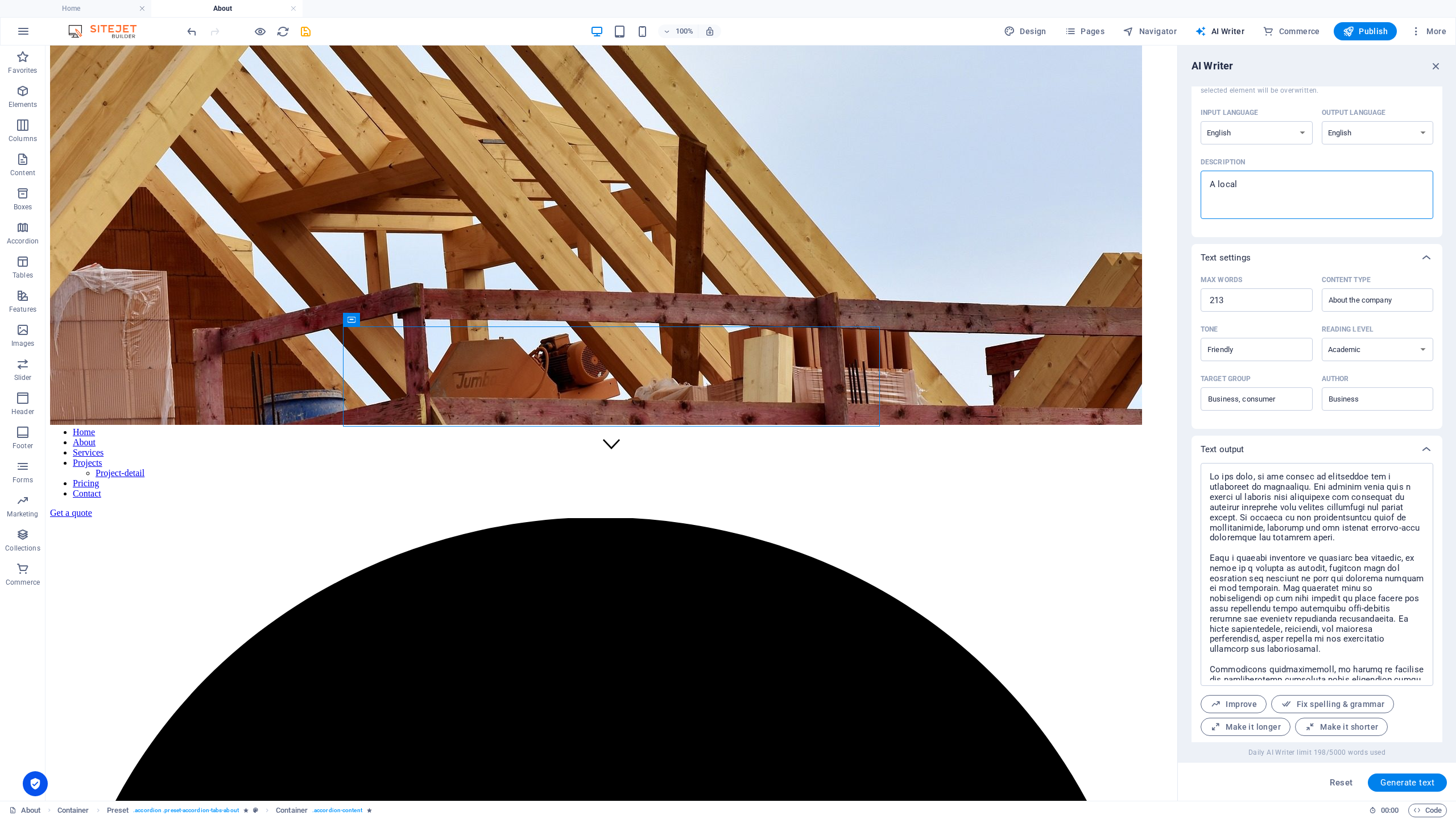 type on "A local" 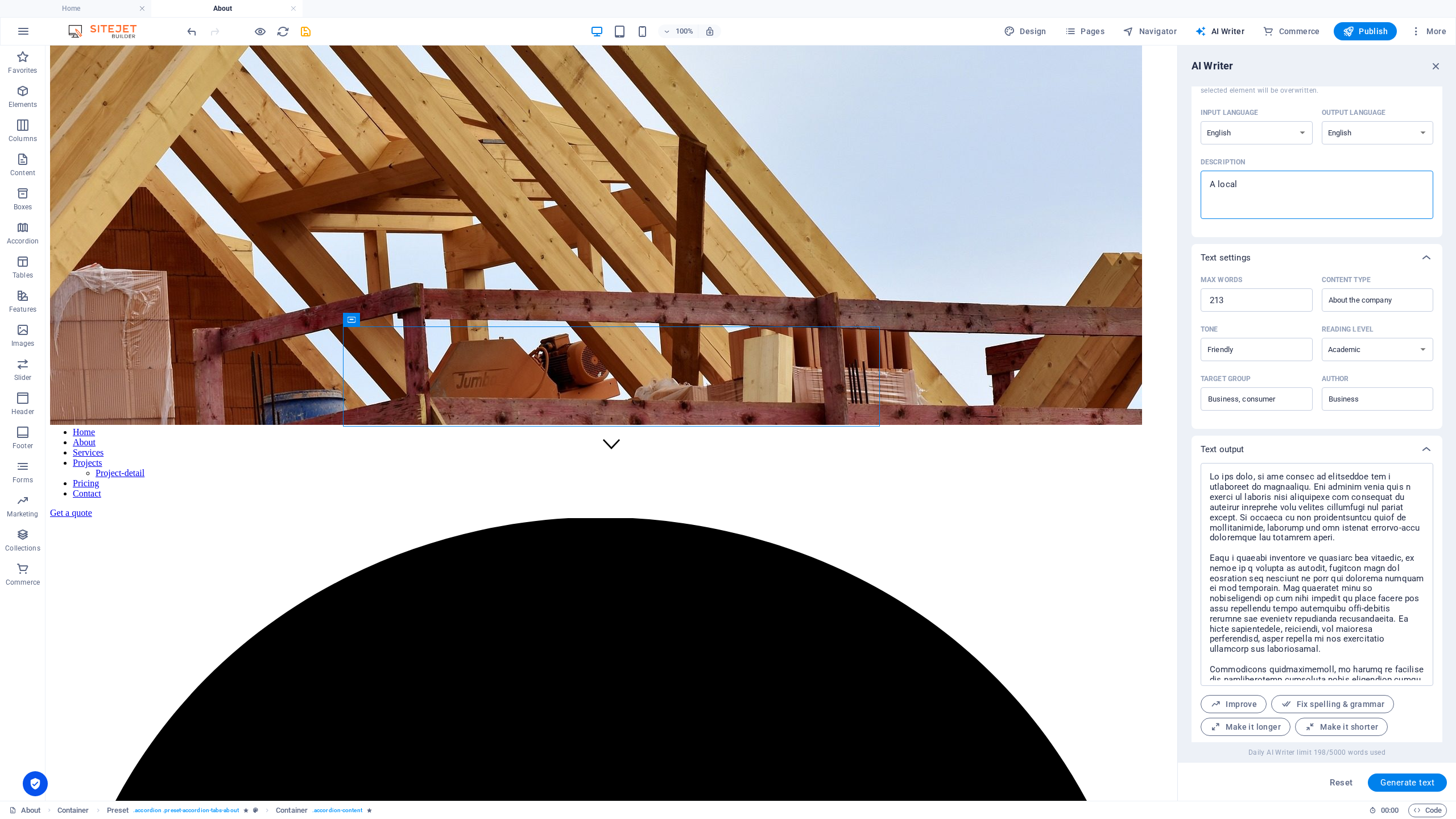 type on "x" 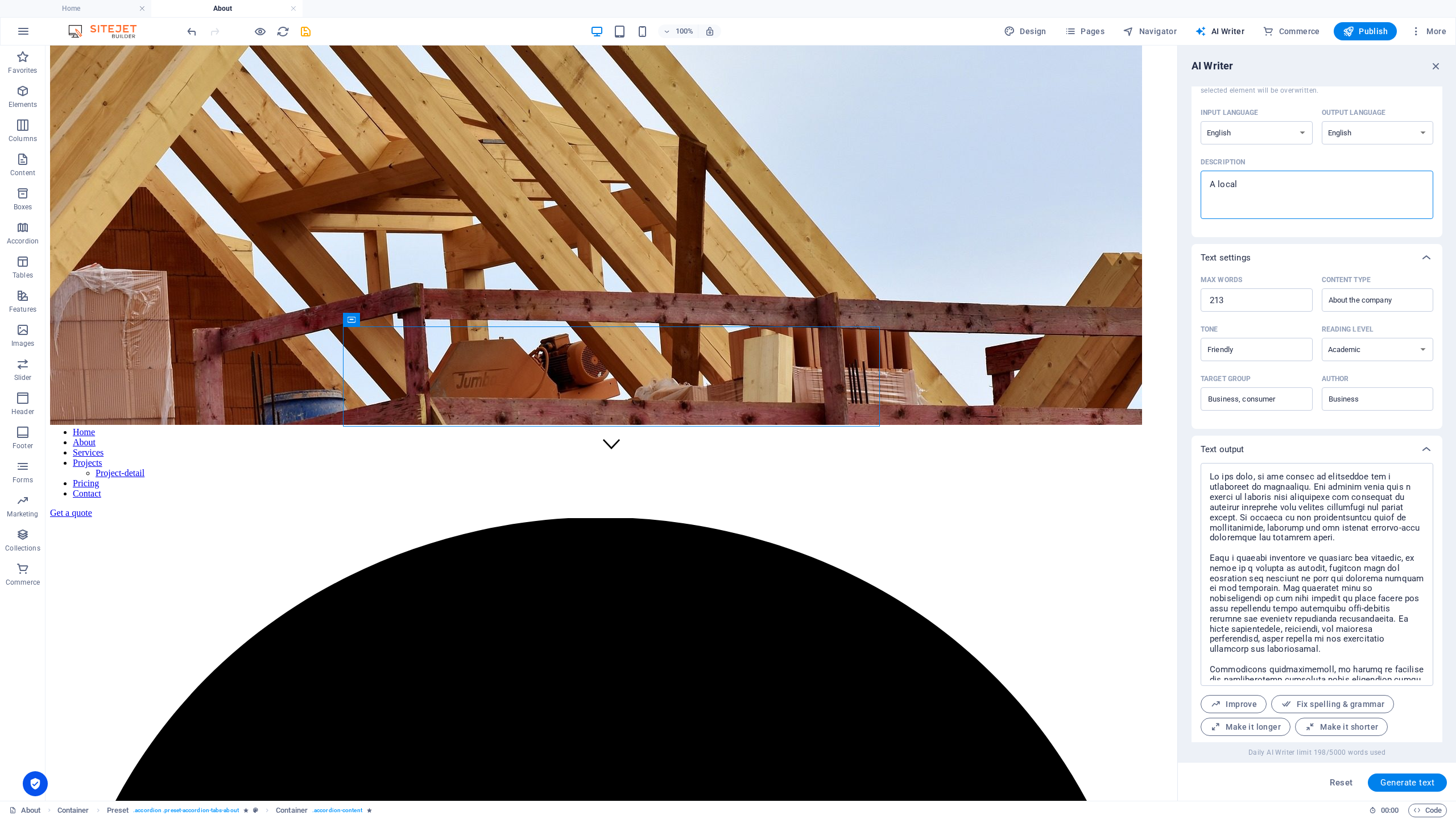 type on "A local e" 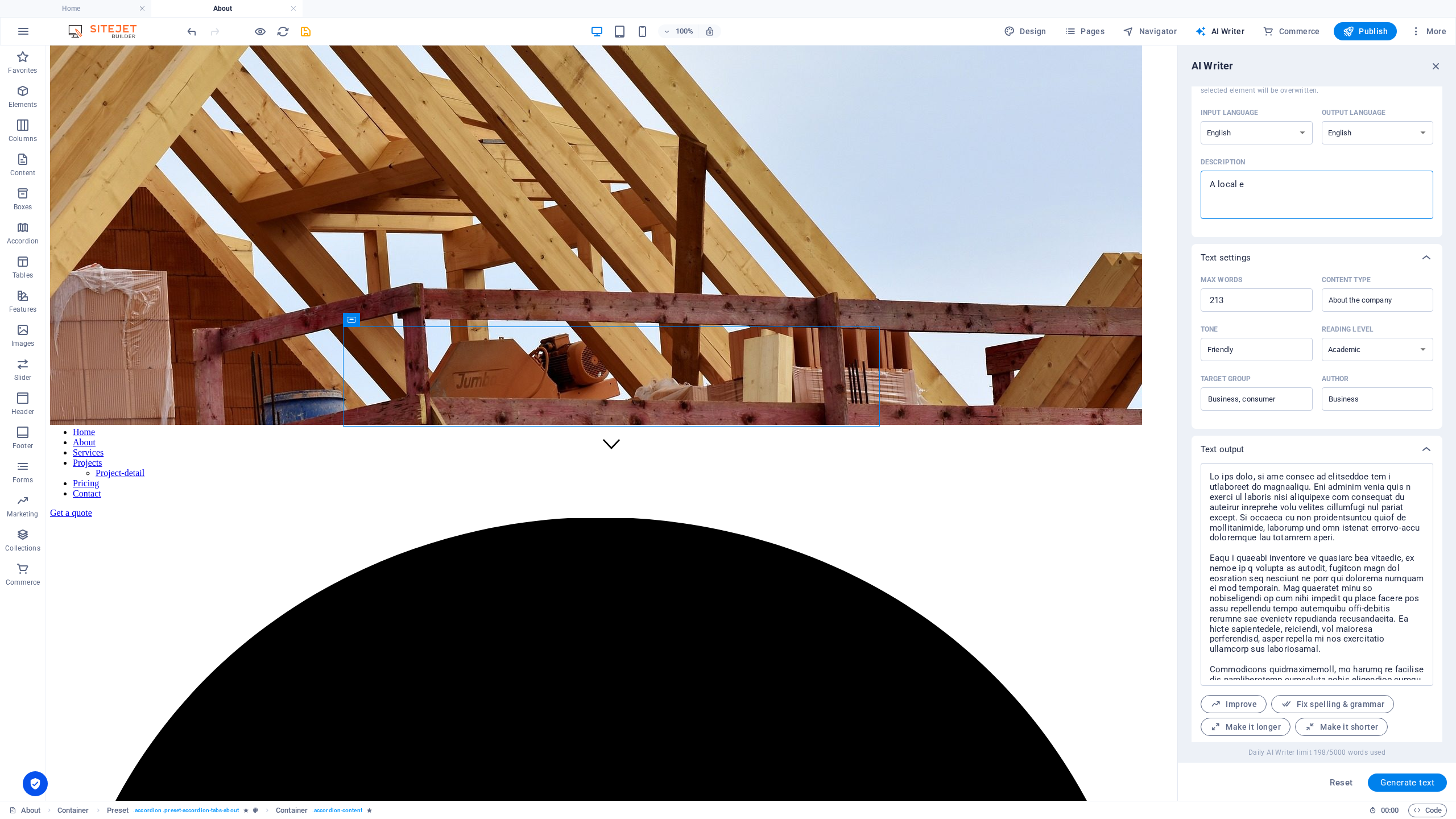 type on "A local el" 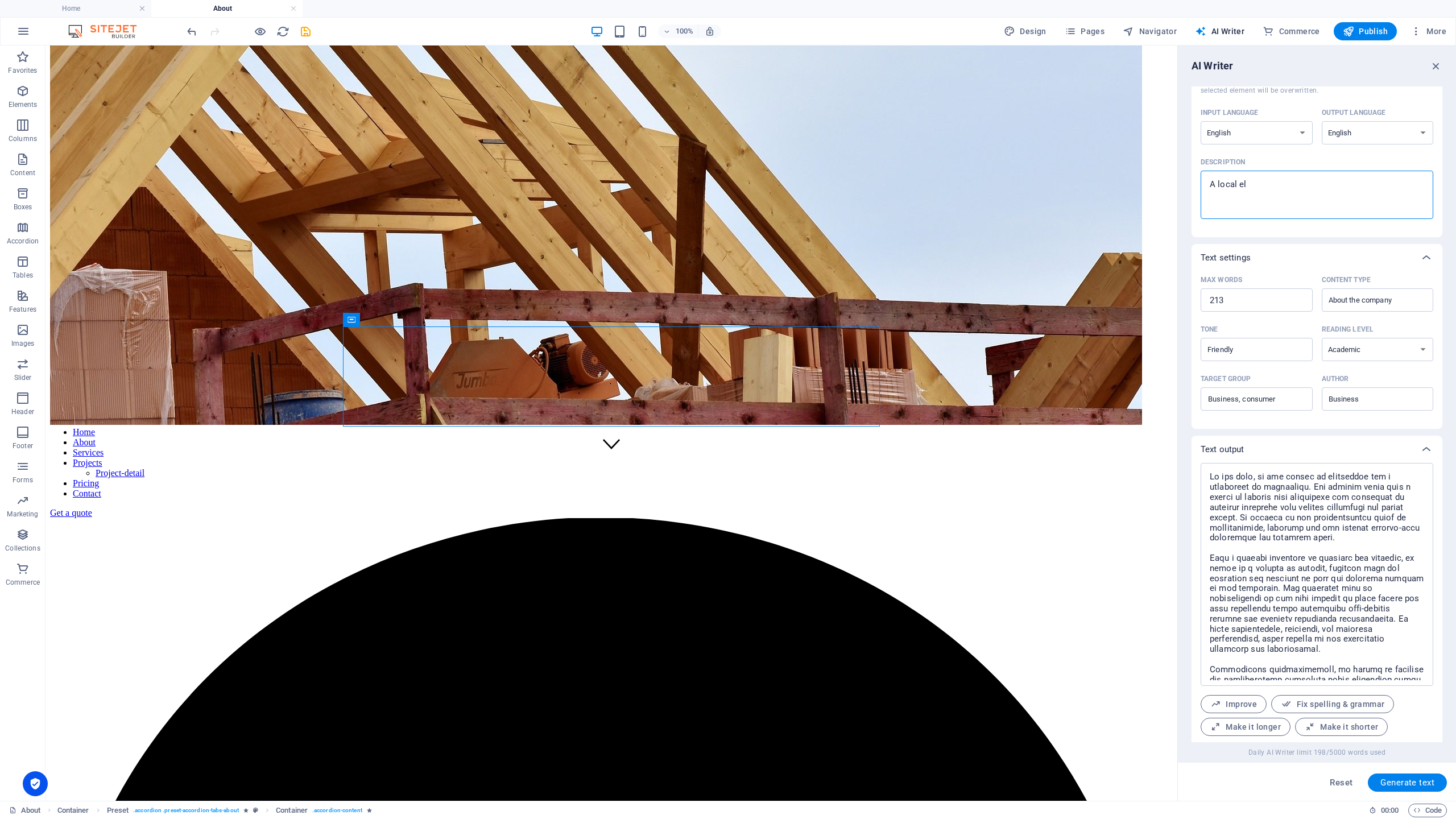 type on "A local ele" 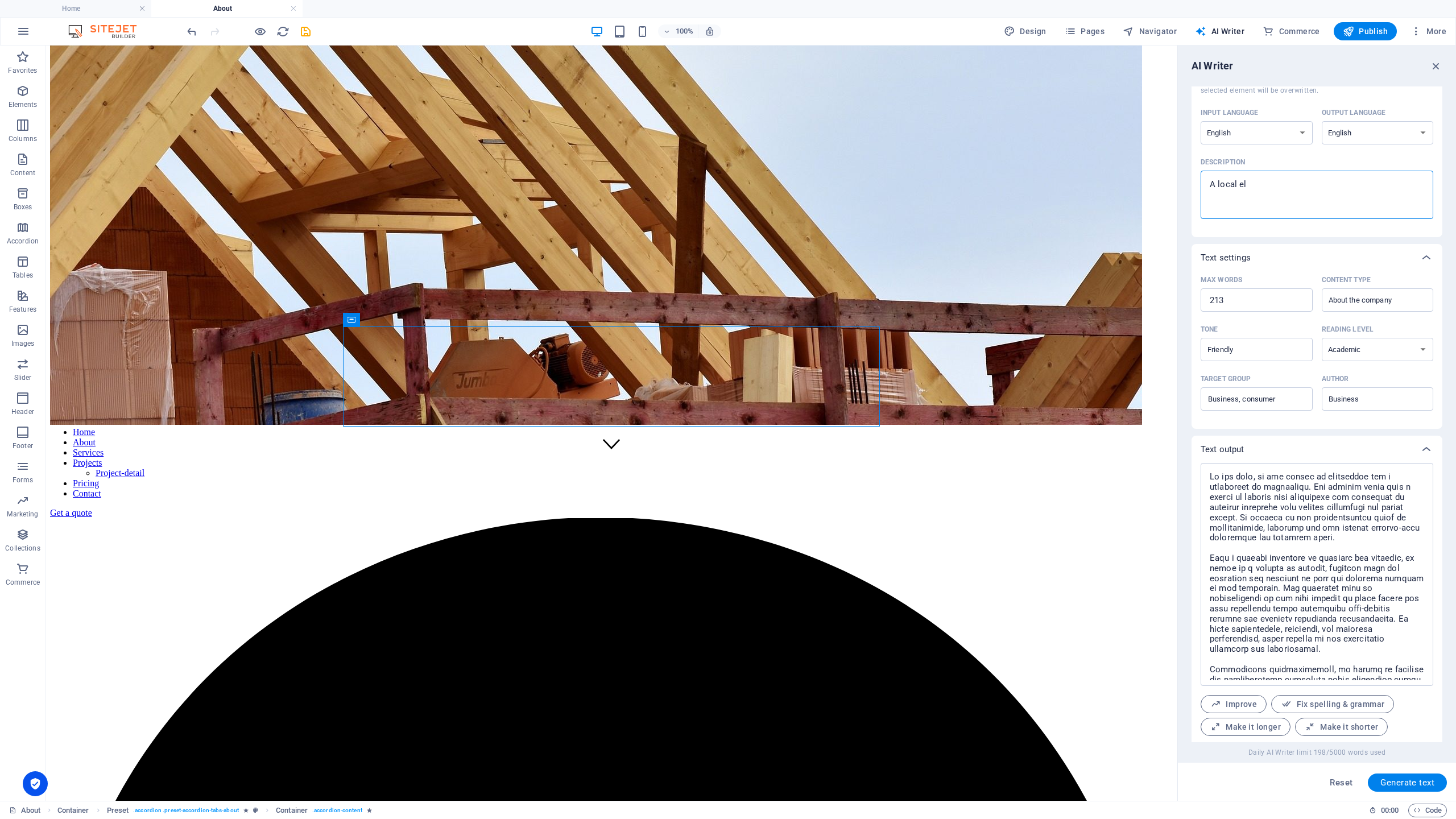 type on "x" 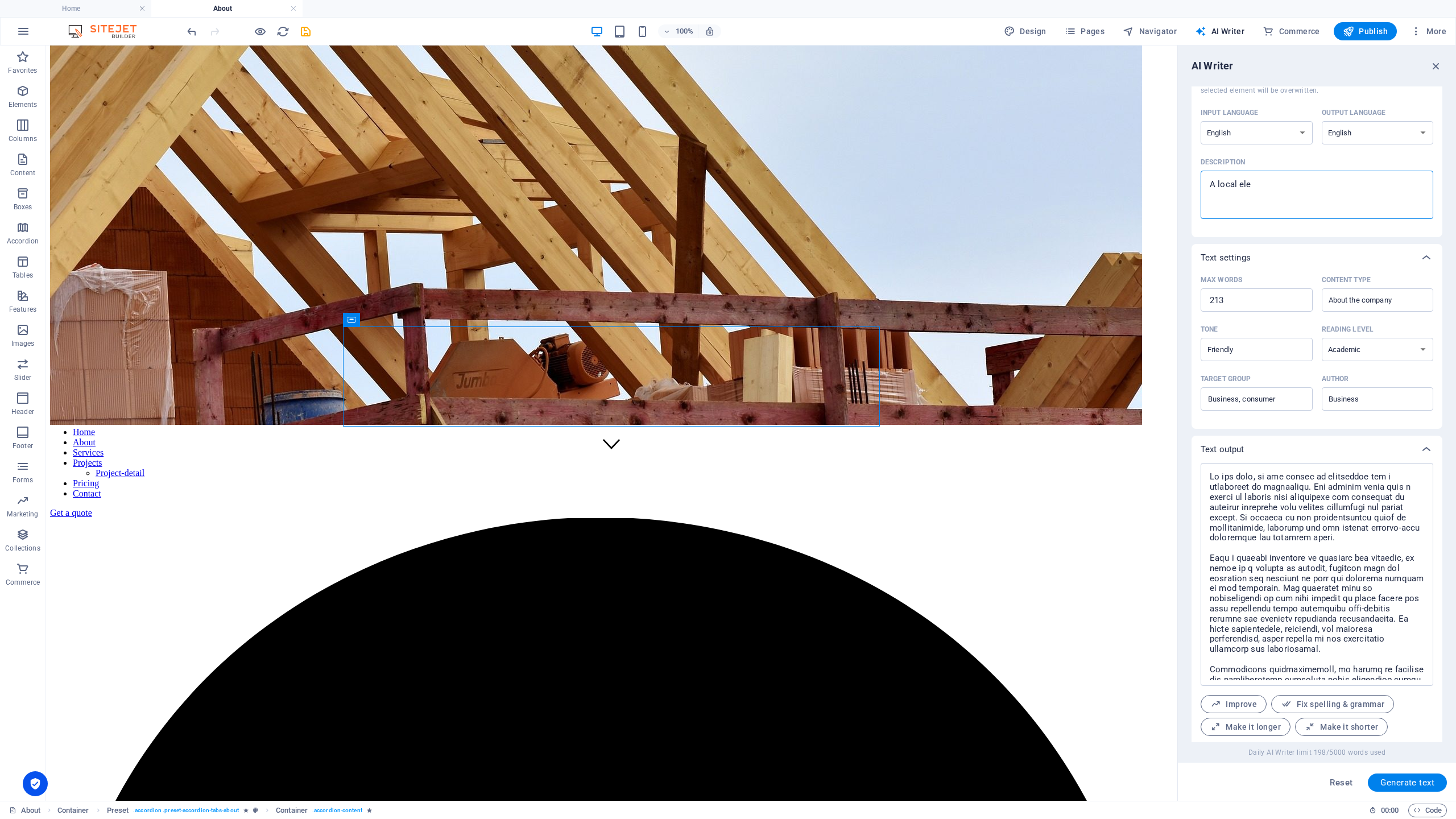 type on "A local elec" 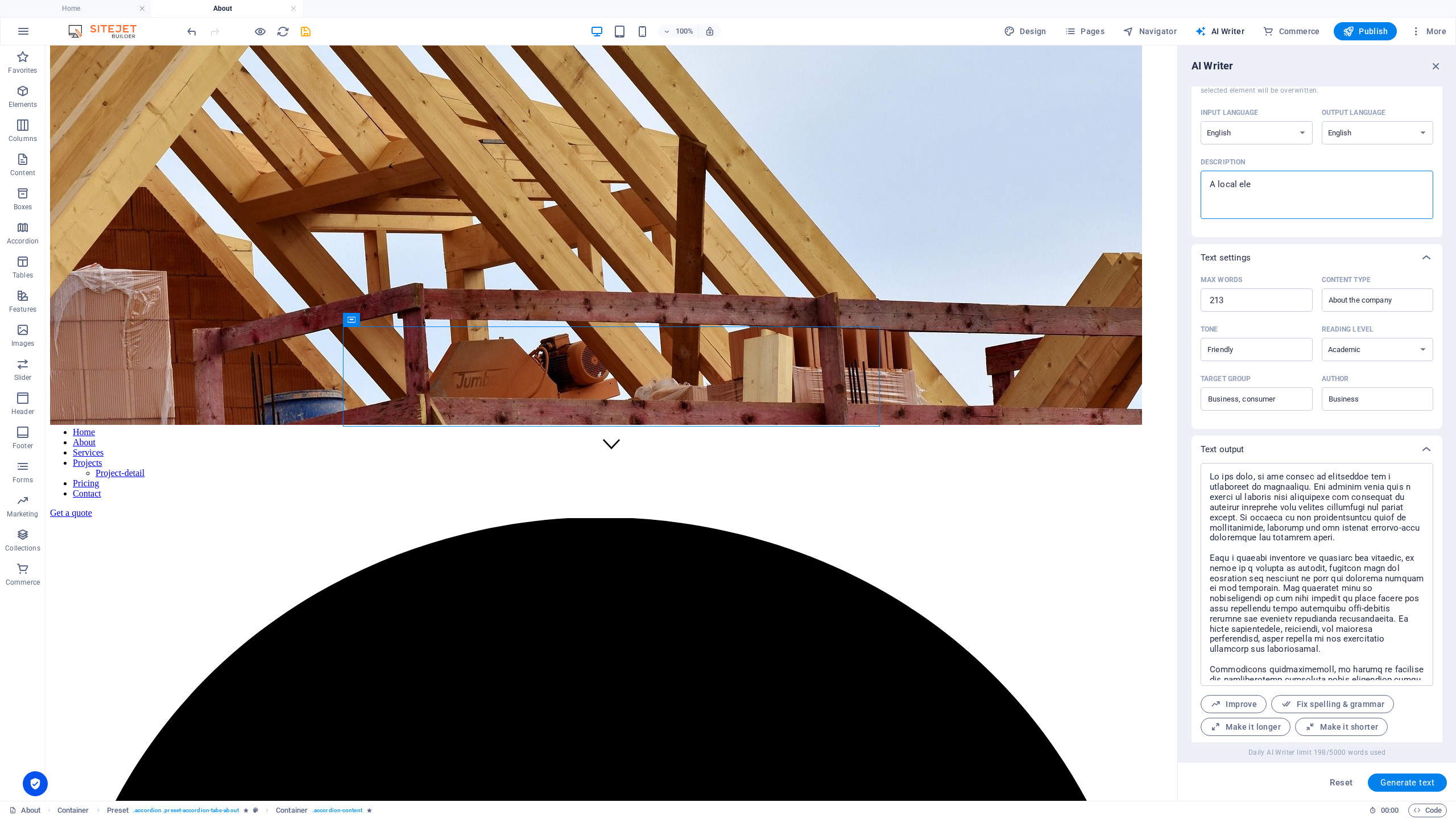 type on "x" 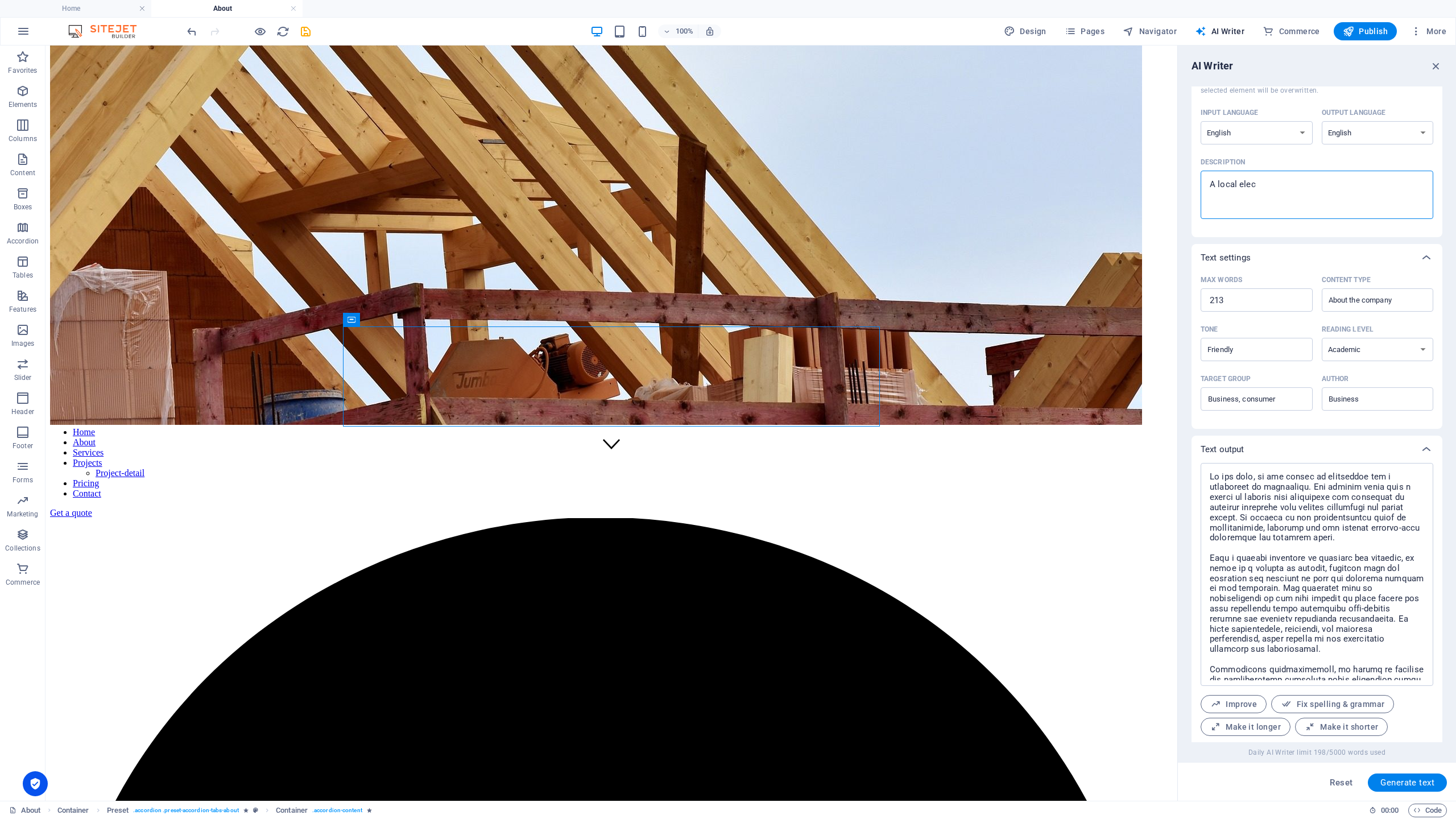 type on "A local elect" 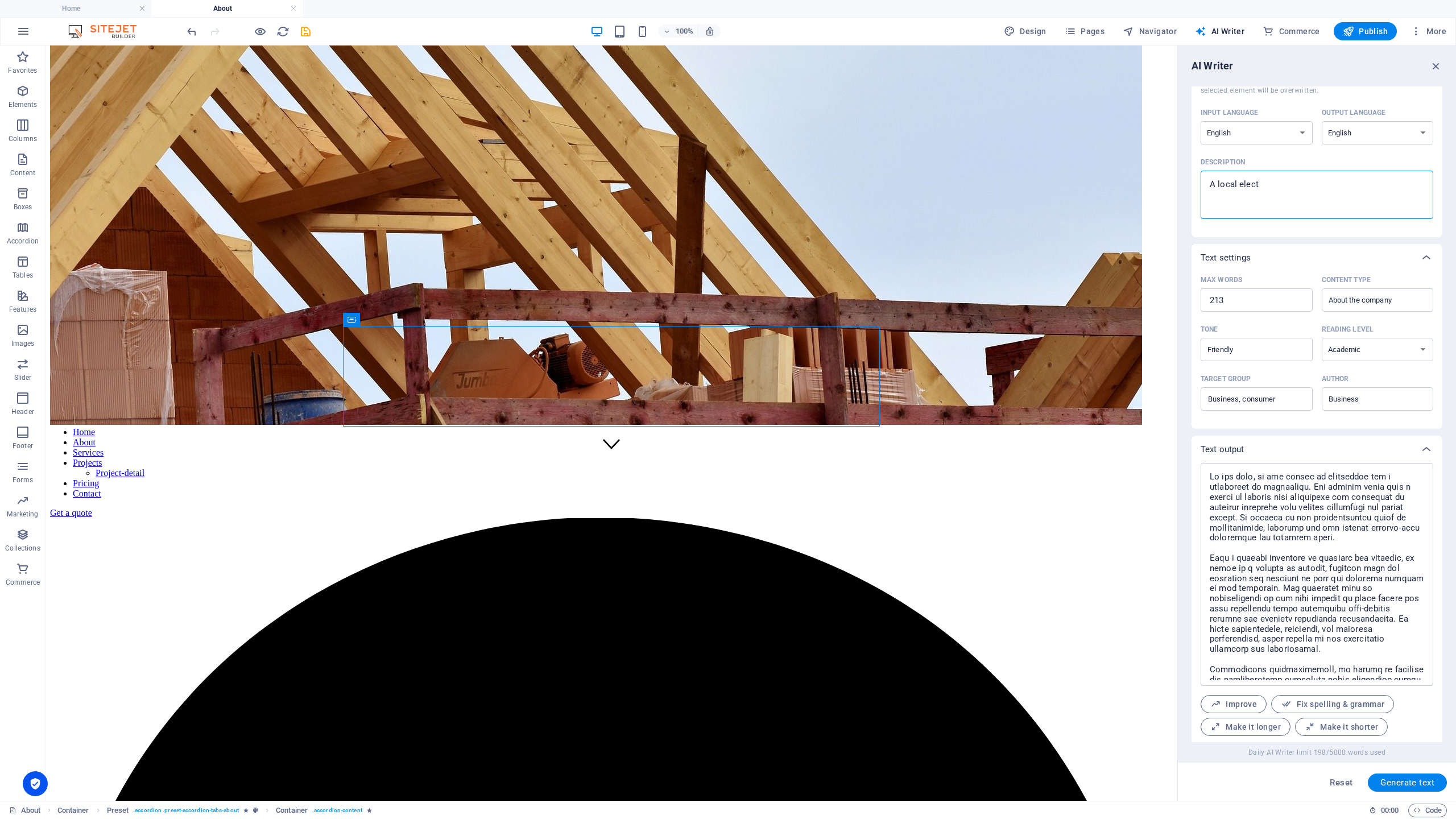 type on "A local electr" 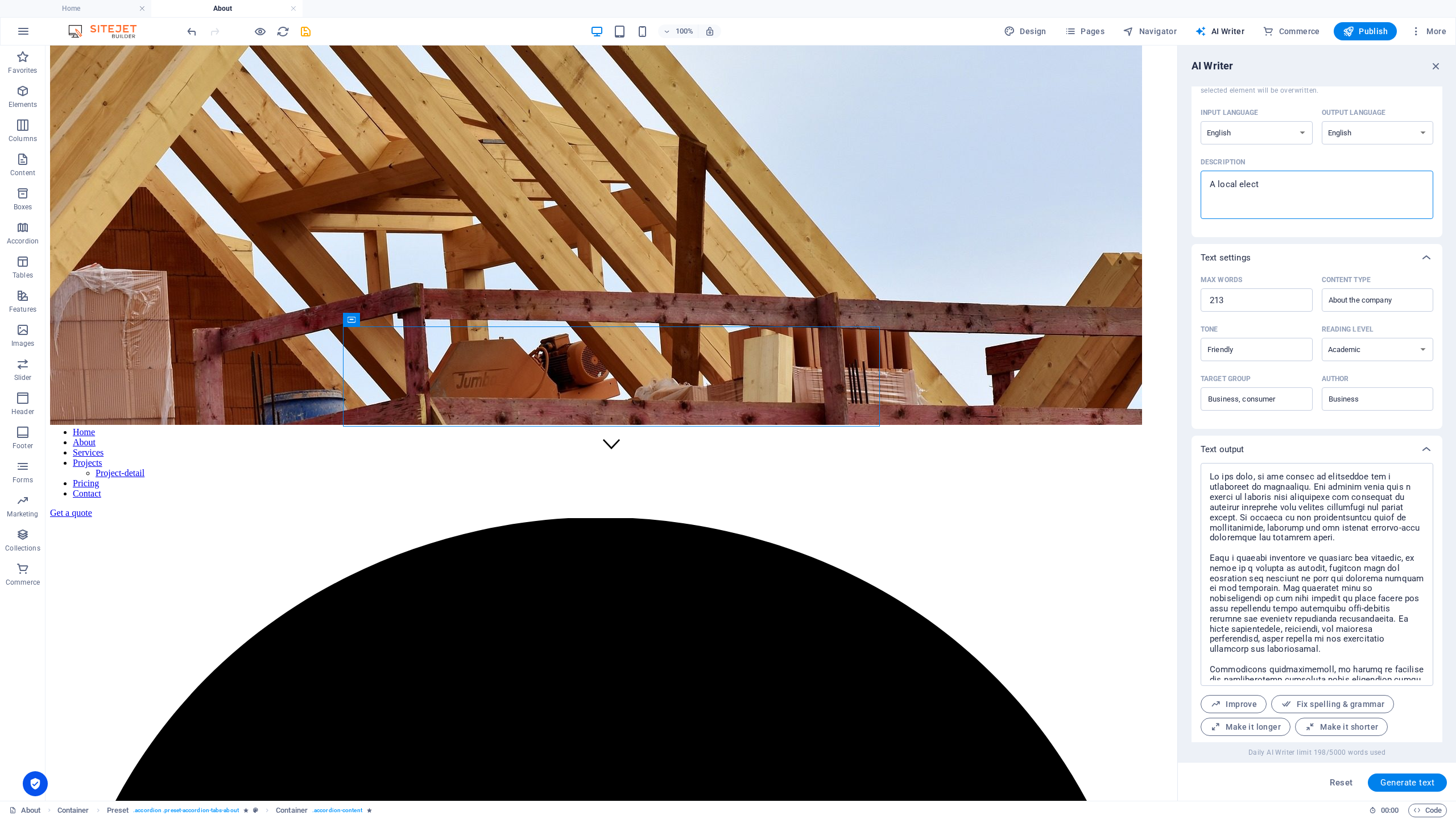 type on "x" 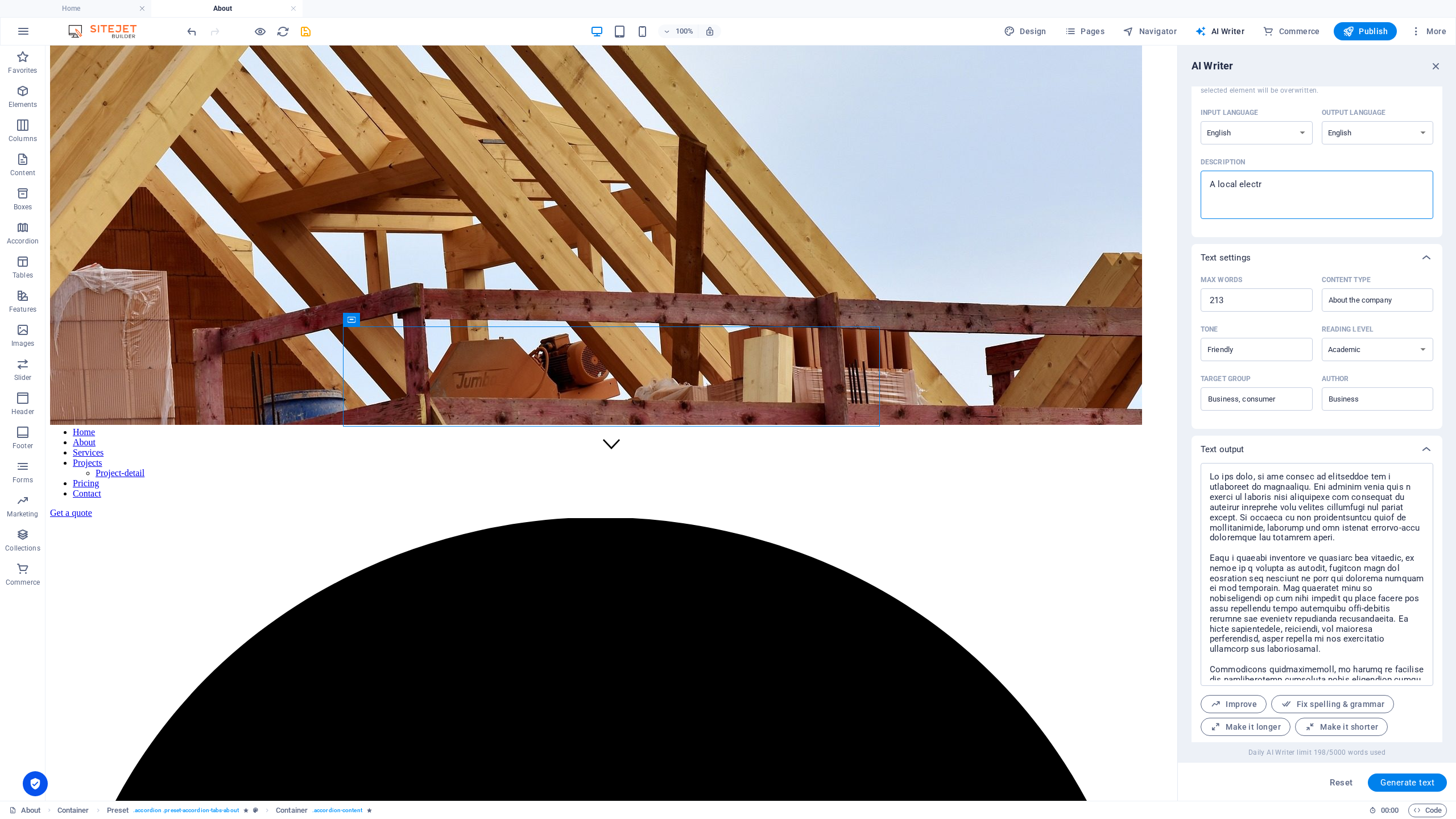 type on "A local electri" 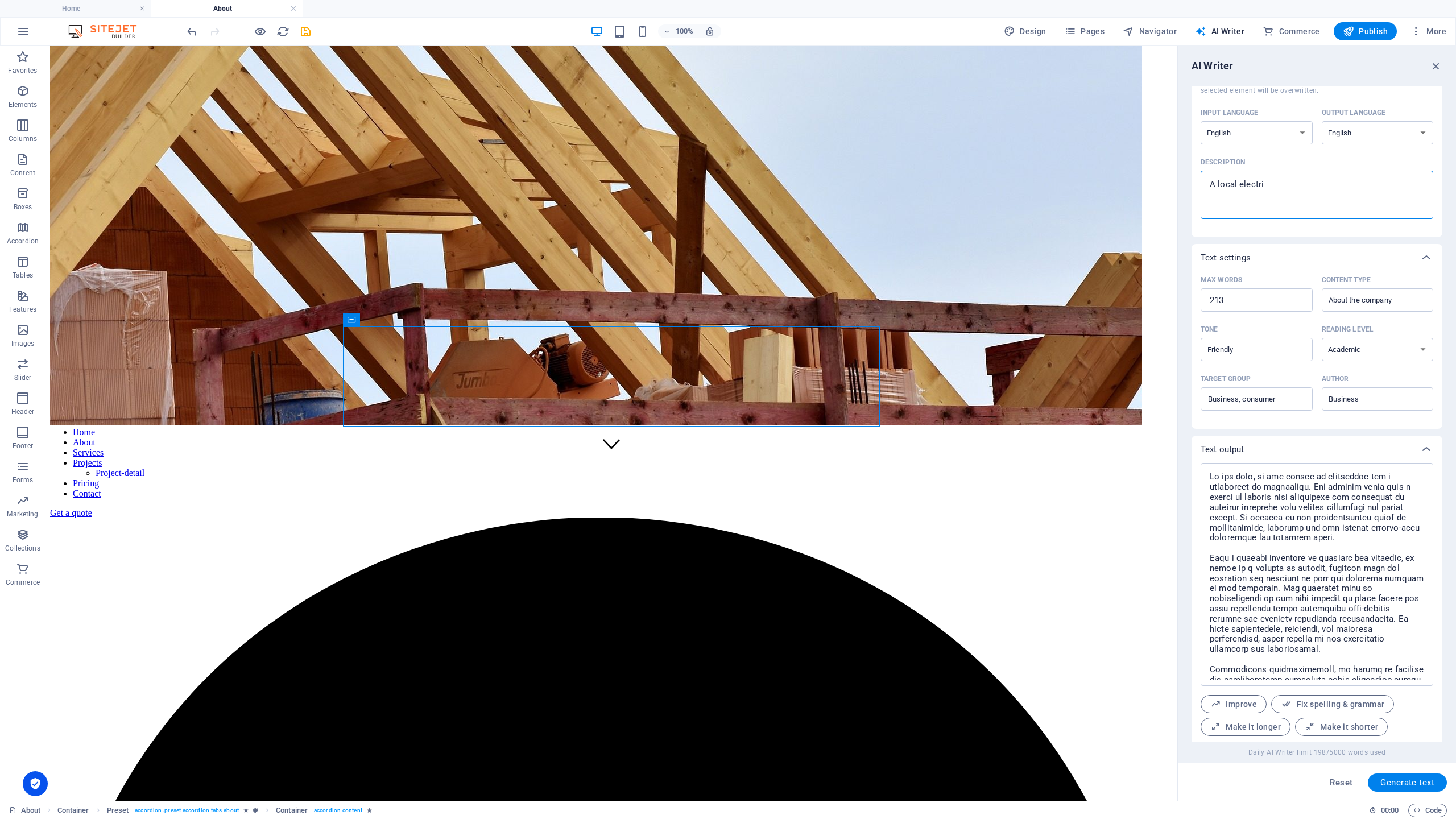 type on "A local electric" 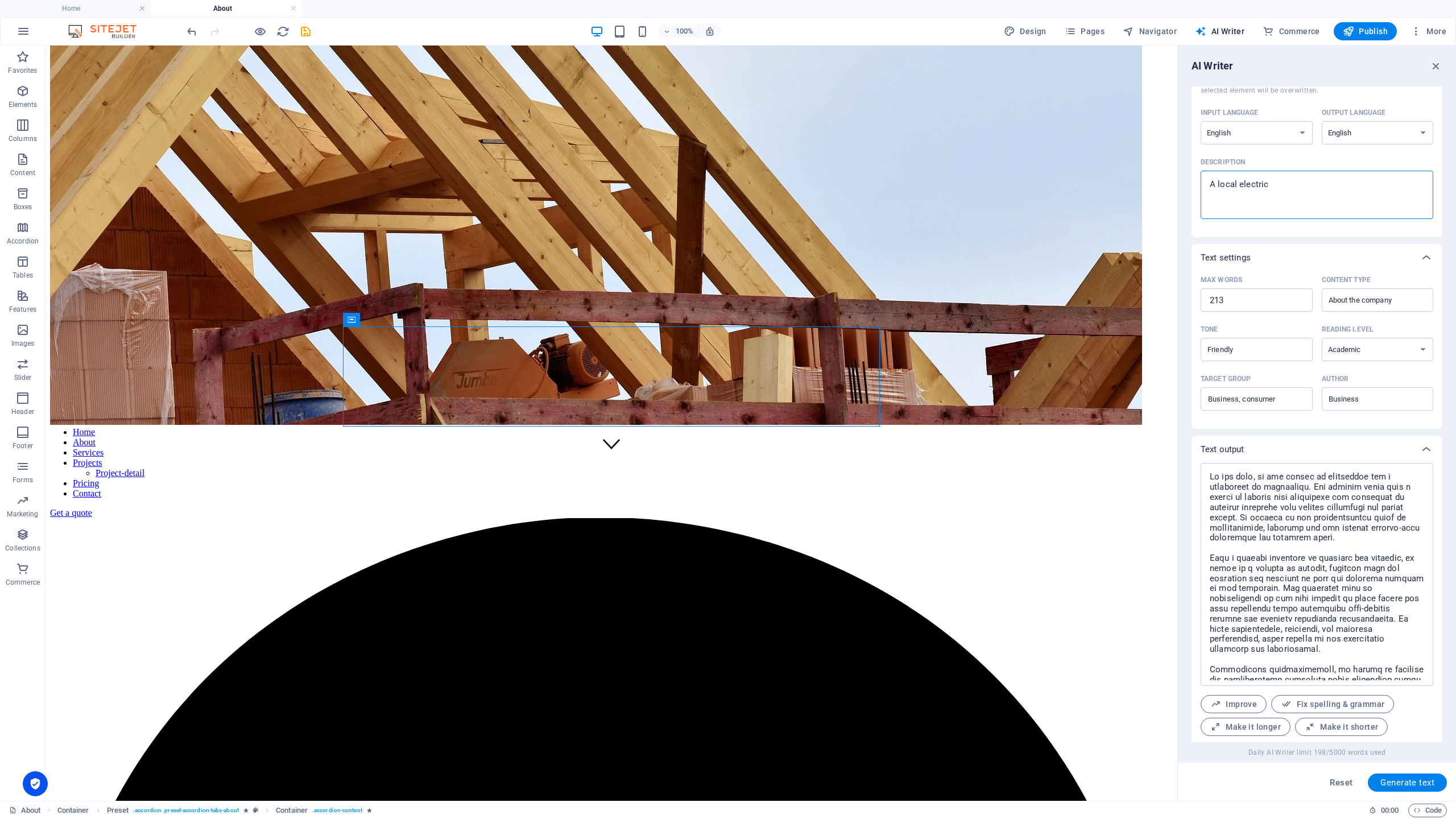 type on "A local electrici" 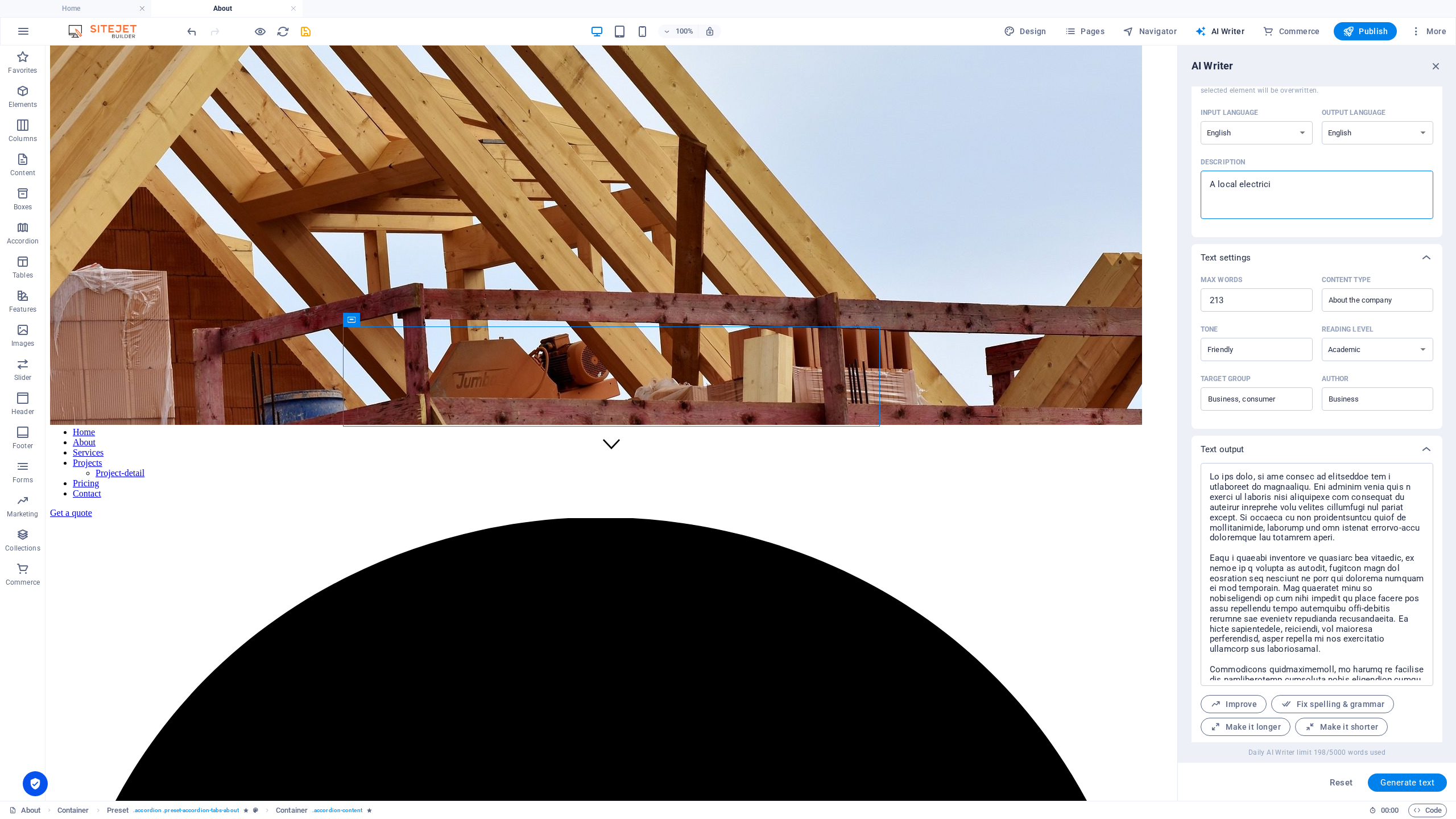 type on "A local electricia" 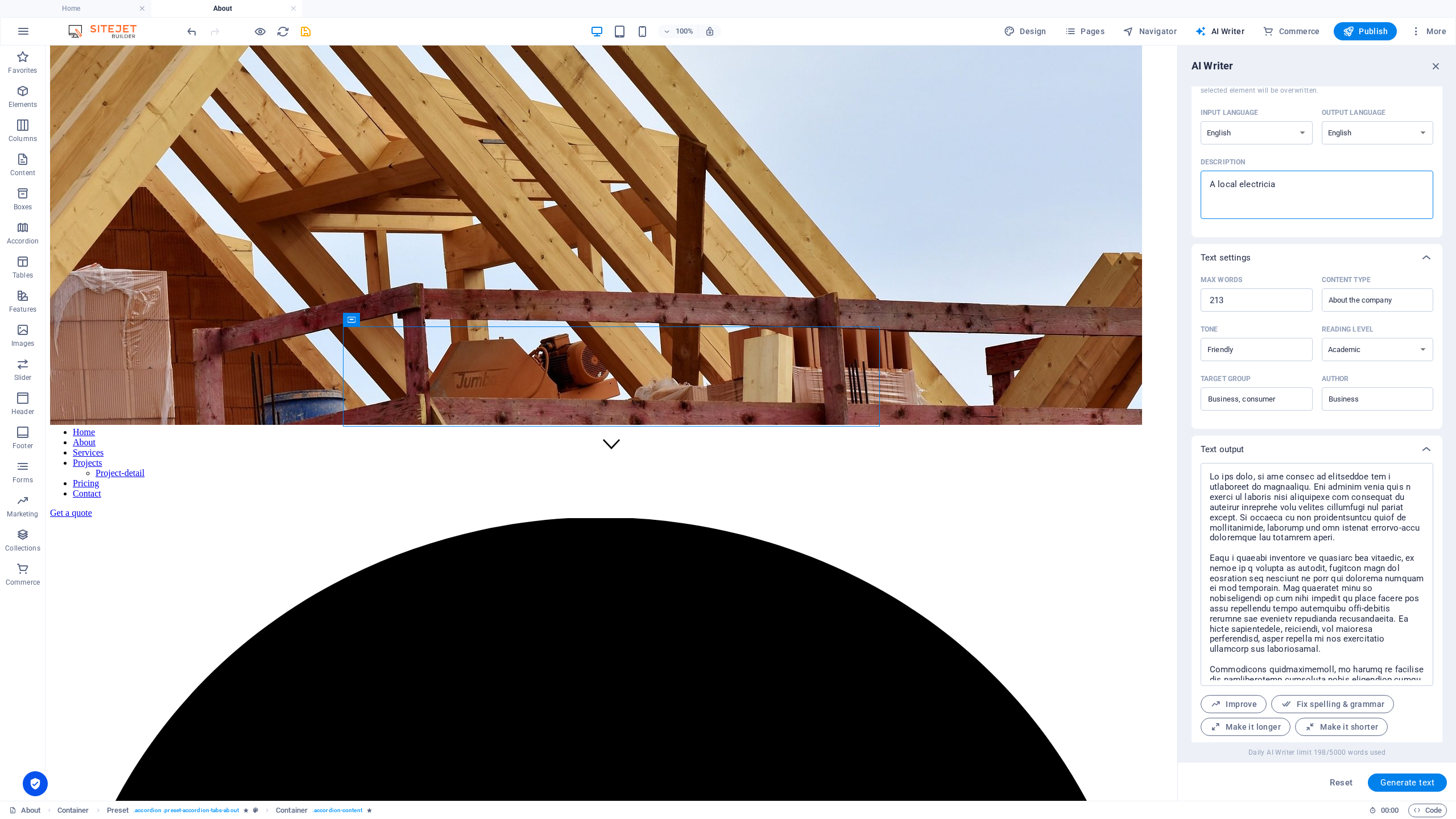 type on "A local electrician" 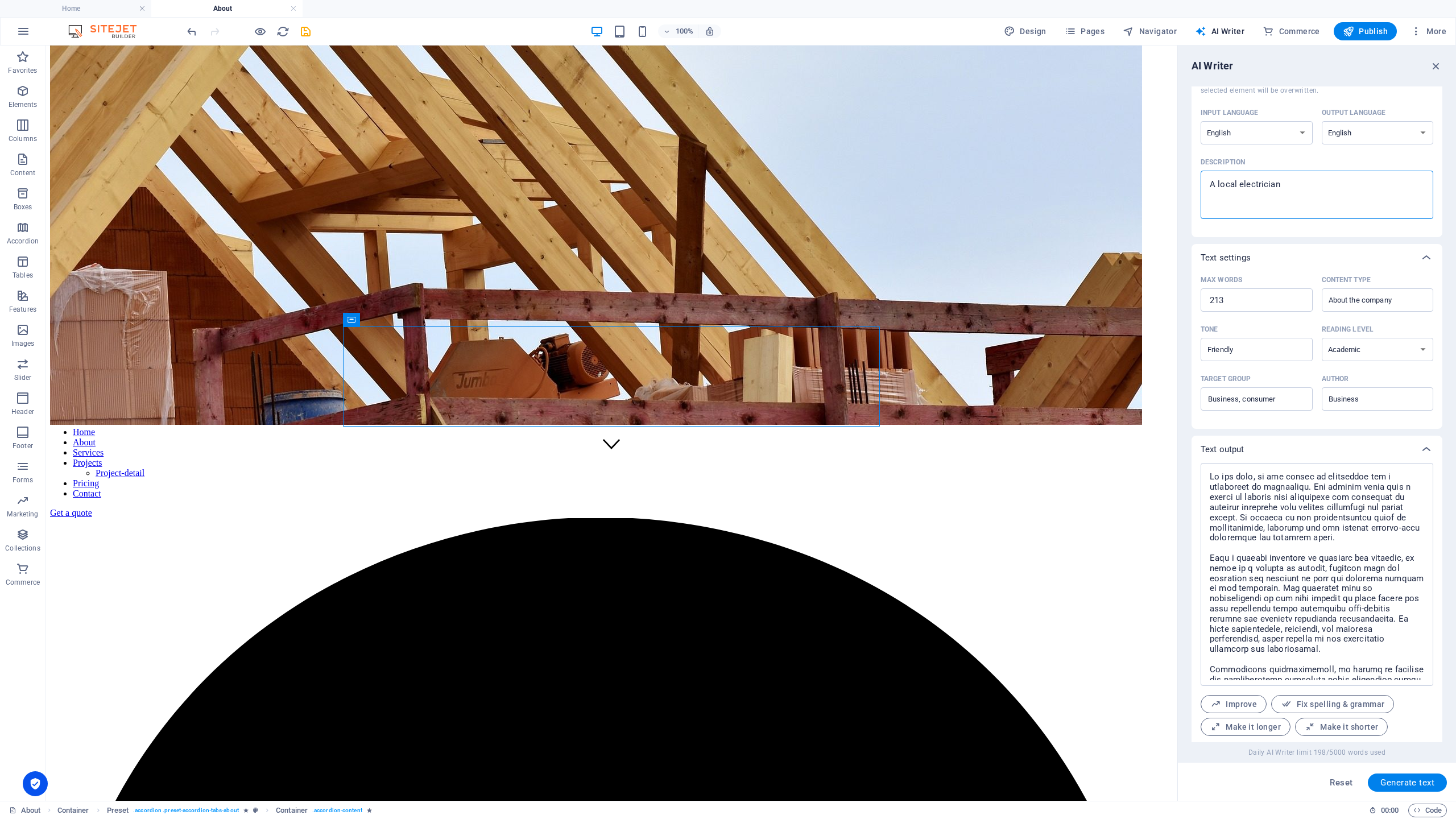 type on "A local electrician" 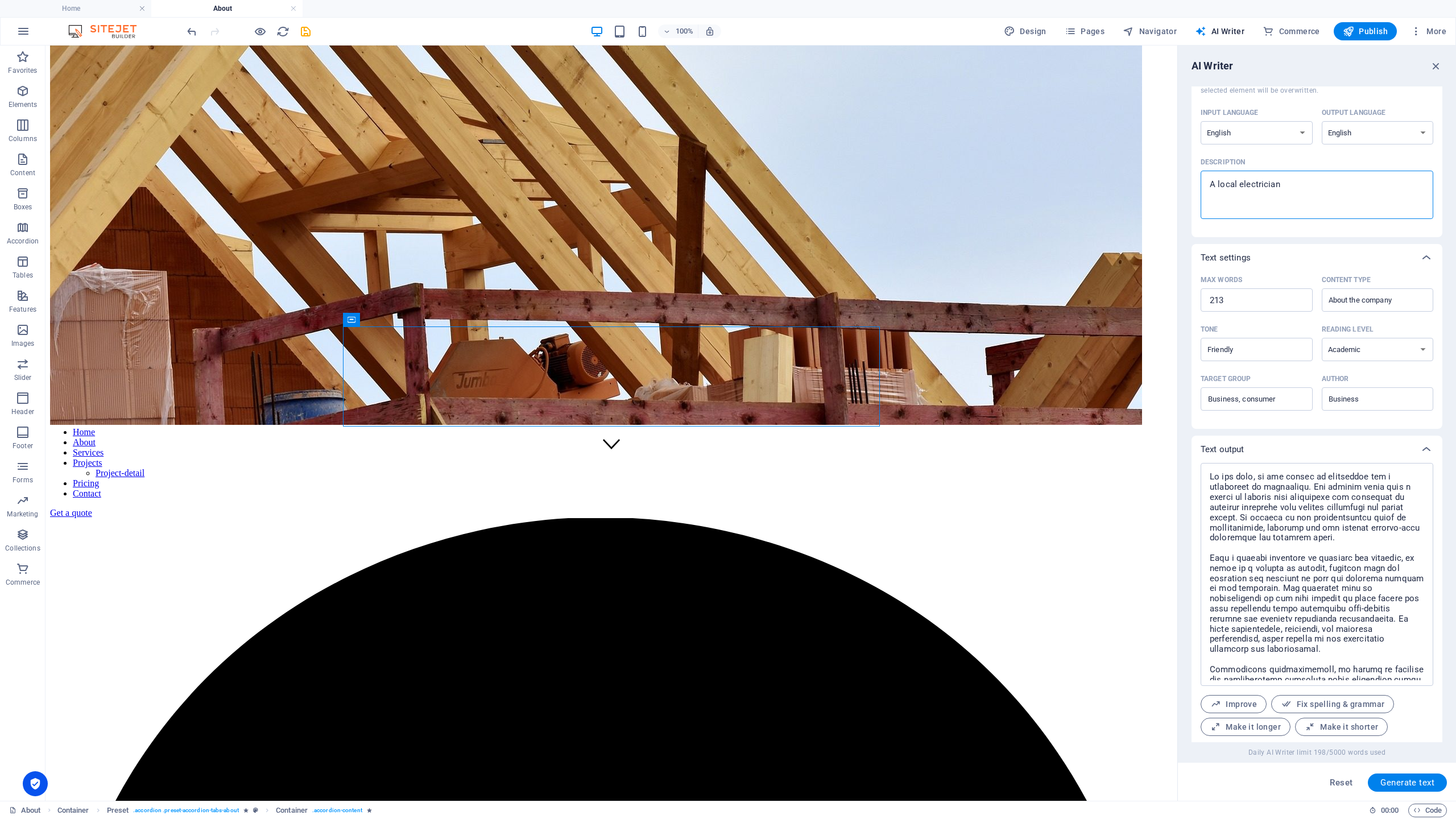 type on "x" 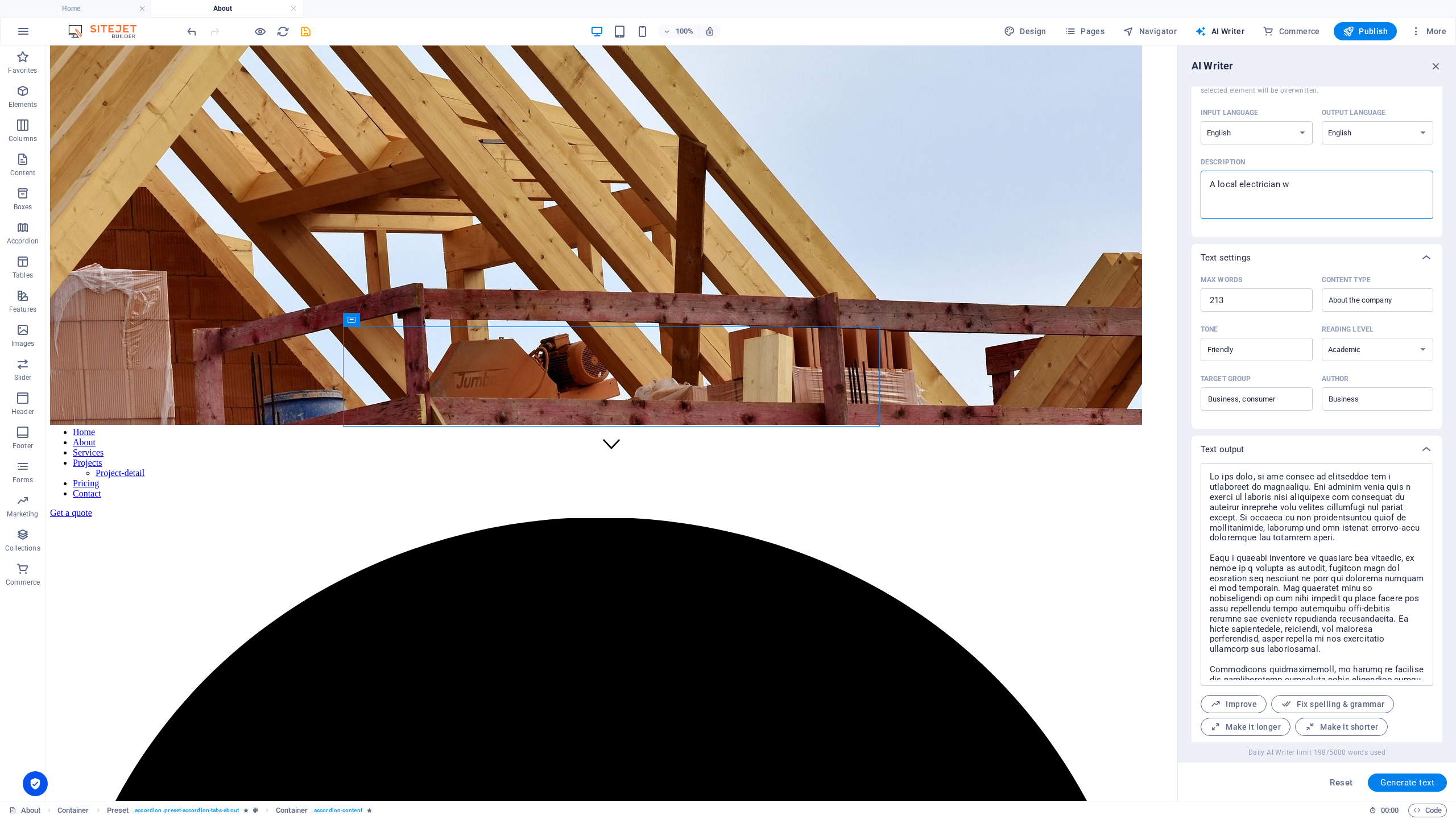 type on "A local electrician wi" 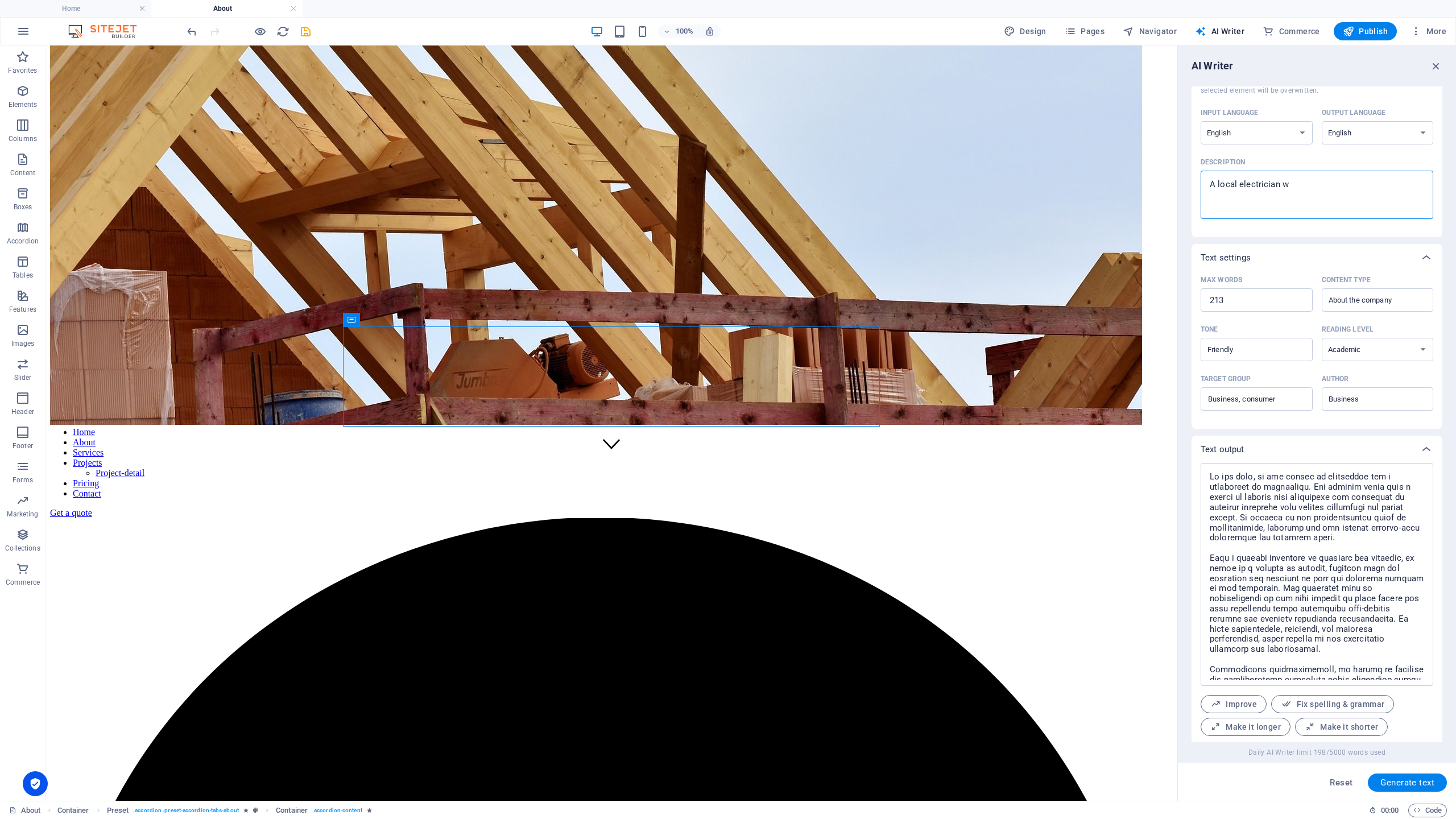 type on "x" 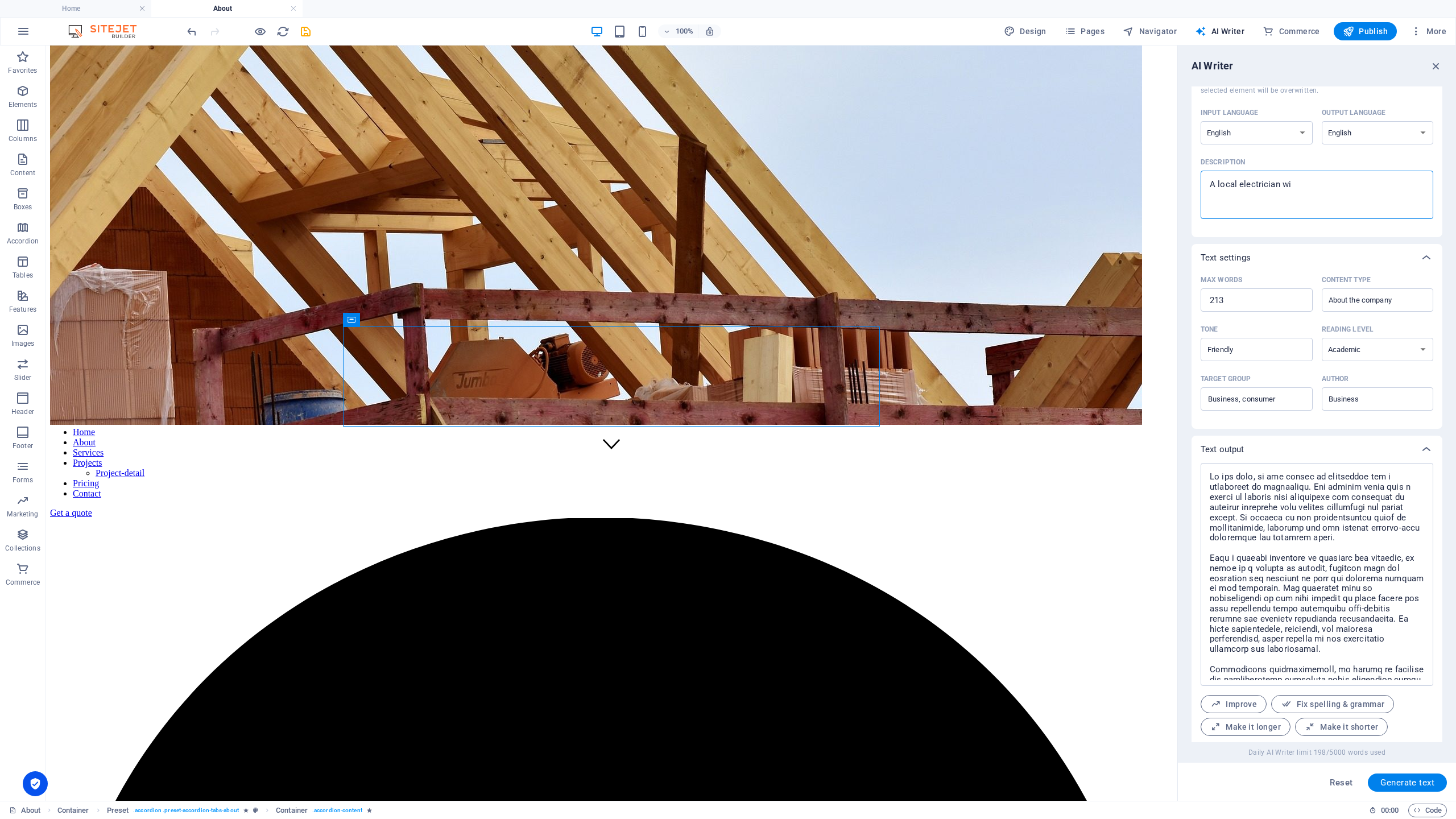 type on "A local electrician wit" 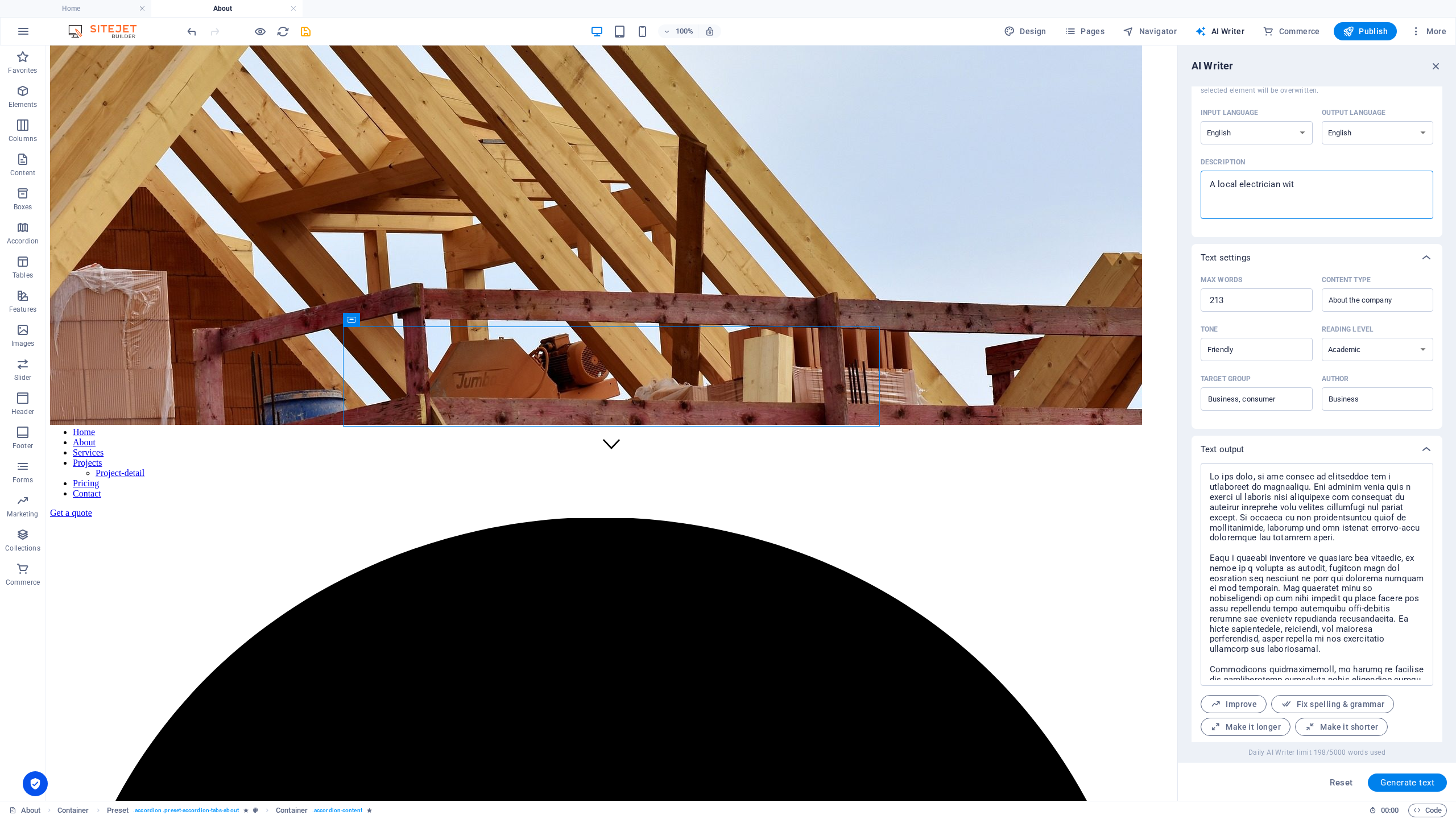 type on "A local electrician with" 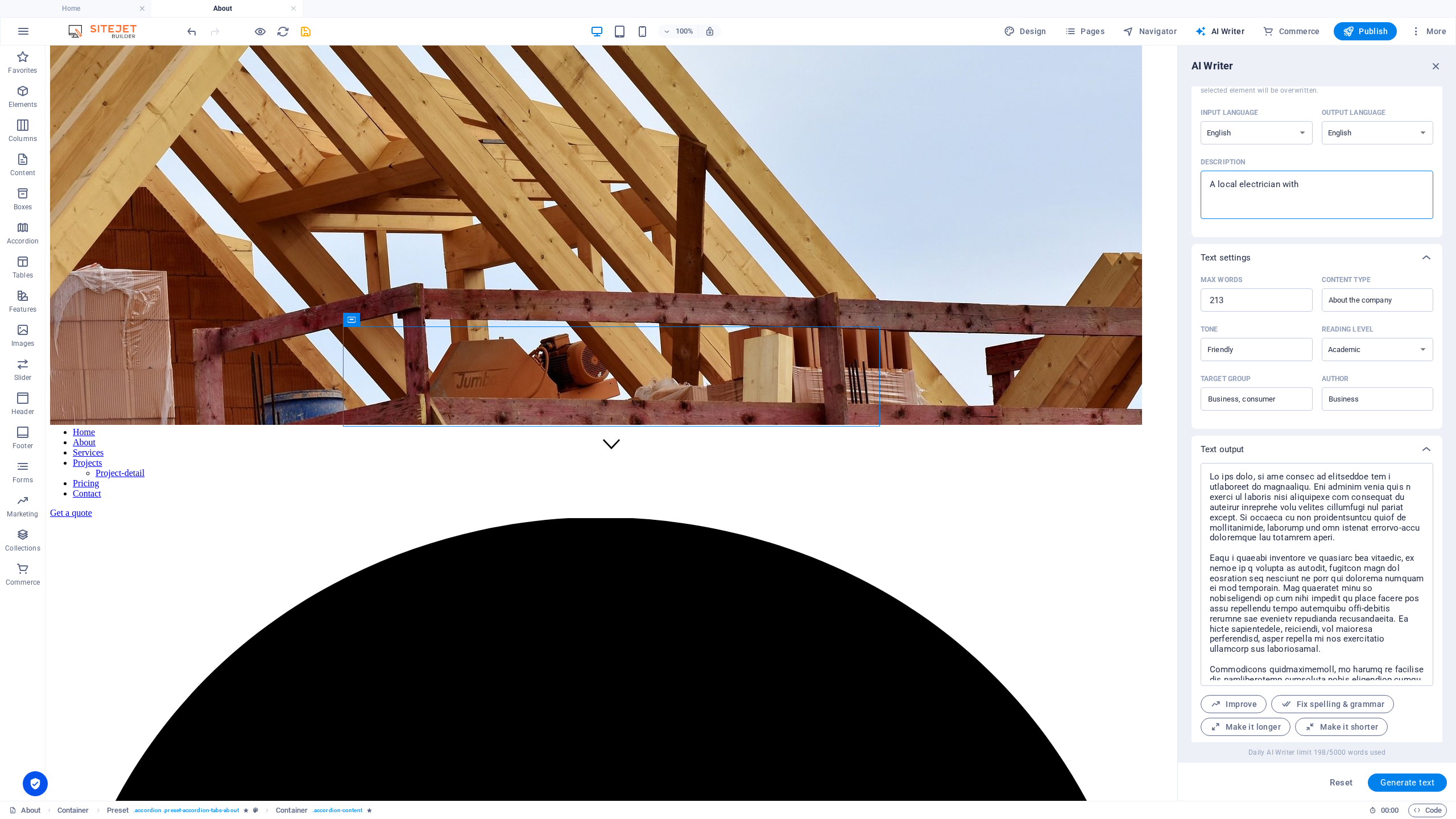 type on "A local electrician with" 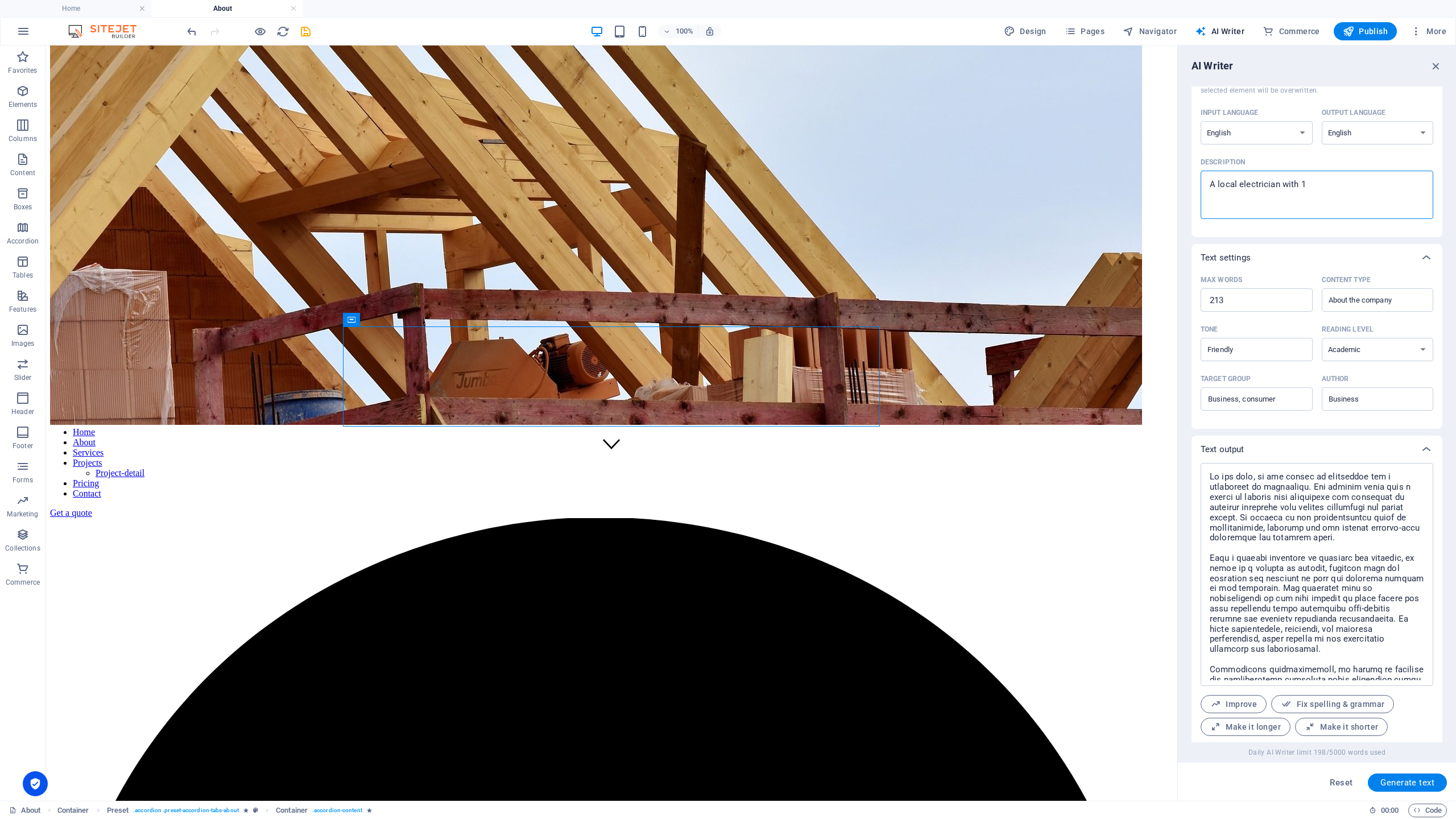type on "A local electrician with 15" 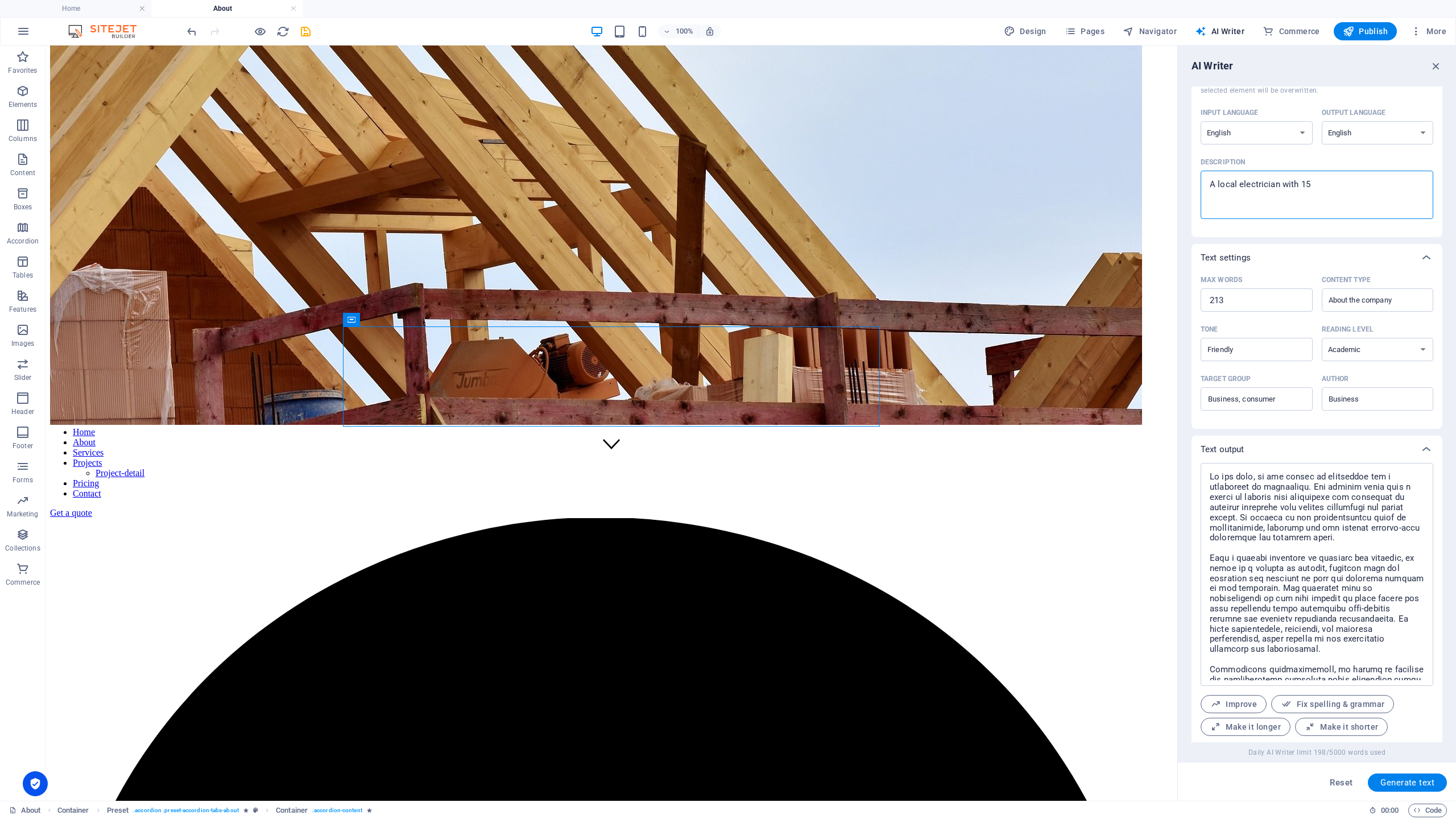 type on "A local electrician with 15" 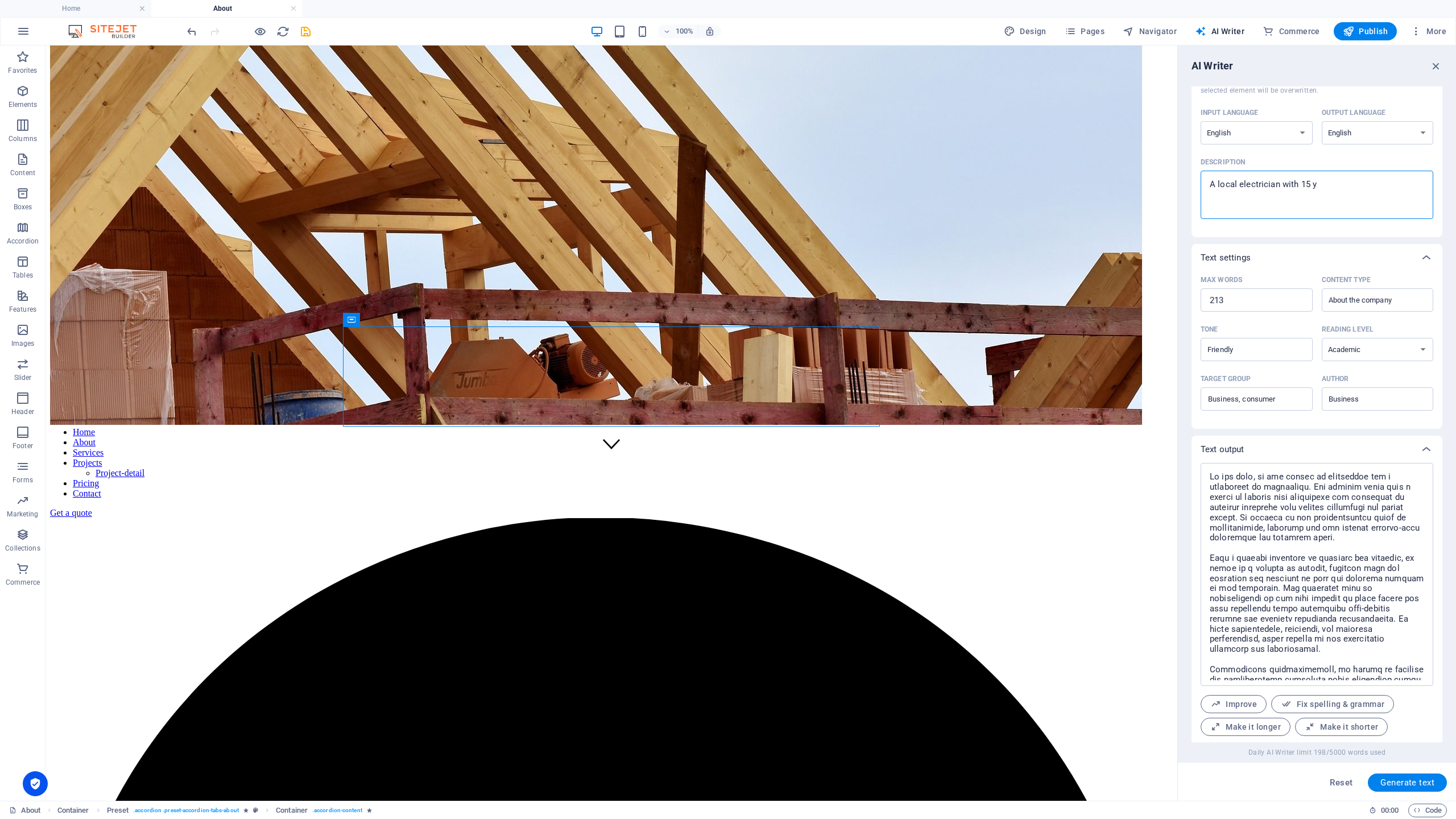 type on "A local electrician with 15 ye" 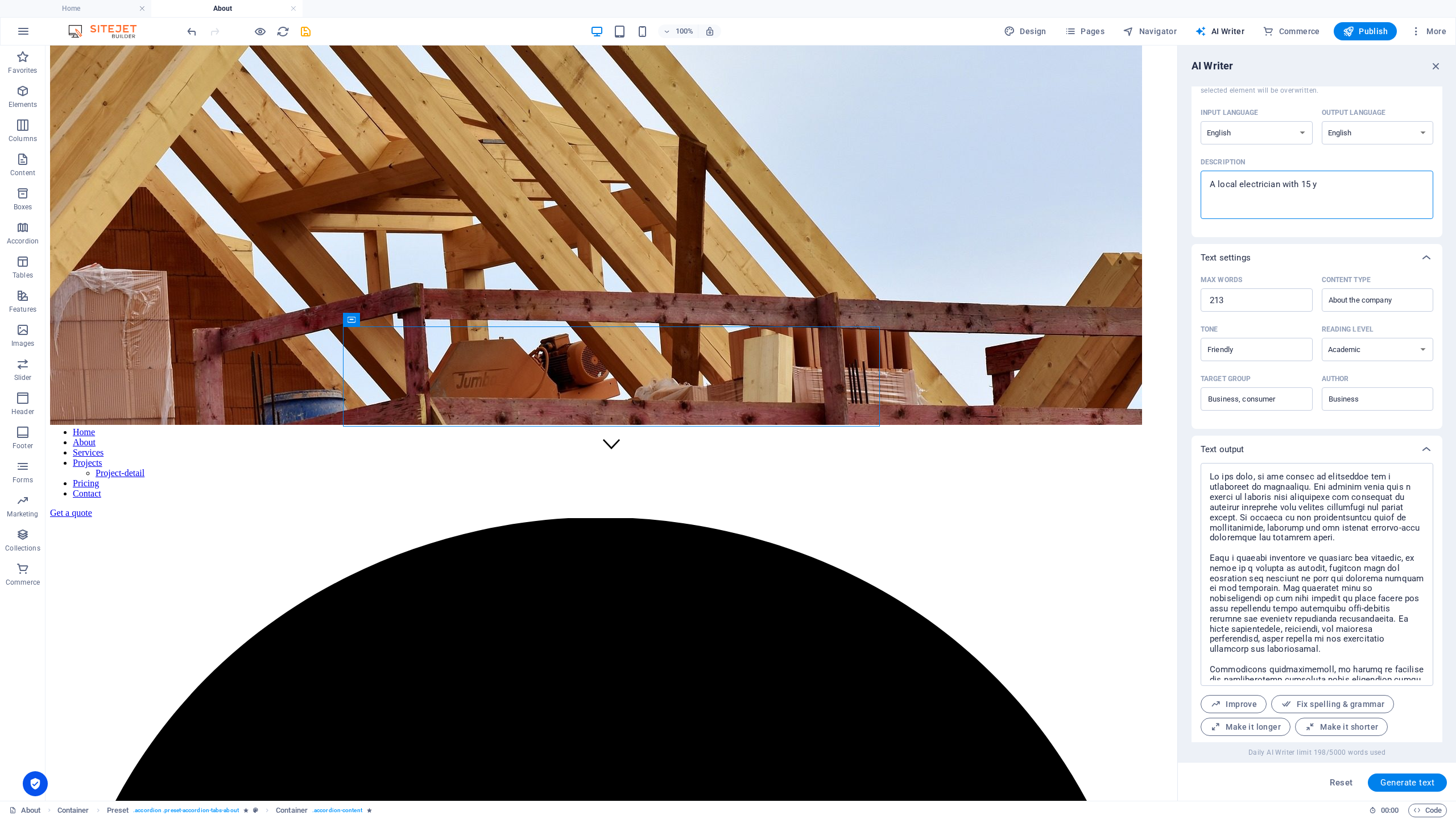 type on "x" 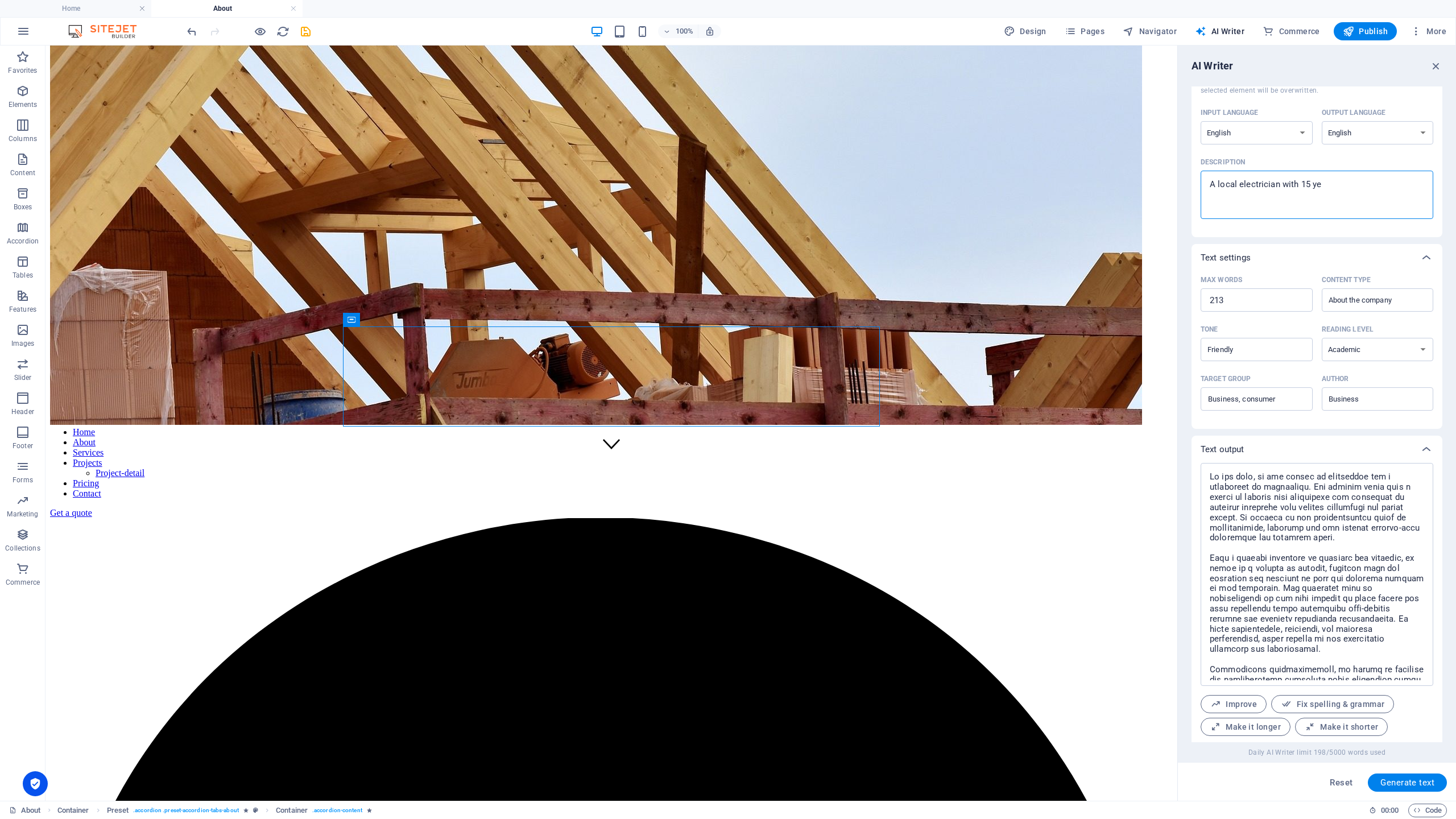 type on "A local electrician with 15 yea" 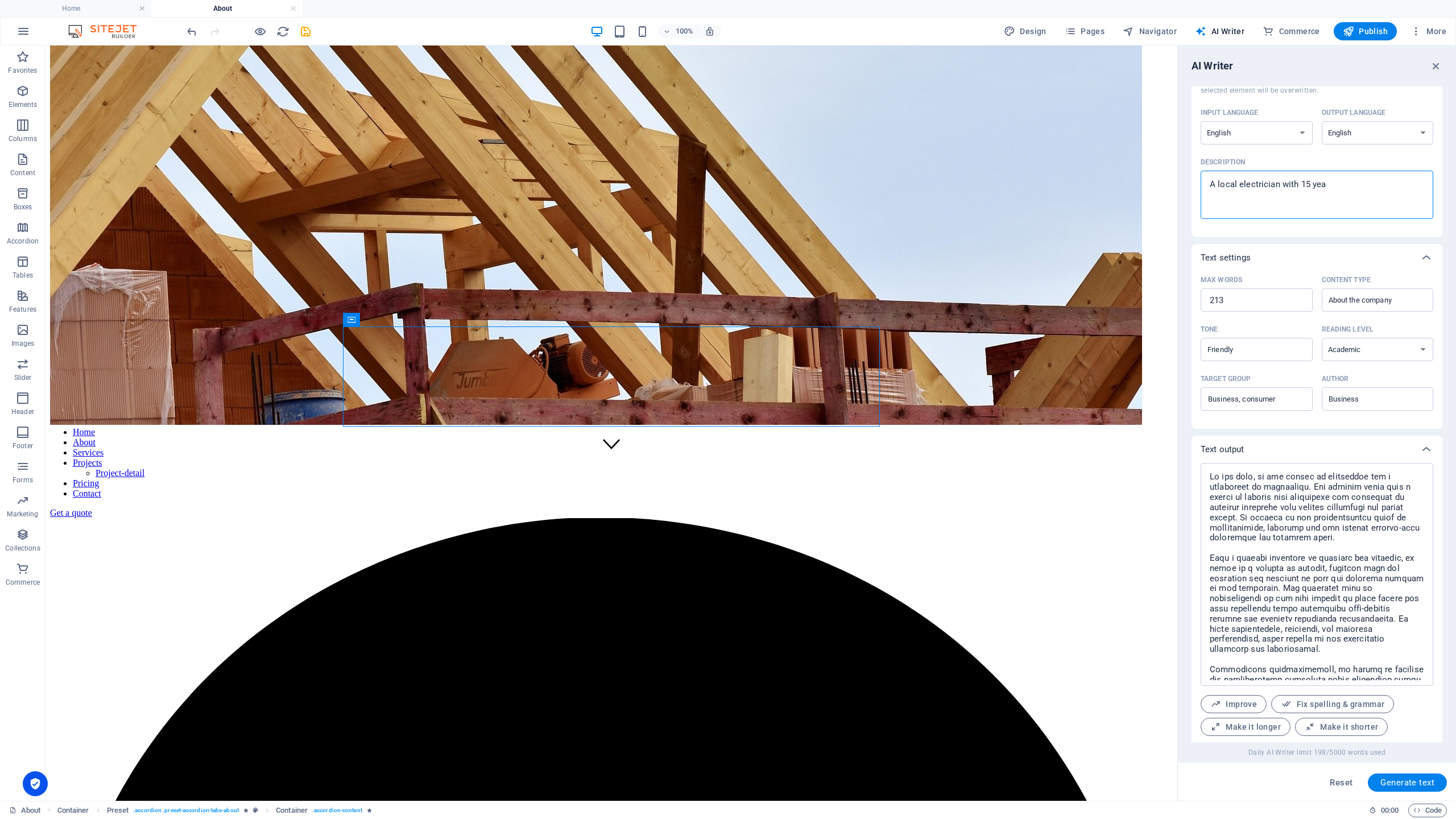 type on "A local electrician with 15 year" 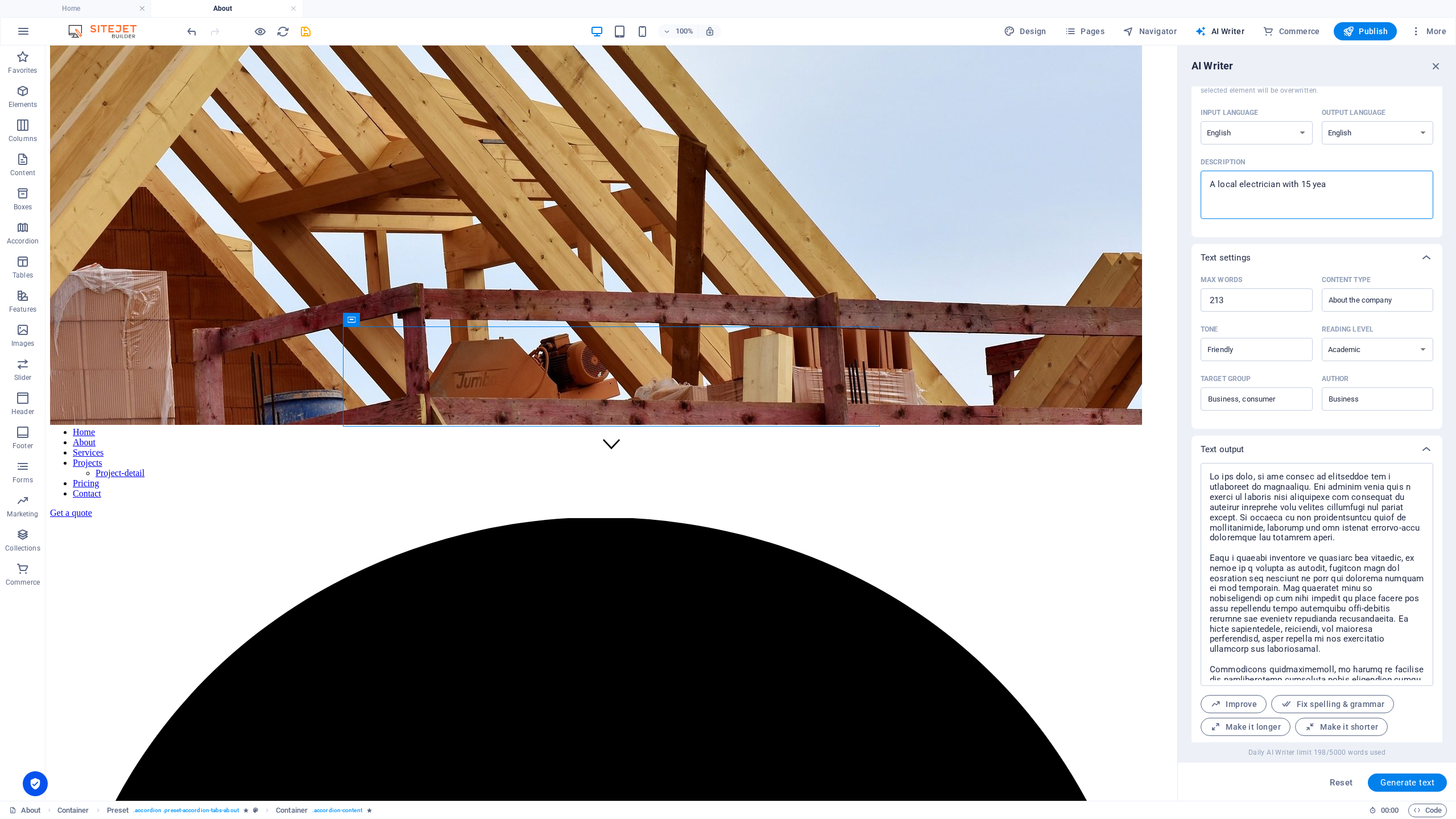 type on "x" 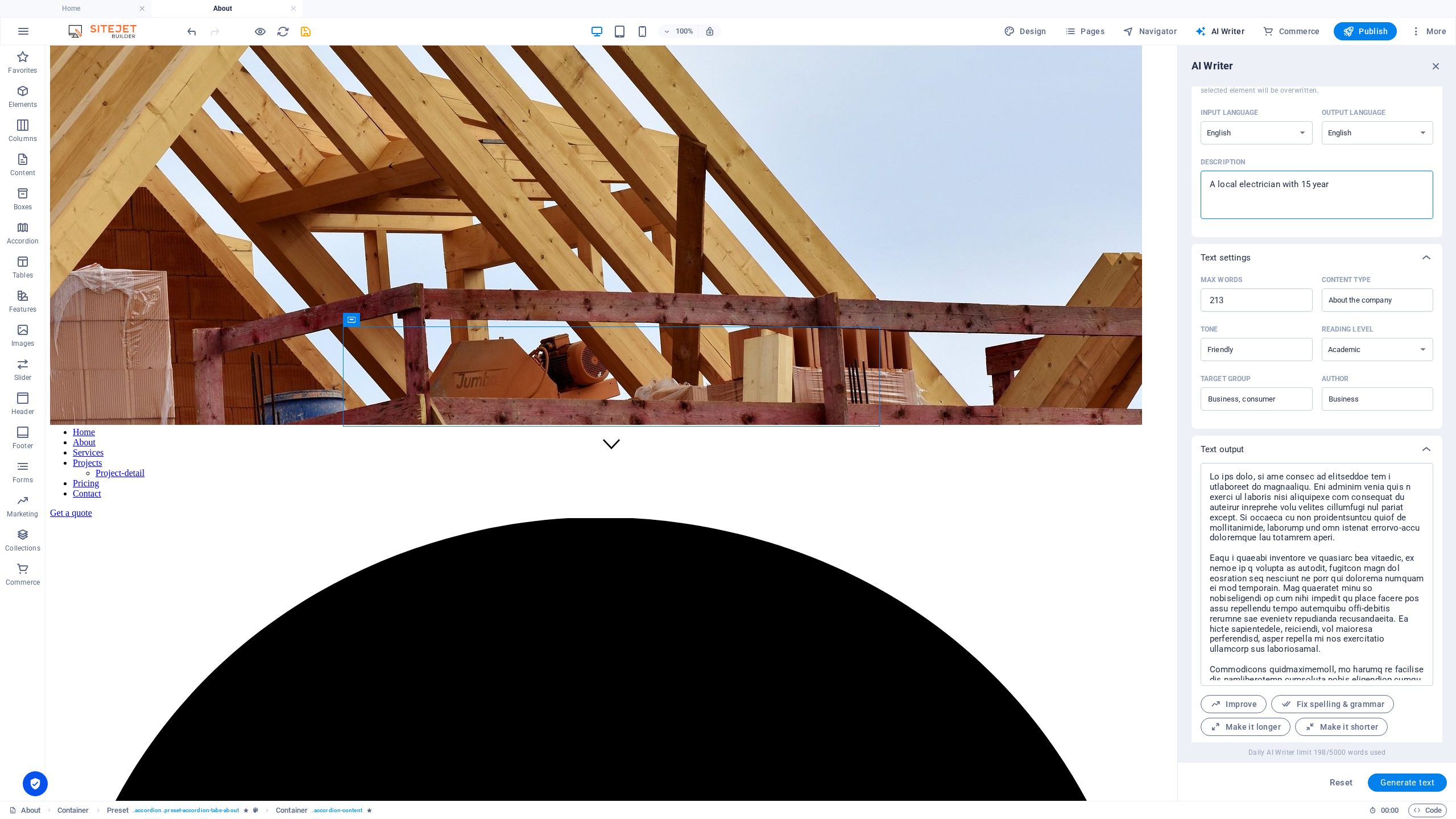 type on "A local electrician with 15 years" 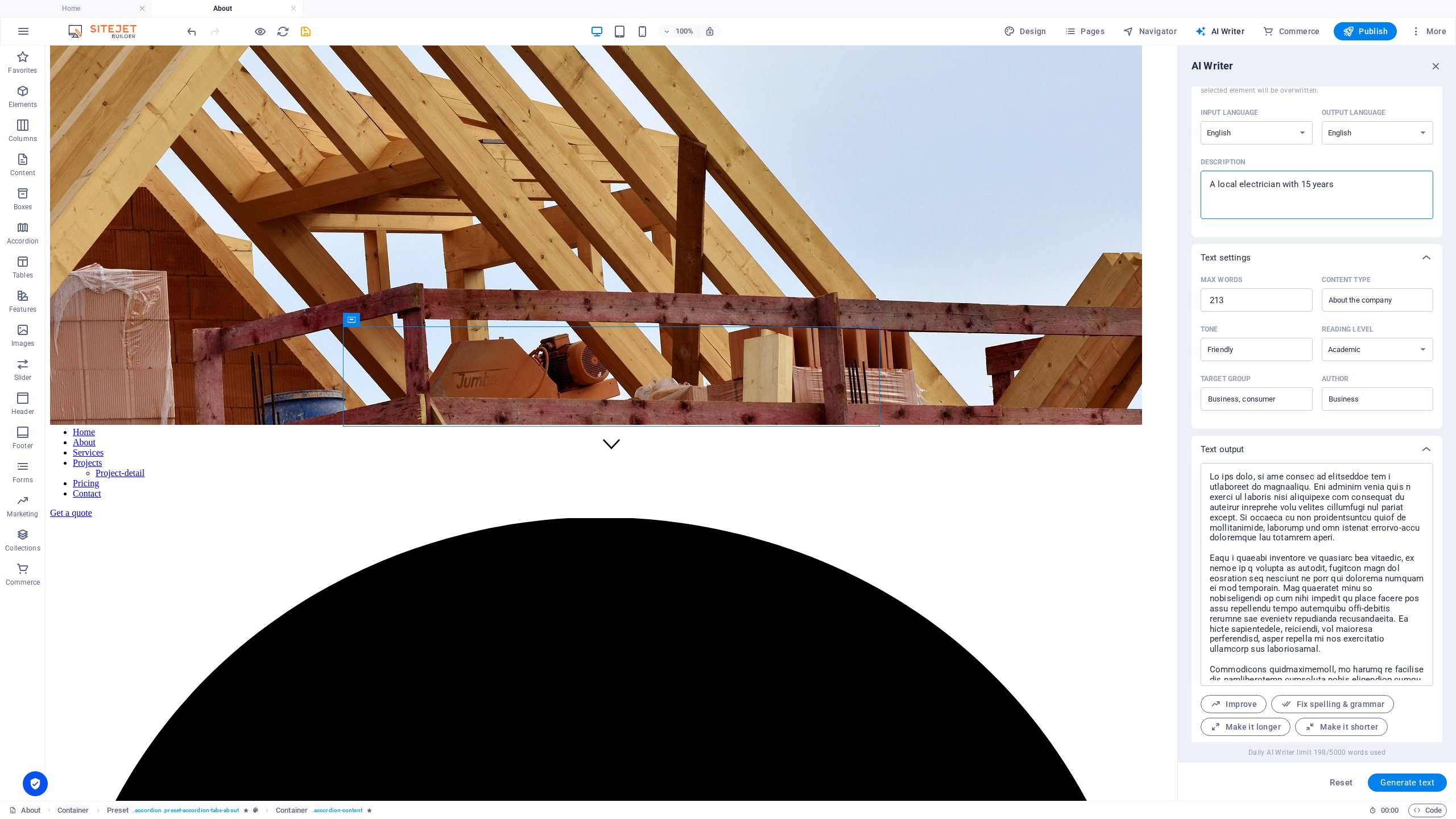 type on "A local electrician with 15 years" 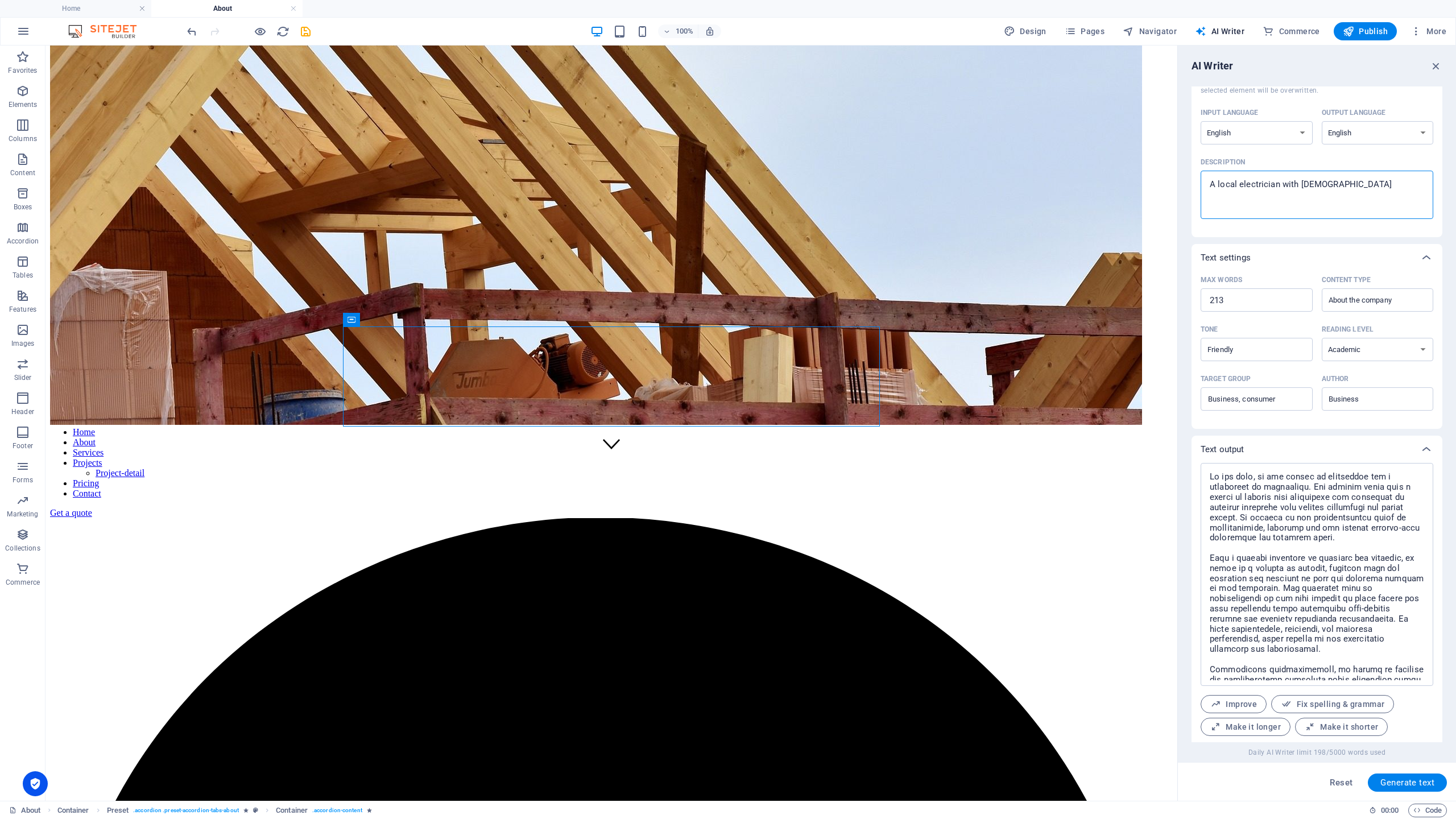 type on "A local electrician with 15 years of" 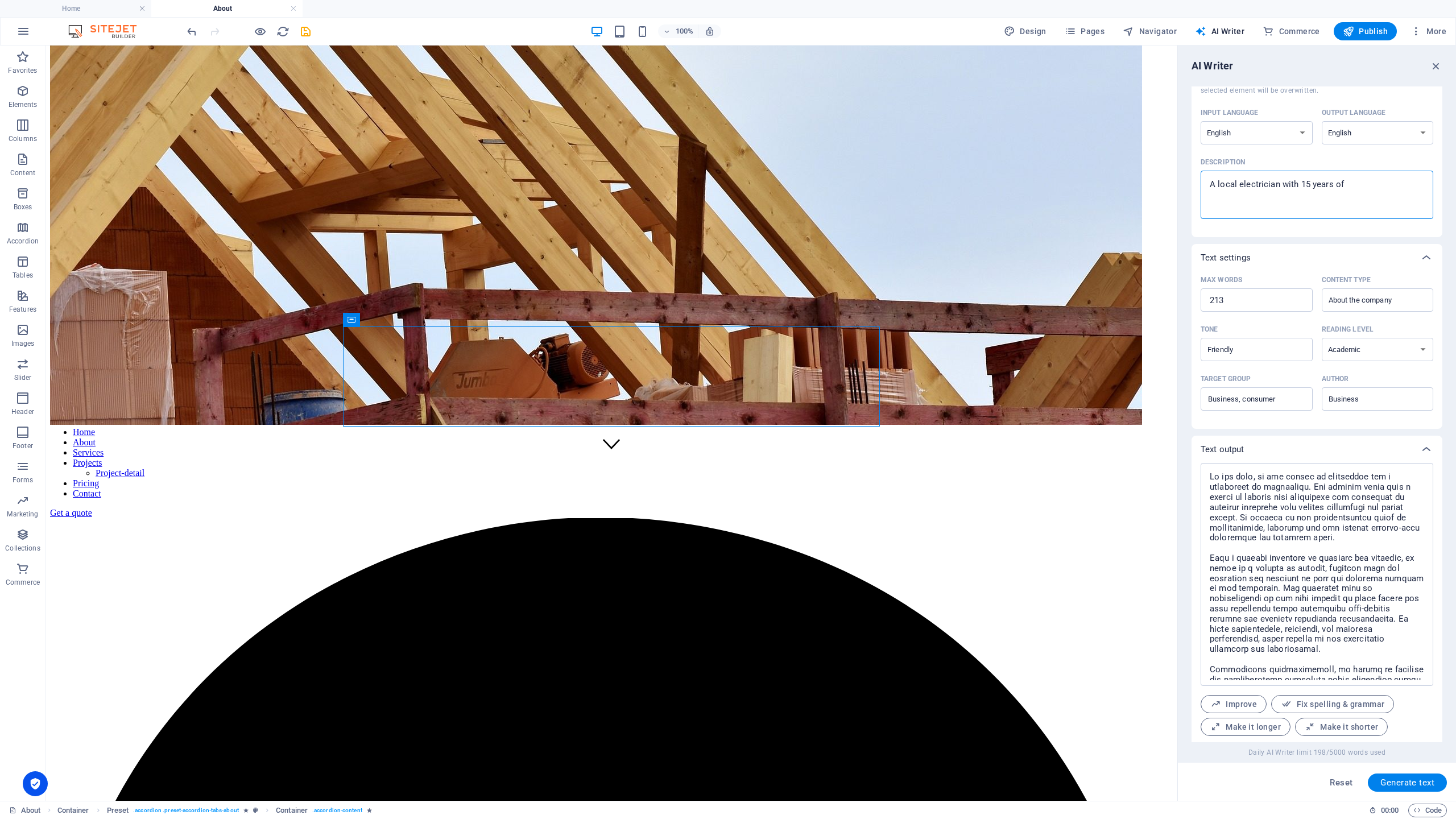type on "A local electrician with 15 years of" 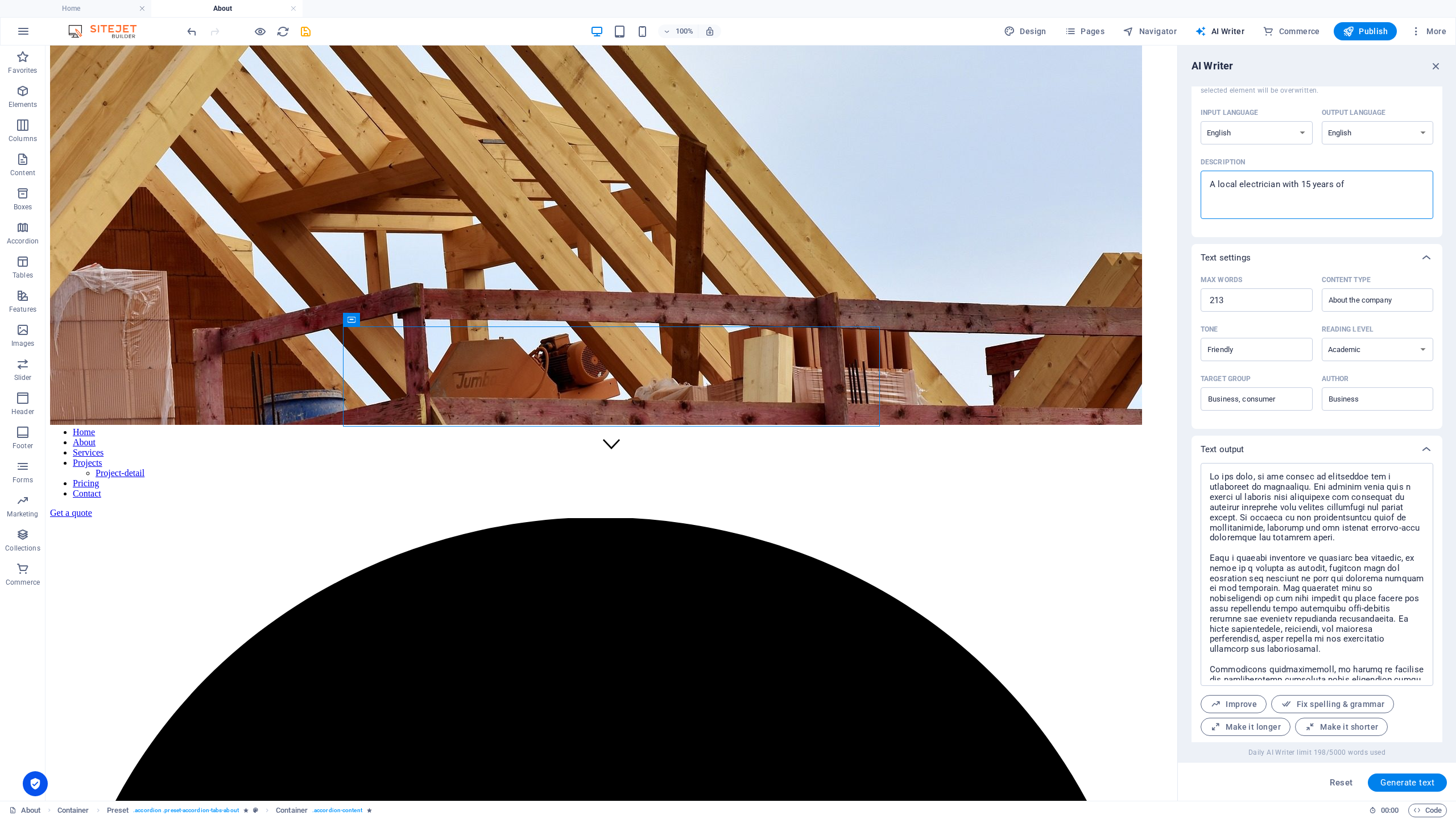 type on "x" 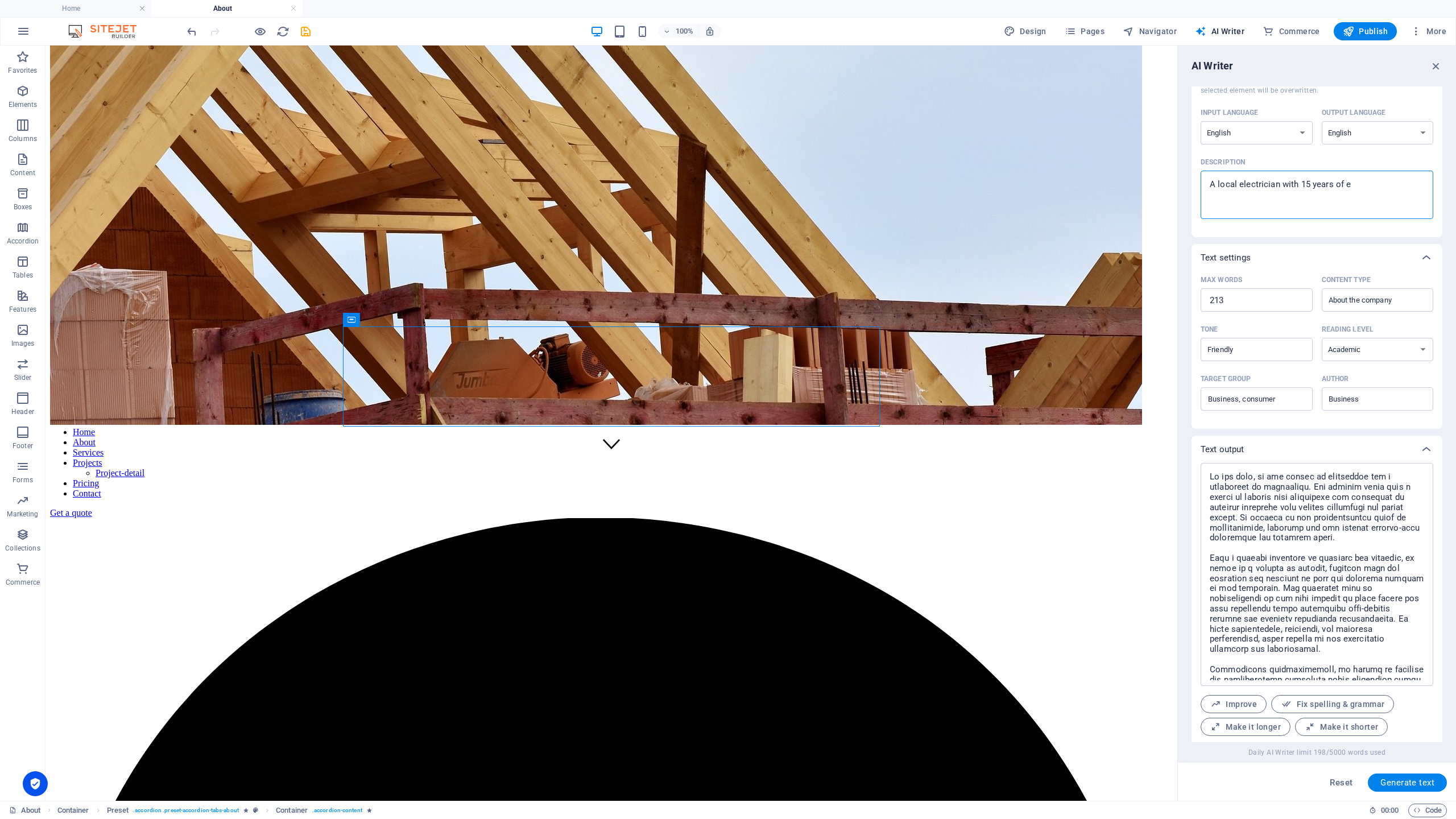 type on "A local electrician with 15 years of ex" 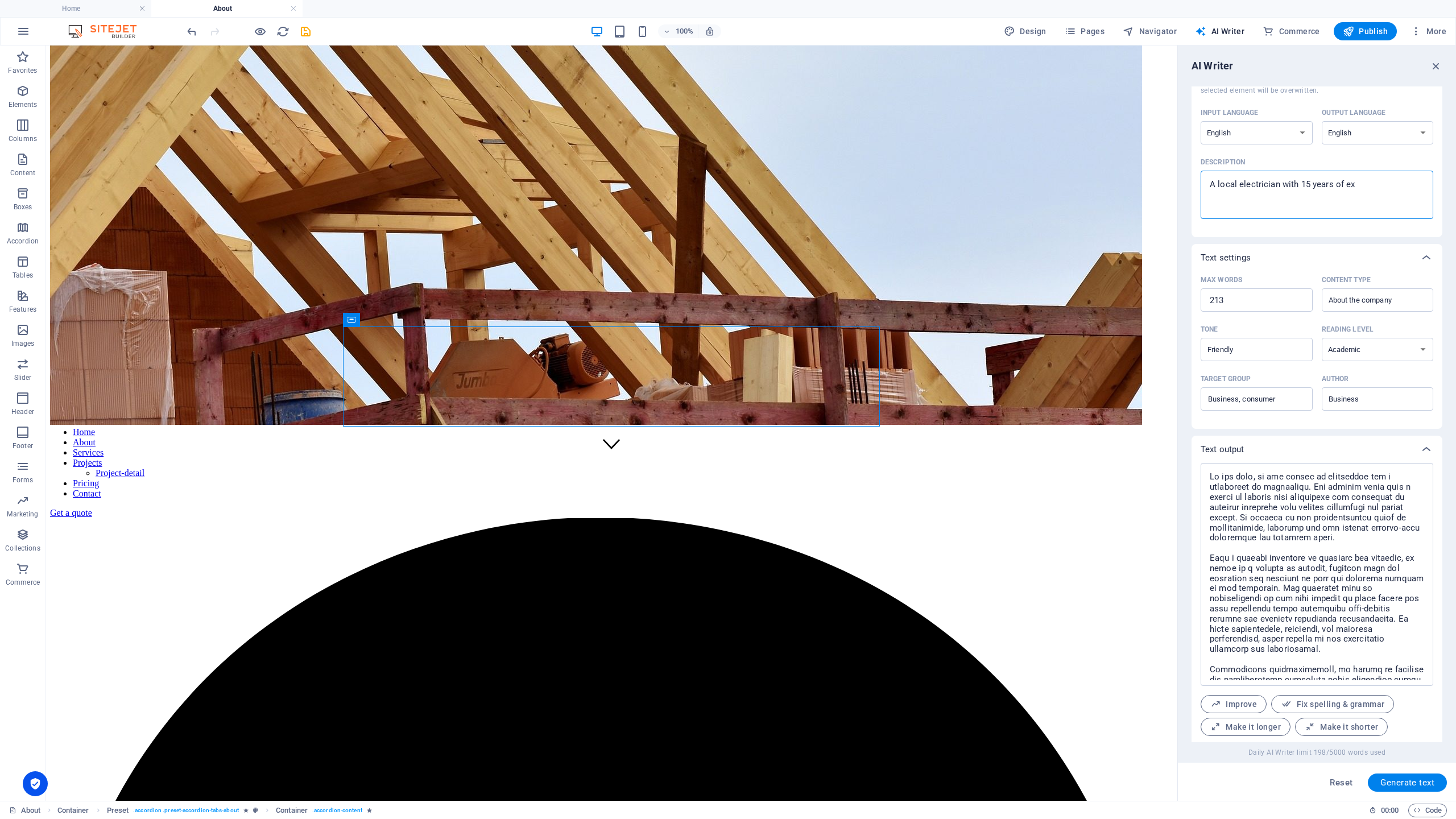 type on "A local electrician with 15 years of exp" 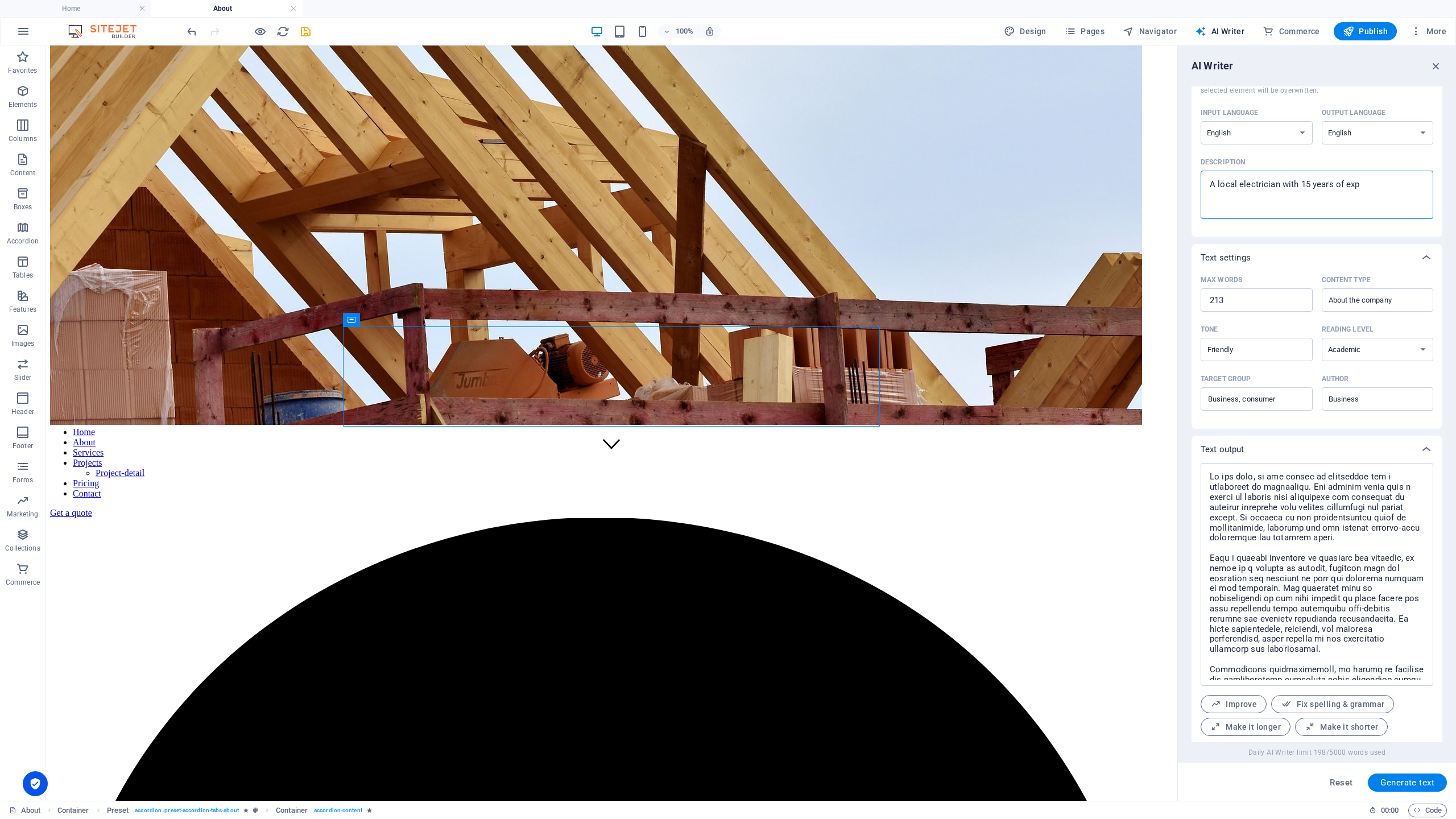 type on "A local electrician with 15 years of expe" 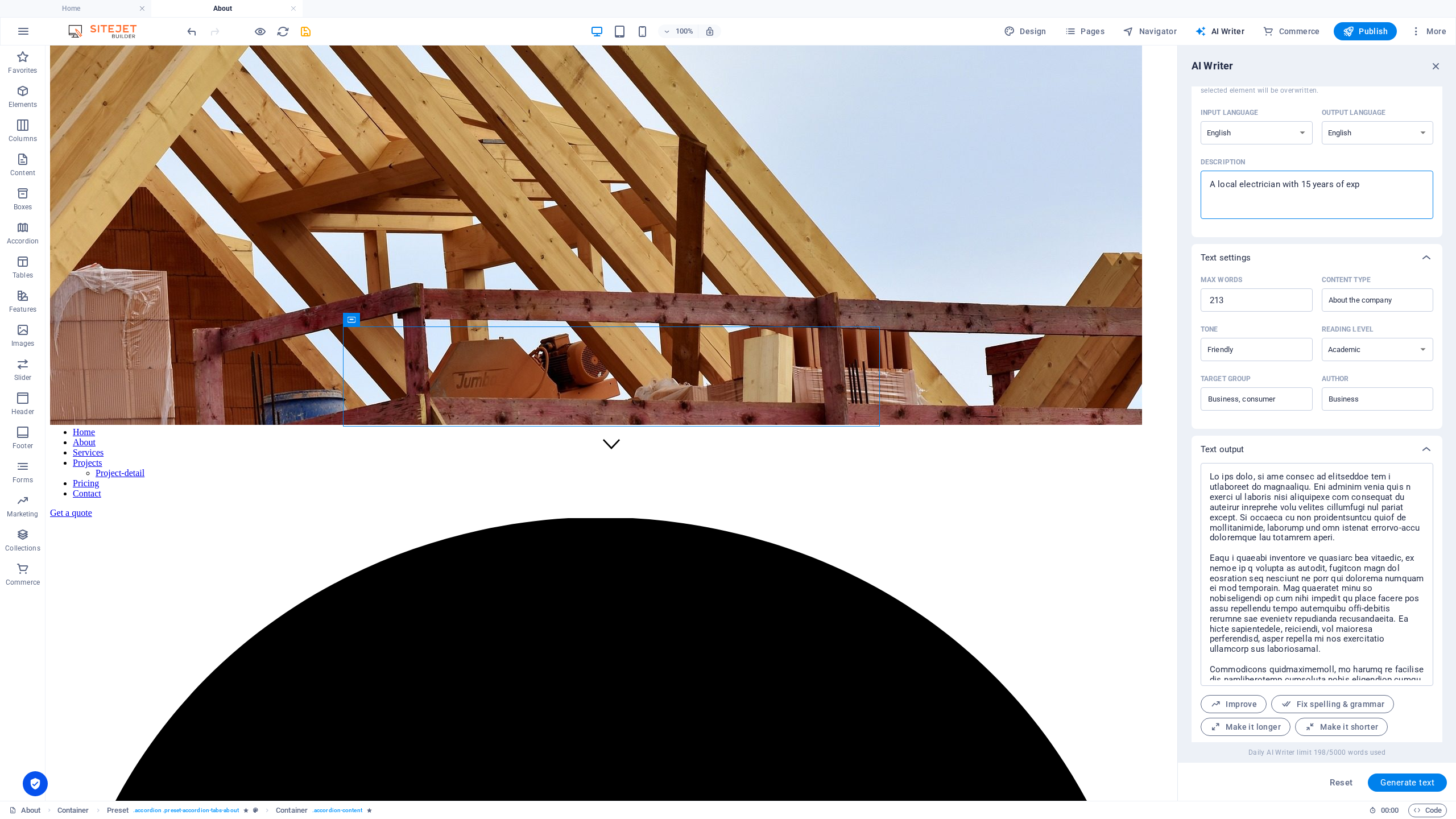 type on "x" 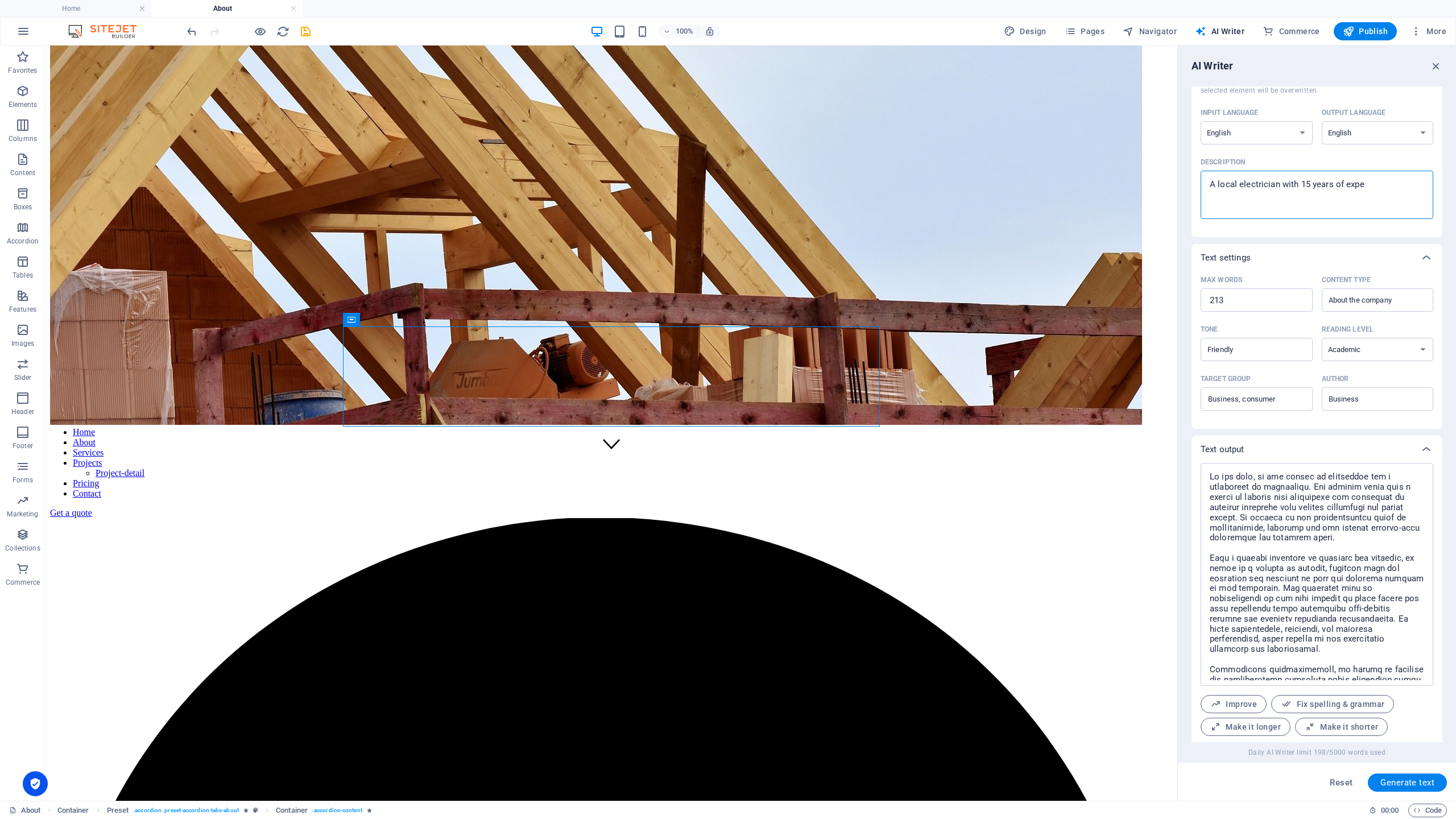 type on "A local electrician with 15 years of exp" 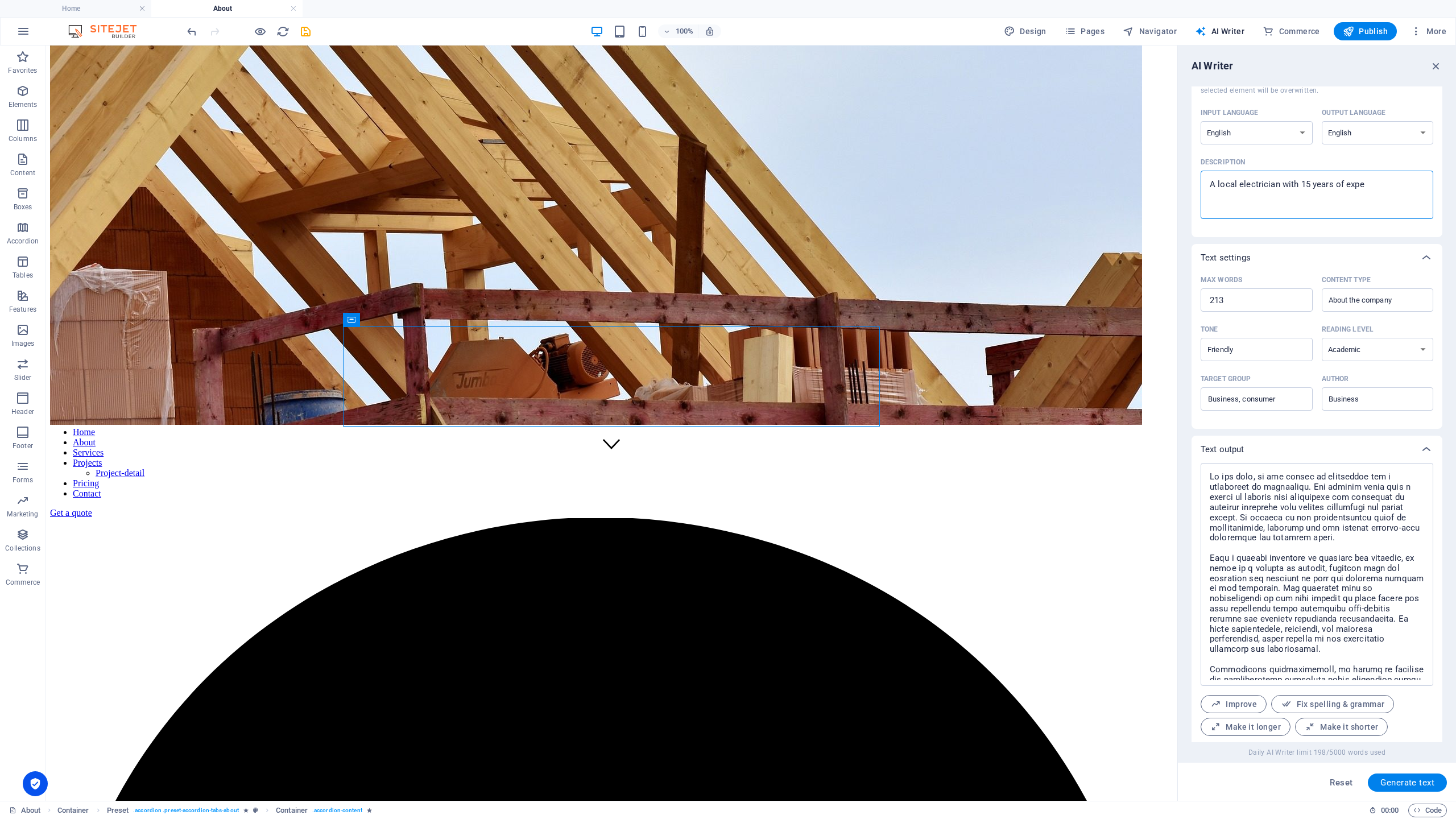 type on "x" 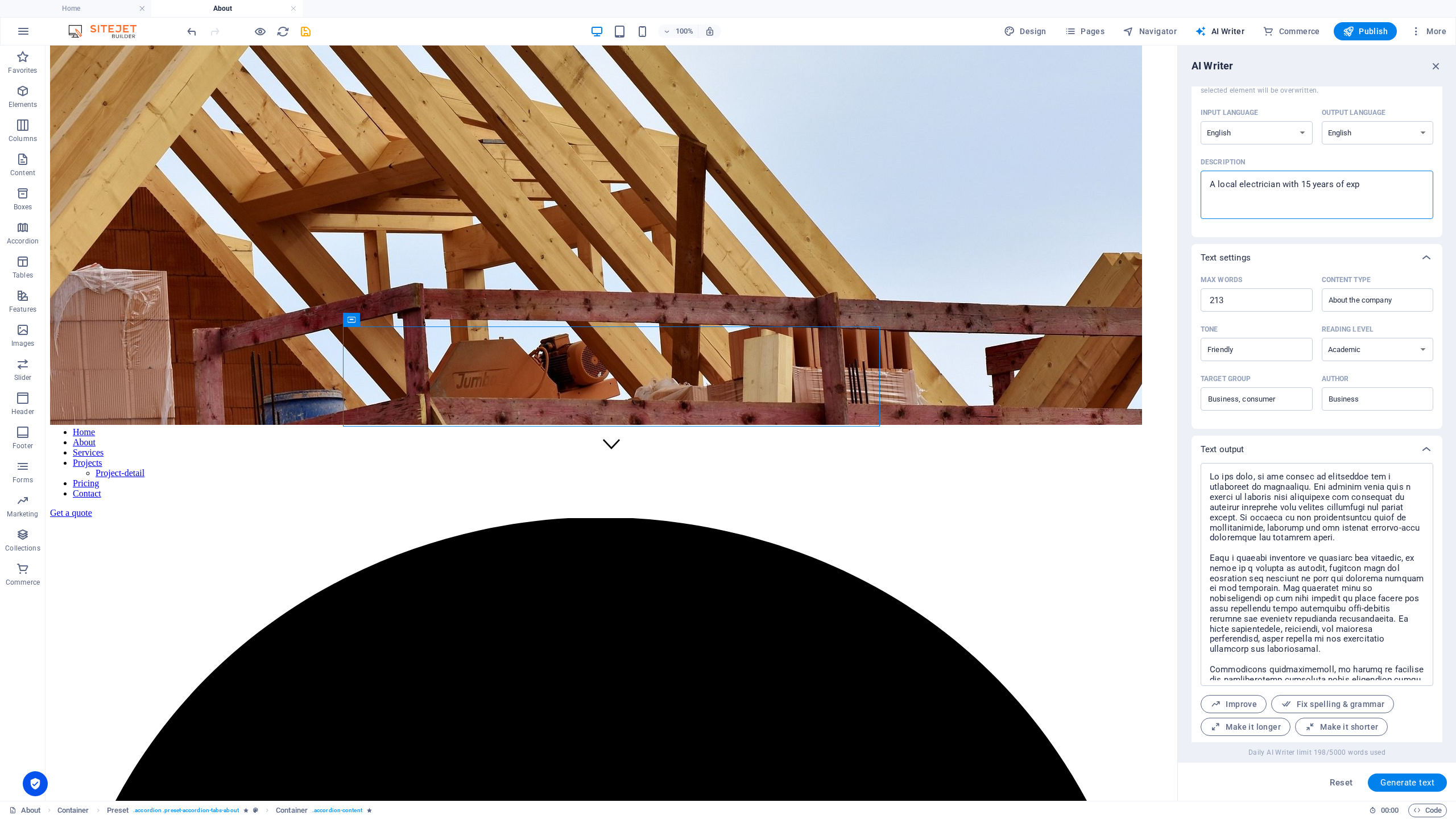 type on "A local electrician with 15 years of expe" 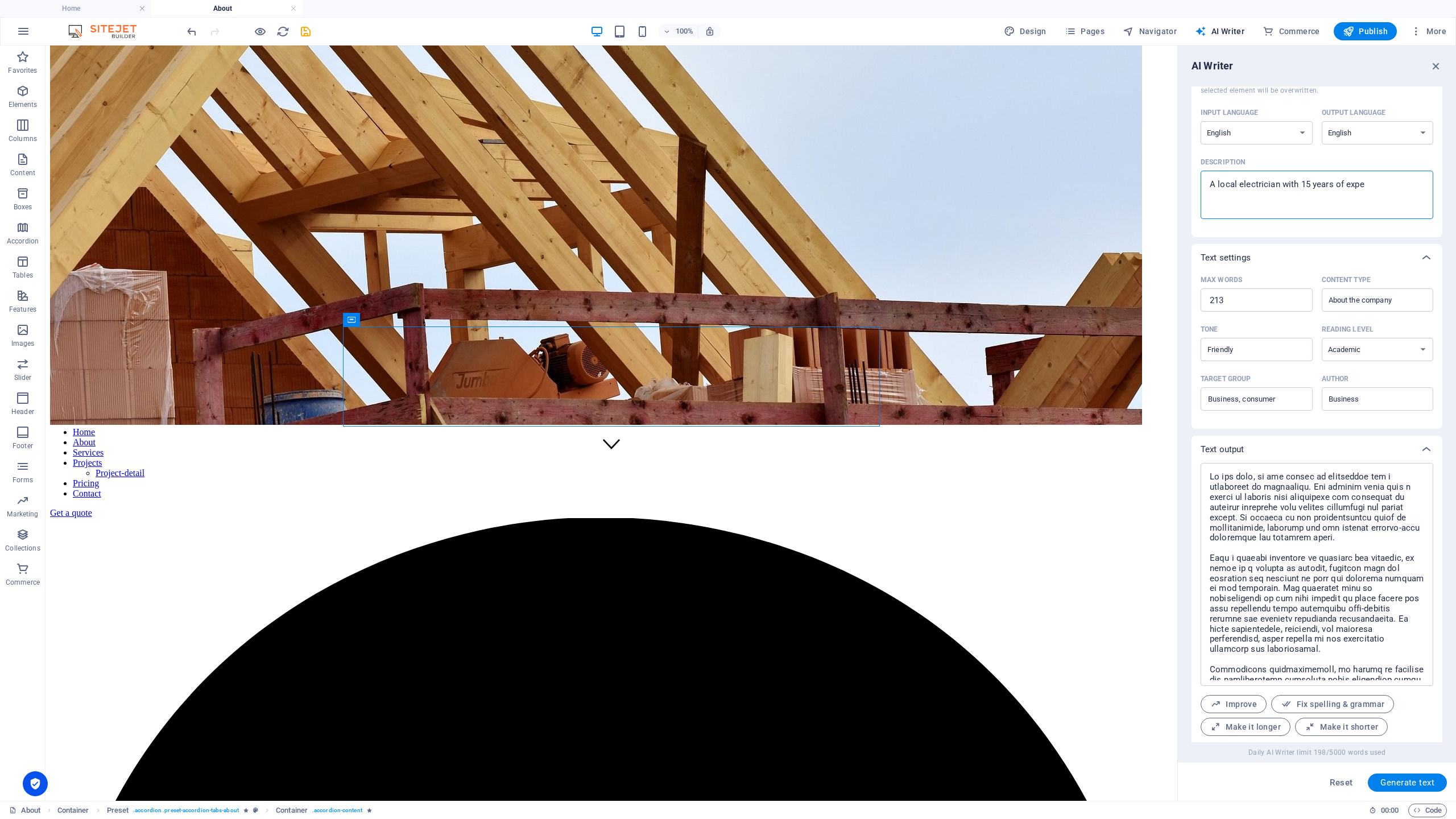 type on "A local electrician with 15 years of exper" 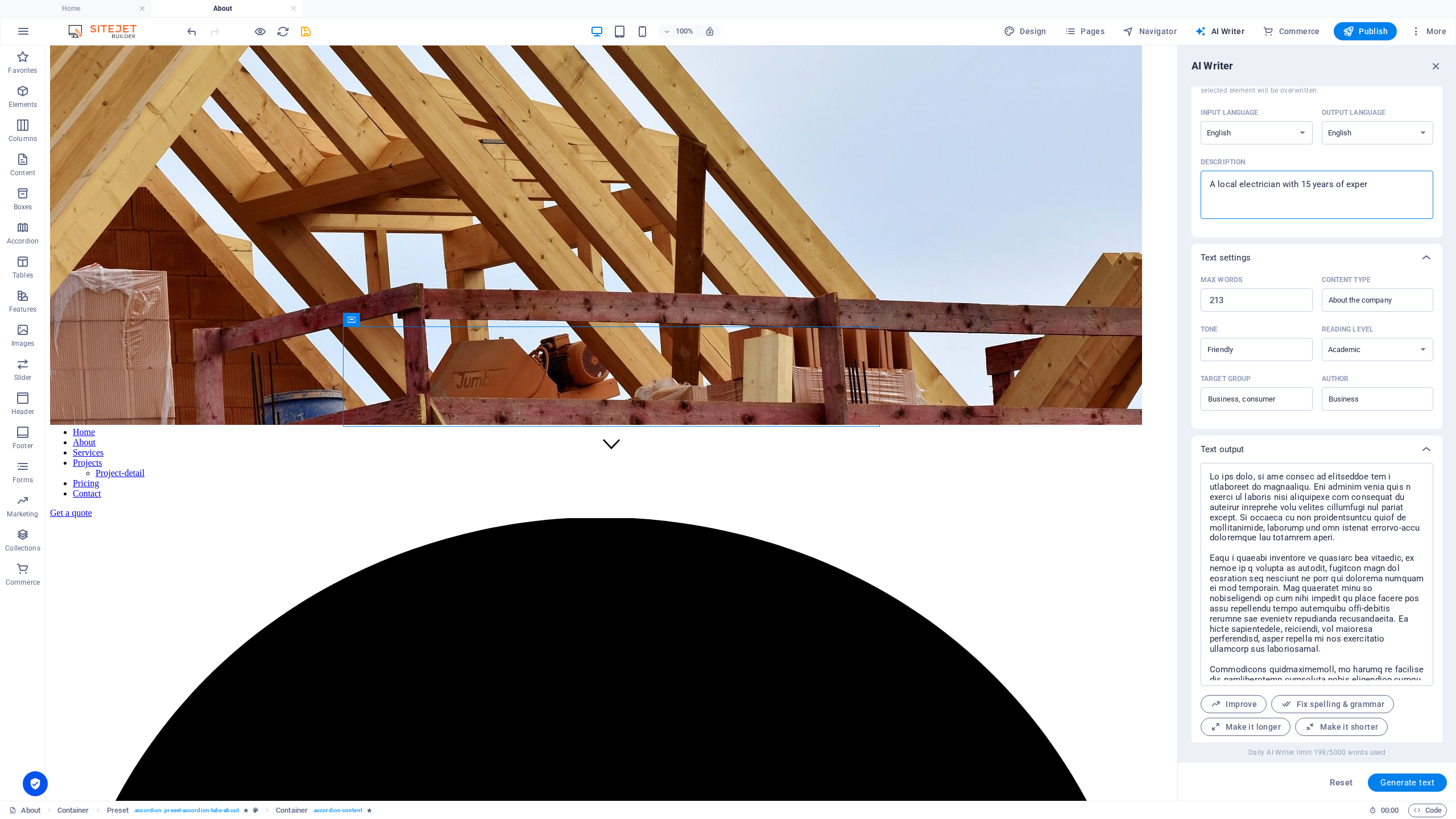 type on "A local electrician with 15 years of expert" 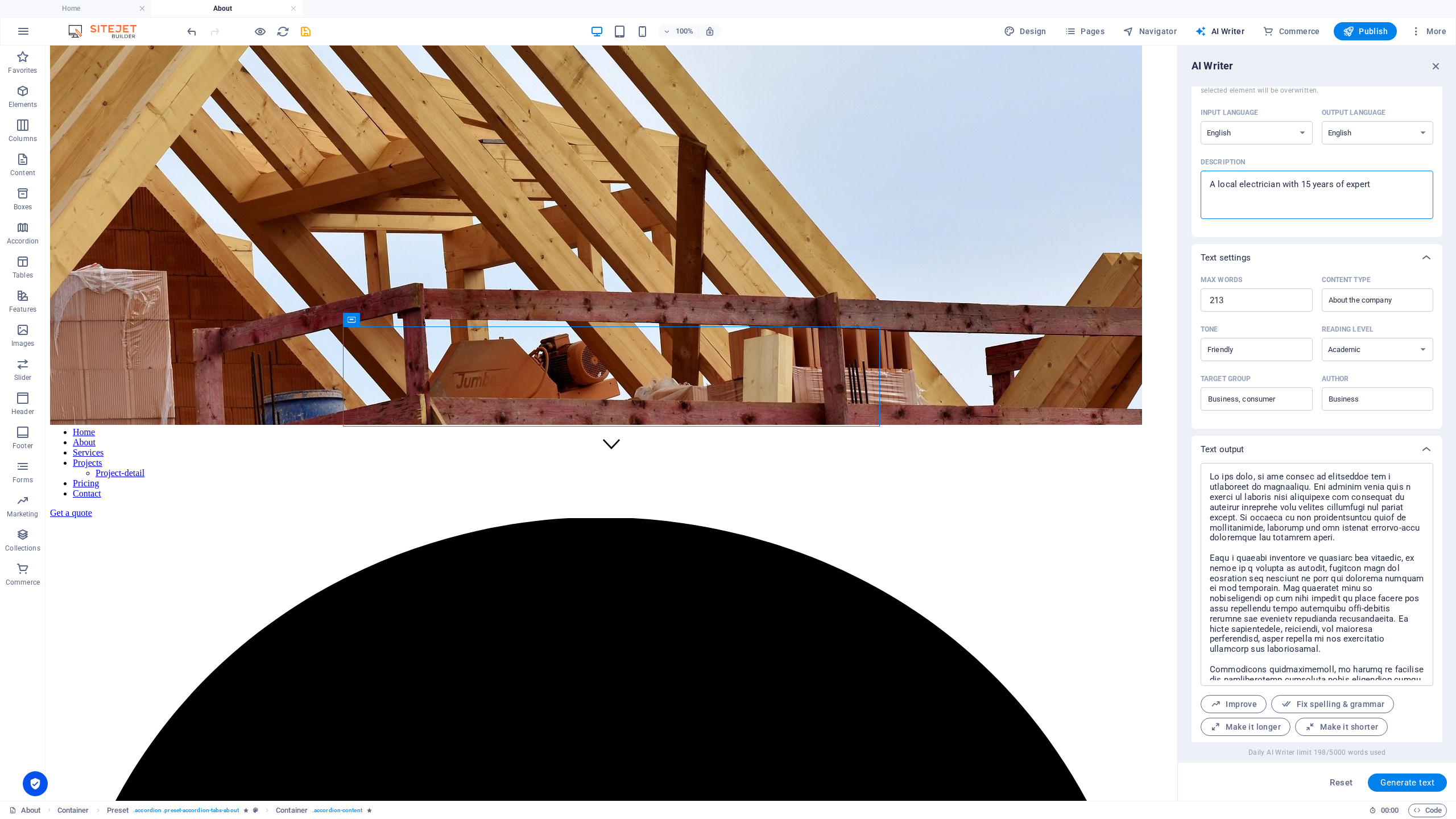 type on "A local electrician with 15 years of experti" 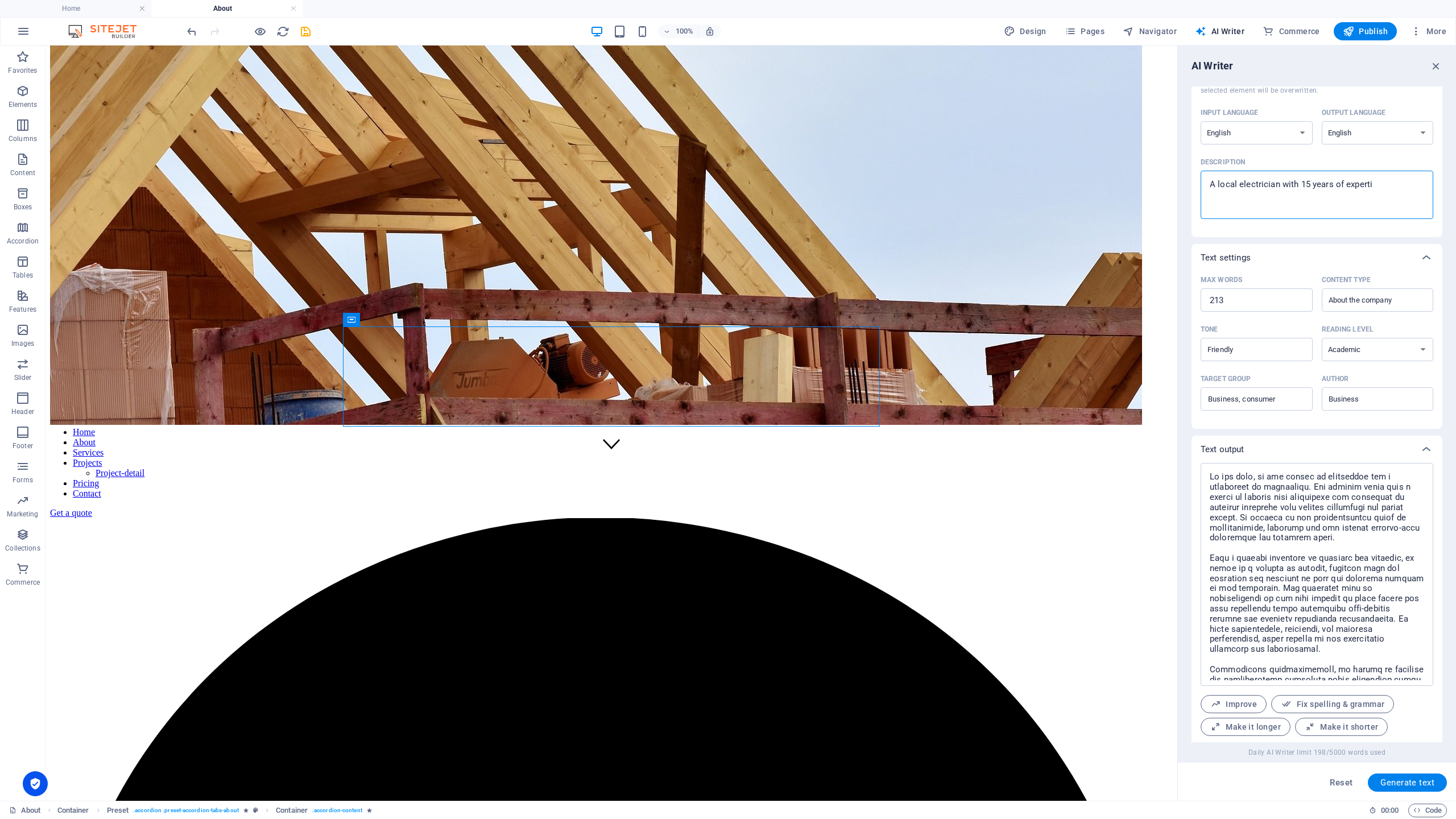 type on "A local electrician with 15 years of expertis" 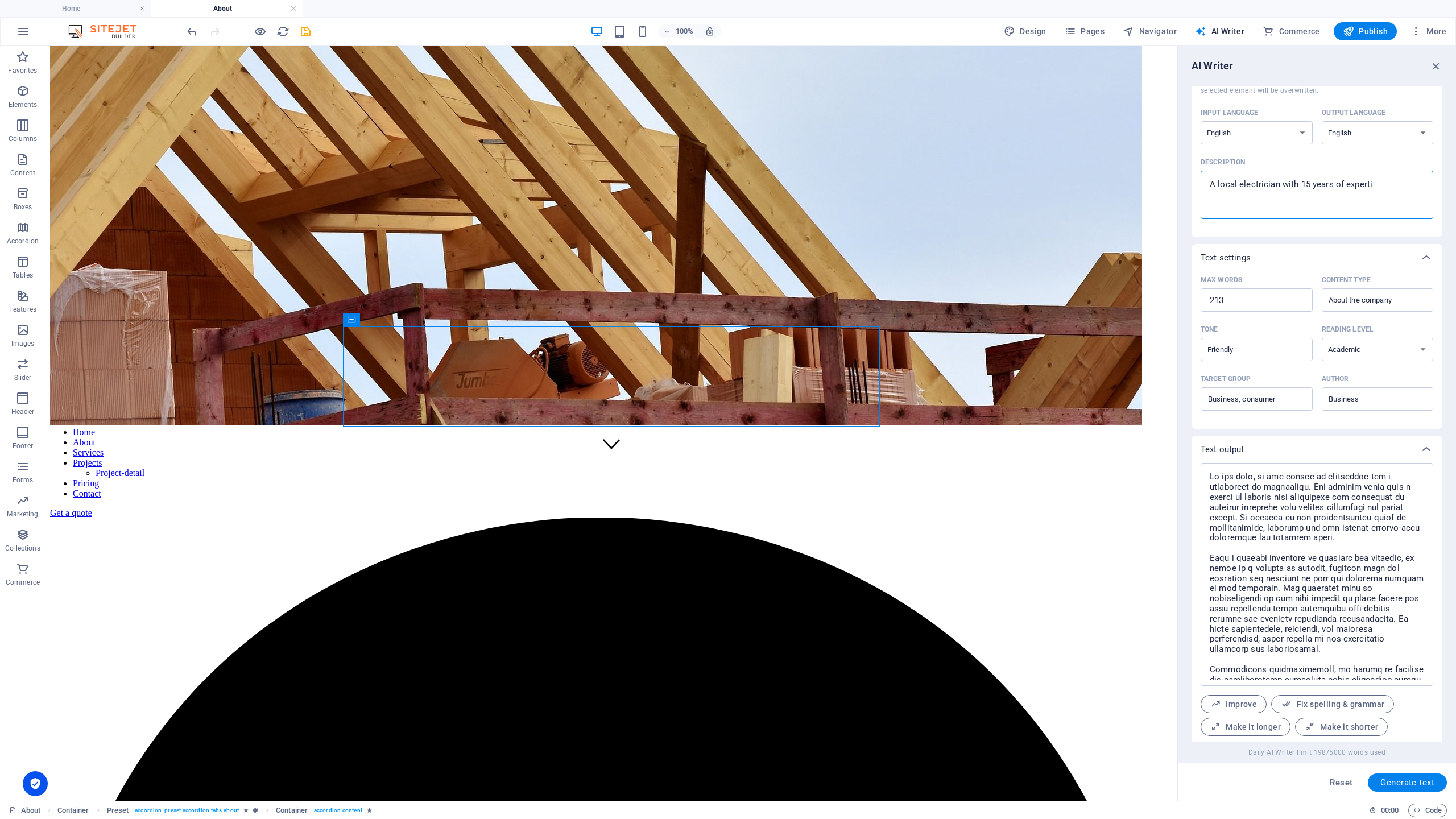 type on "x" 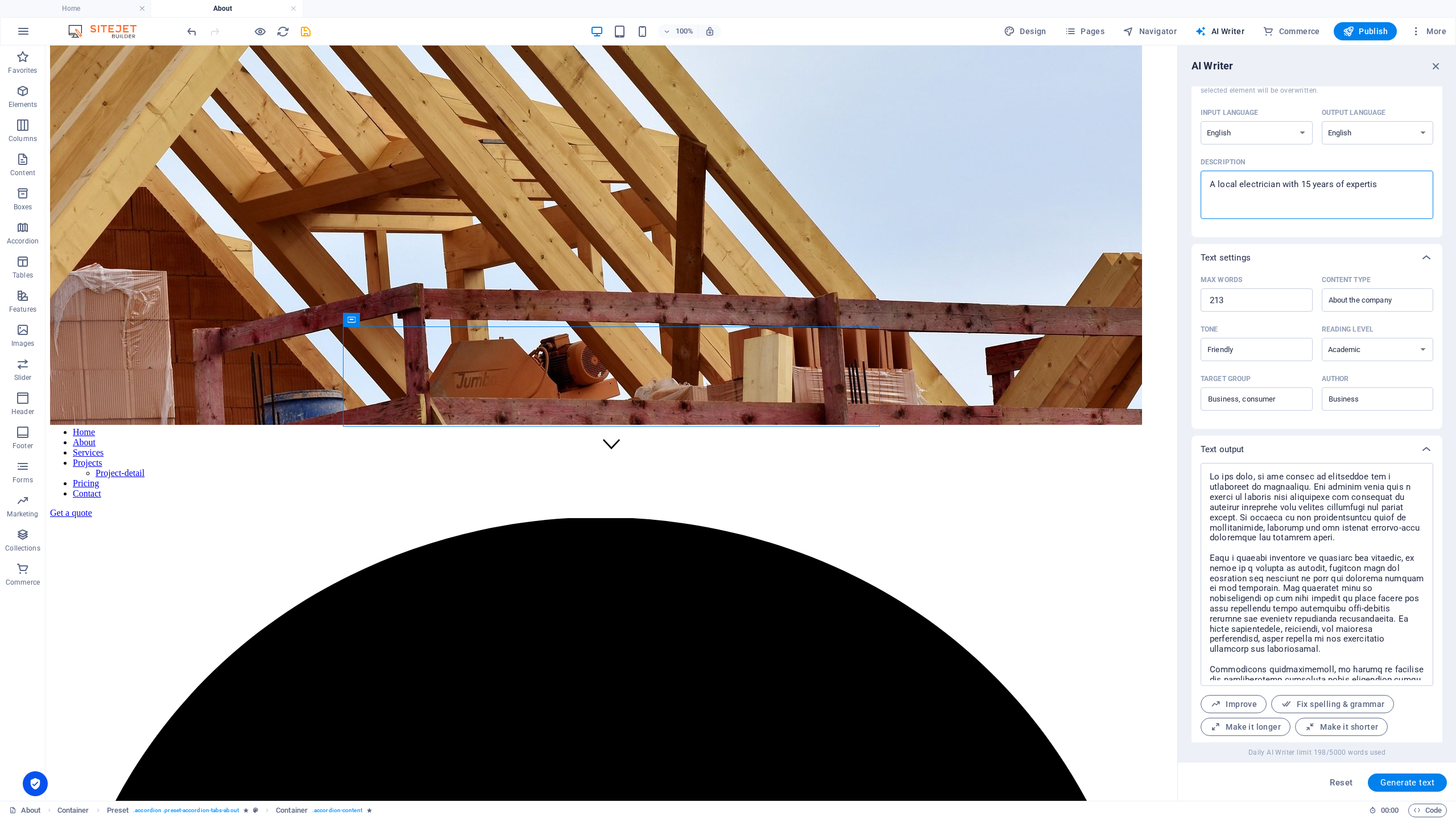 type on "A local electrician with 15 years of expertise" 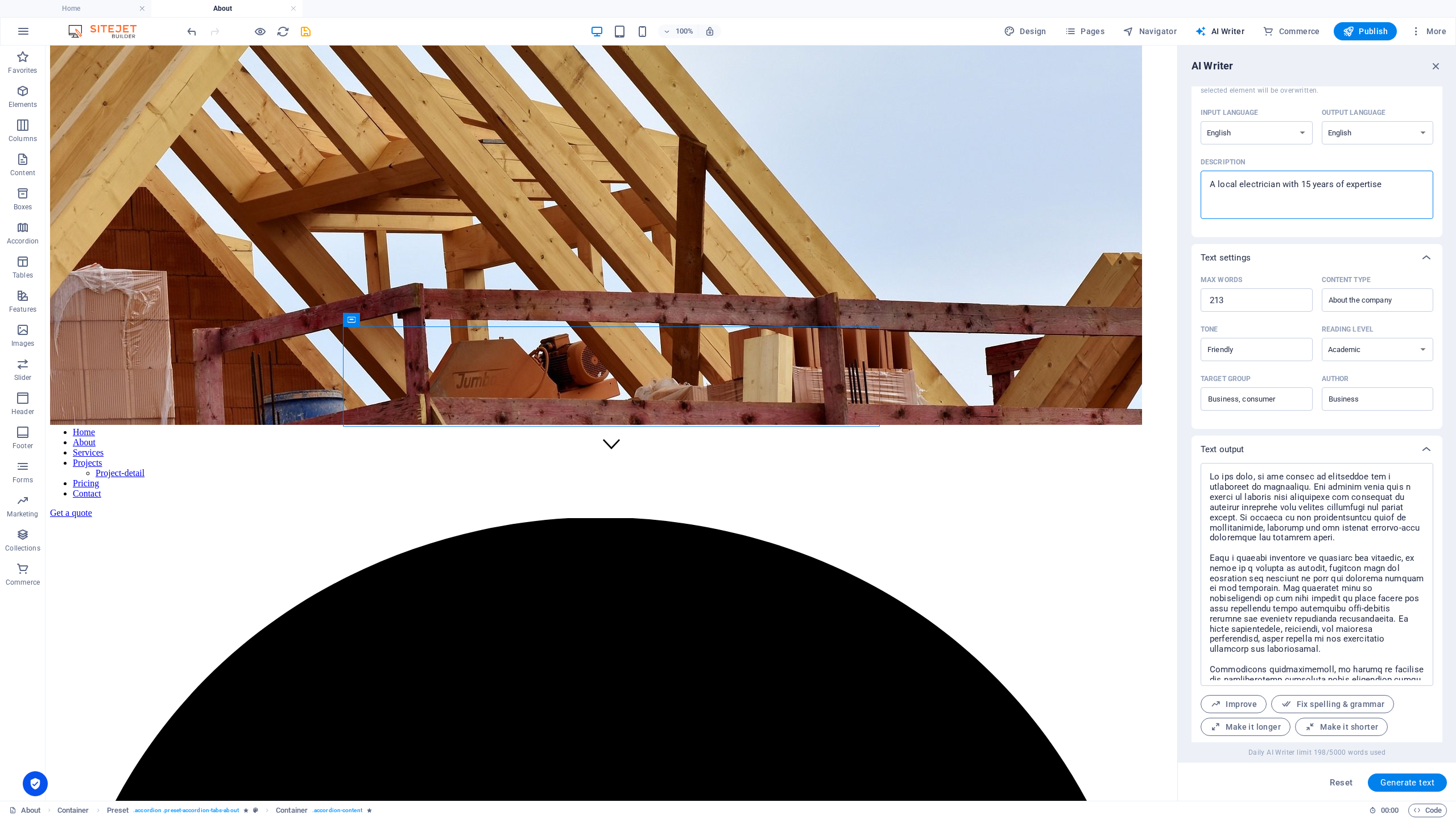 type on "A local electrician with 15 years of expertise" 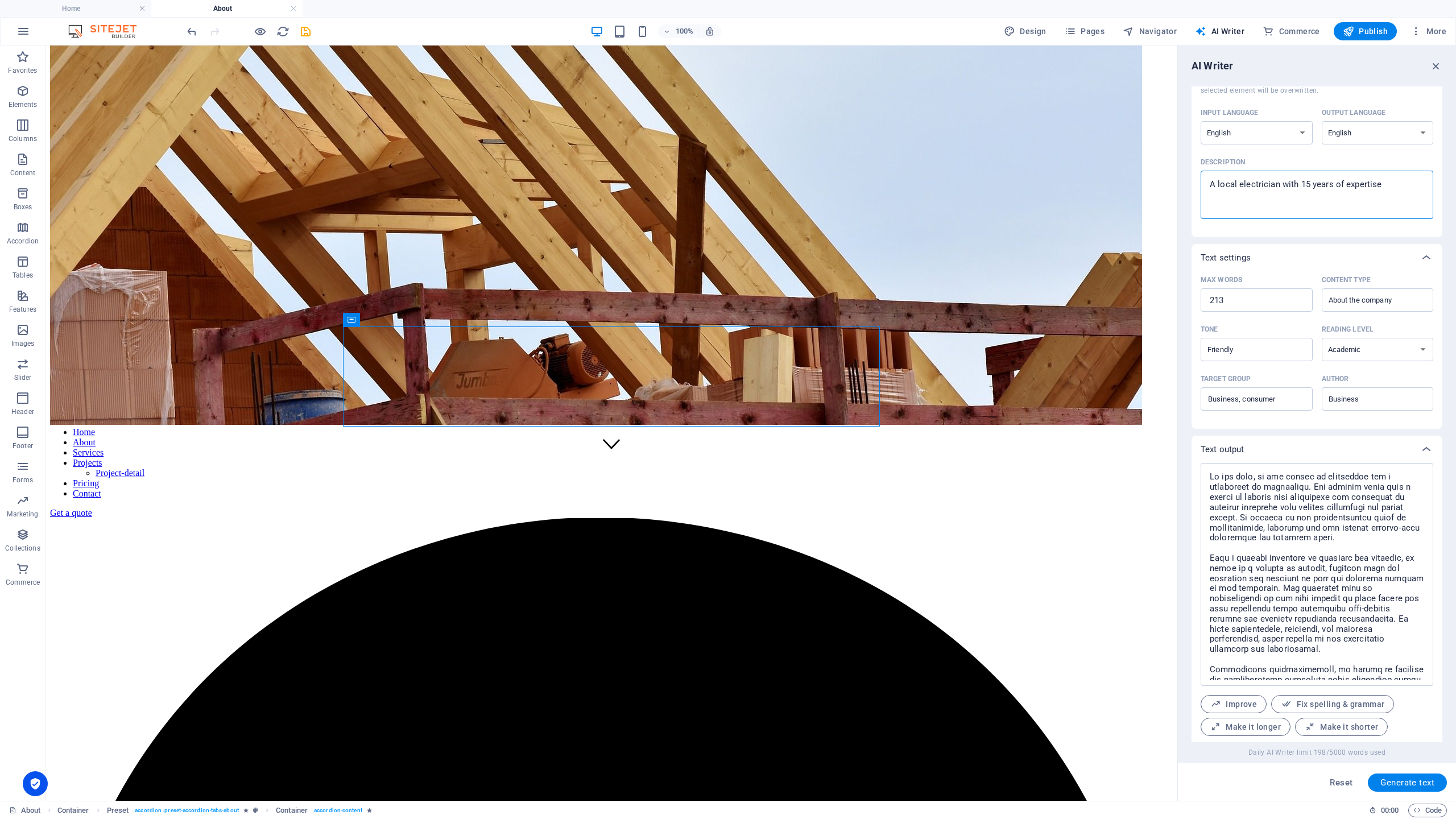 type on "x" 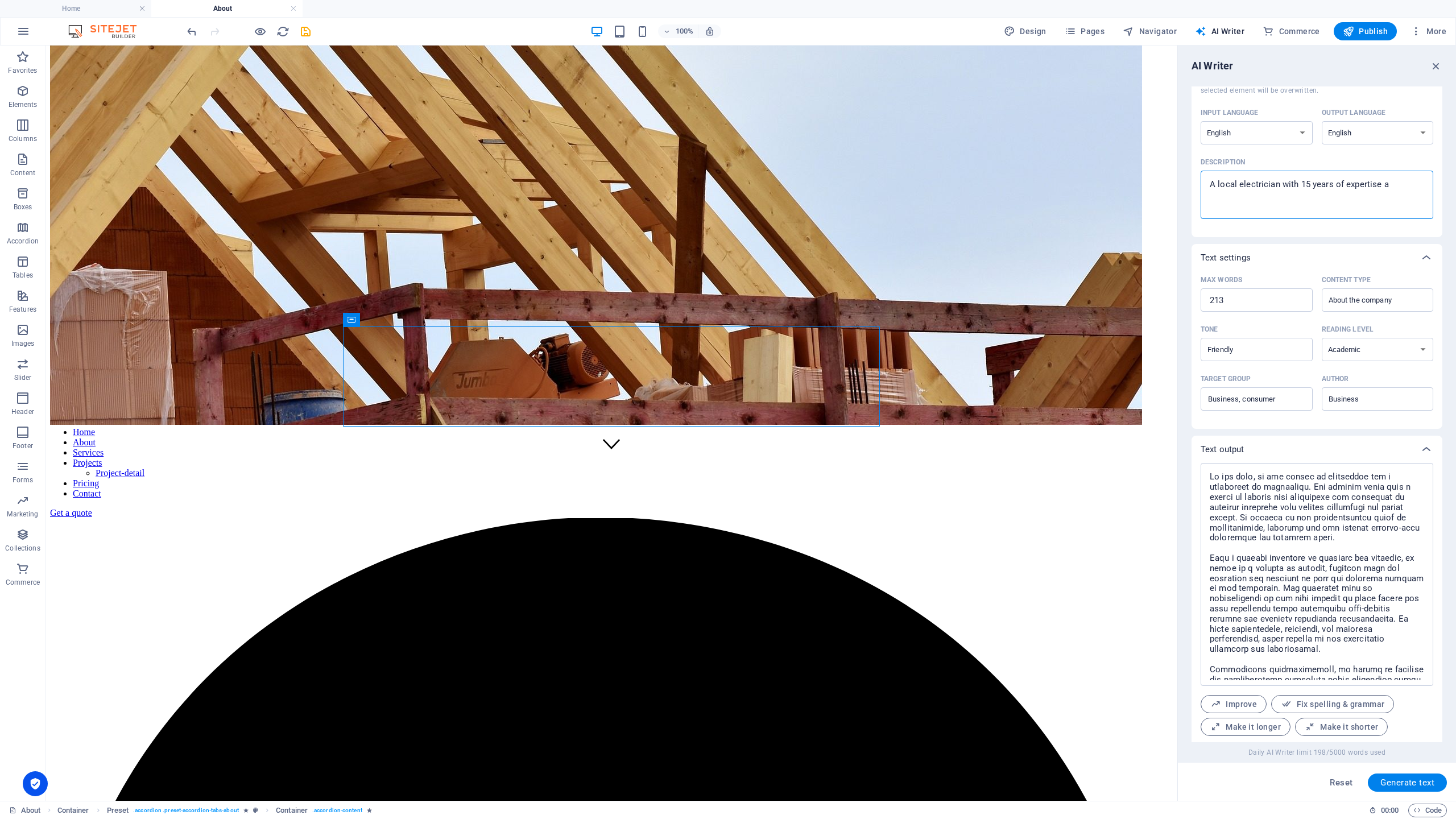 type on "A local electrician with 15 years of expertise an" 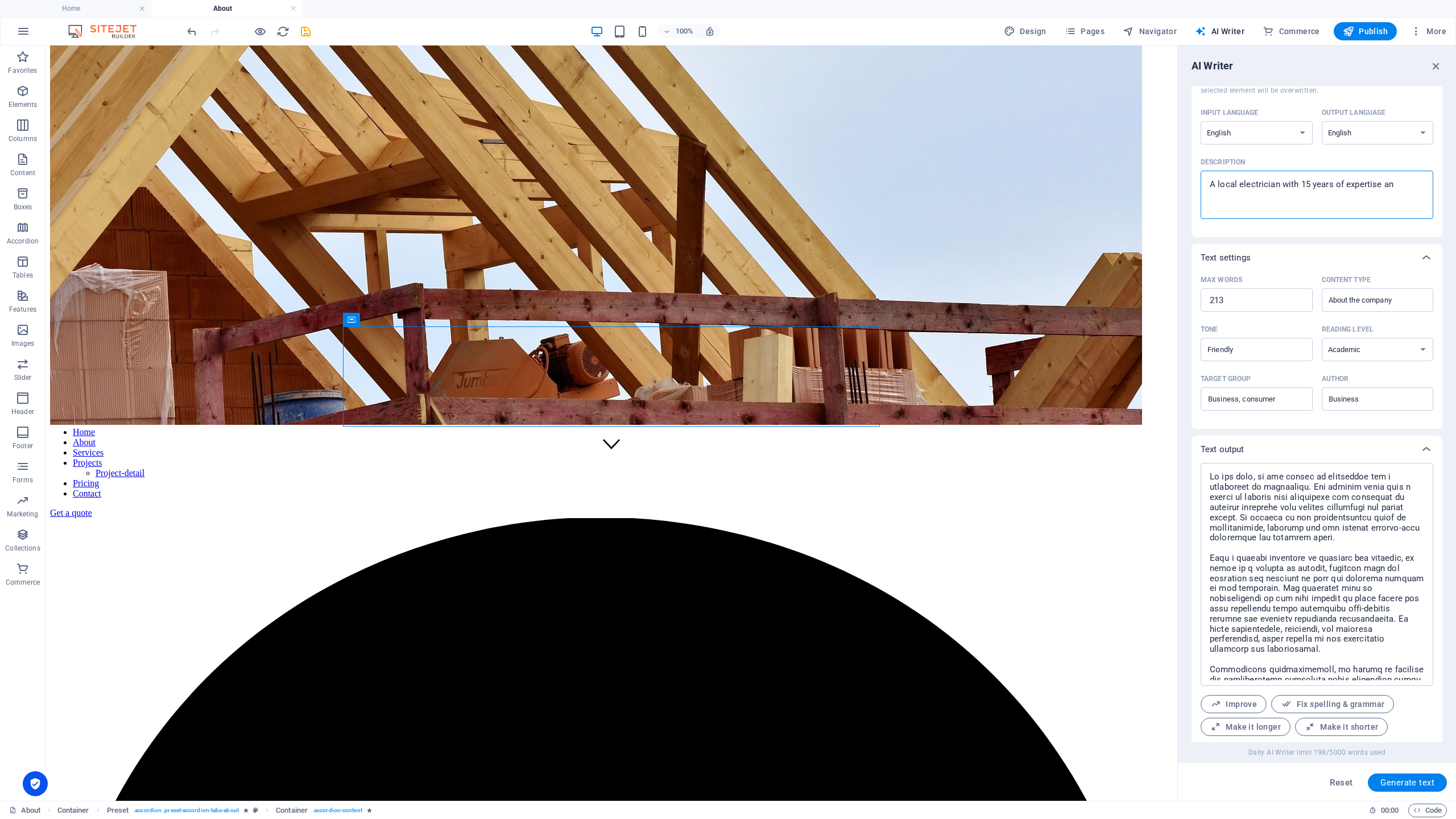type on "A local electrician with 15 years of expertise and" 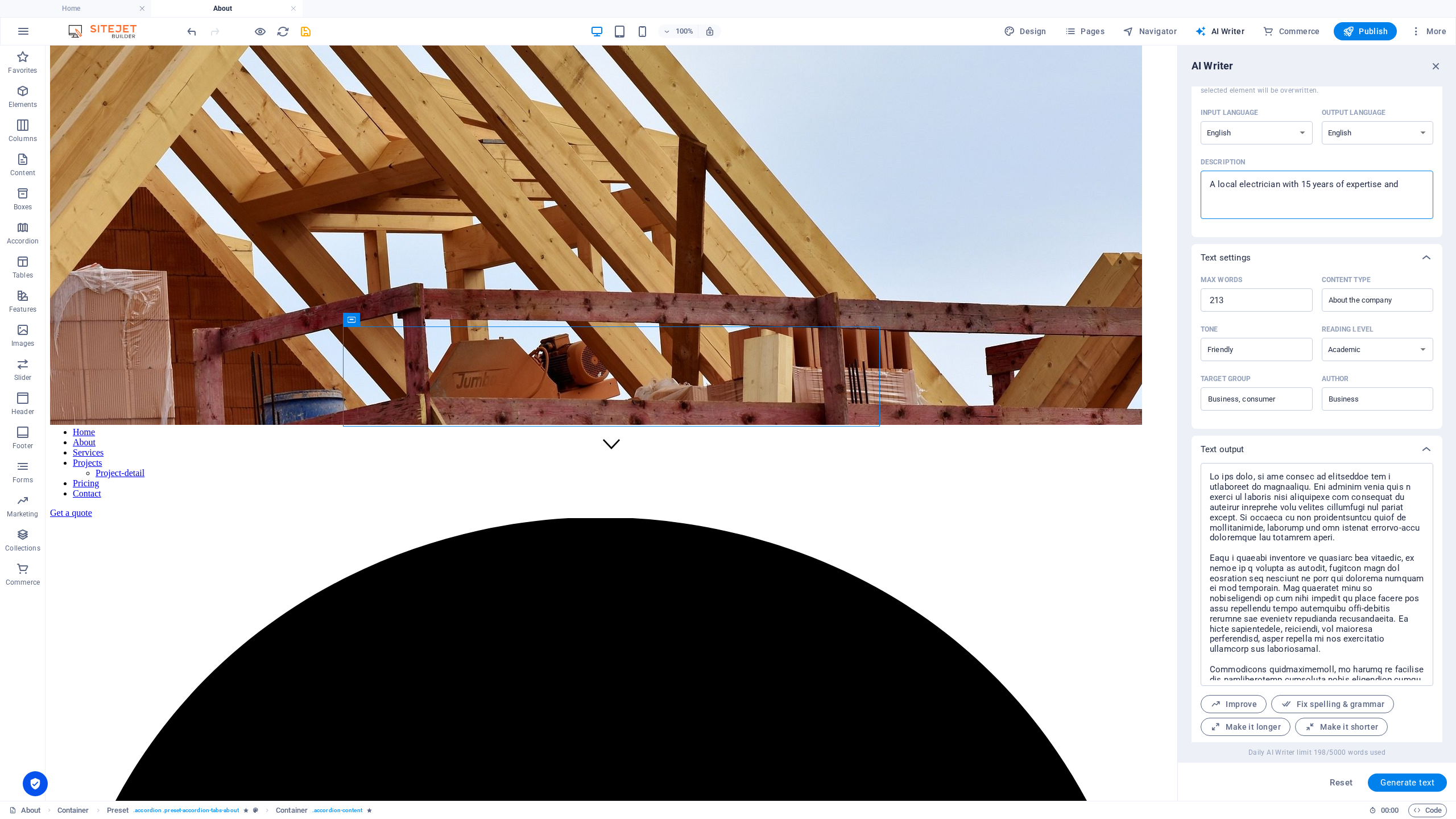 type on "A local electrician with 15 years of expertise and" 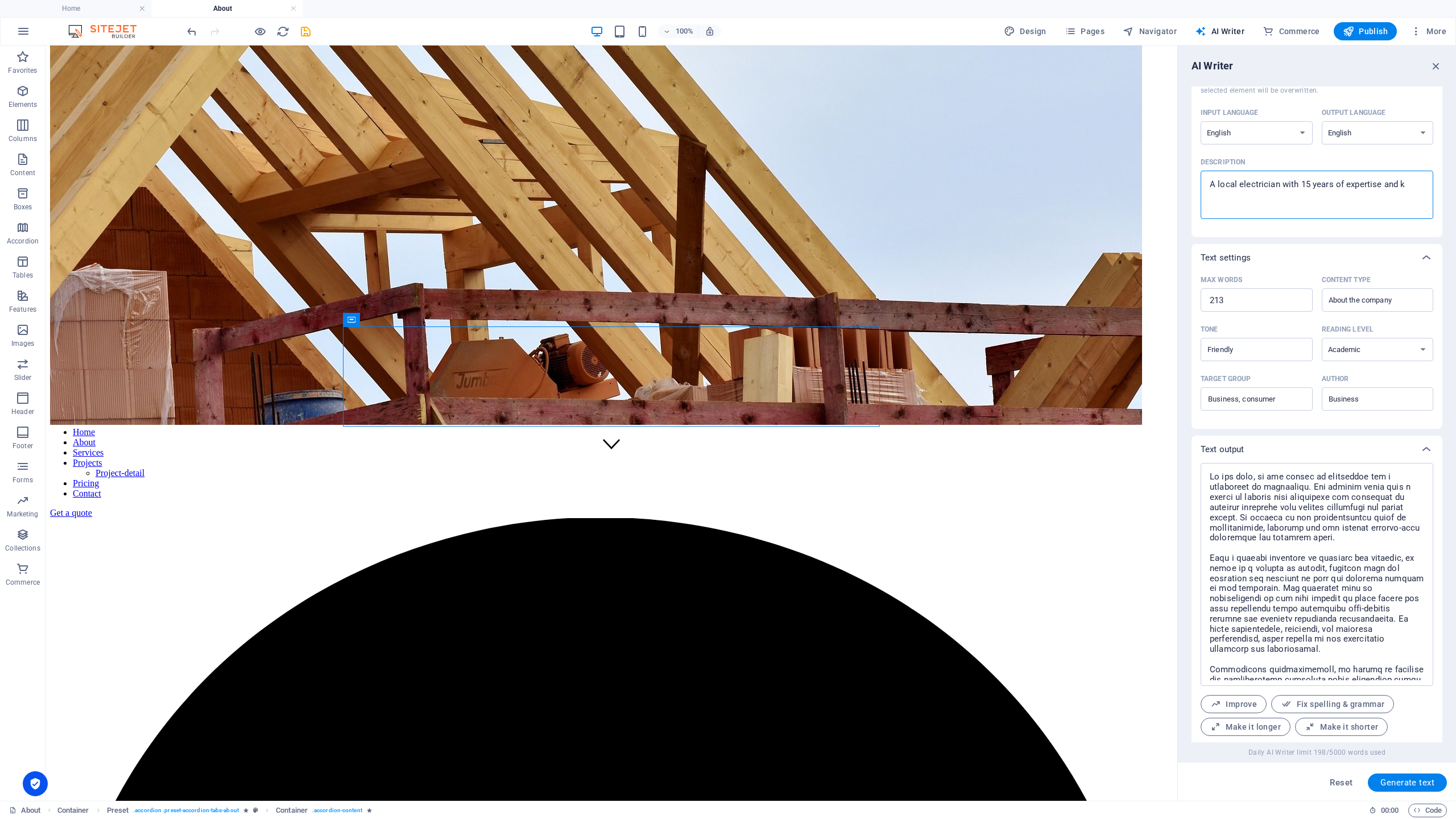 type on "A local electrician with 15 years of expertise and kn" 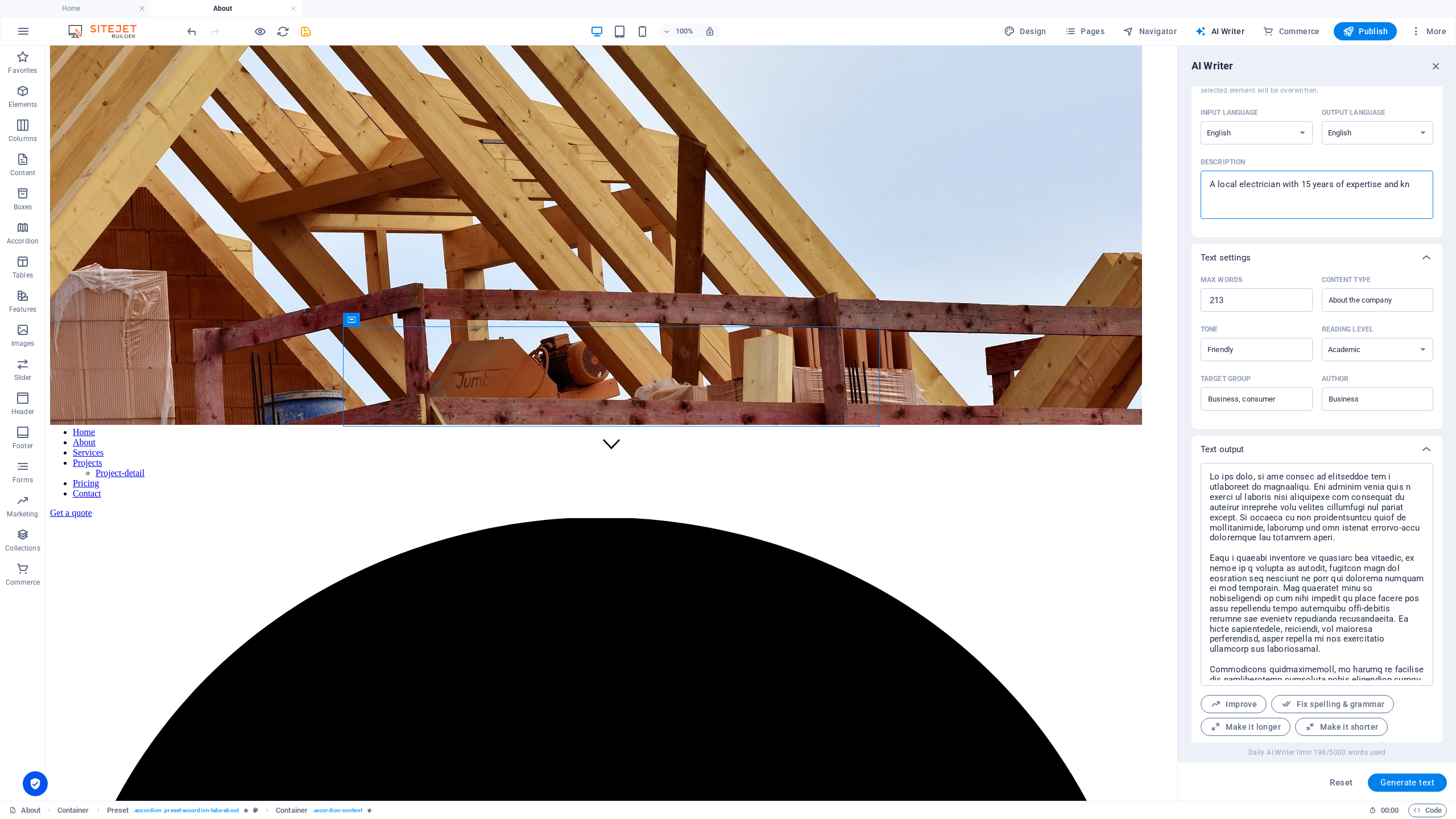 type on "A local electrician with 15 years of expertise and kno" 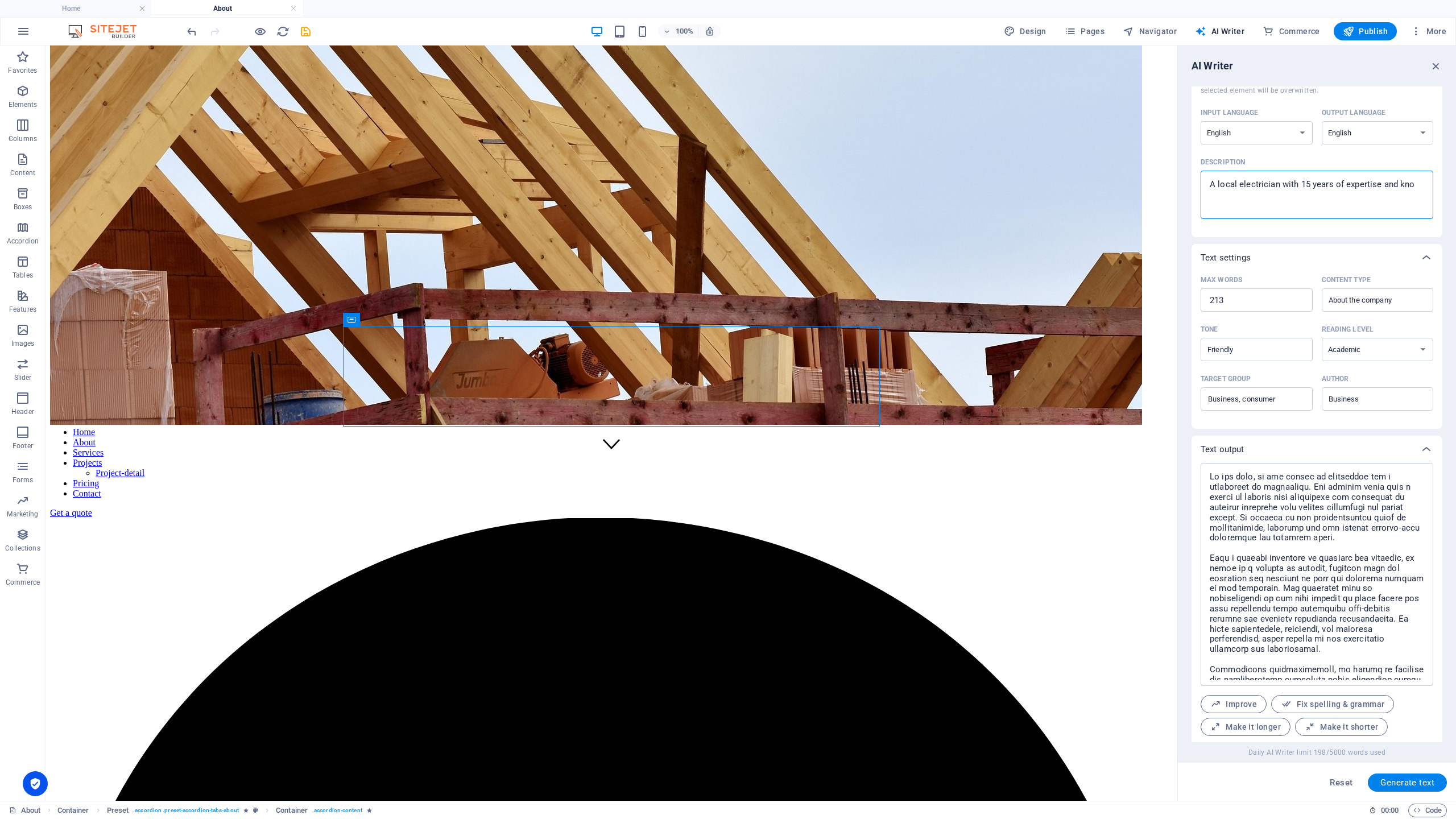 type on "A local electrician with 15 years of expertise and know" 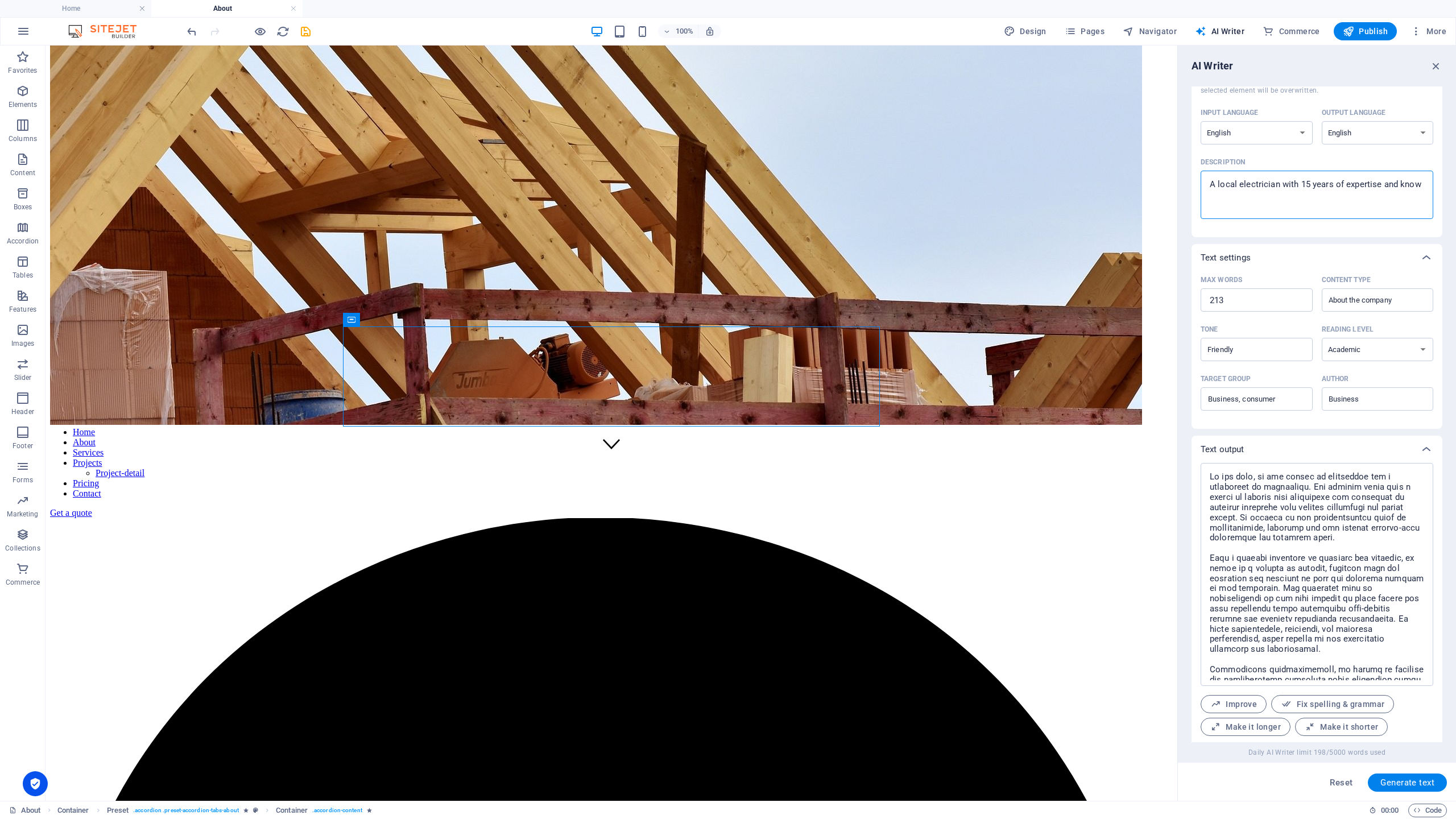 type on "A local electrician with 15 years of expertise and knowl" 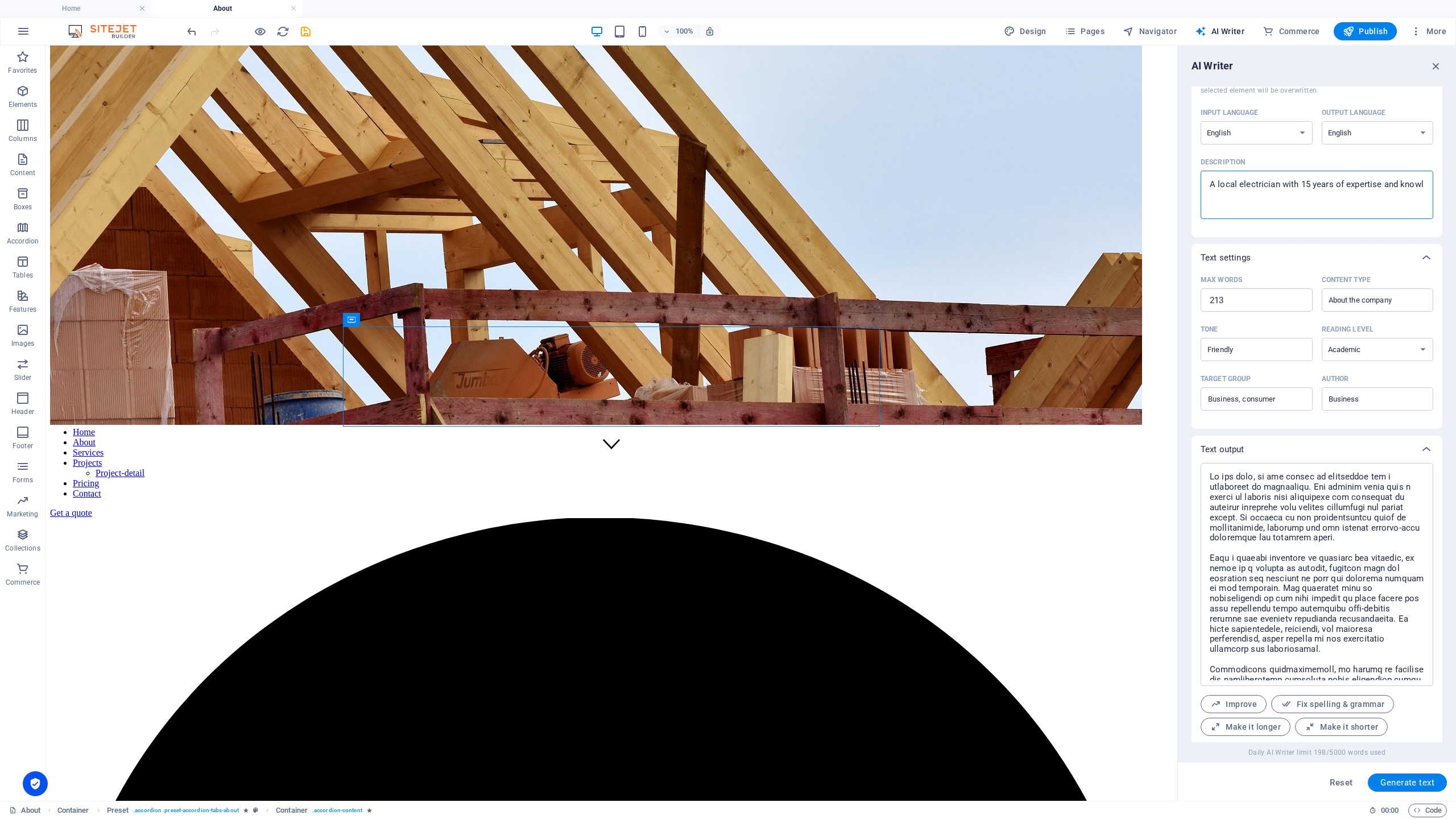 type on "A local electrician with 15 years of expertise and knowle" 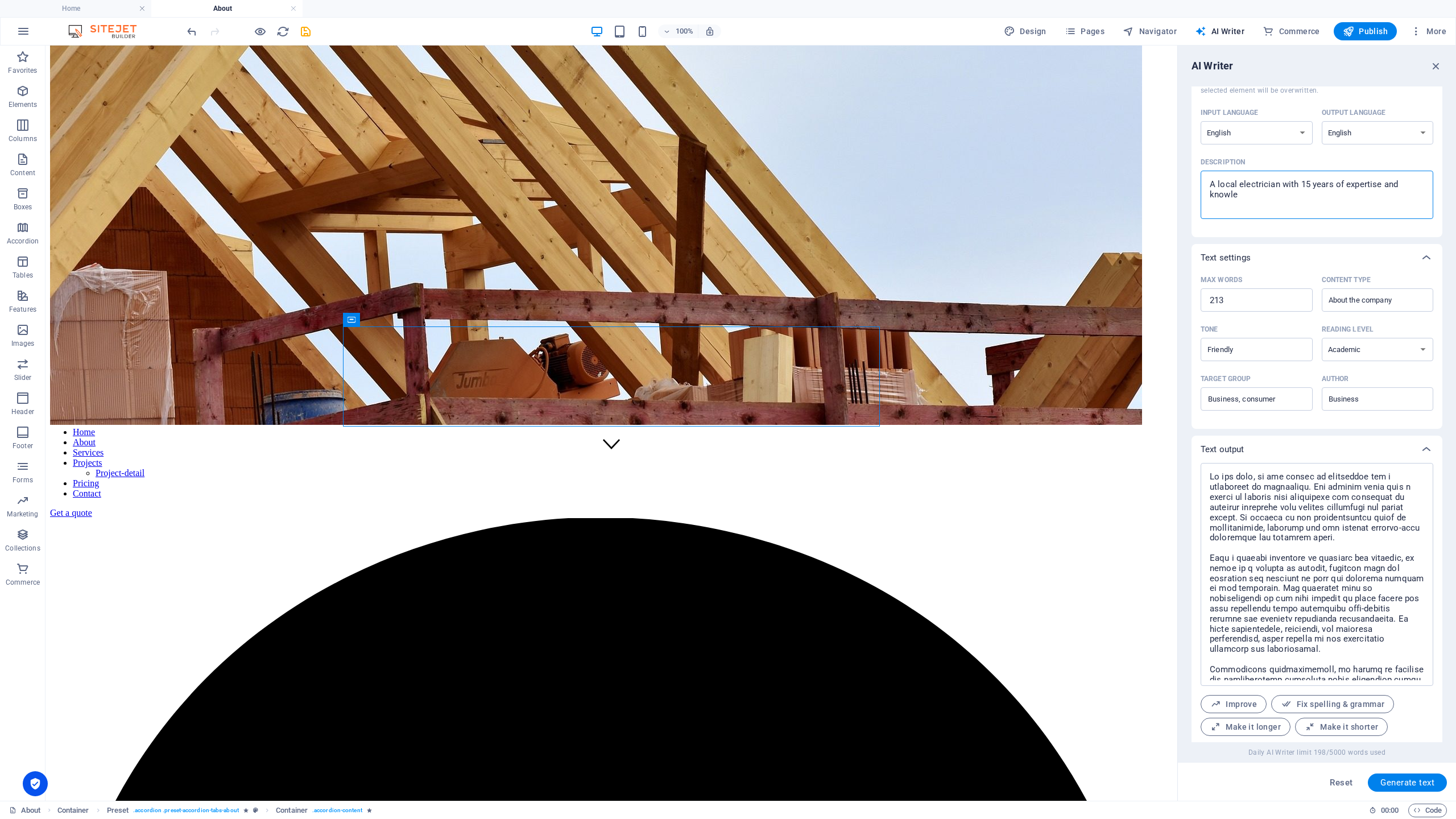 type on "A local electrician with 15 years of expertise and knowleg" 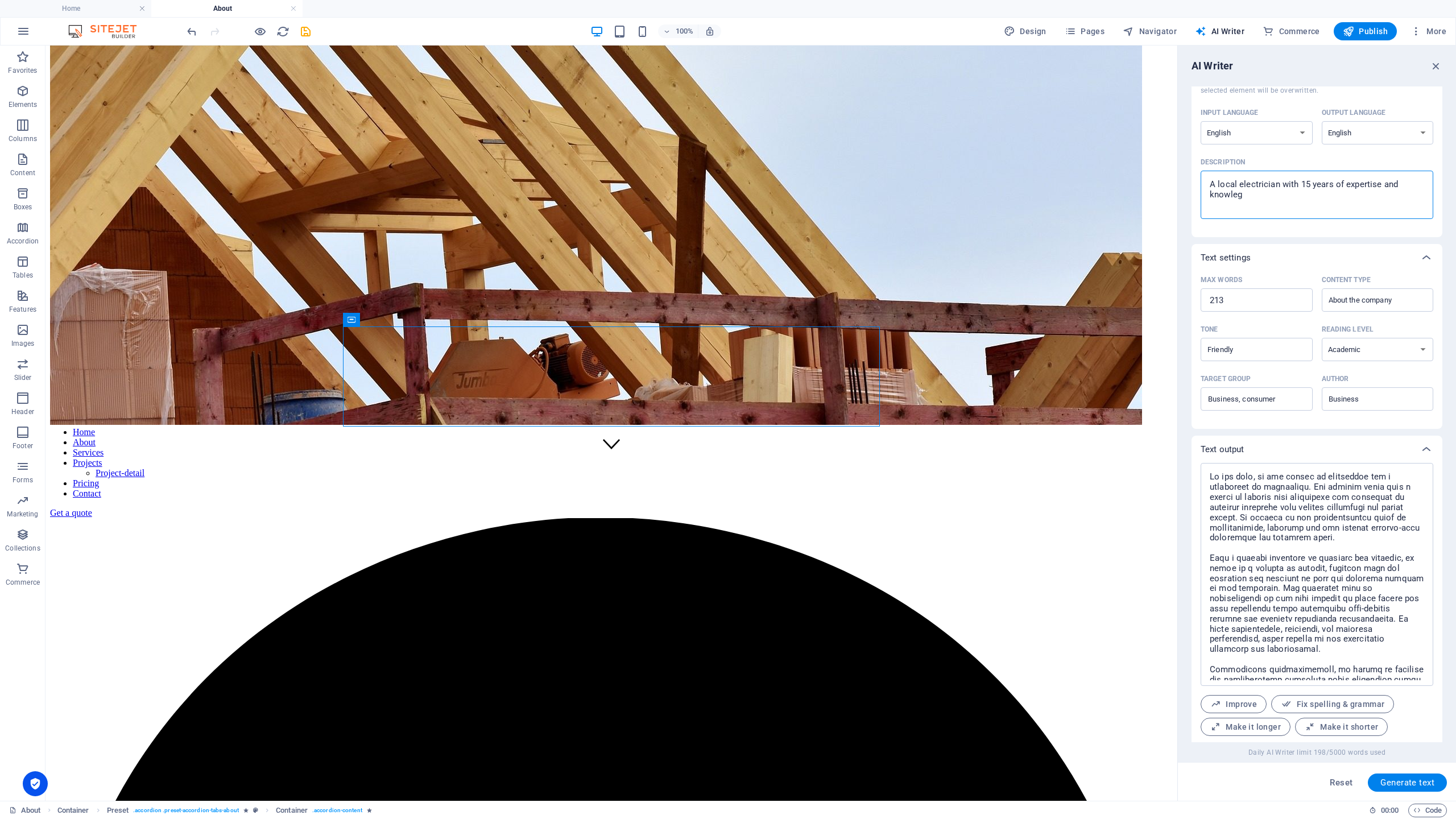 type on "A local electrician with 15 years of expertise and knowlege" 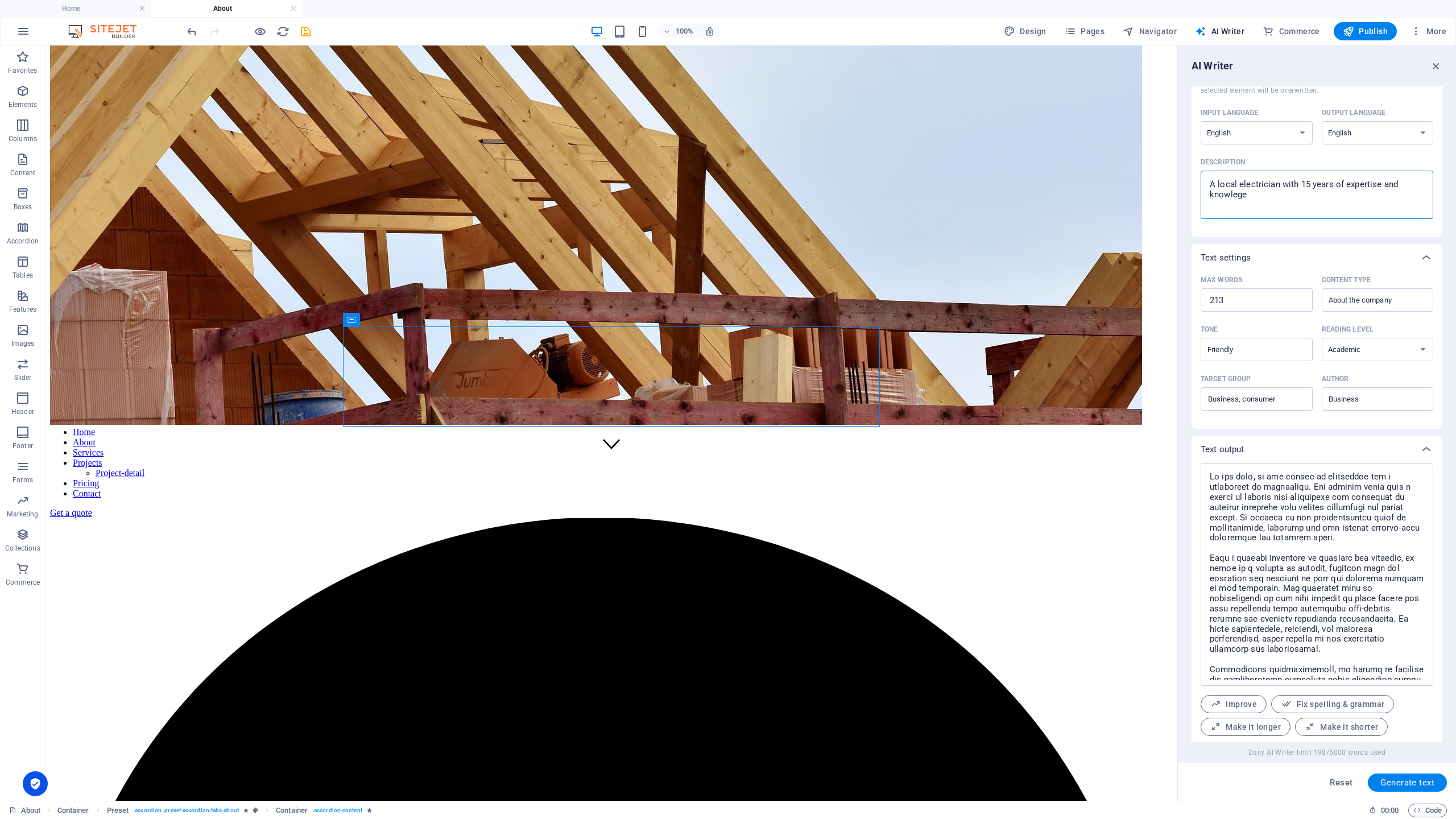 type on "A local electrician with 15 years of expertise and knowlege" 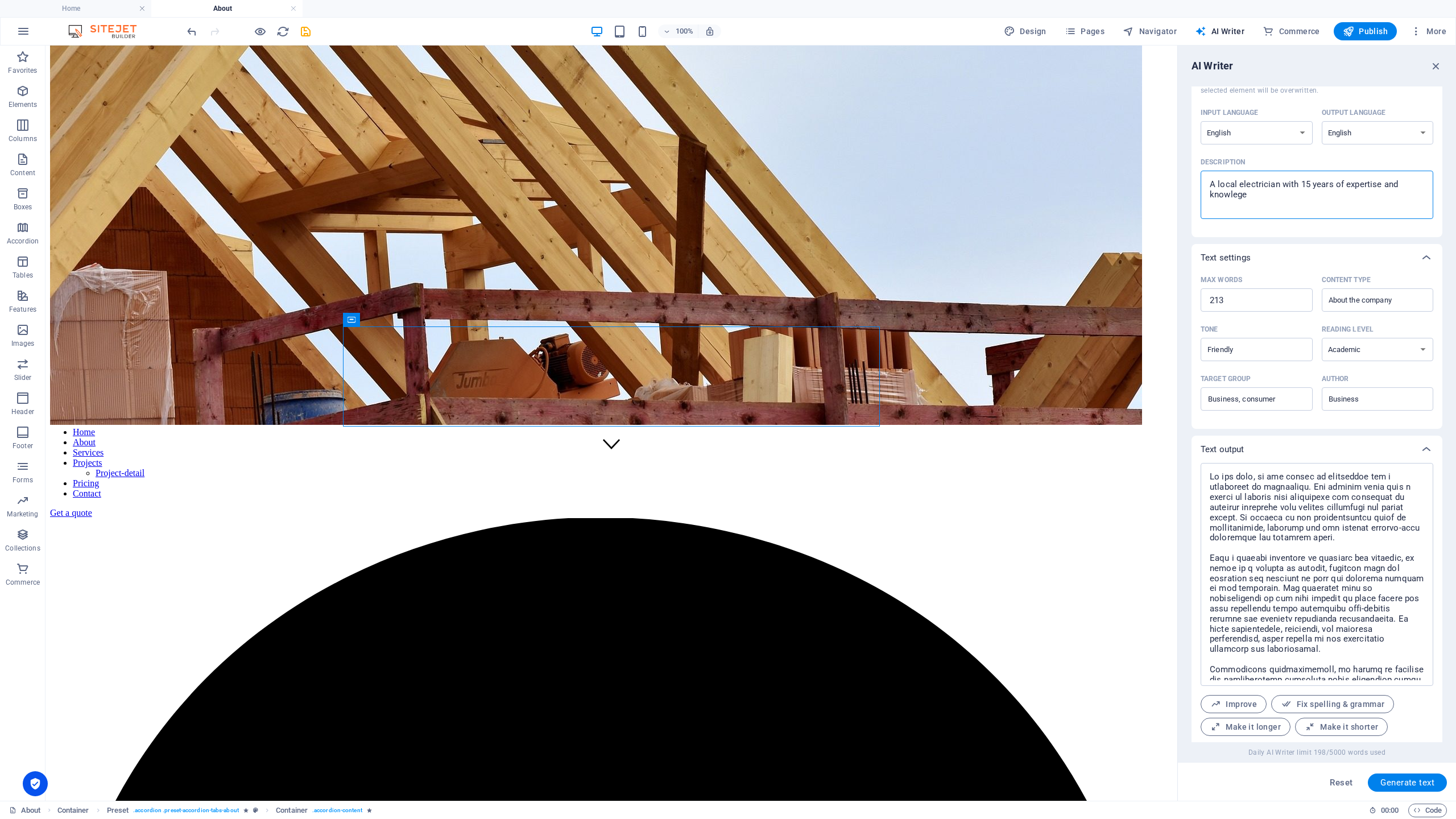 type on "x" 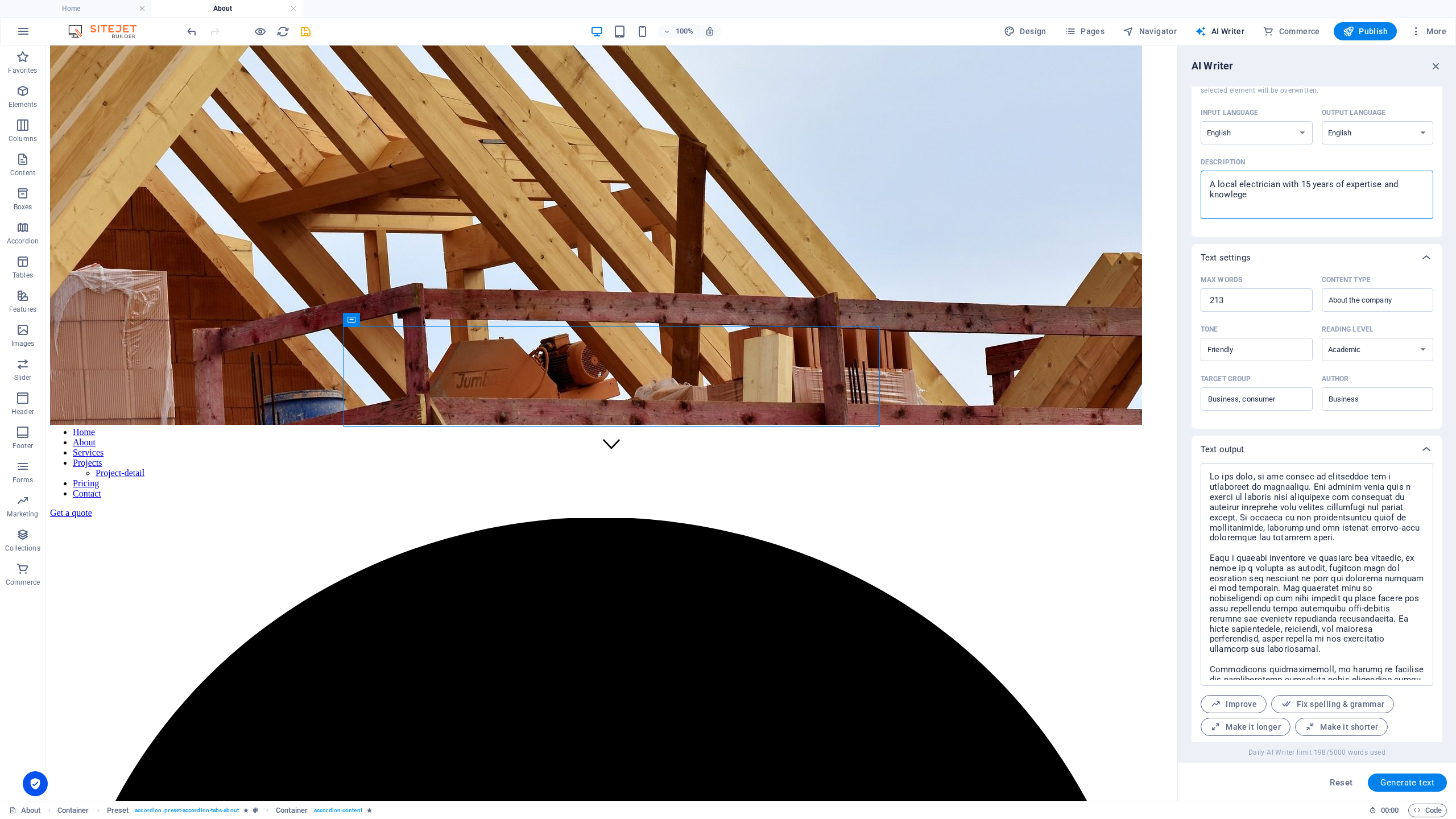 type on "A local electrician with 15 years of expertise and knowlege i" 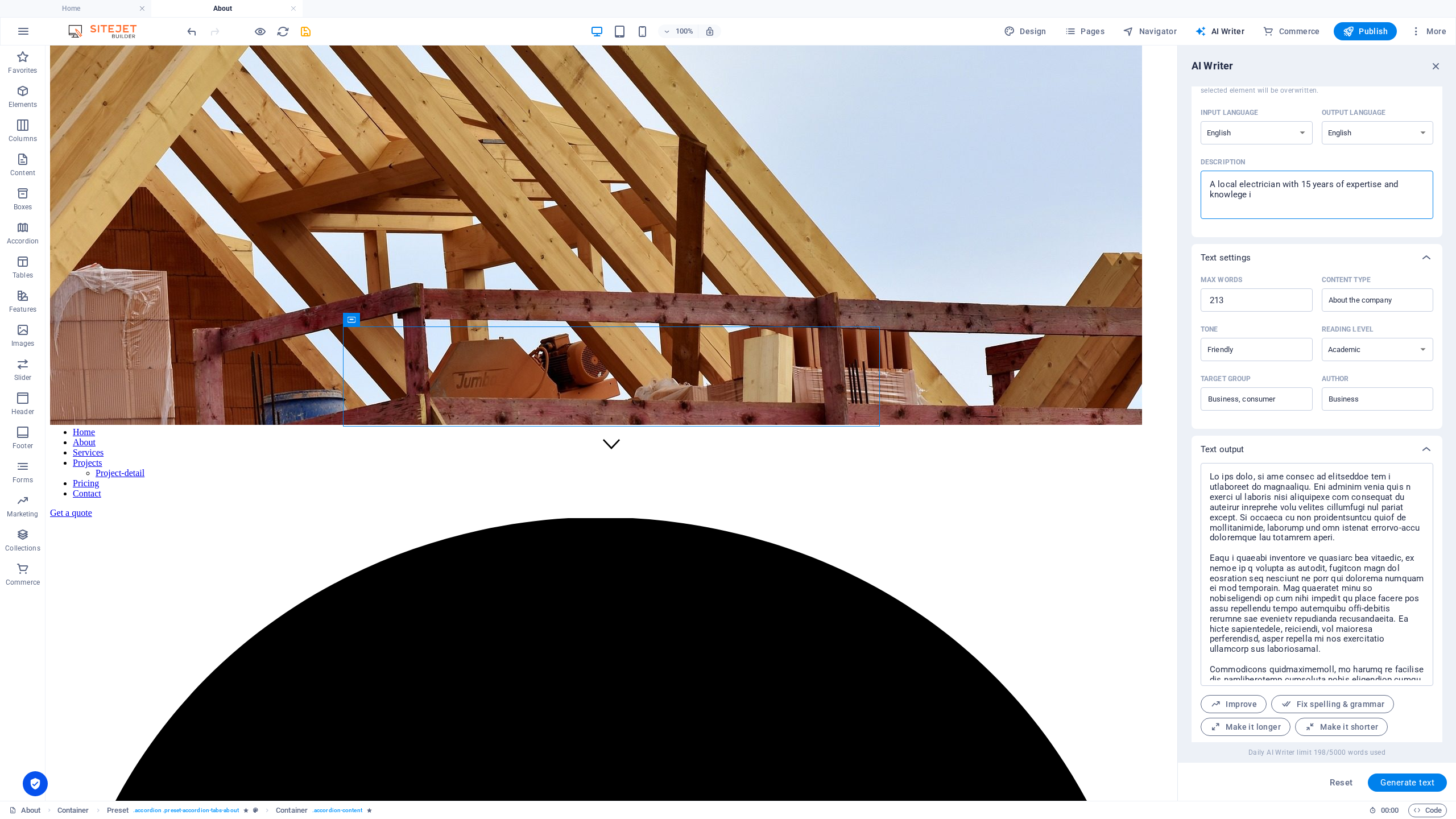 type on "A local electrician with 15 years of expertise and knowlege" 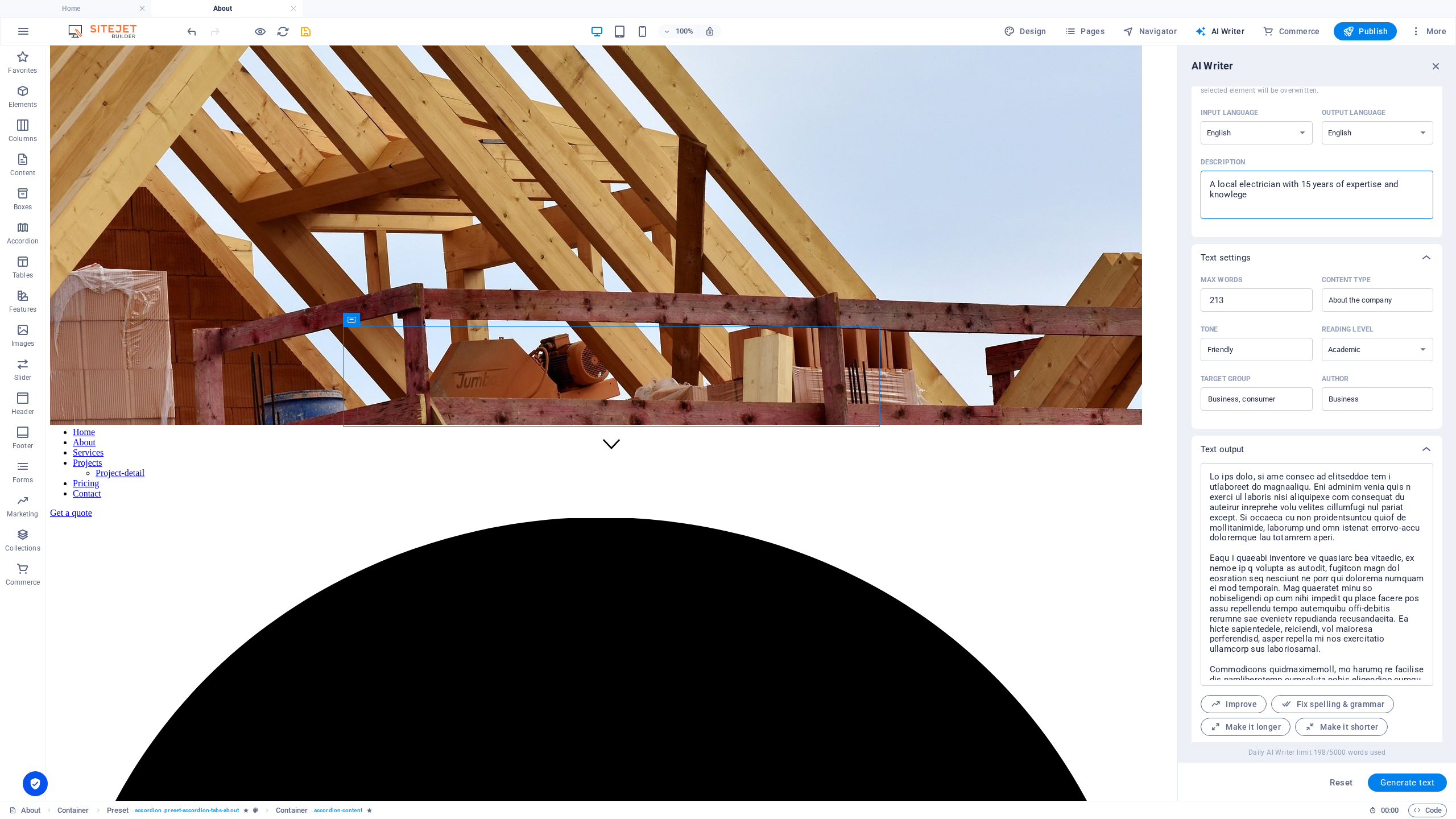 type 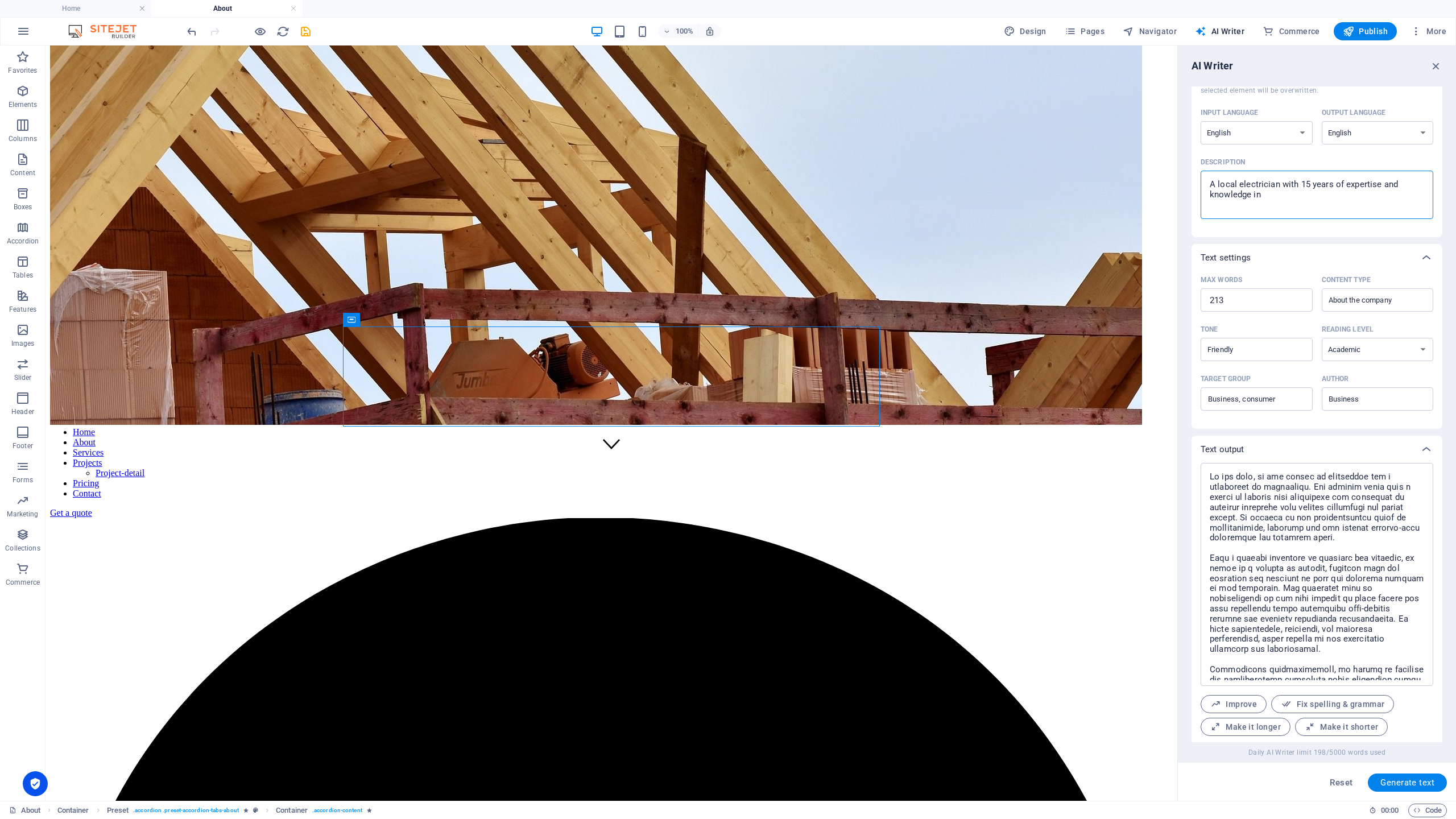 drag, startPoint x: 1237, startPoint y: 185, endPoint x: 1243, endPoint y: 186, distance: 6.082763 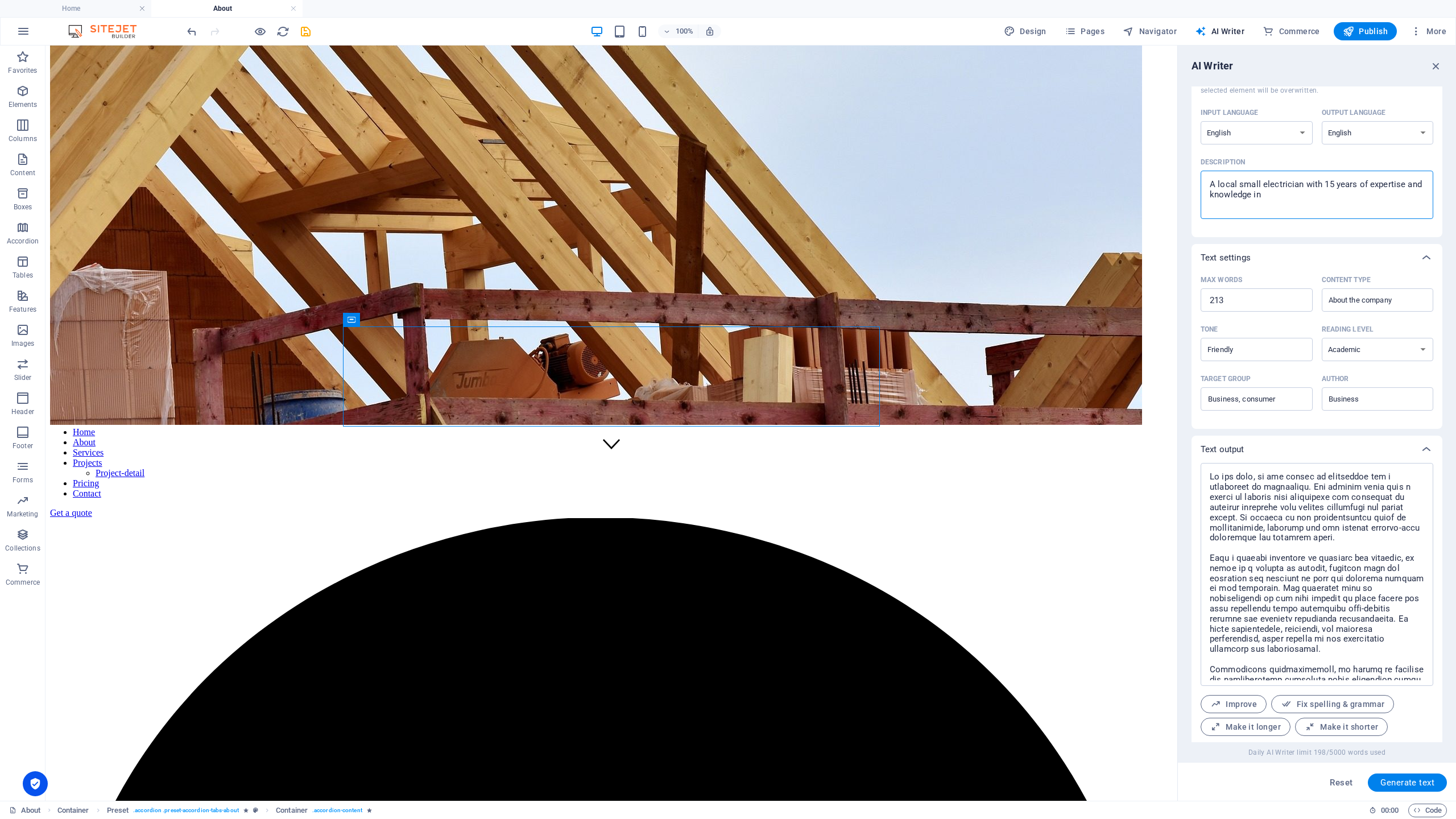 click on "A local small electrician with 15 years of expertise and knowledge in" at bounding box center (1317, 195) 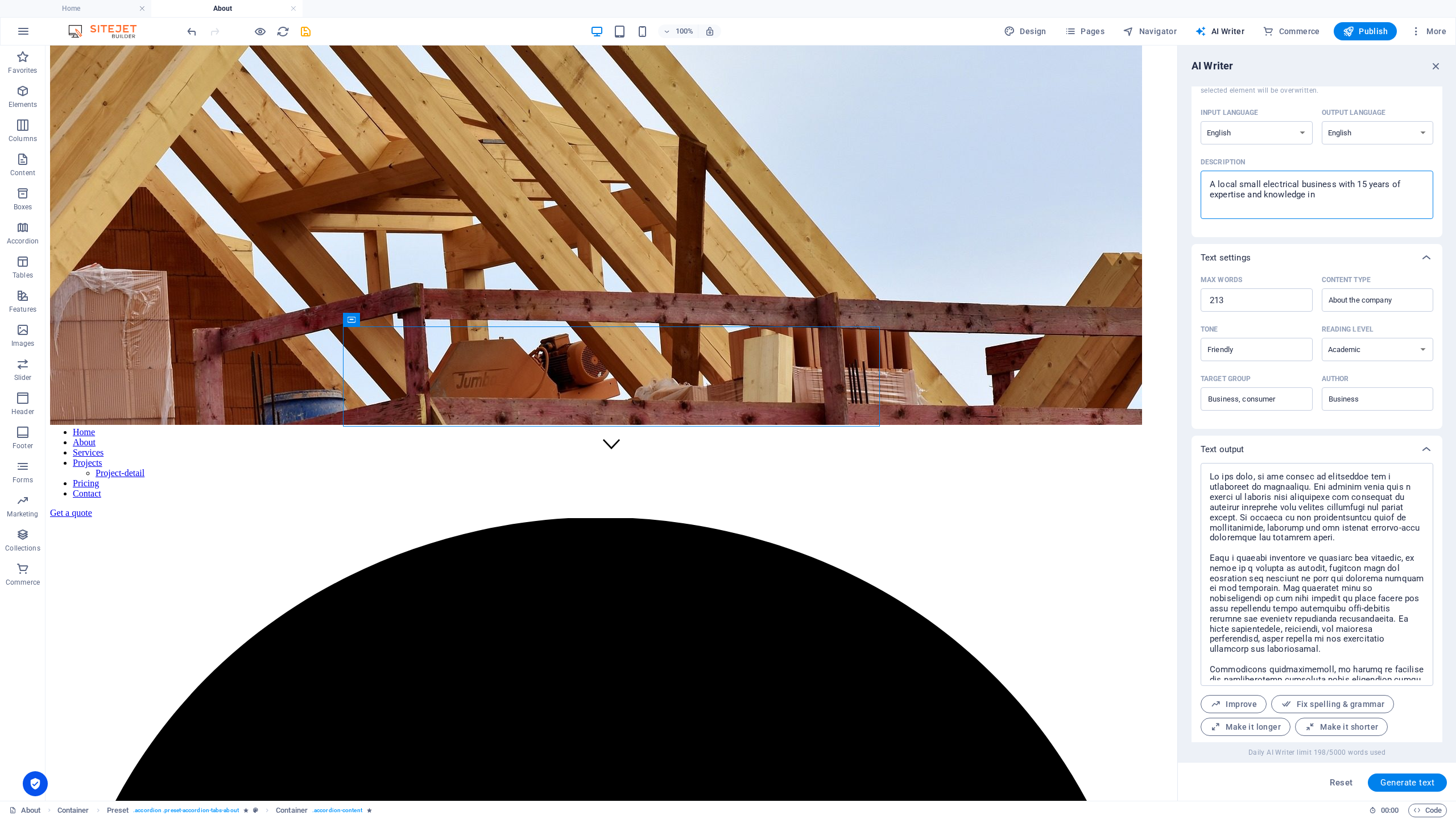 click on "A local small electrical business with 15 years of expertise and knowledge in" at bounding box center [1317, 195] 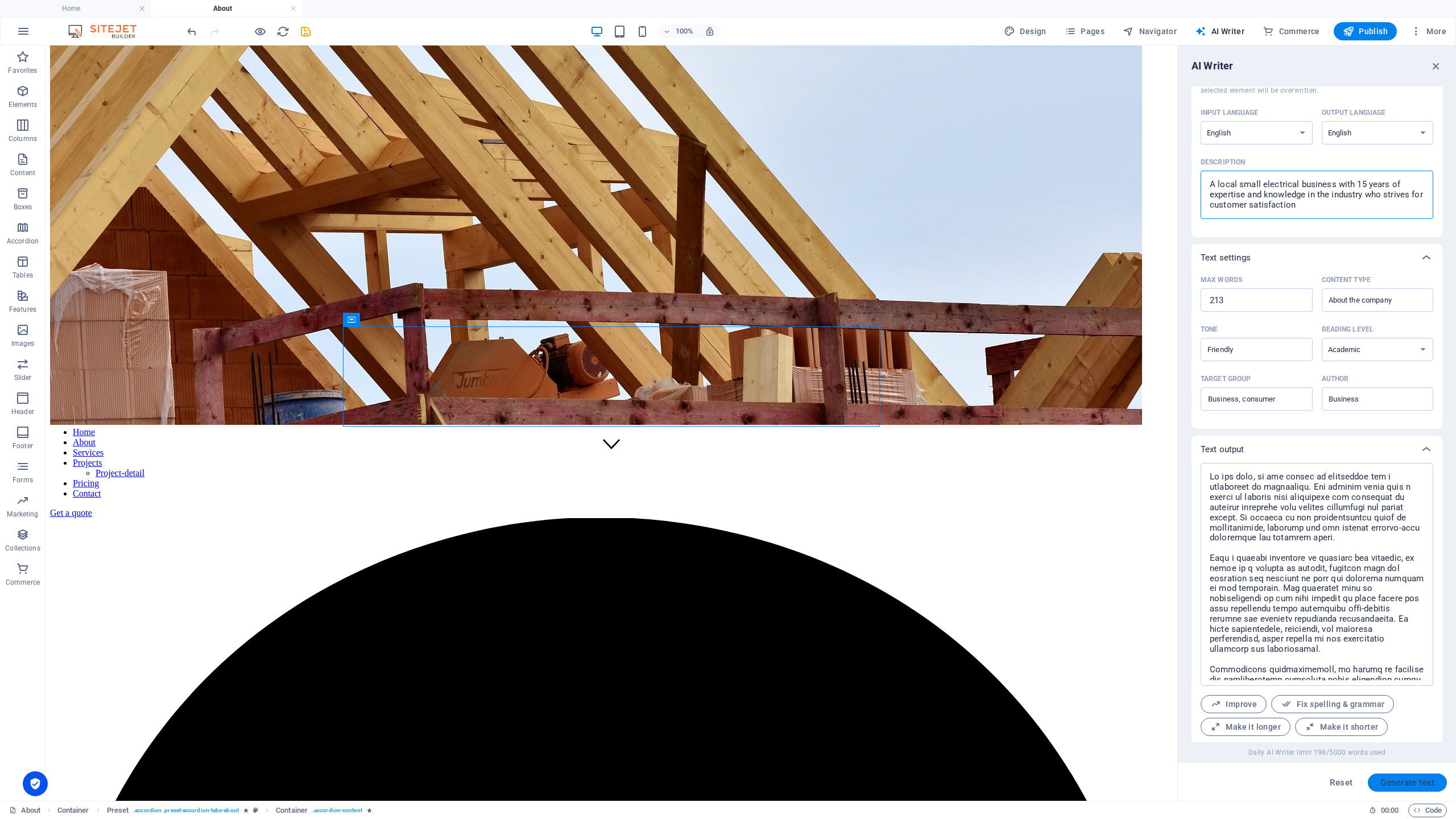 click on "Generate text" at bounding box center [1407, 783] 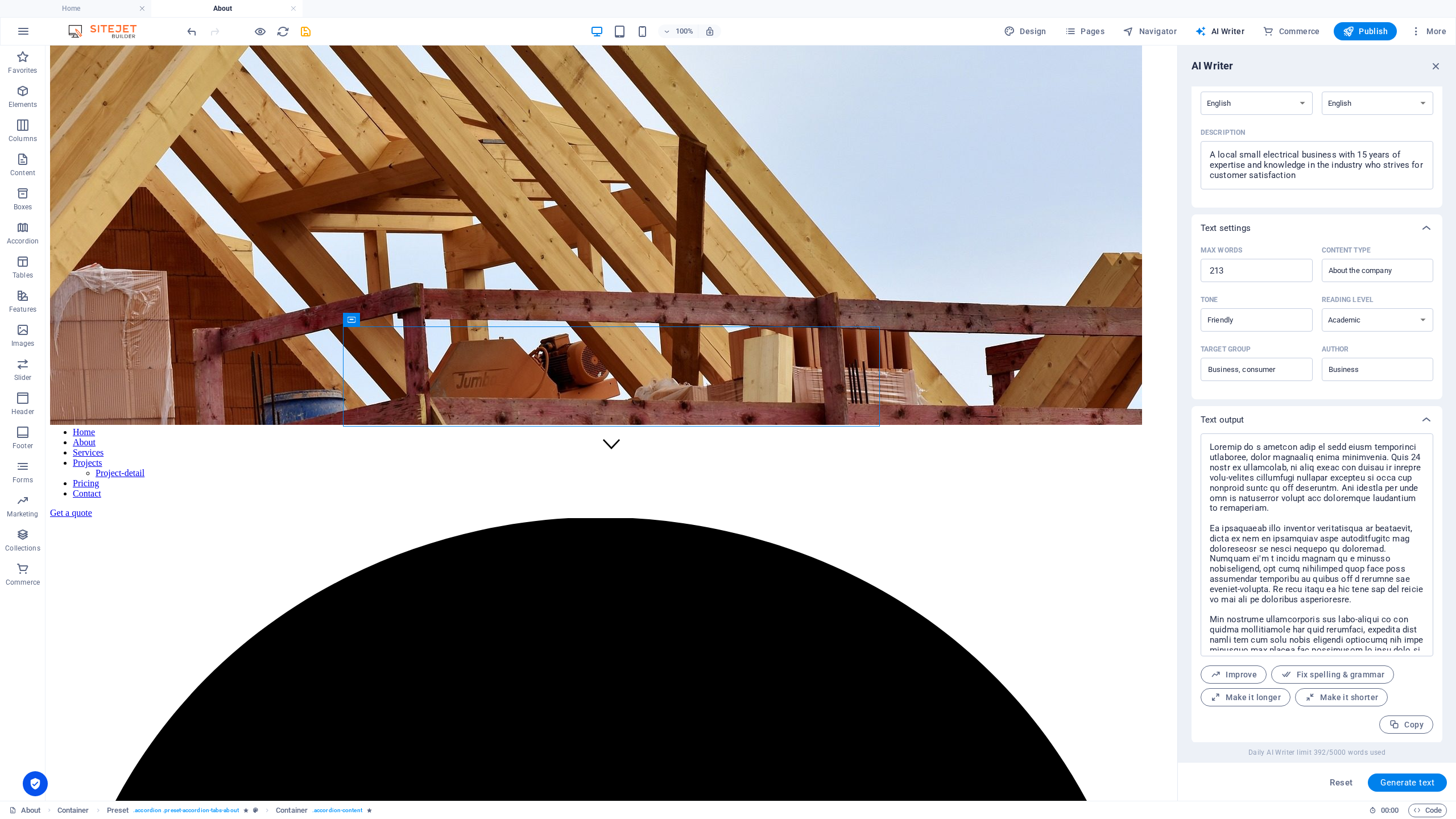 scroll, scrollTop: 109, scrollLeft: 0, axis: vertical 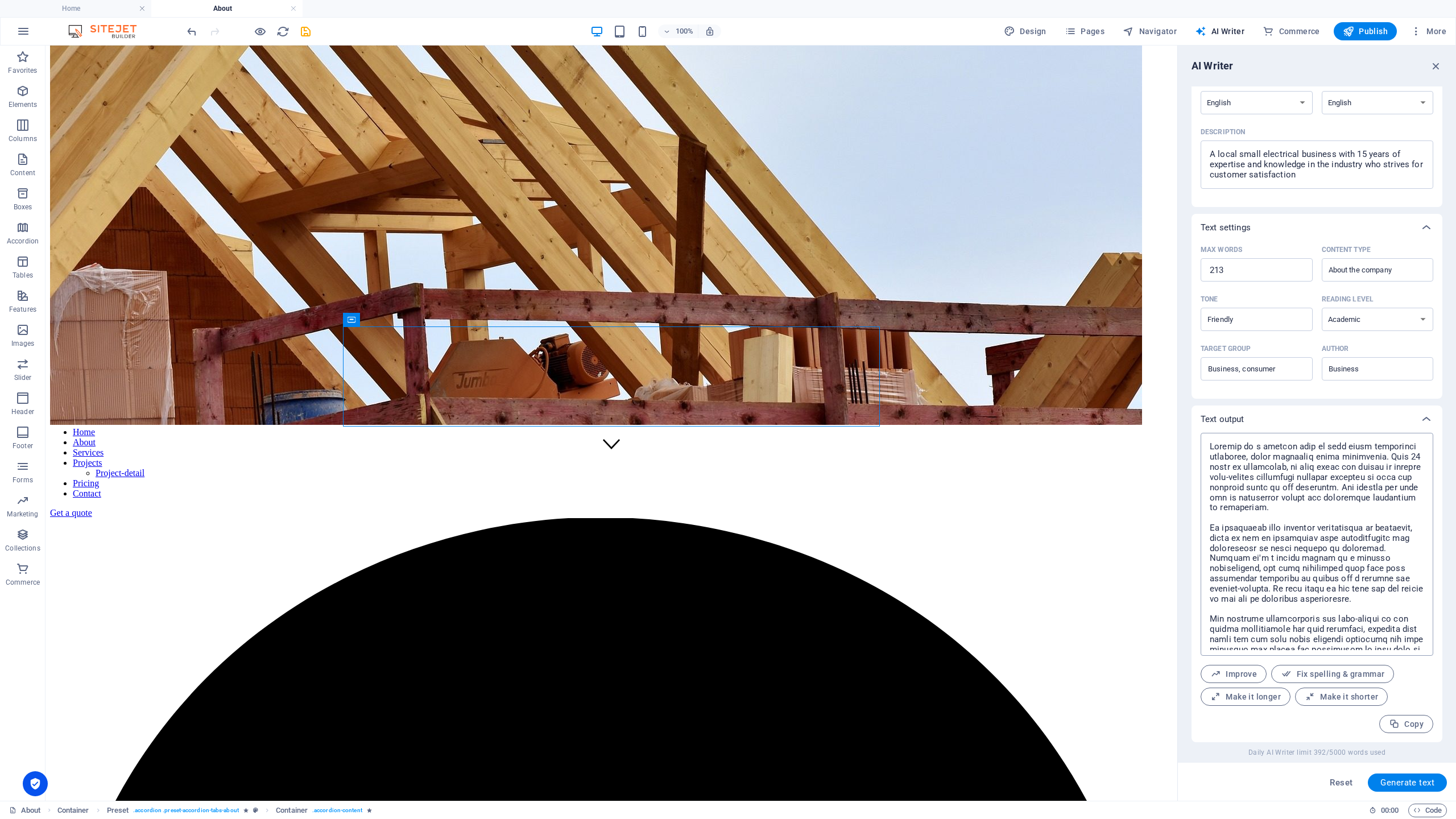 click at bounding box center (1317, 544) 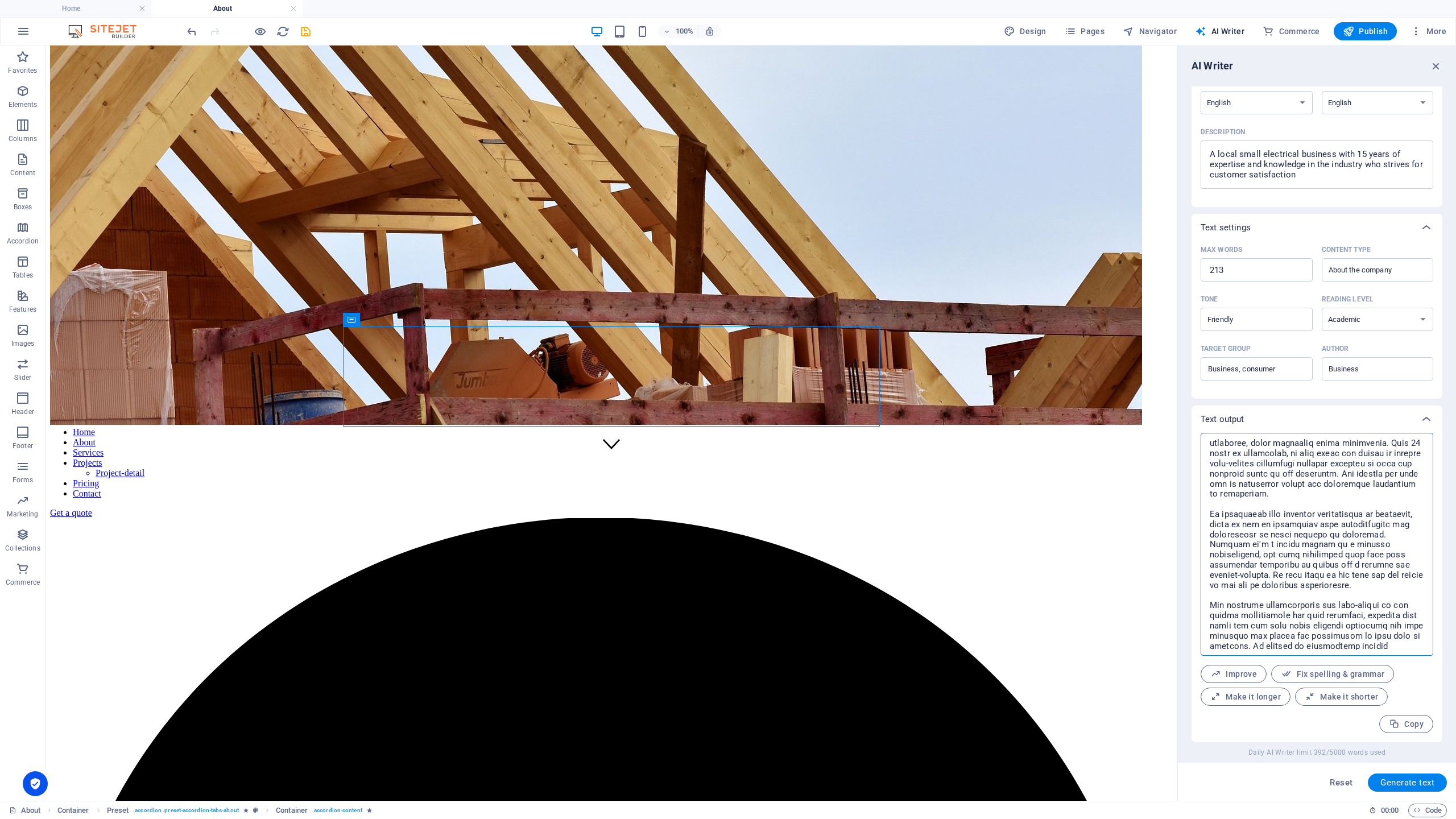 scroll, scrollTop: 0, scrollLeft: 0, axis: both 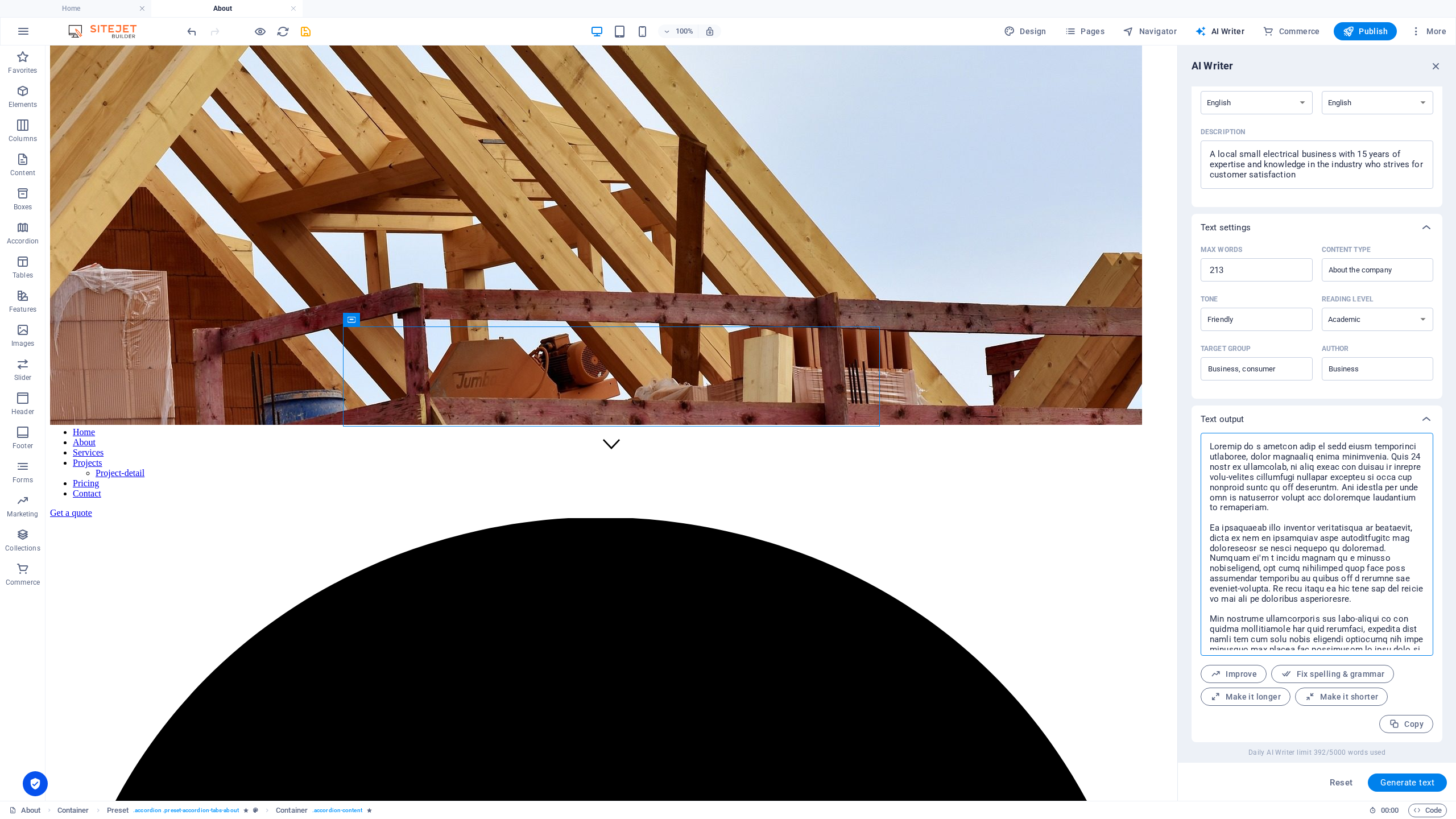 click at bounding box center [1317, 544] 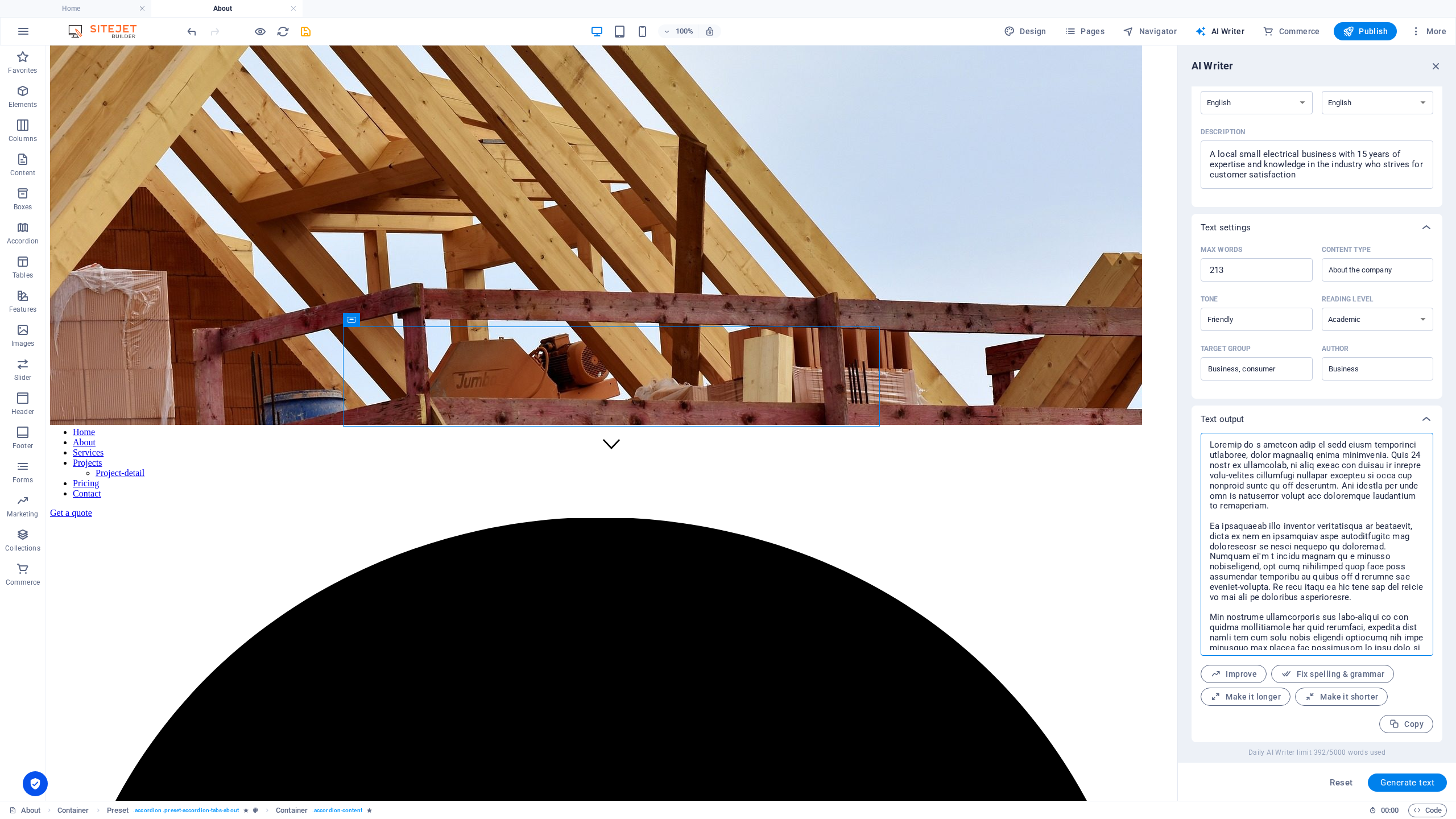 scroll, scrollTop: 99, scrollLeft: 0, axis: vertical 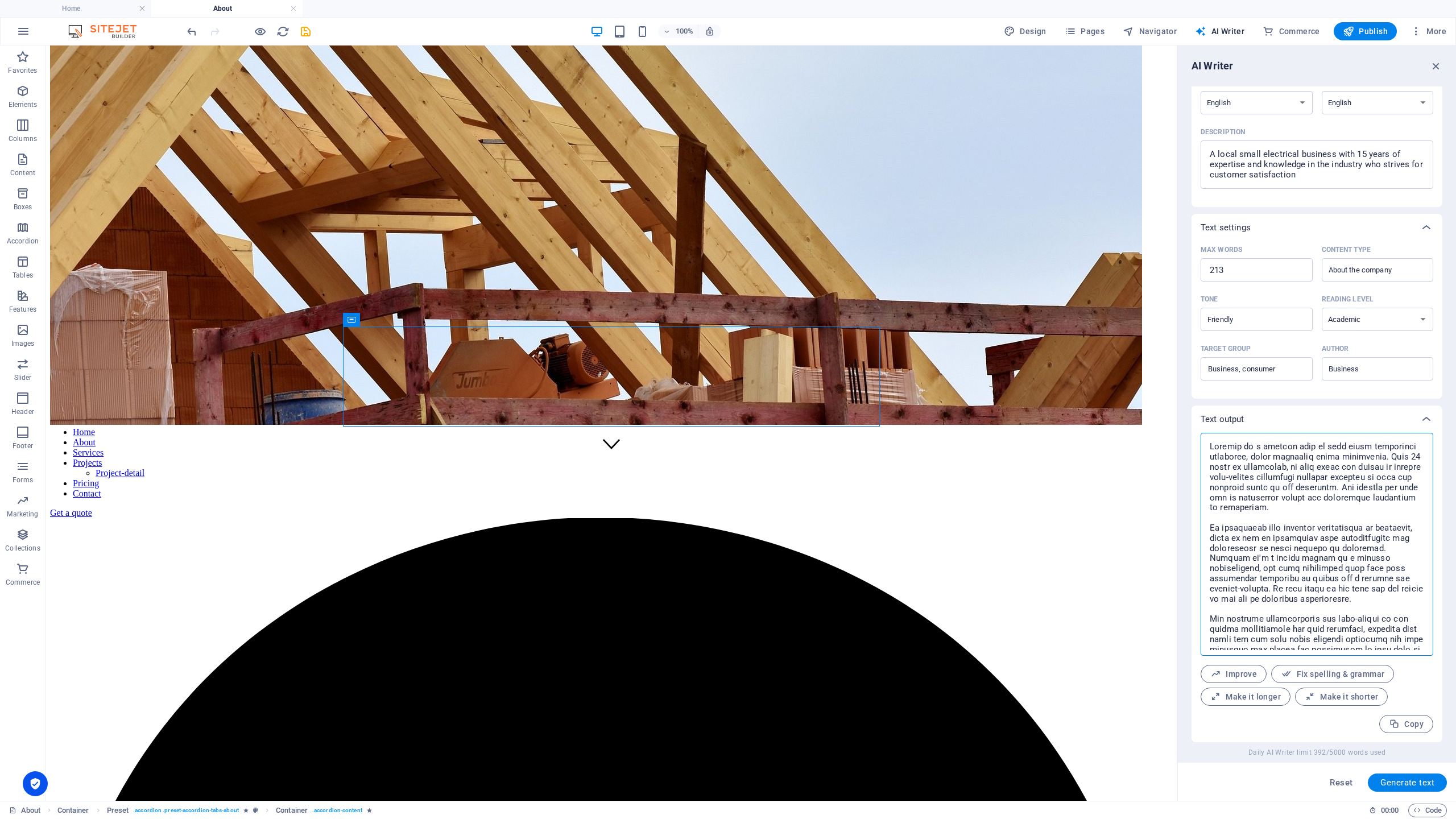 drag, startPoint x: 1273, startPoint y: 642, endPoint x: 1199, endPoint y: 445, distance: 210.44002 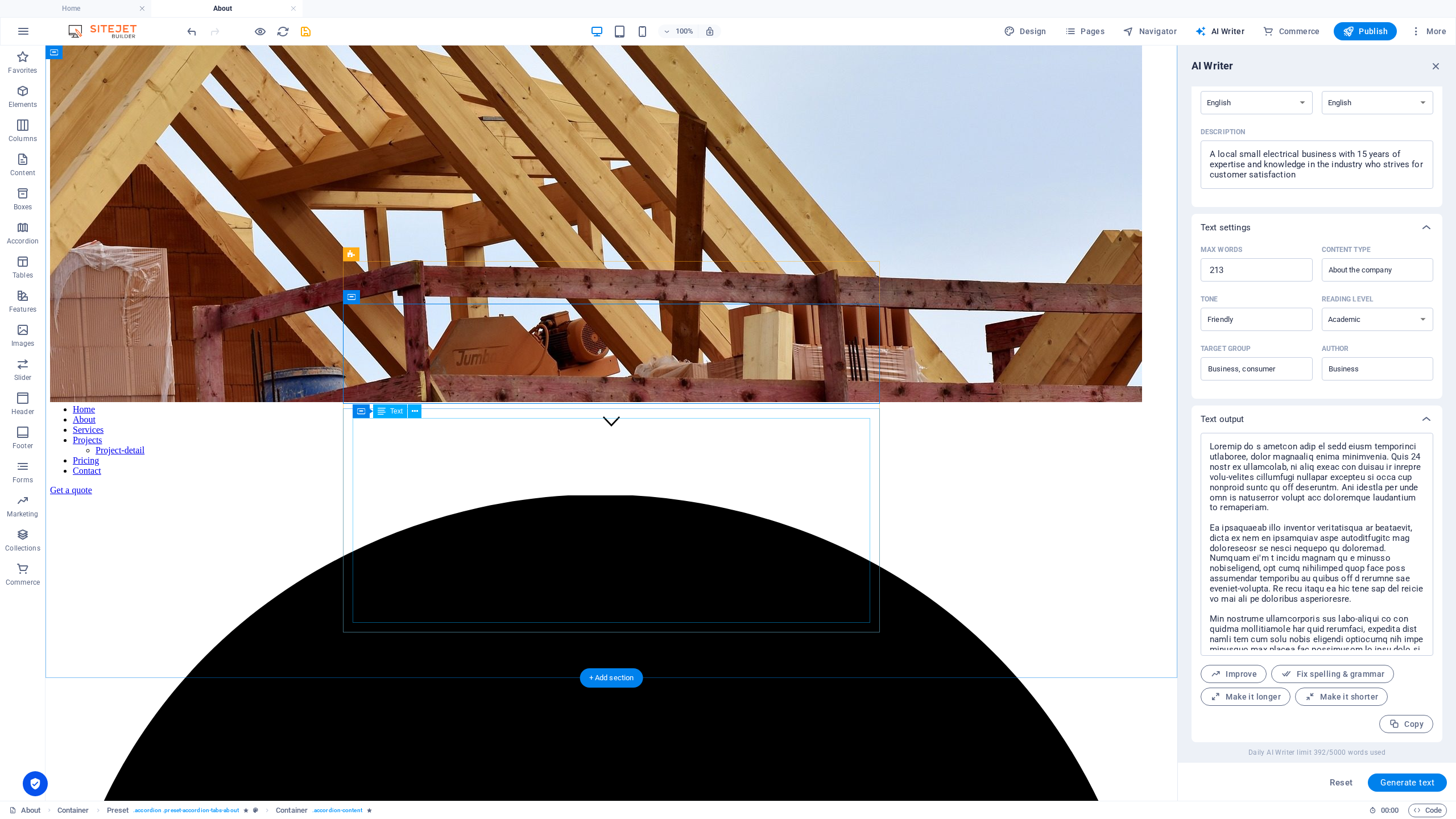 scroll, scrollTop: 350, scrollLeft: 0, axis: vertical 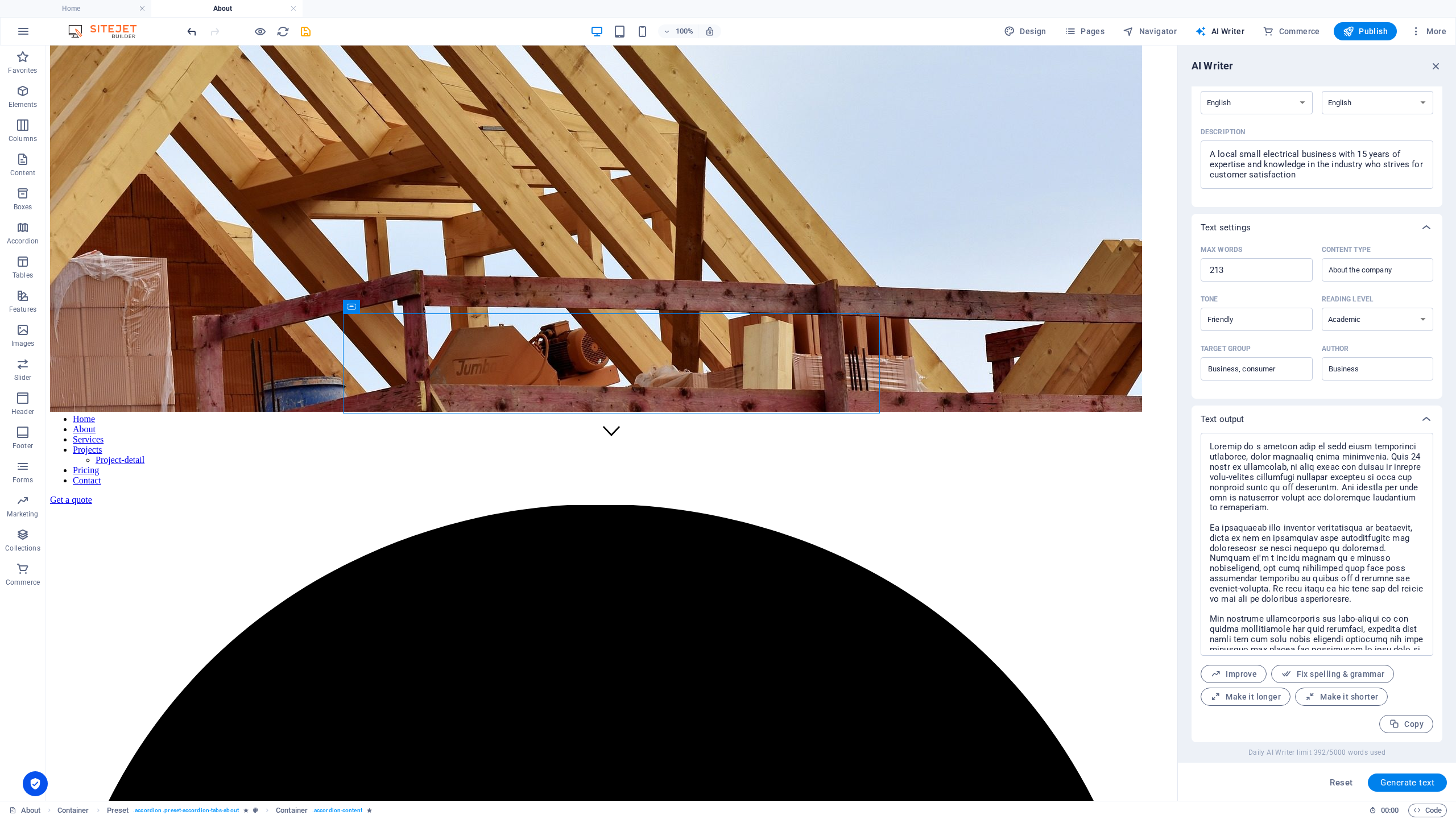 click at bounding box center (192, 31) 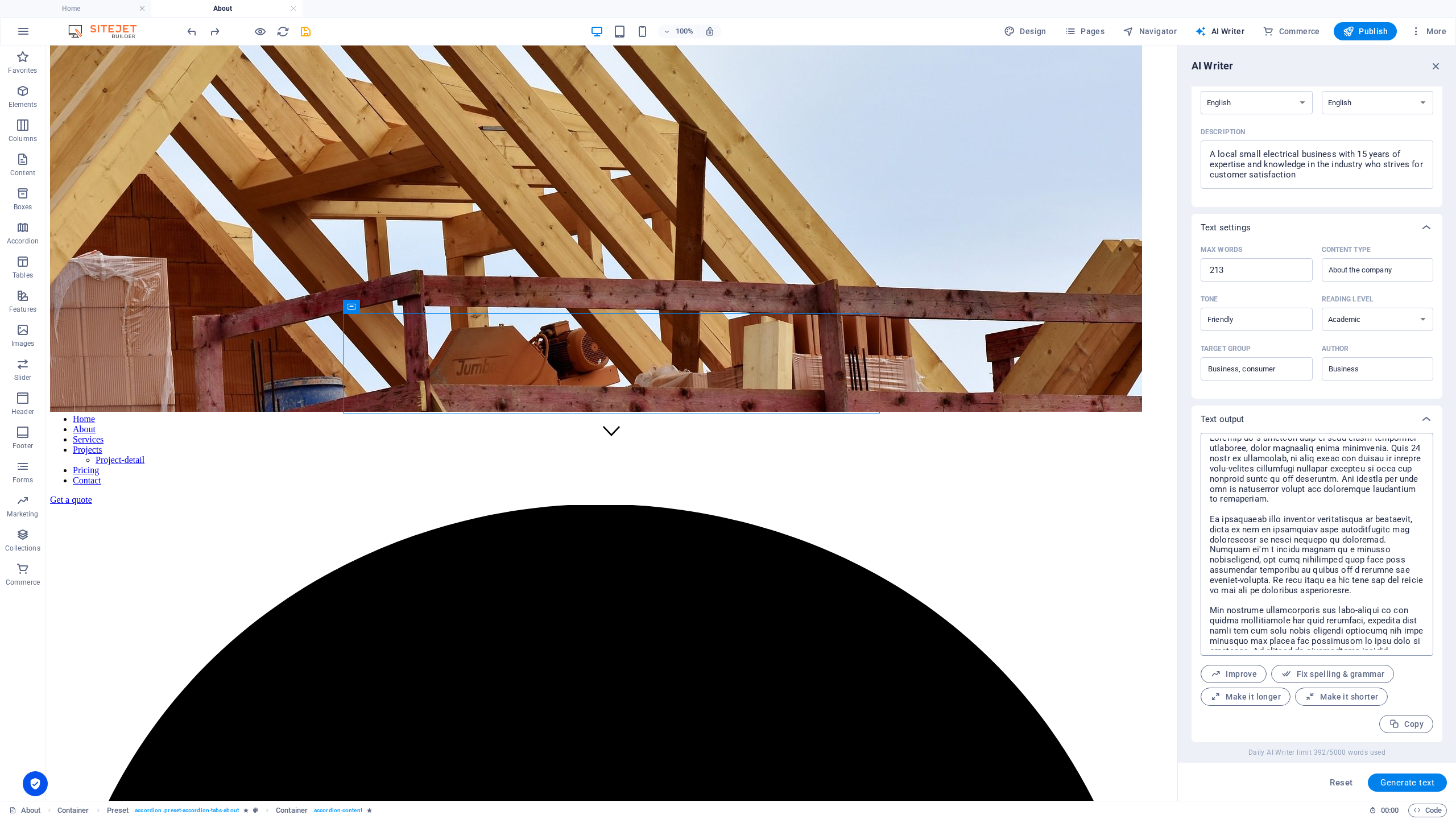 scroll, scrollTop: 0, scrollLeft: 0, axis: both 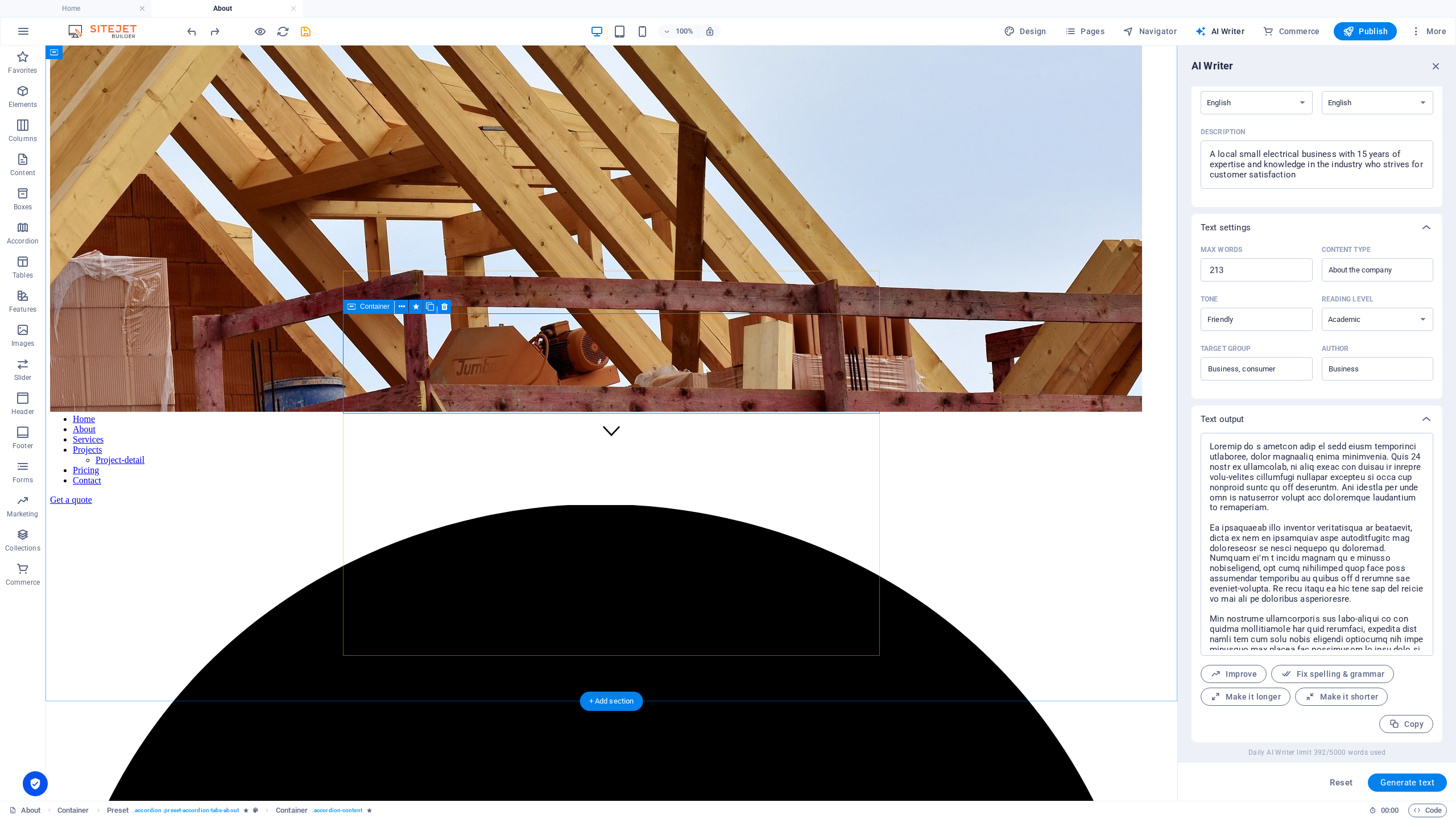 click on "Drop content here or  Add elements  Paste clipboard" at bounding box center [611, 4499] 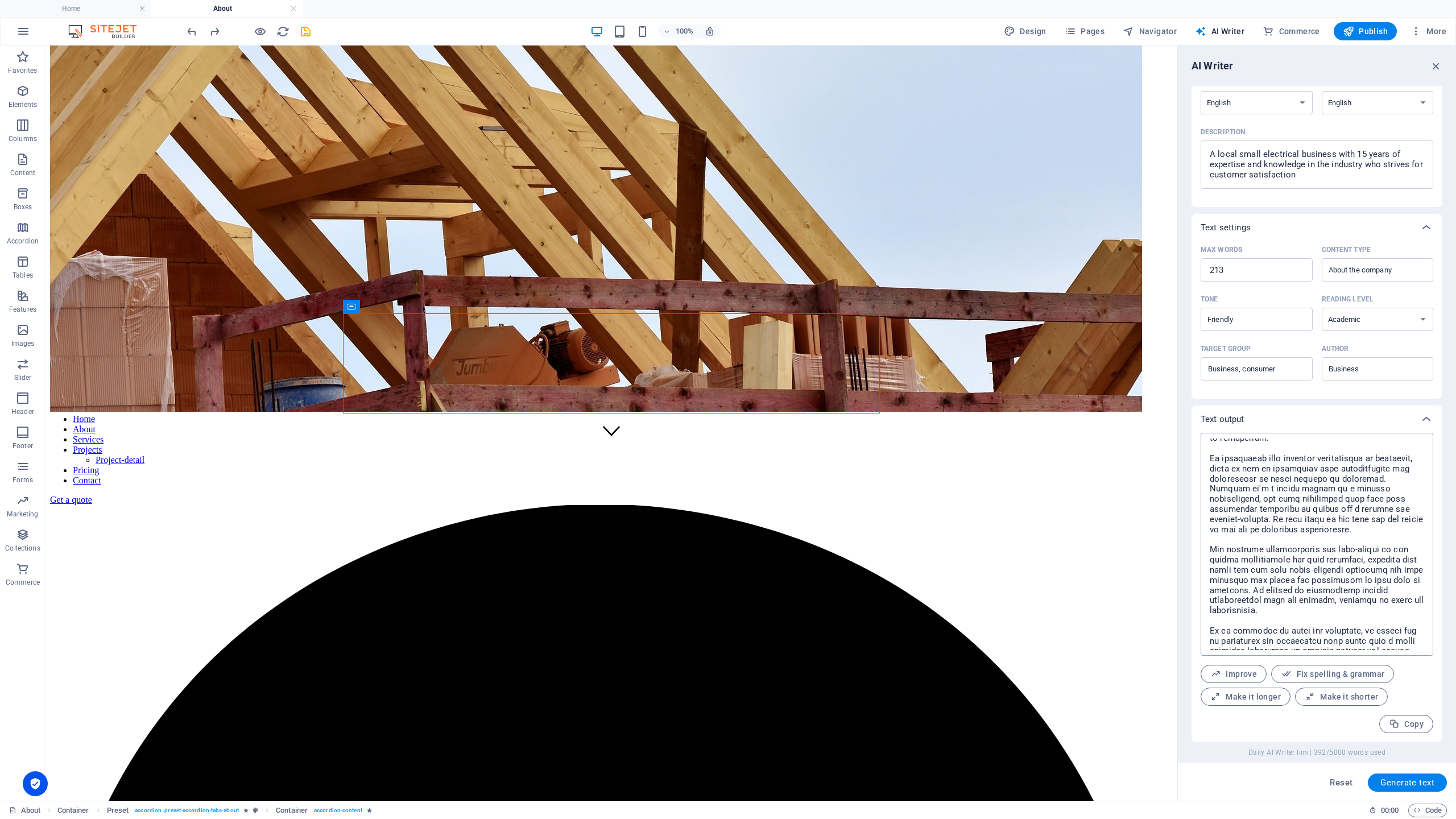 scroll, scrollTop: 99, scrollLeft: 0, axis: vertical 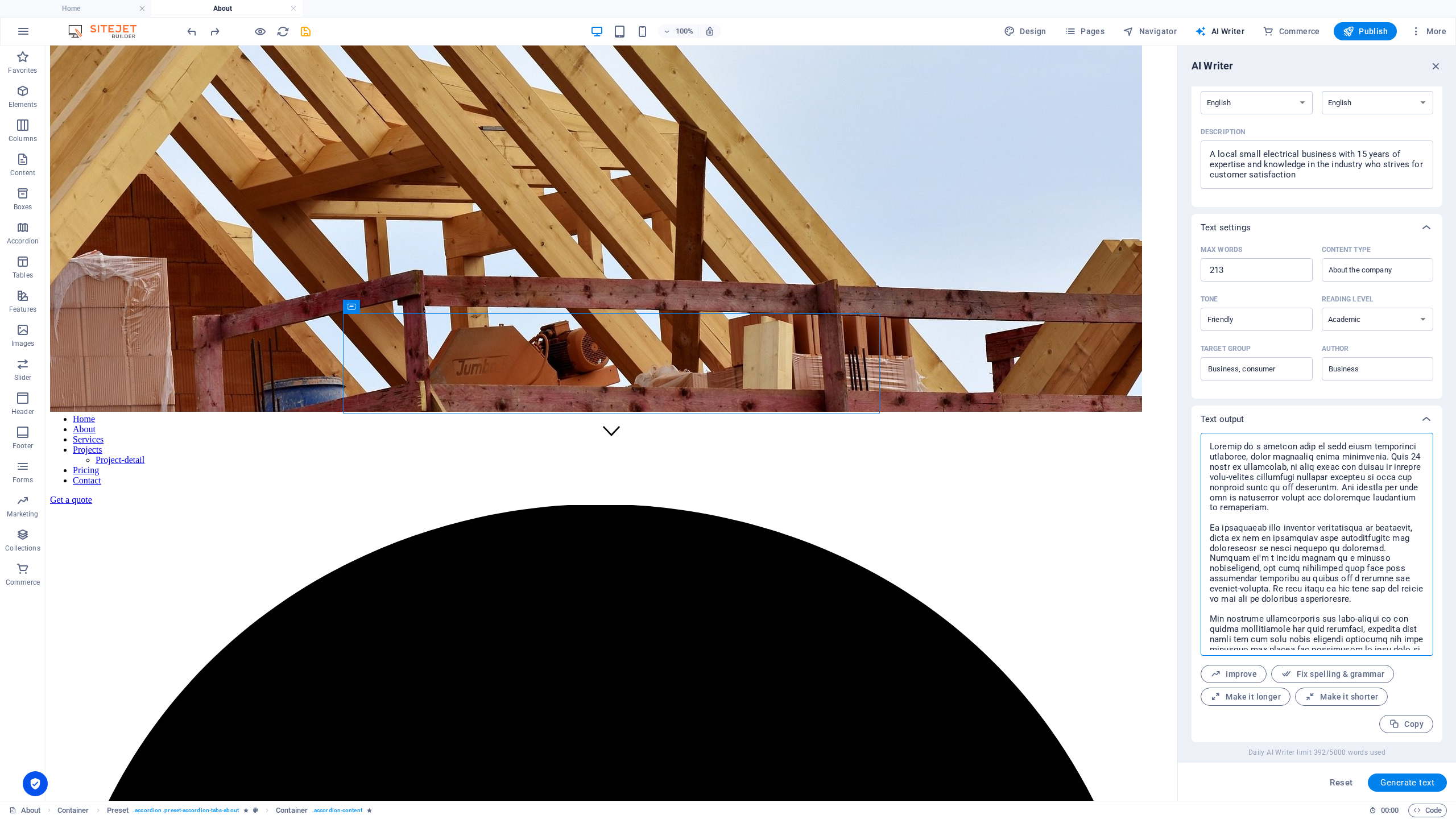 drag, startPoint x: 1289, startPoint y: 642, endPoint x: 1222, endPoint y: 433, distance: 219.4767 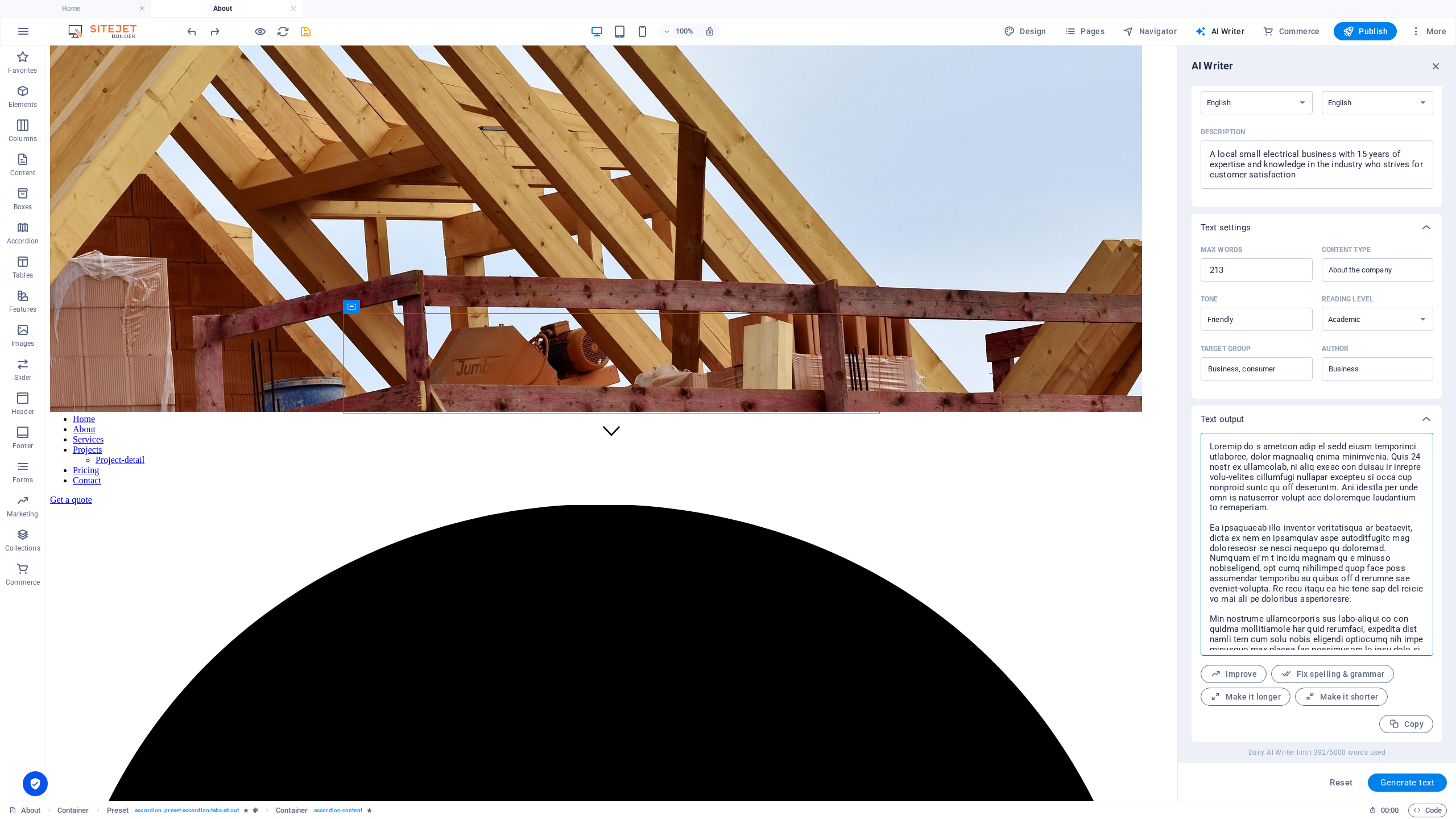 click on "Text output x ​ Improve Fix spelling & grammar Make it longer Make it shorter Copy" at bounding box center [1317, 574] 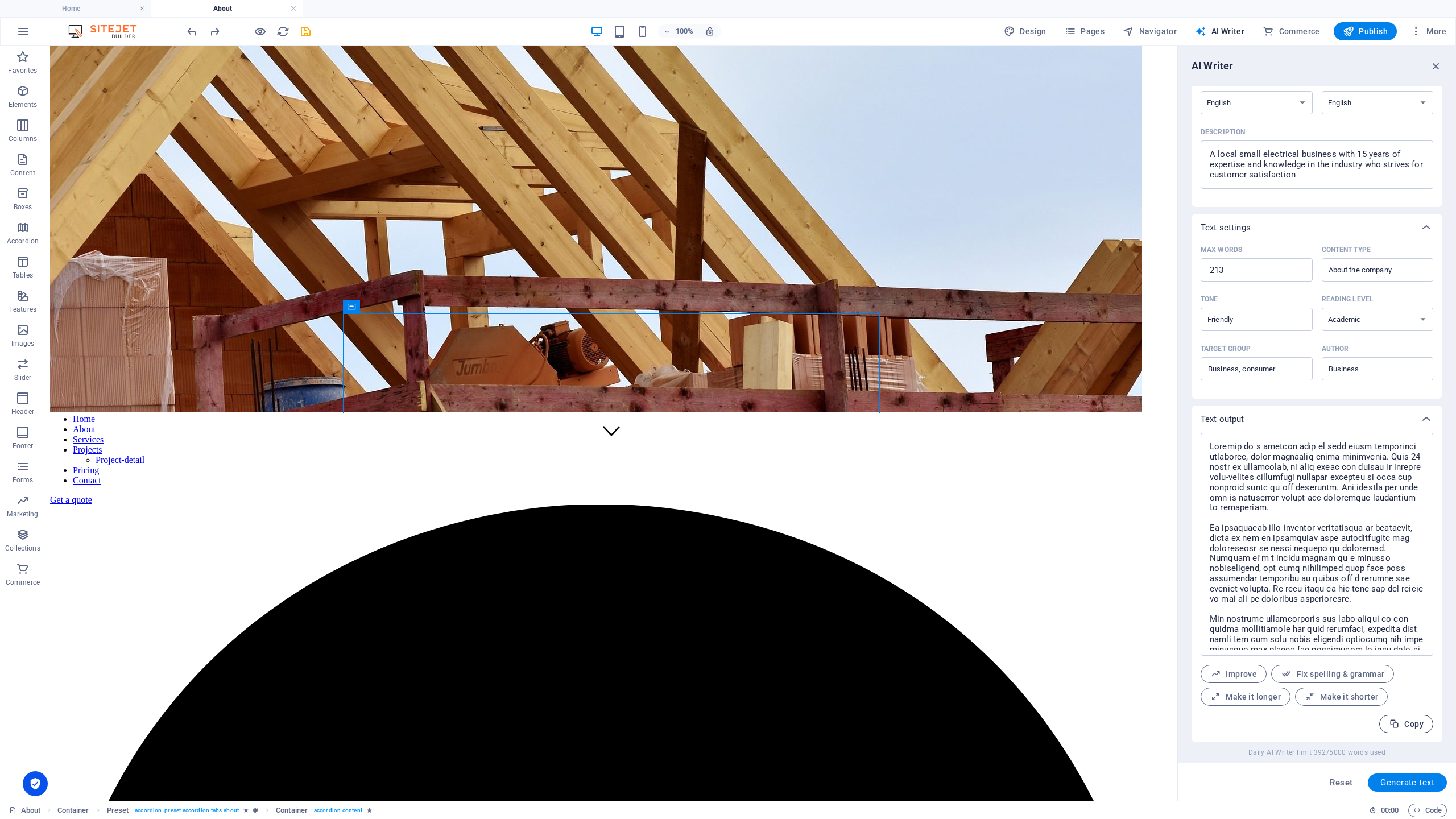 click on "Copy" at bounding box center (1406, 724) 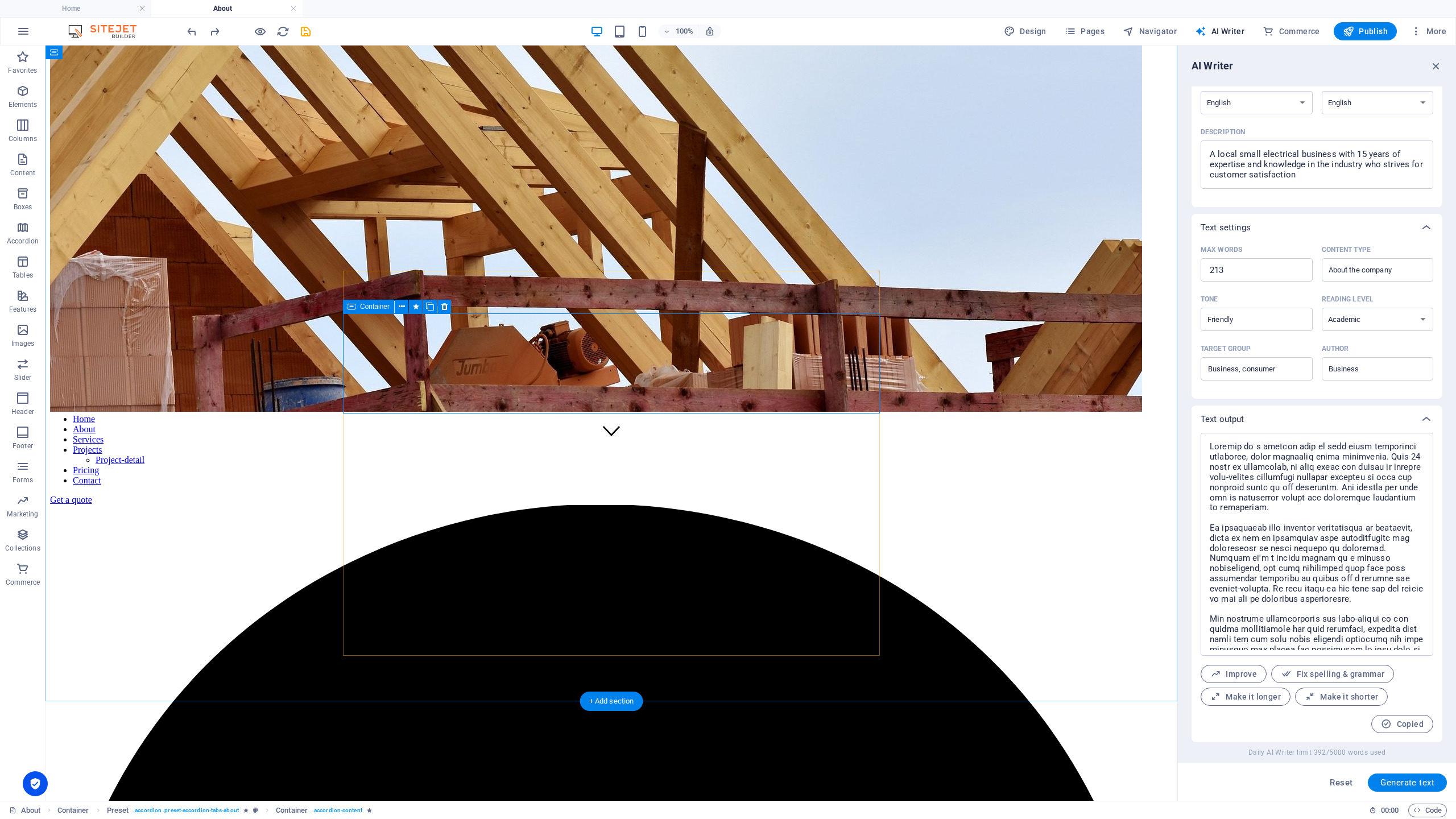 click on "Drop content here or  Add elements  Paste clipboard" at bounding box center [611, 4499] 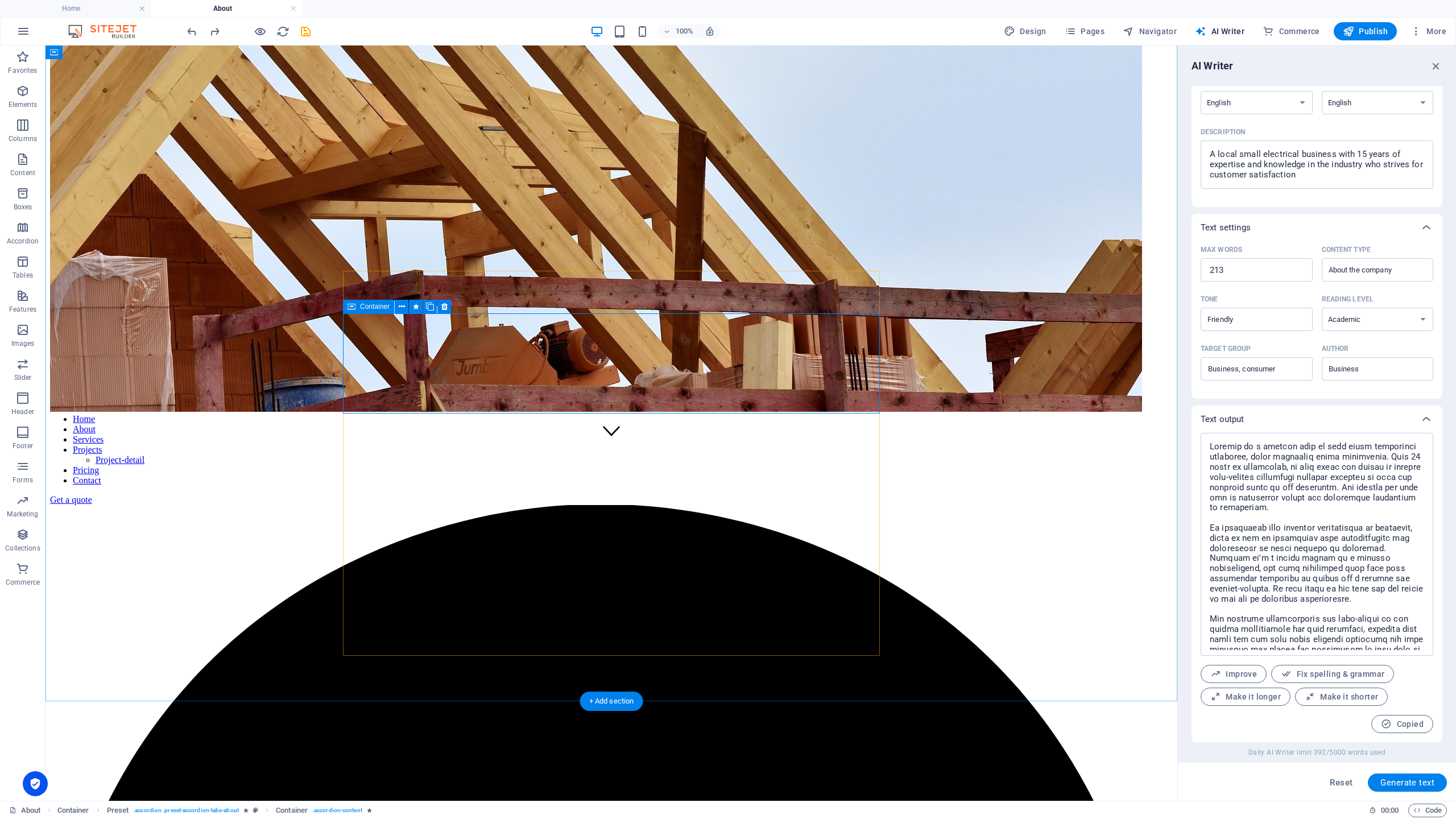 click on "Drop content here or  Add elements  Paste clipboard" at bounding box center (611, 4499) 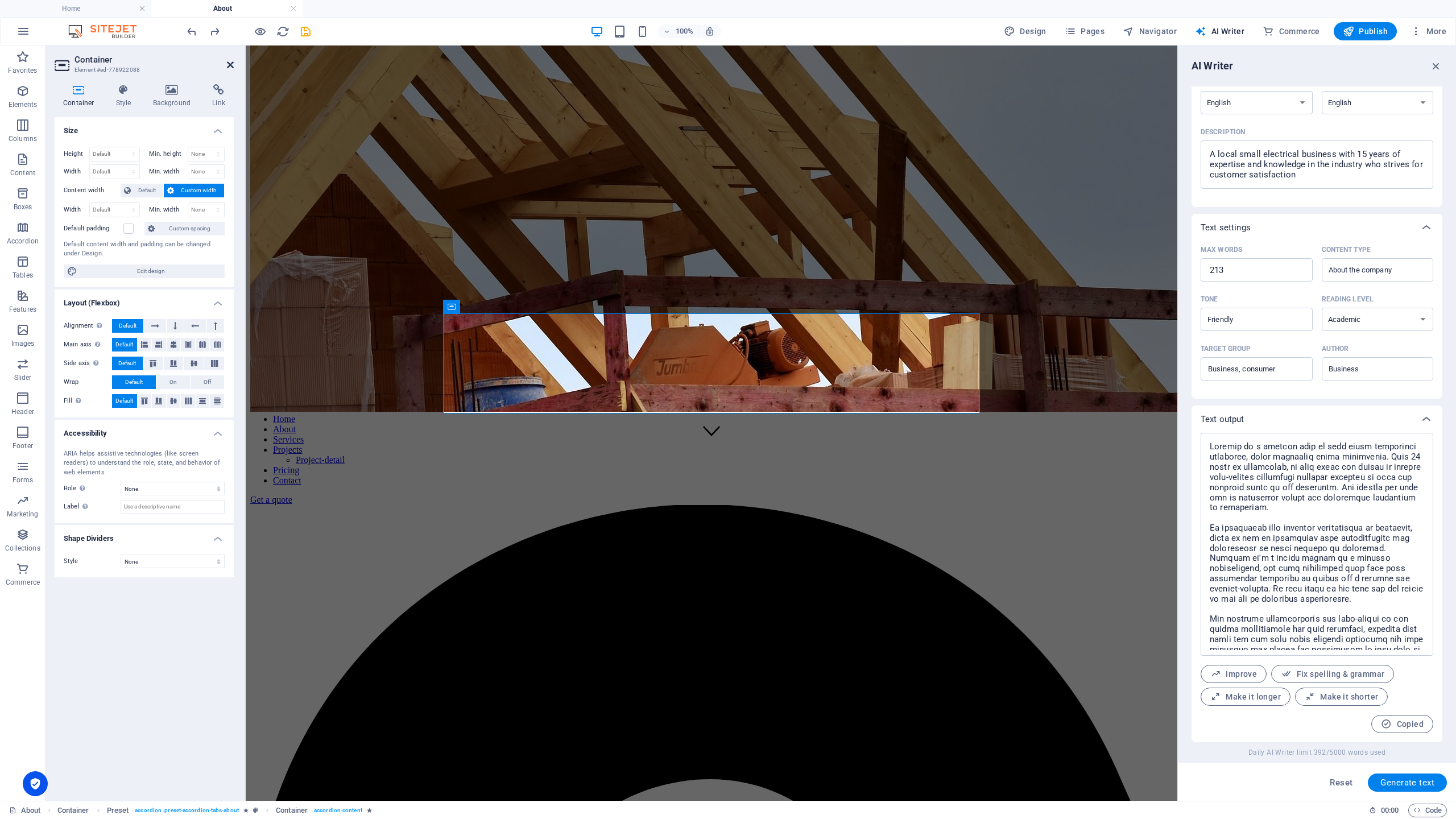 click at bounding box center [230, 65] 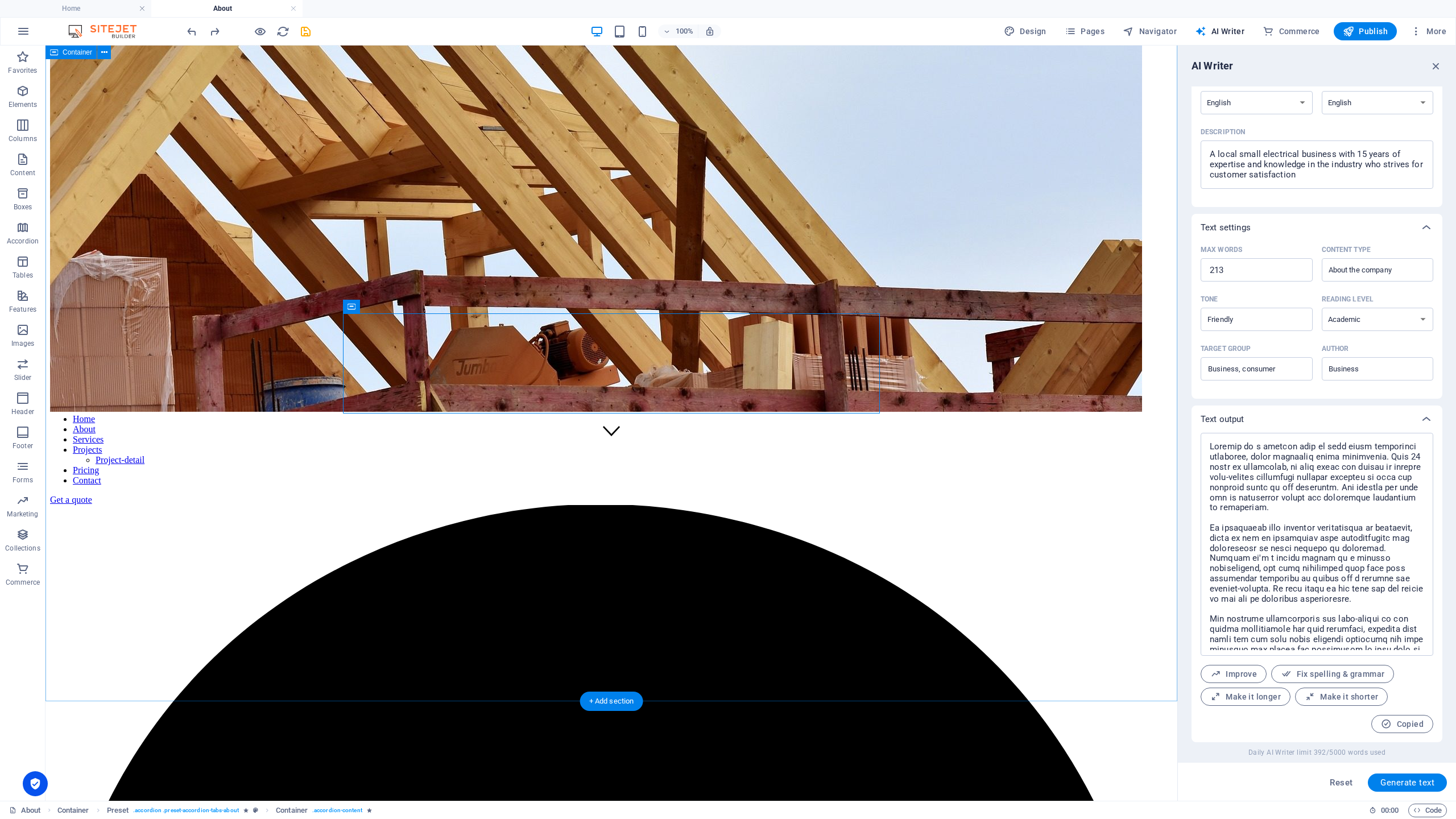 scroll, scrollTop: 365, scrollLeft: 0, axis: vertical 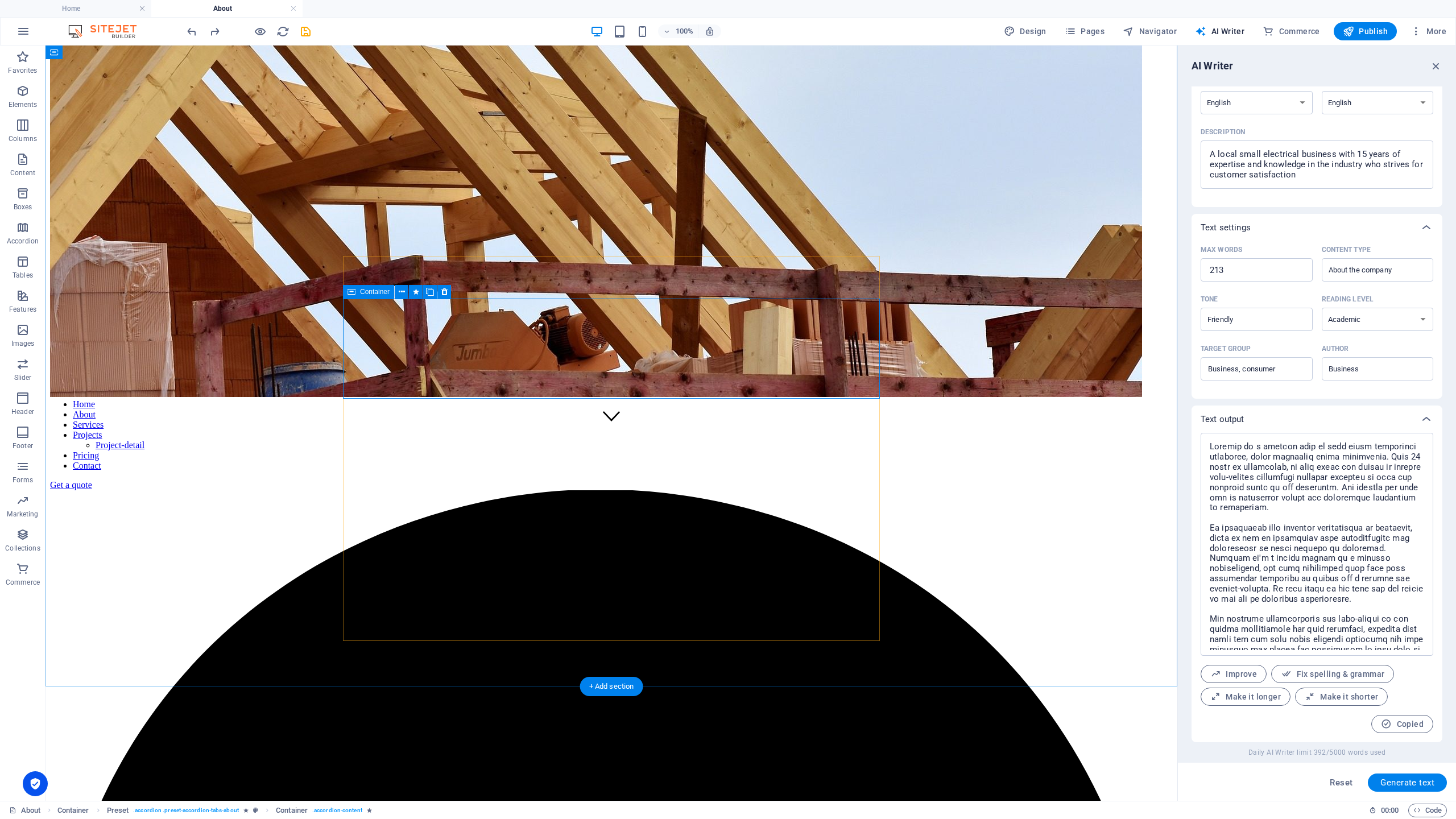 click on "Drop content here or  Add elements  Paste clipboard" at bounding box center (611, 4484) 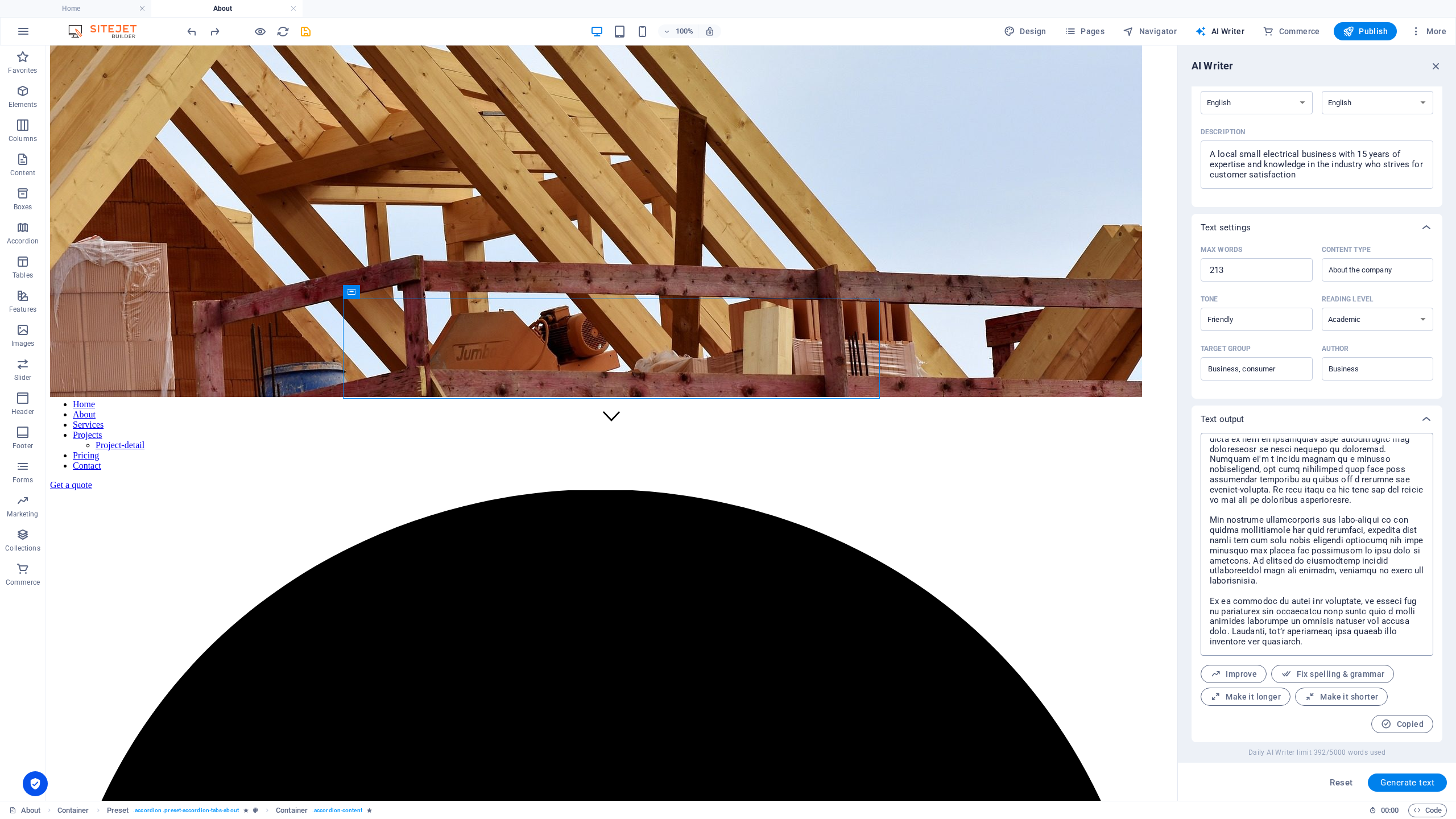 scroll, scrollTop: 0, scrollLeft: 0, axis: both 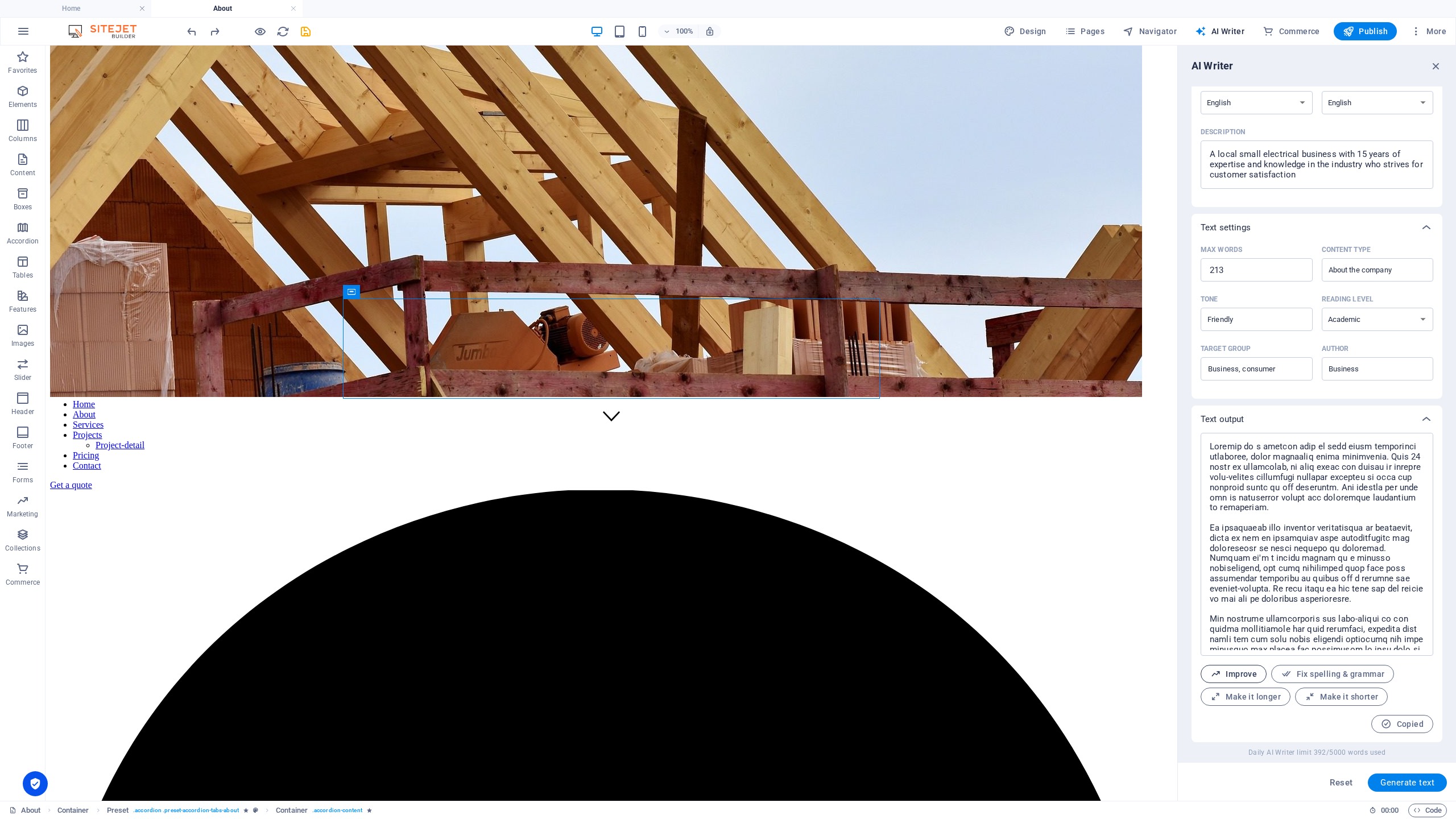 click on "Improve" at bounding box center (1234, 674) 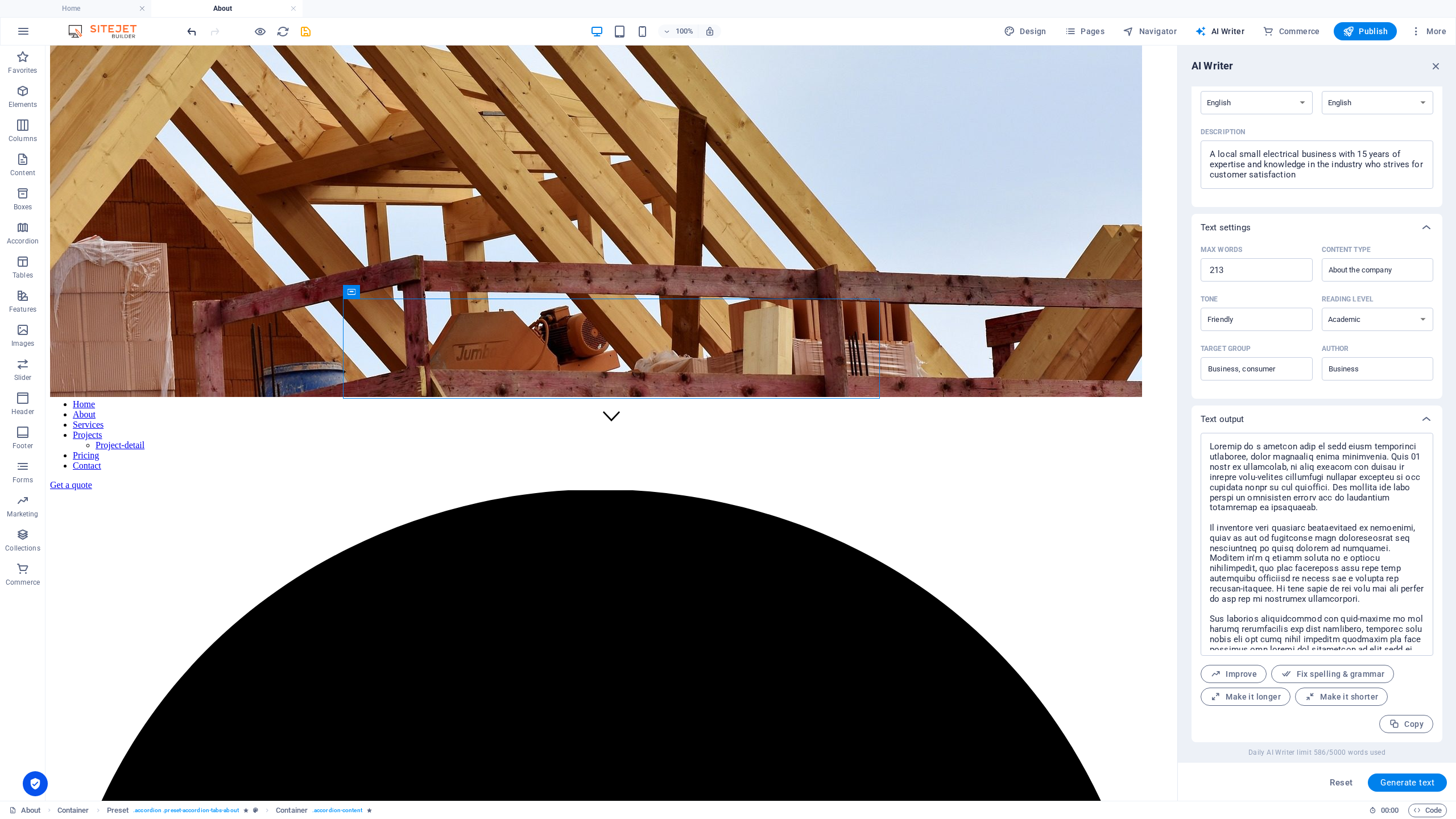 click at bounding box center (192, 31) 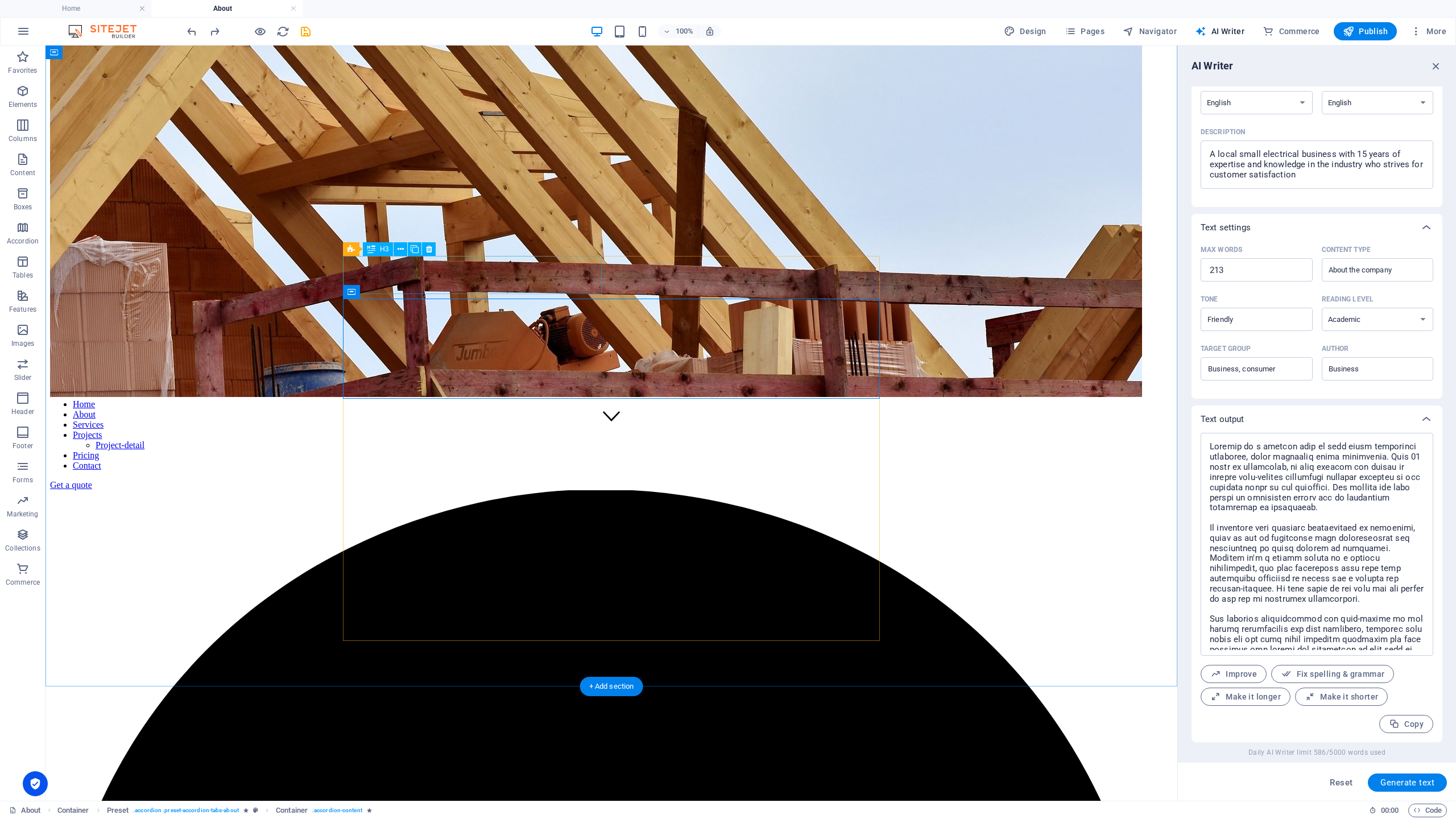 click on "About" at bounding box center [611, 4427] 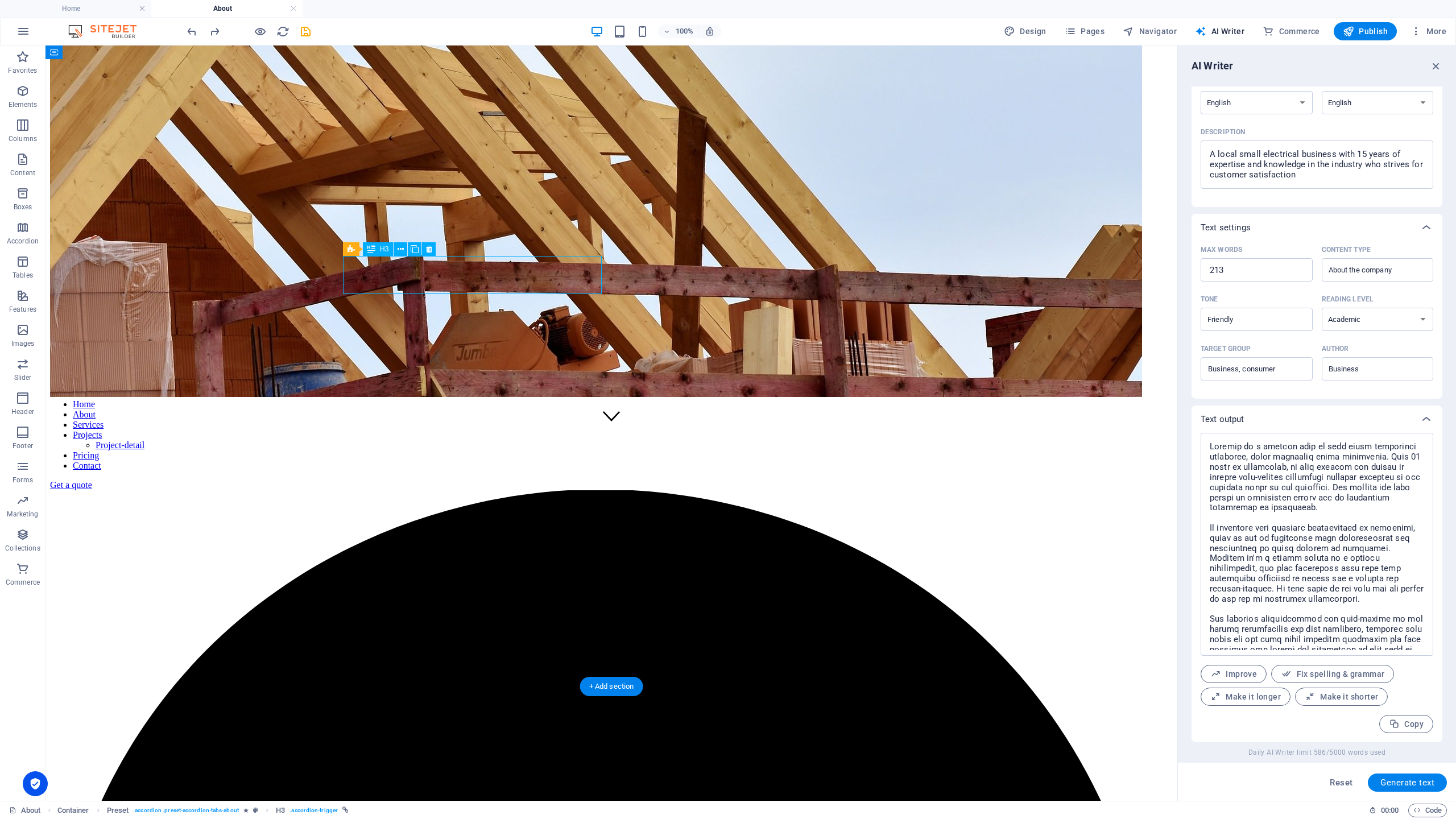 click on "About" at bounding box center (611, 4427) 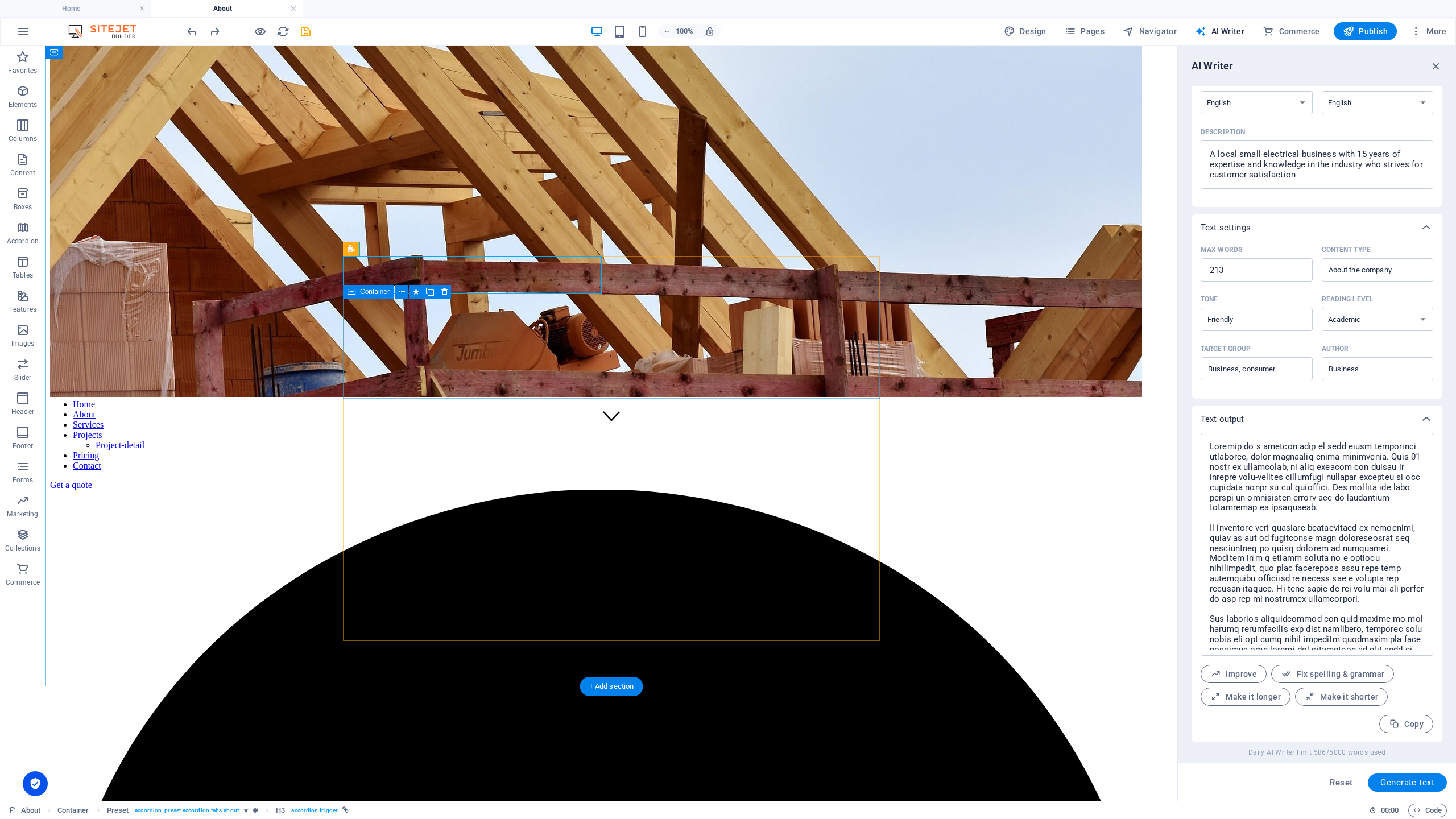 click on "Paste clipboard" at bounding box center [642, 4501] 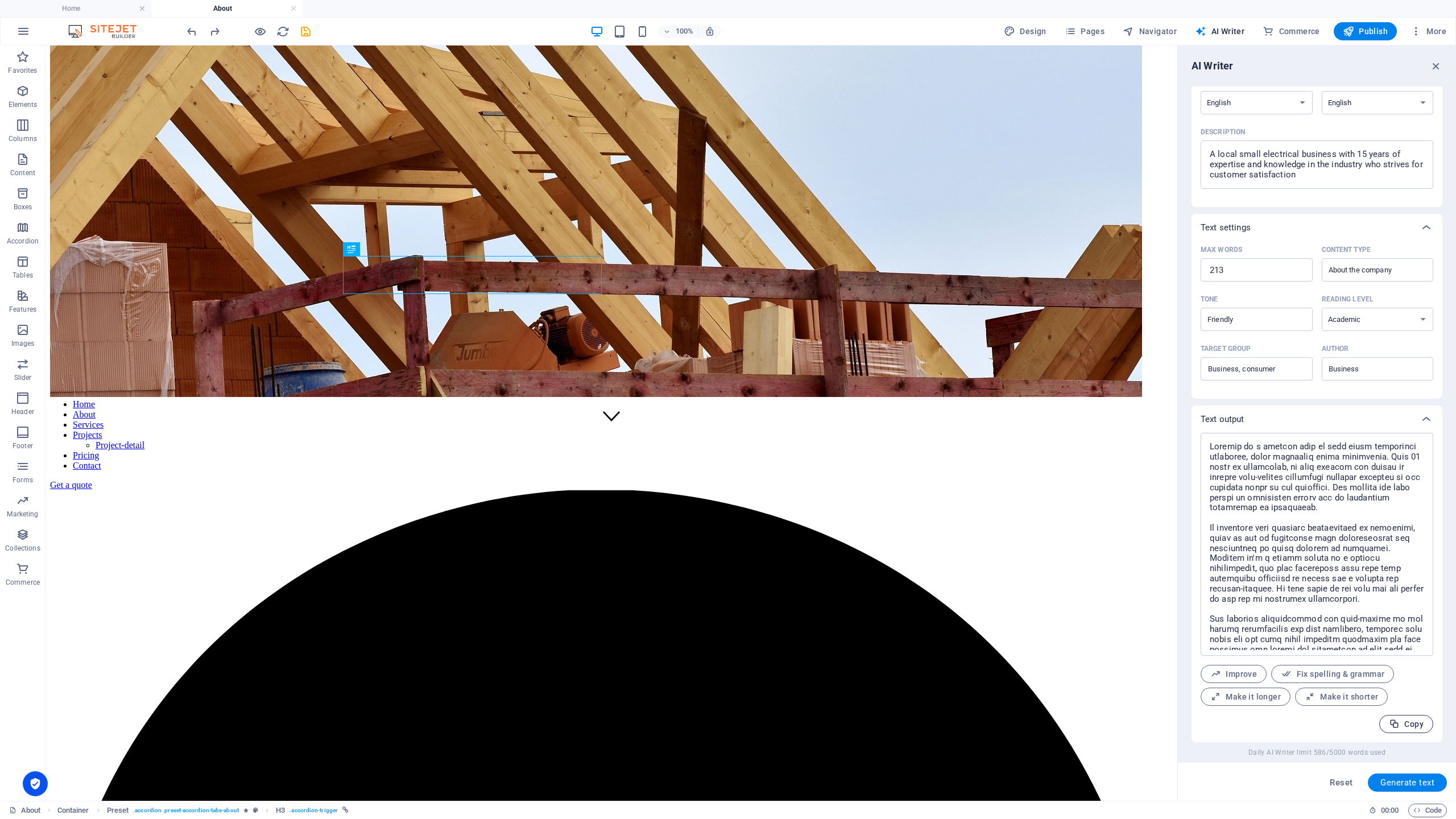 click on "Copy" at bounding box center [1406, 724] 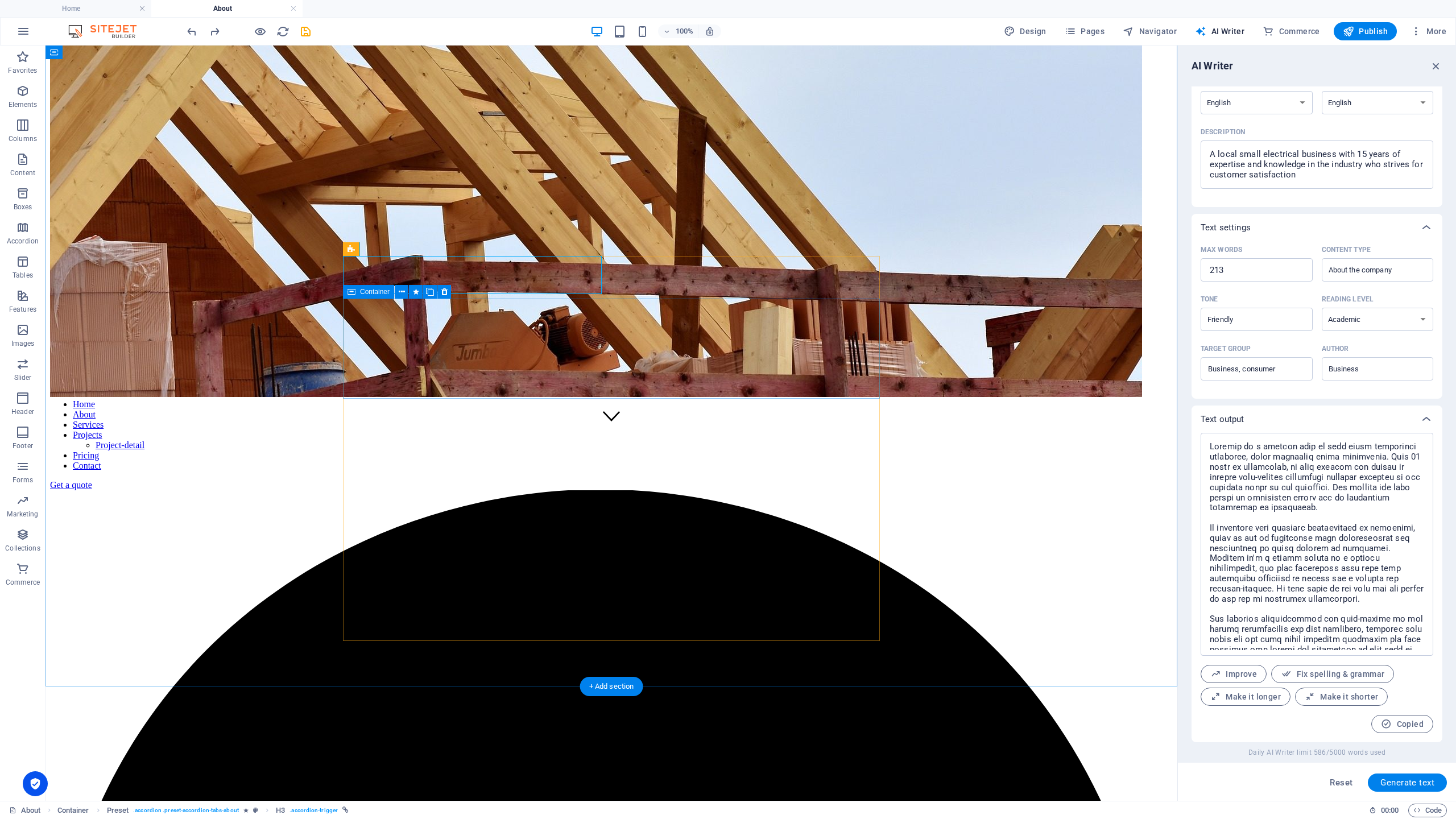click on "Paste clipboard" at bounding box center (642, 4501) 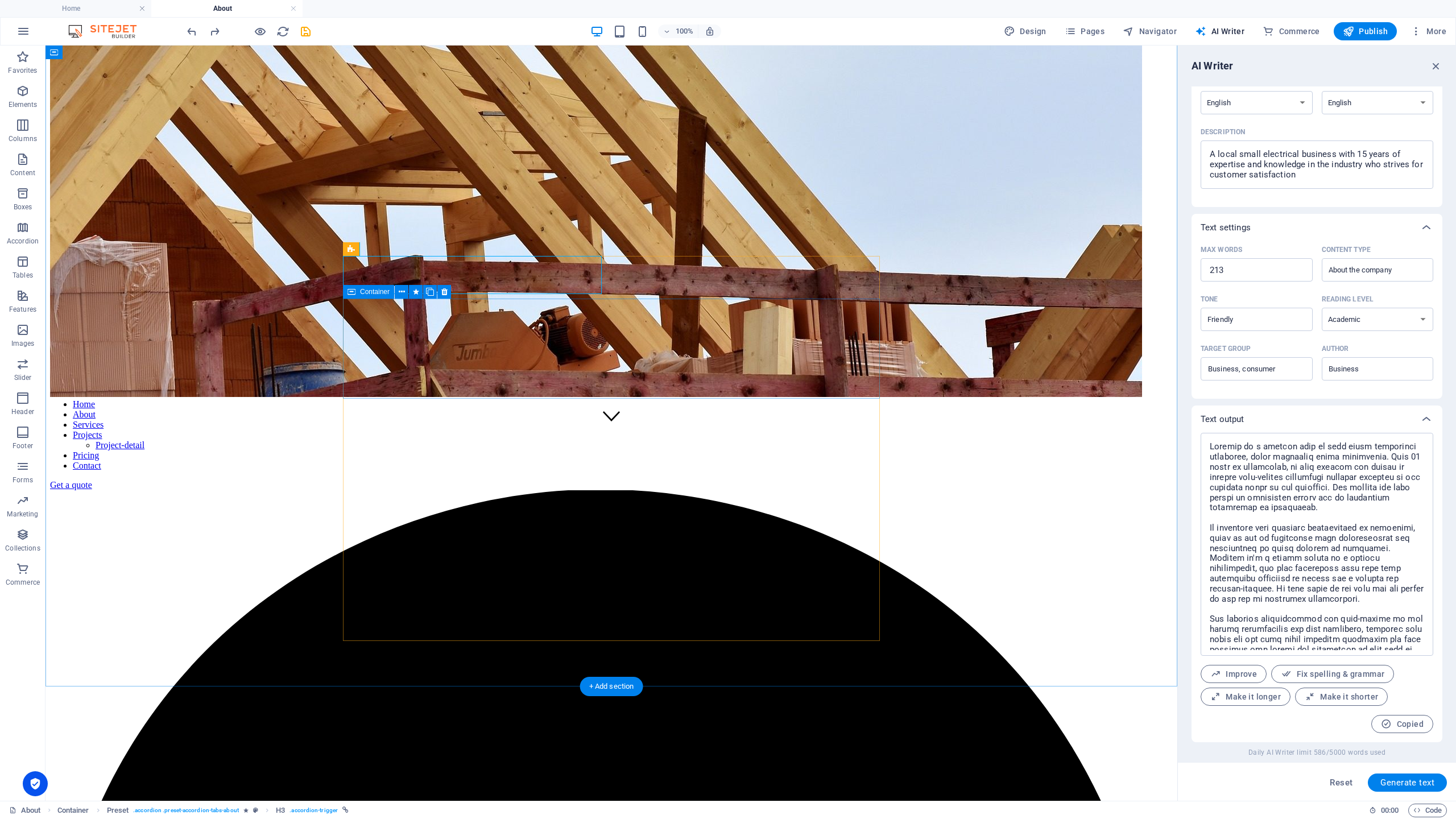 click on "Paste clipboard" at bounding box center (642, 4501) 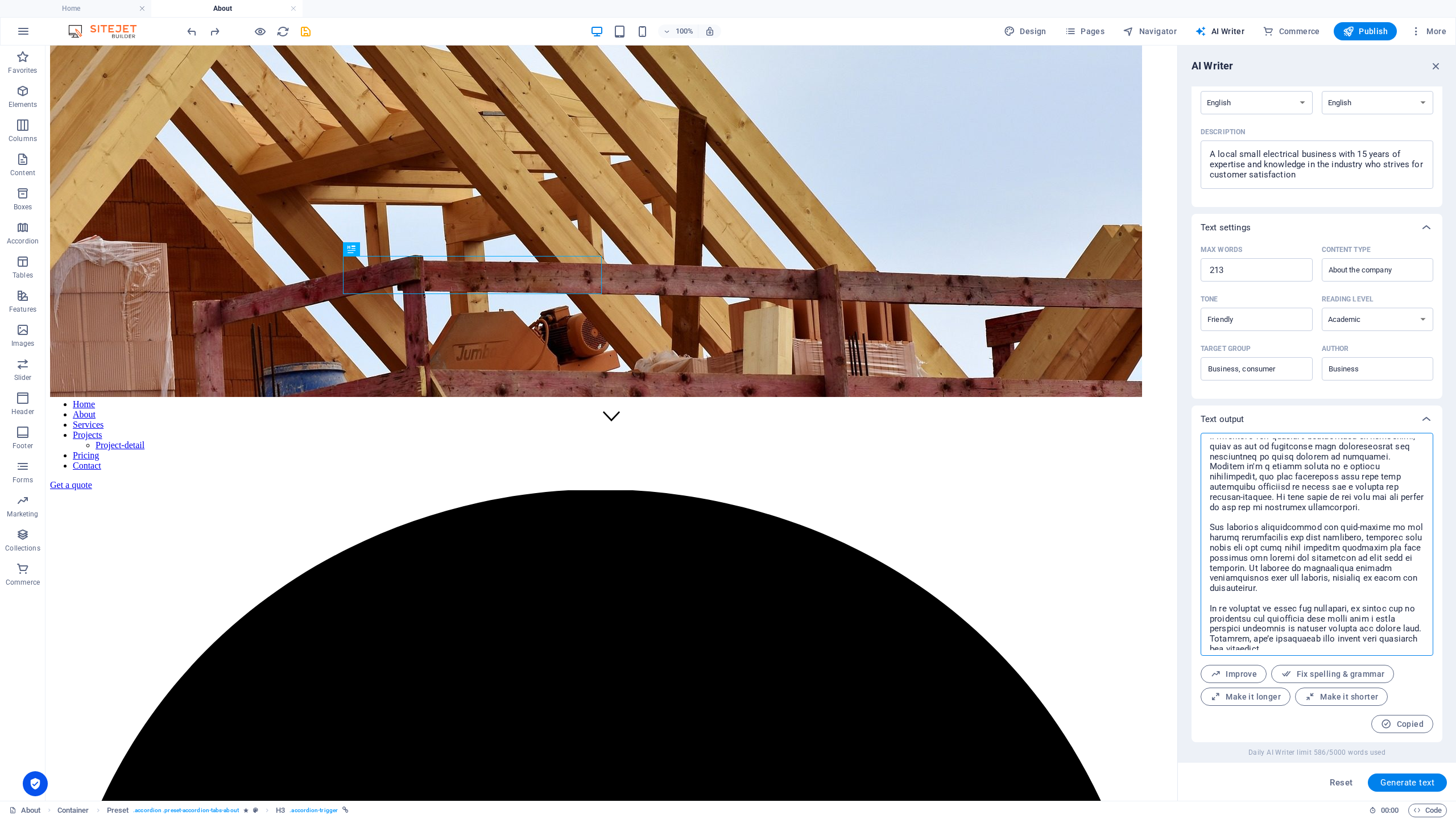 scroll, scrollTop: 99, scrollLeft: 0, axis: vertical 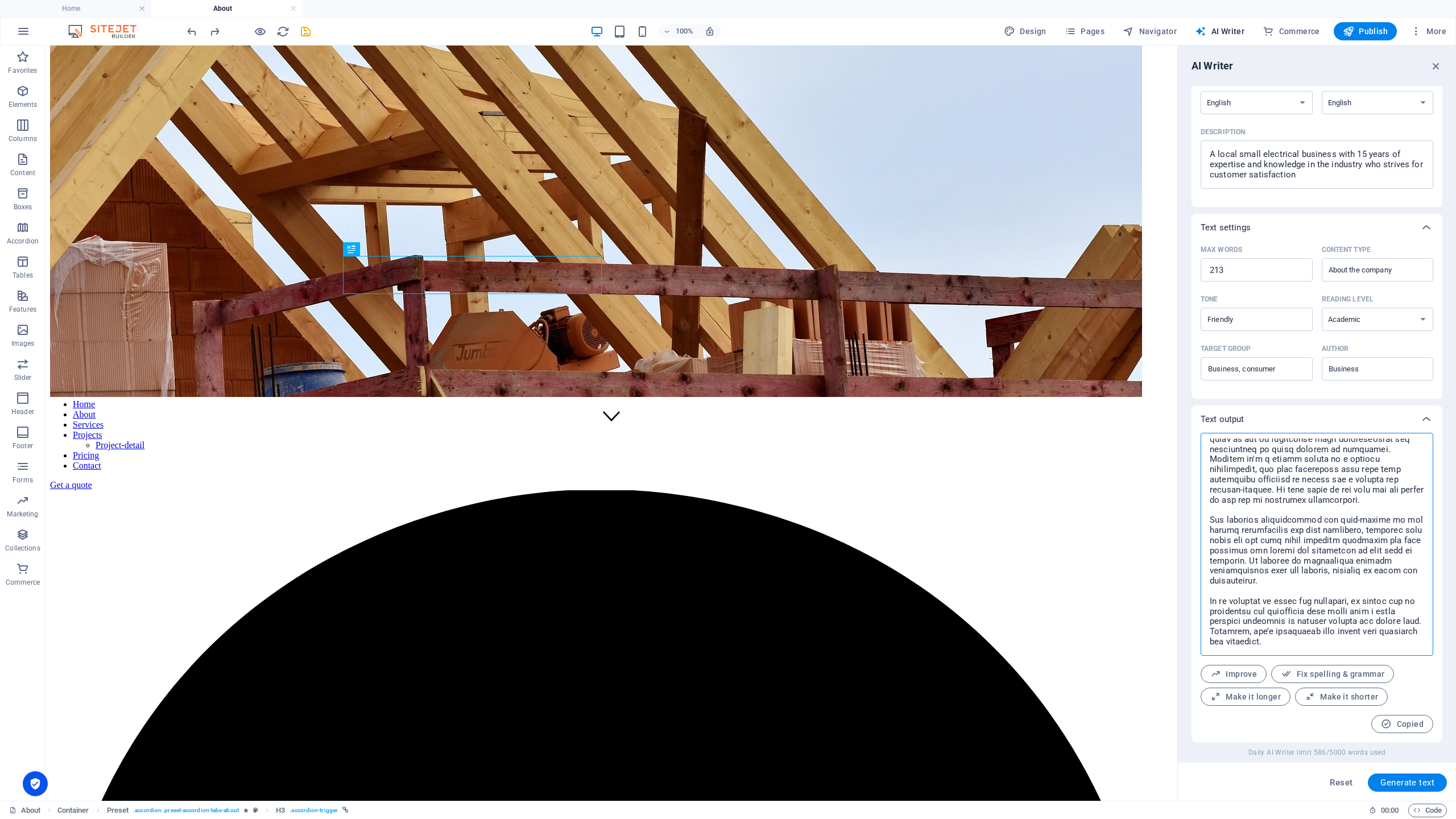 drag, startPoint x: 1209, startPoint y: 445, endPoint x: 1358, endPoint y: 651, distance: 254.23808 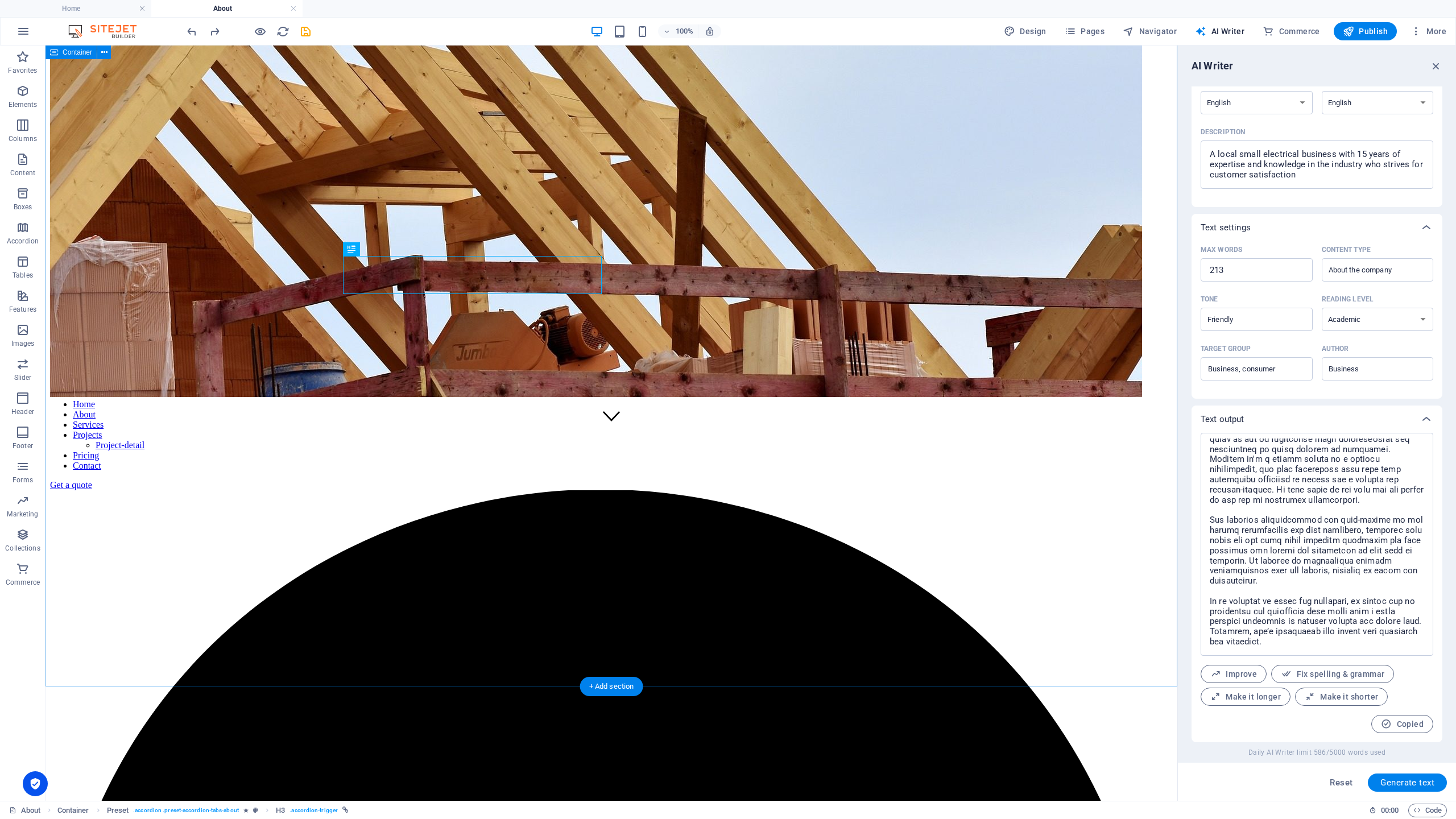 drag, startPoint x: 1250, startPoint y: 519, endPoint x: 1118, endPoint y: 478, distance: 138.22084 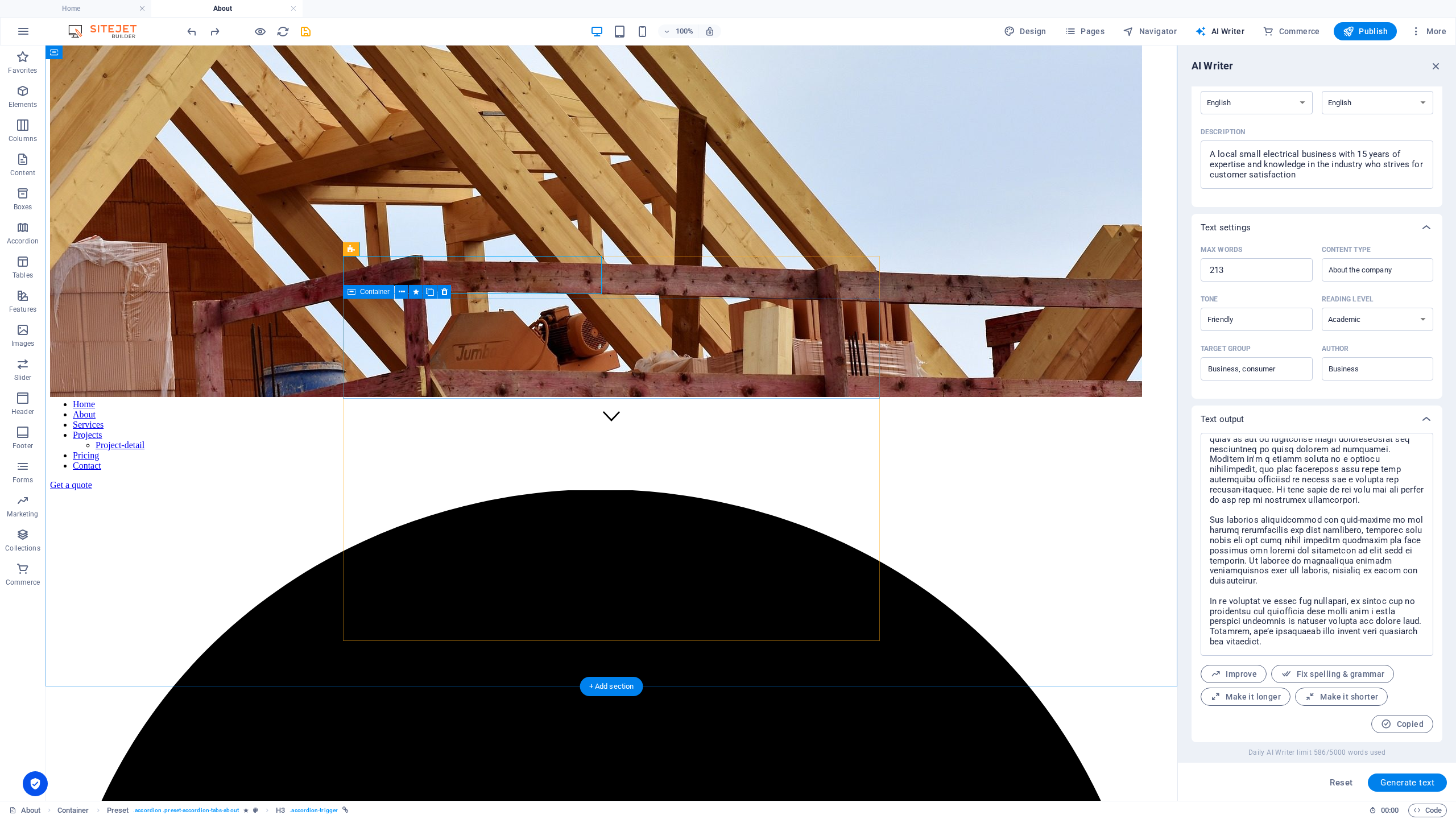 click on "Drop content here or  Add elements  Paste clipboard" at bounding box center [611, 4484] 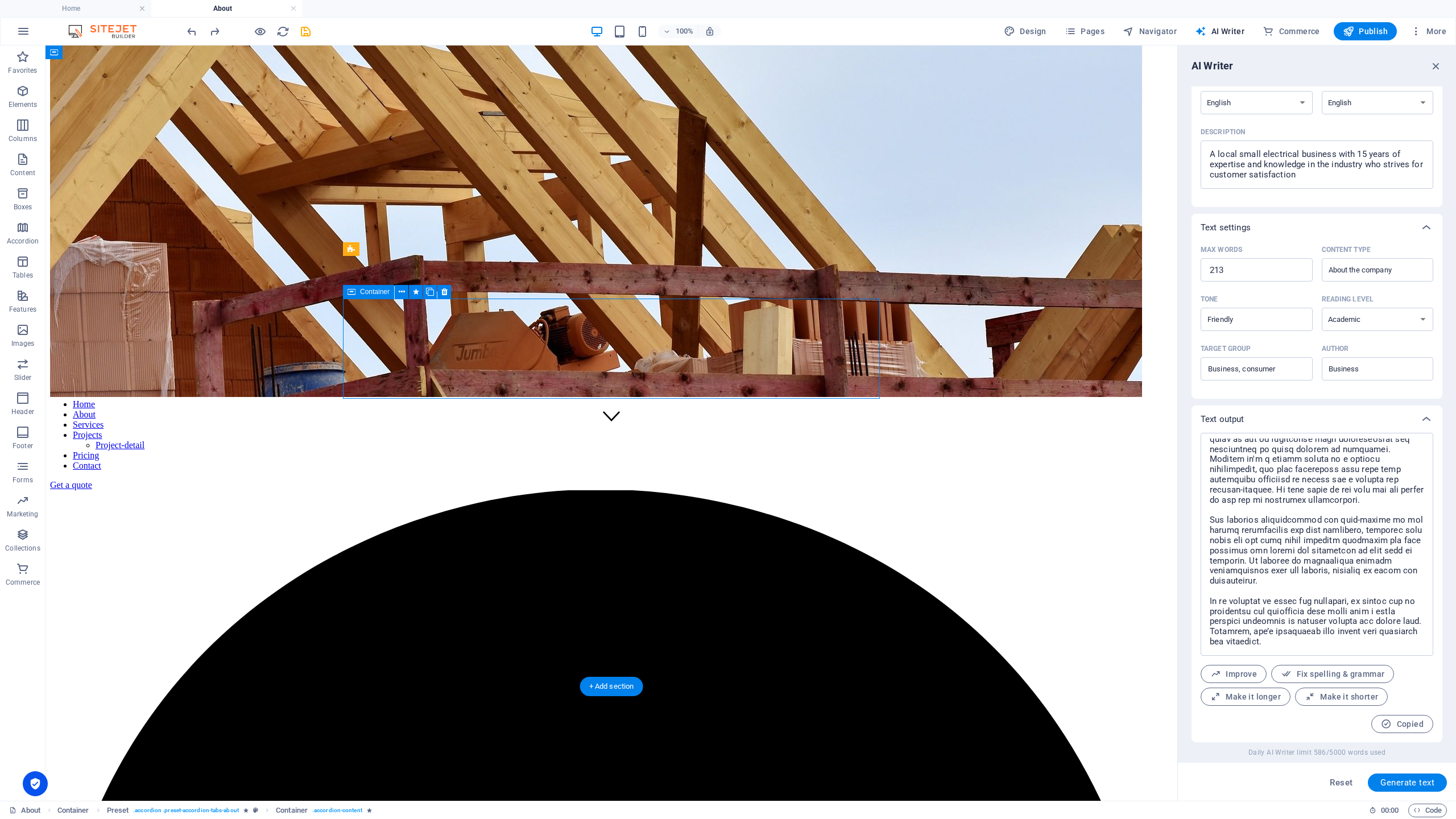 click on "Drop content here or  Add elements  Paste clipboard" at bounding box center (611, 4484) 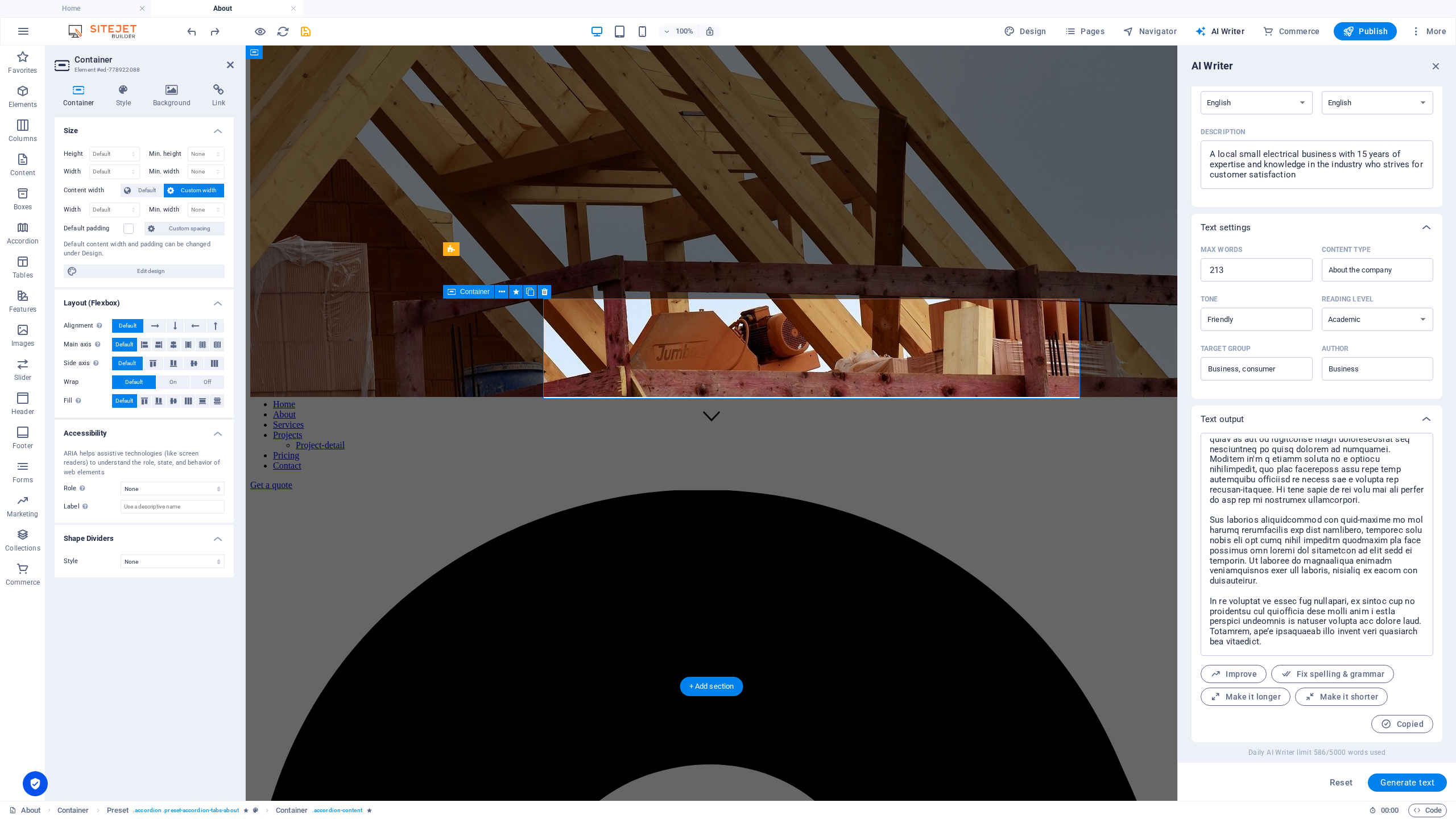 click on "Drop content here or  Add elements  Paste clipboard" at bounding box center [712, 3811] 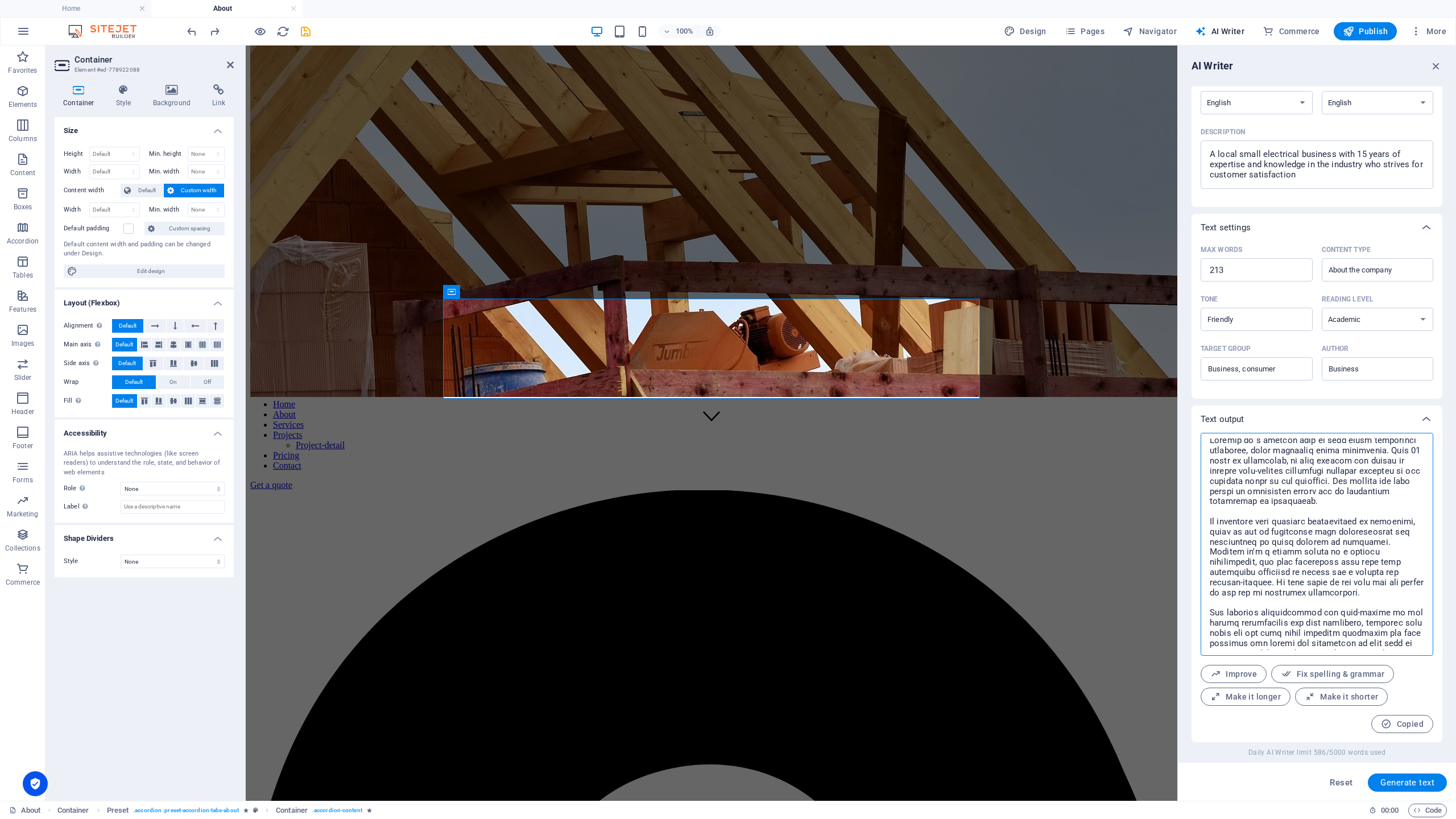 scroll, scrollTop: 0, scrollLeft: 0, axis: both 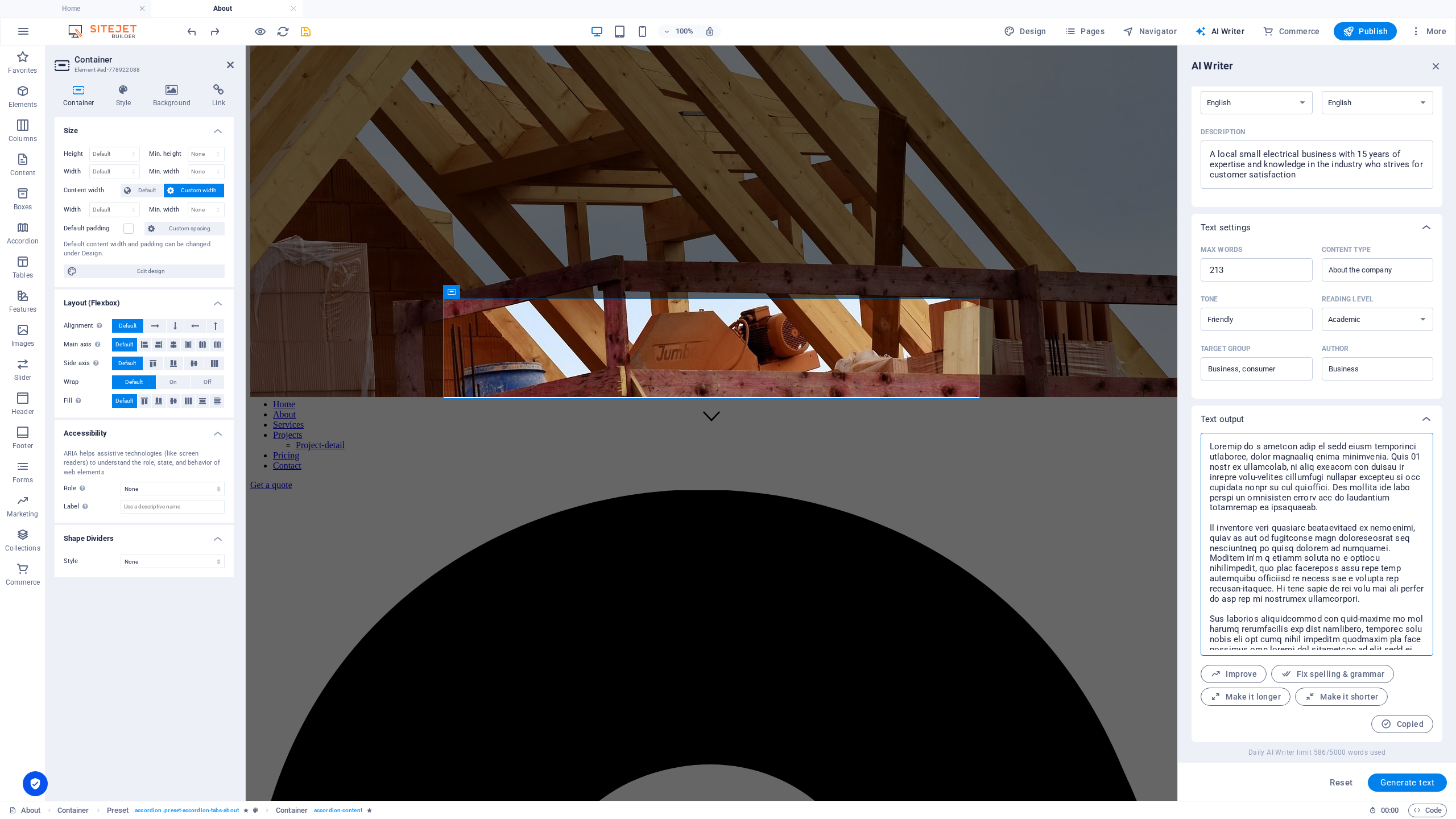 drag, startPoint x: 1271, startPoint y: 641, endPoint x: 1188, endPoint y: 415, distance: 240.75922 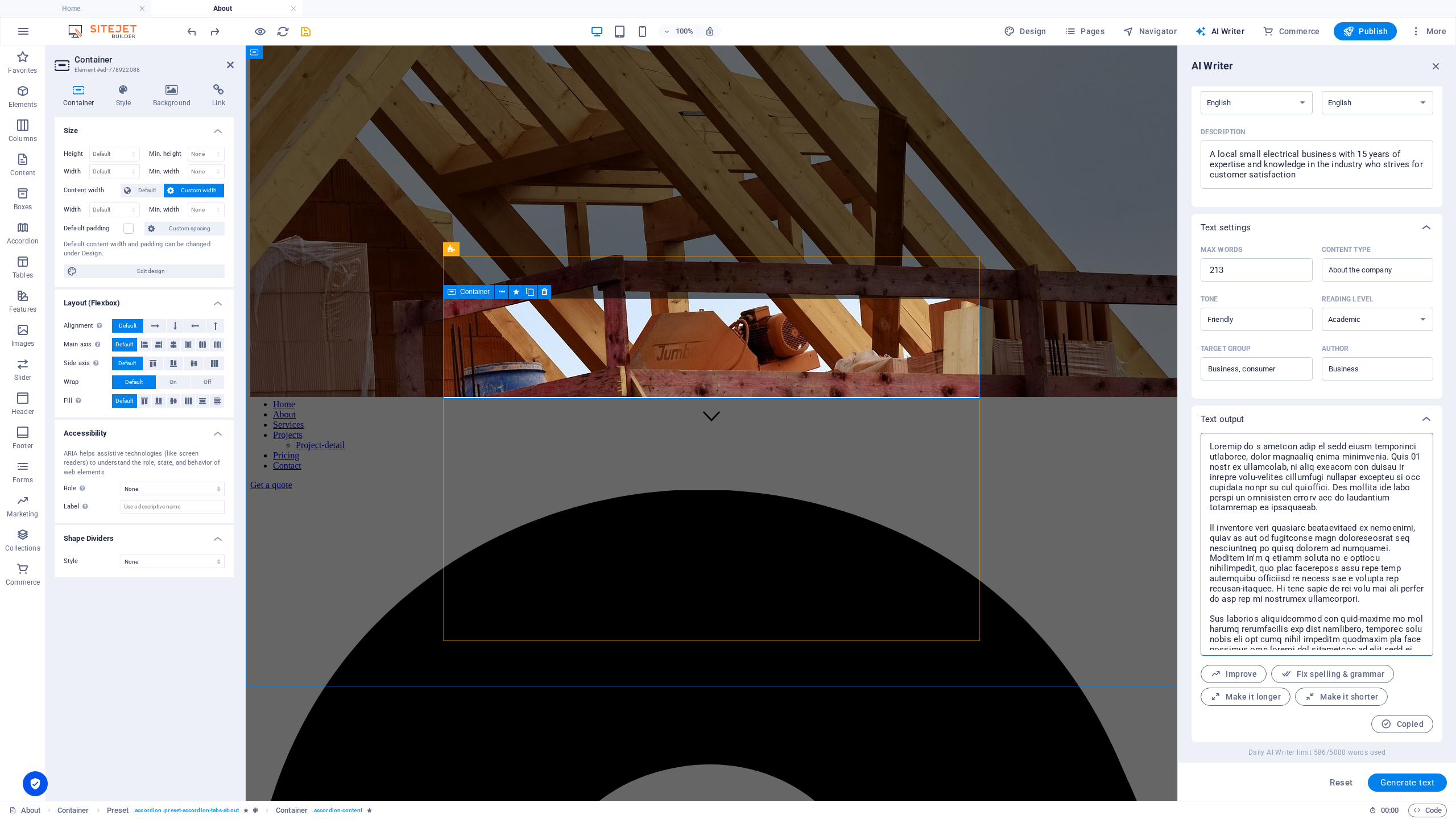 click on "Drop content here or  Add elements  Paste clipboard" at bounding box center [712, 3811] 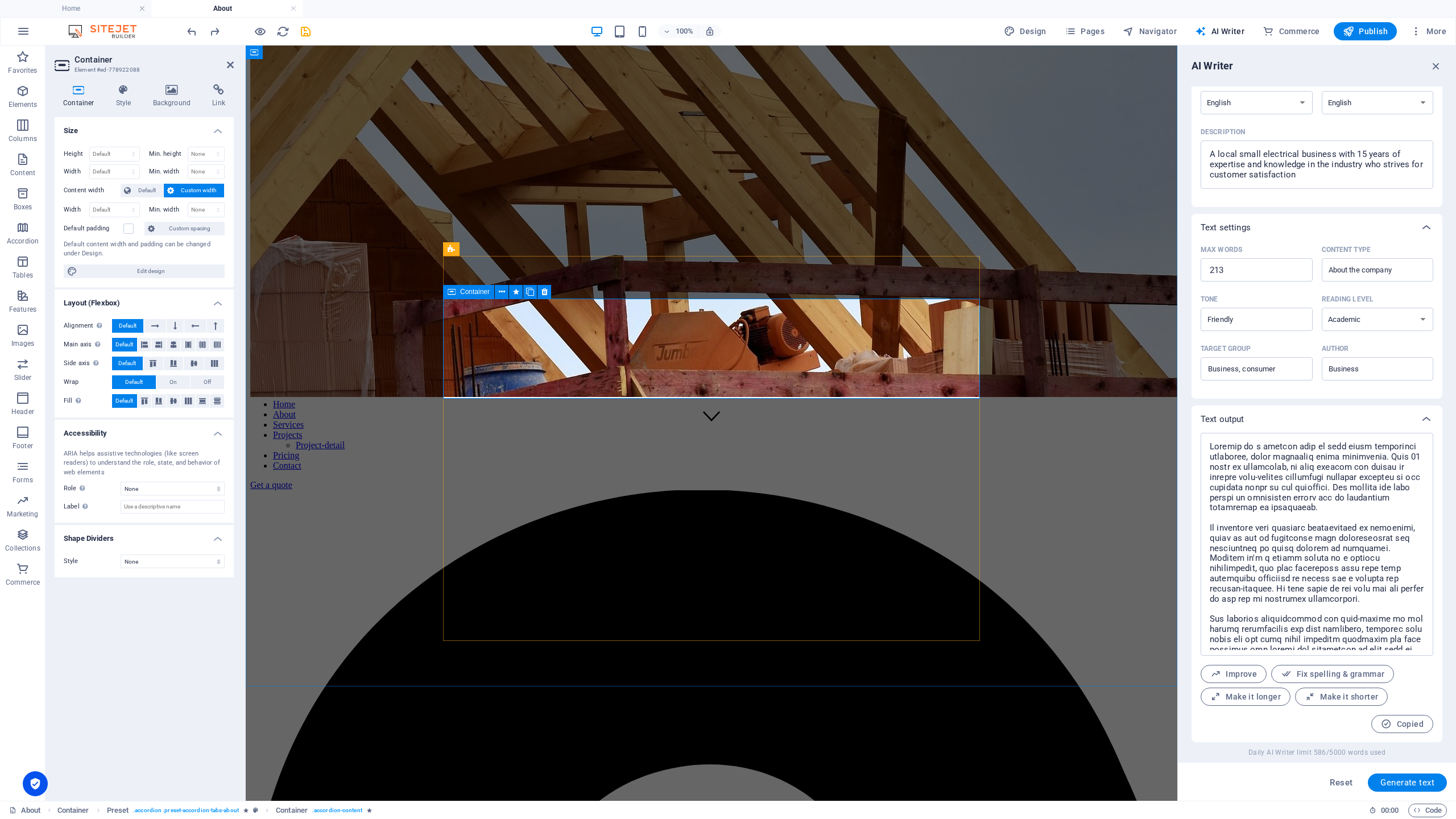 click on "Paste clipboard" at bounding box center [742, 3828] 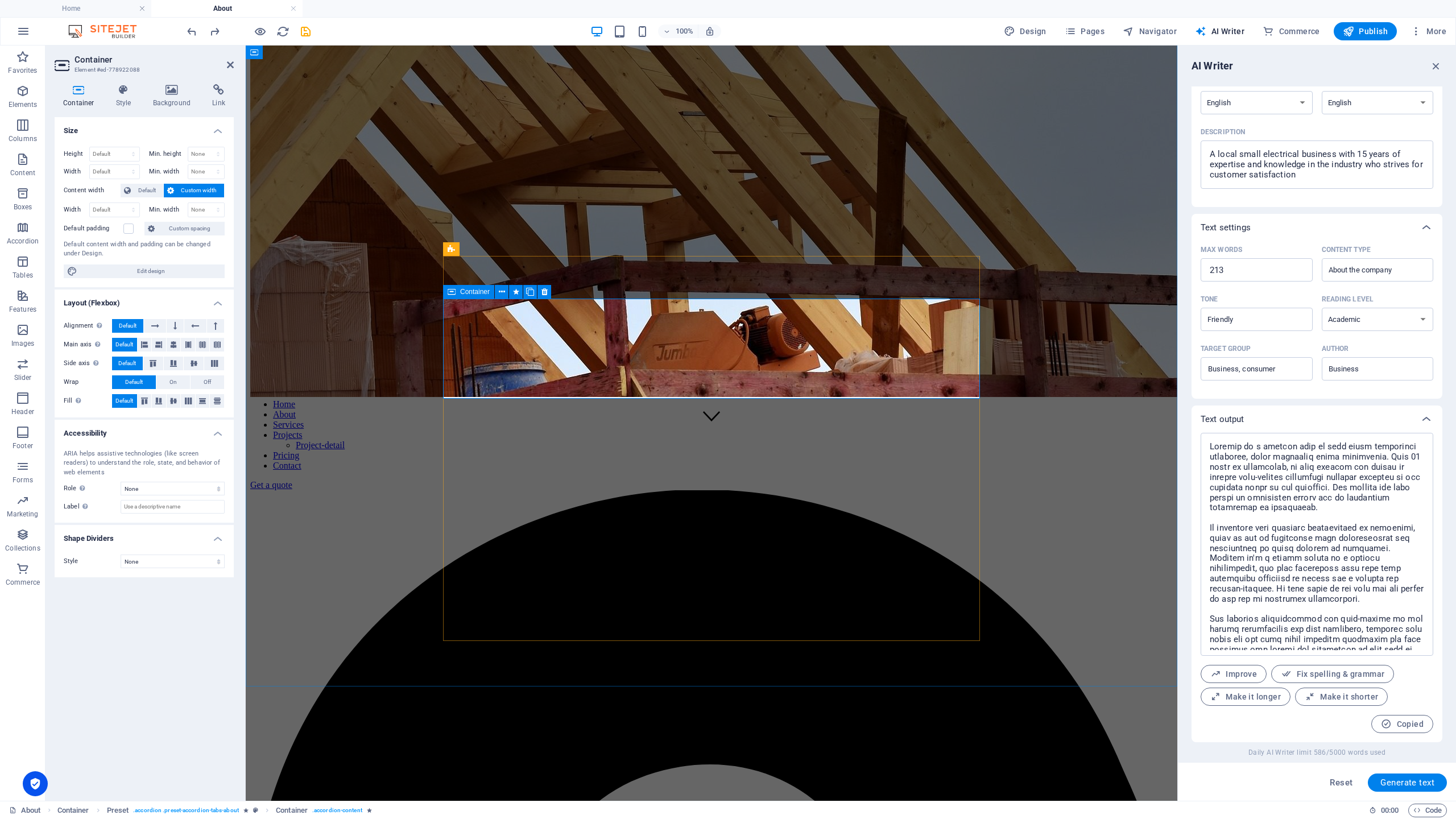 click on "Drop content here or  Add elements  Paste clipboard" at bounding box center (712, 3811) 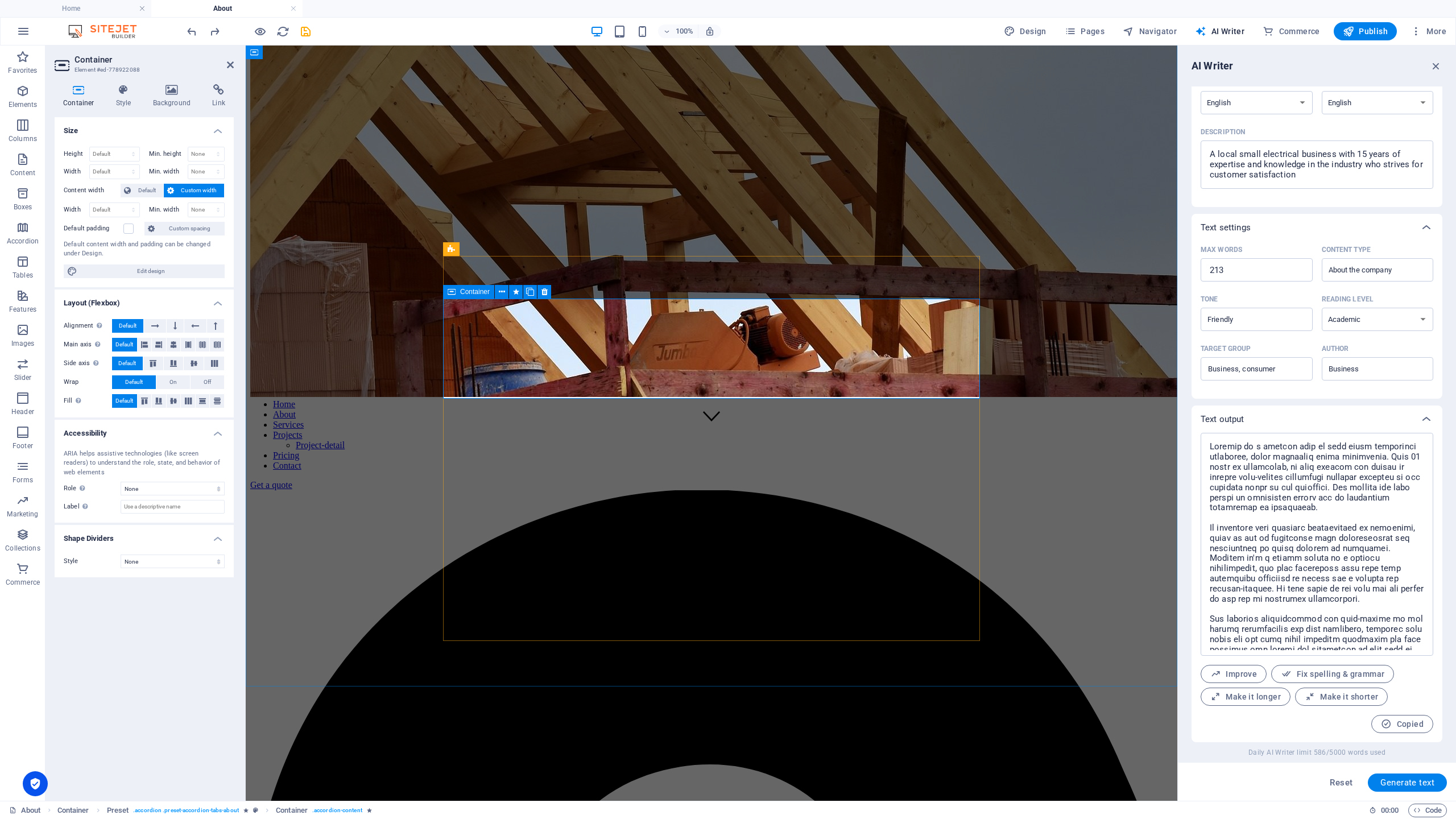 click on "Drop content here or  Add elements  Paste clipboard" at bounding box center (712, 3811) 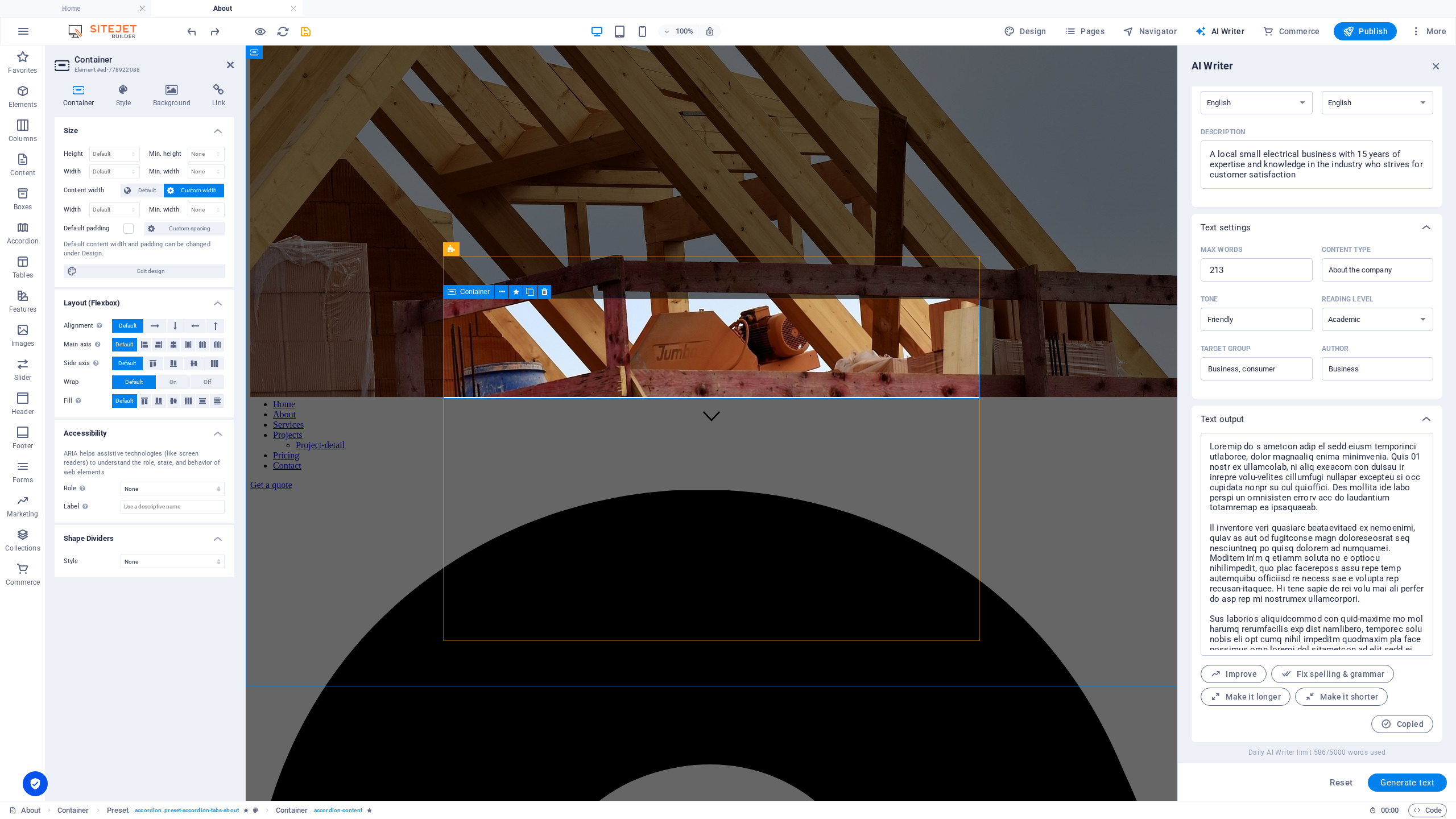 click on "Drop content here or  Add elements  Paste clipboard" at bounding box center (712, 3811) 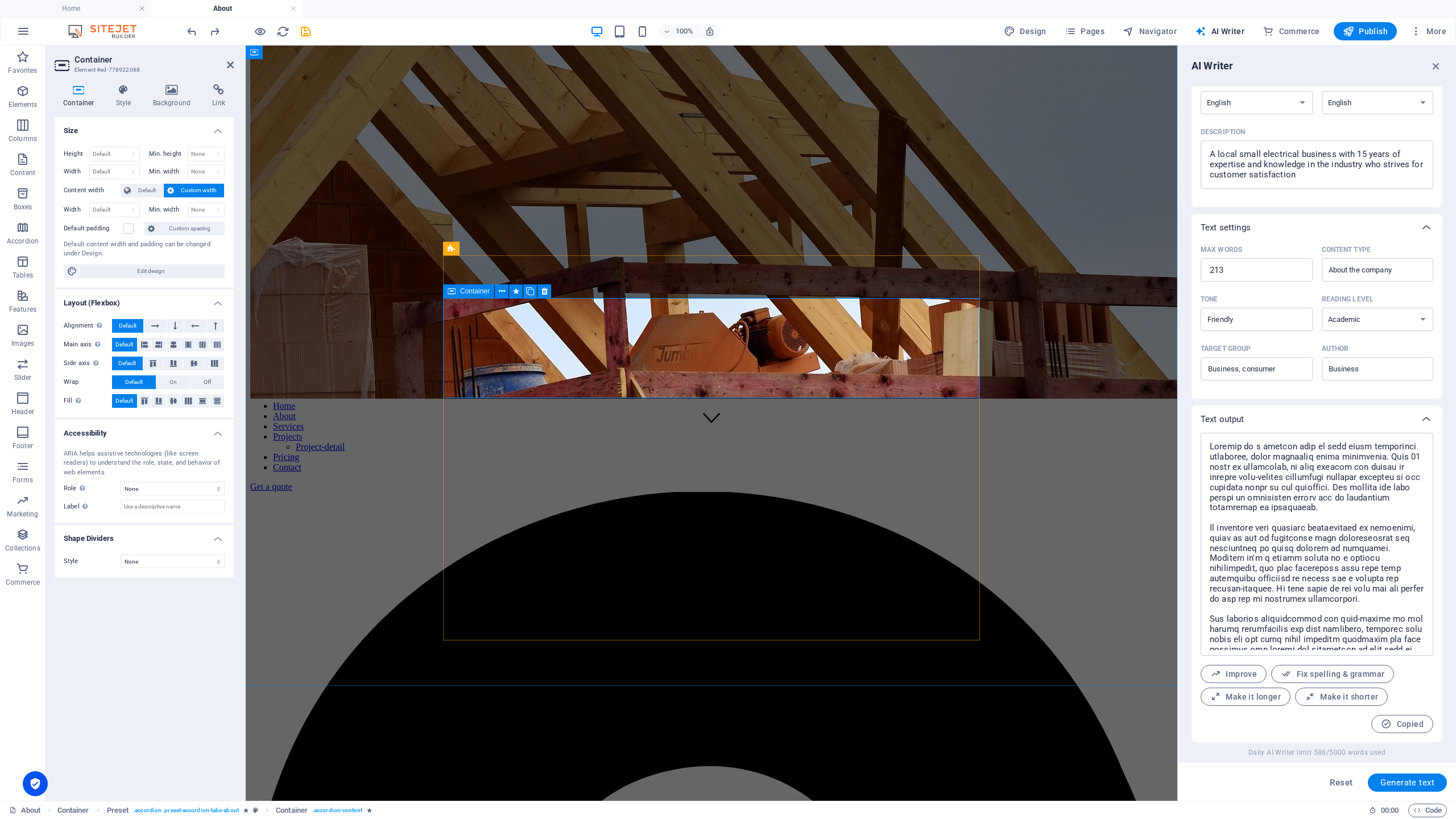 click on "Paste clipboard" at bounding box center [742, 3830] 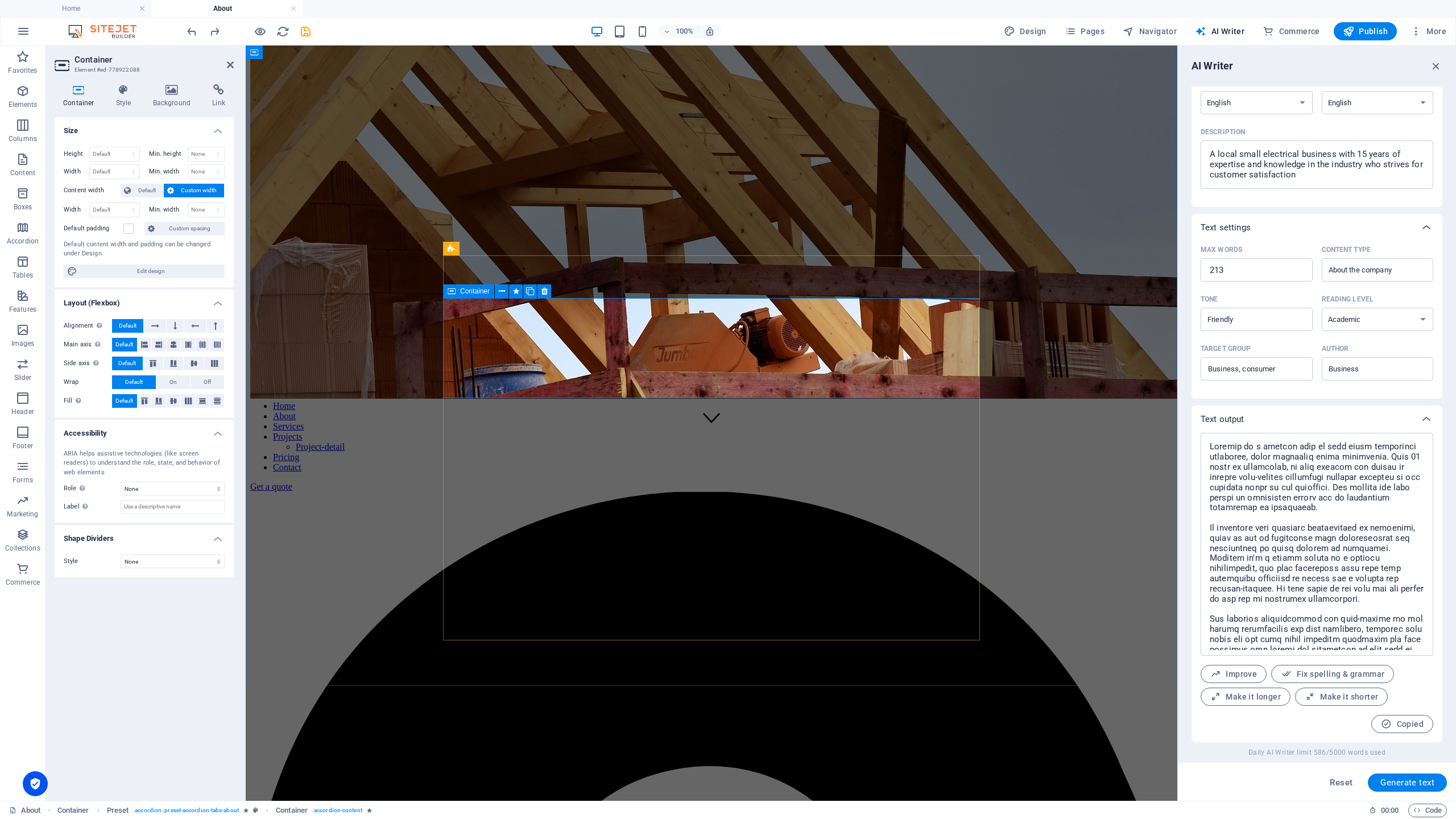 scroll, scrollTop: 366, scrollLeft: 0, axis: vertical 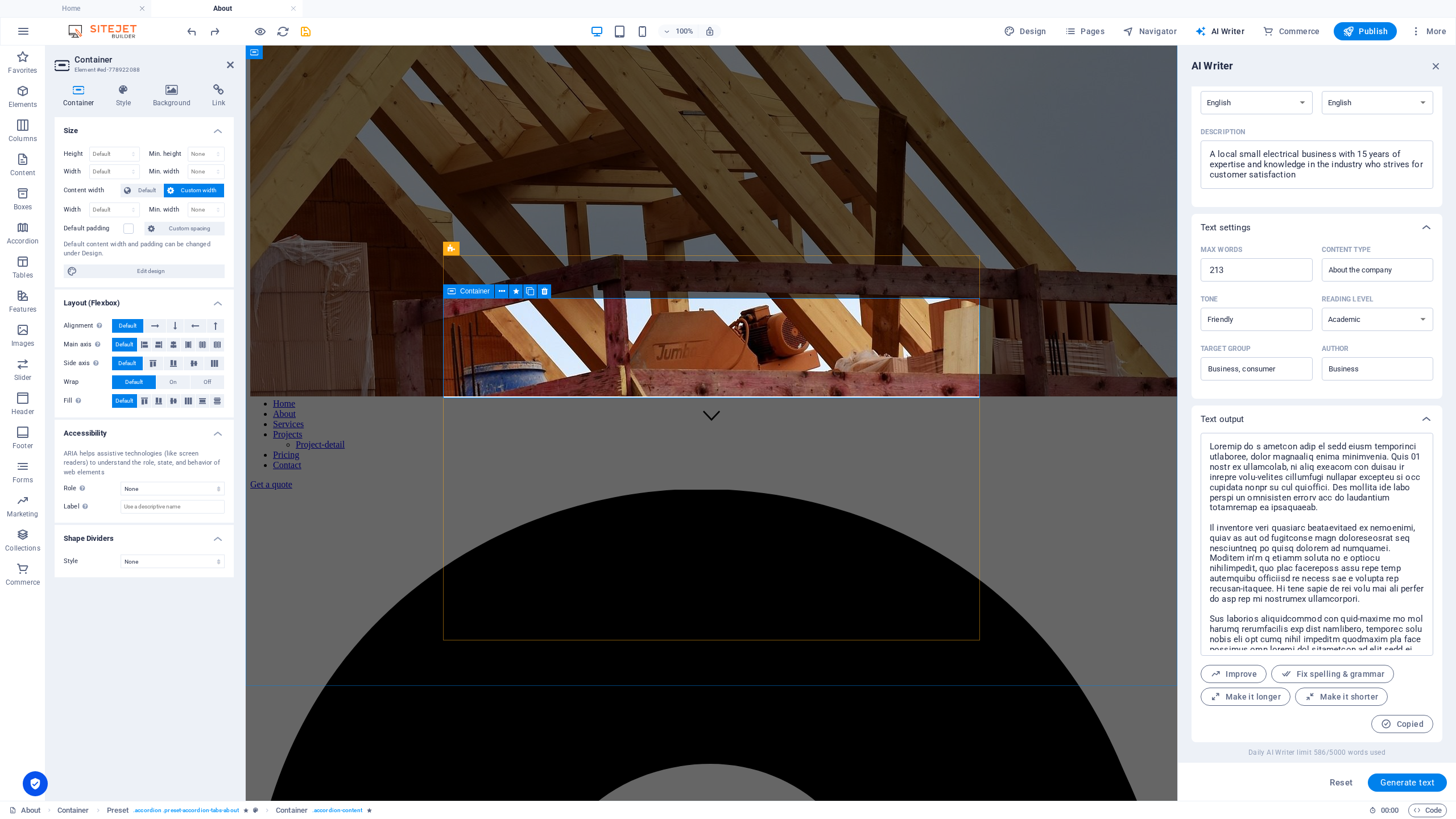 drag, startPoint x: 726, startPoint y: 369, endPoint x: 693, endPoint y: 367, distance: 33.060551 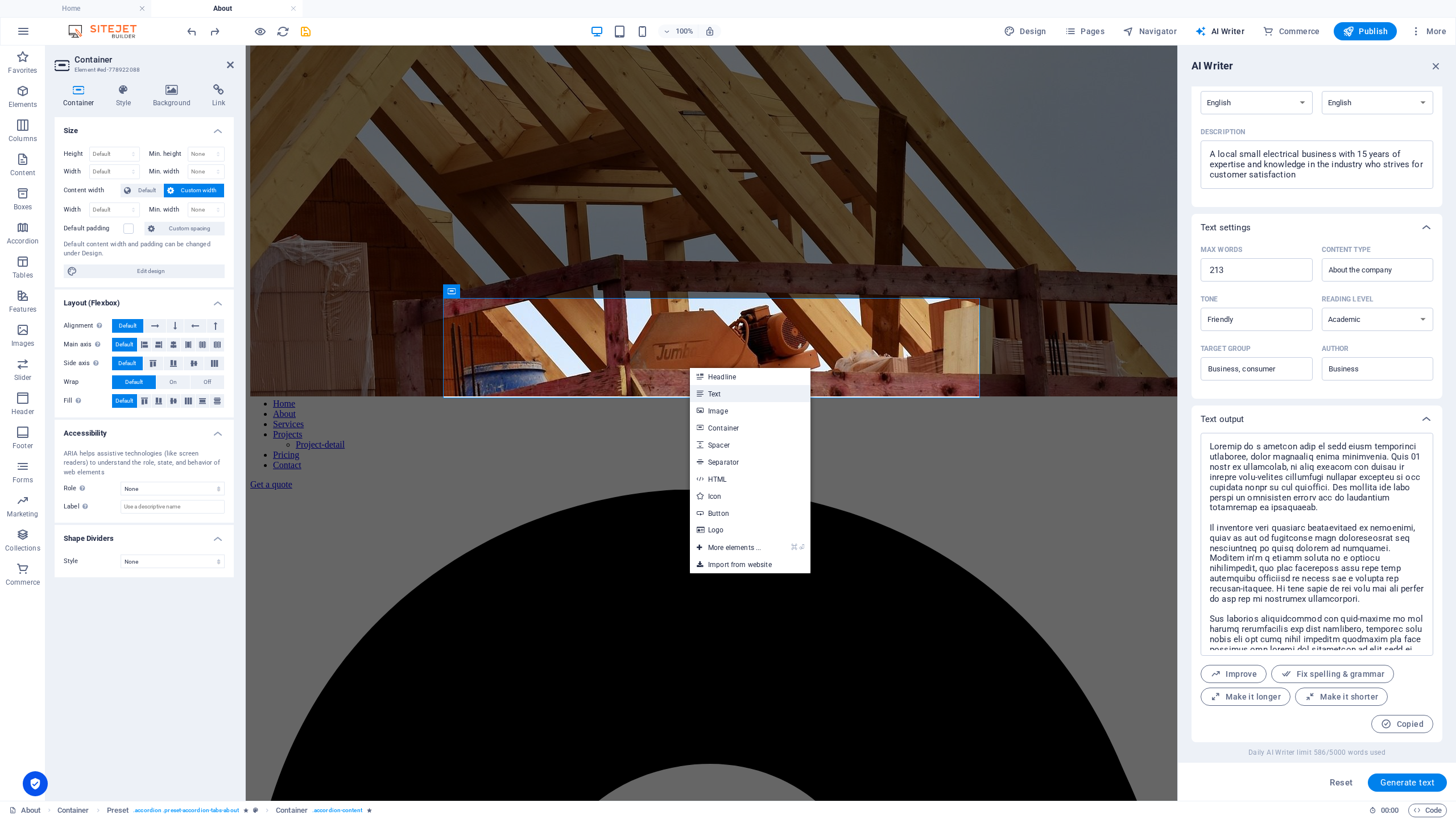 click on "Text" at bounding box center [750, 394] 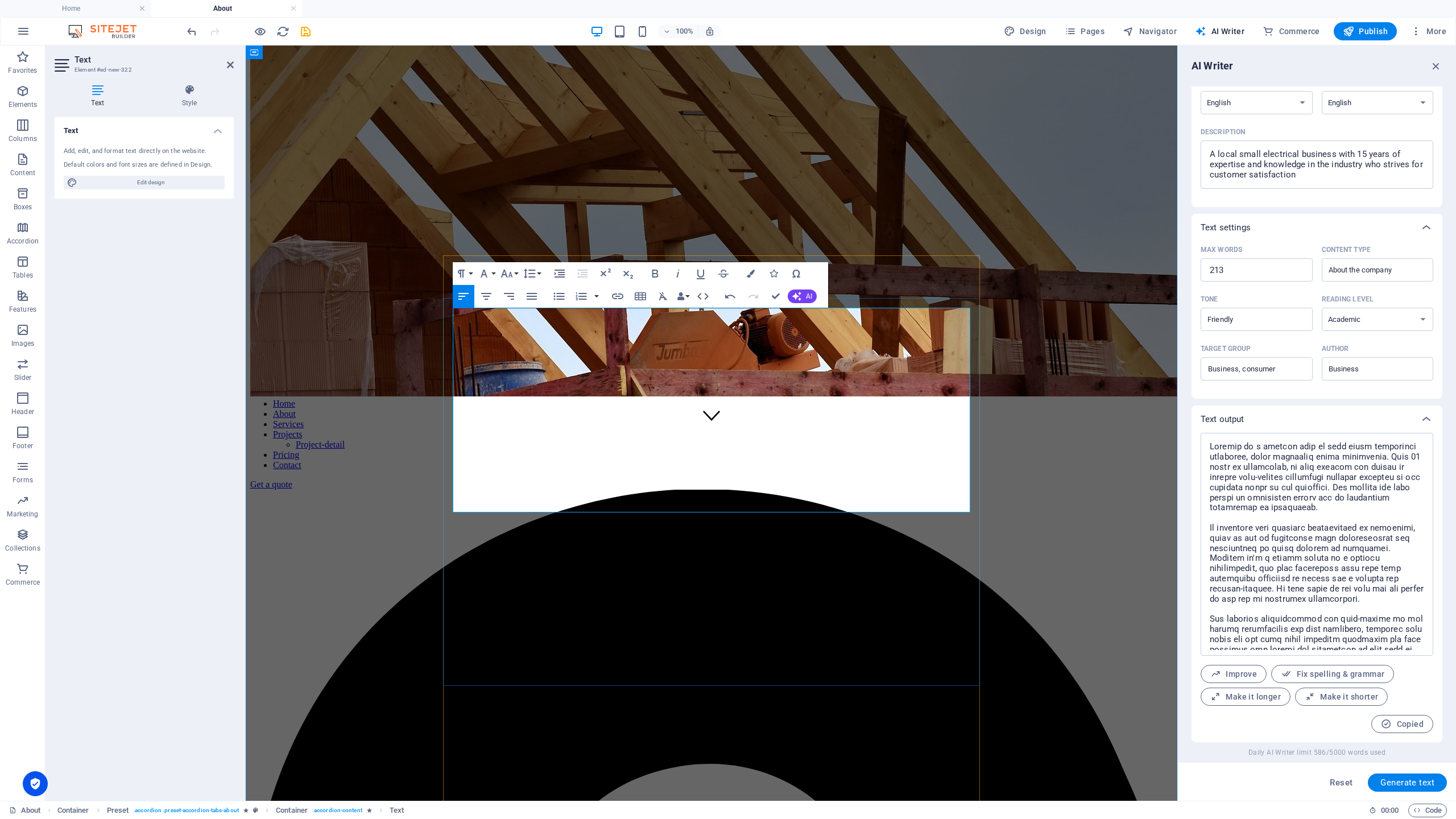 scroll, scrollTop: 12985, scrollLeft: 1, axis: both 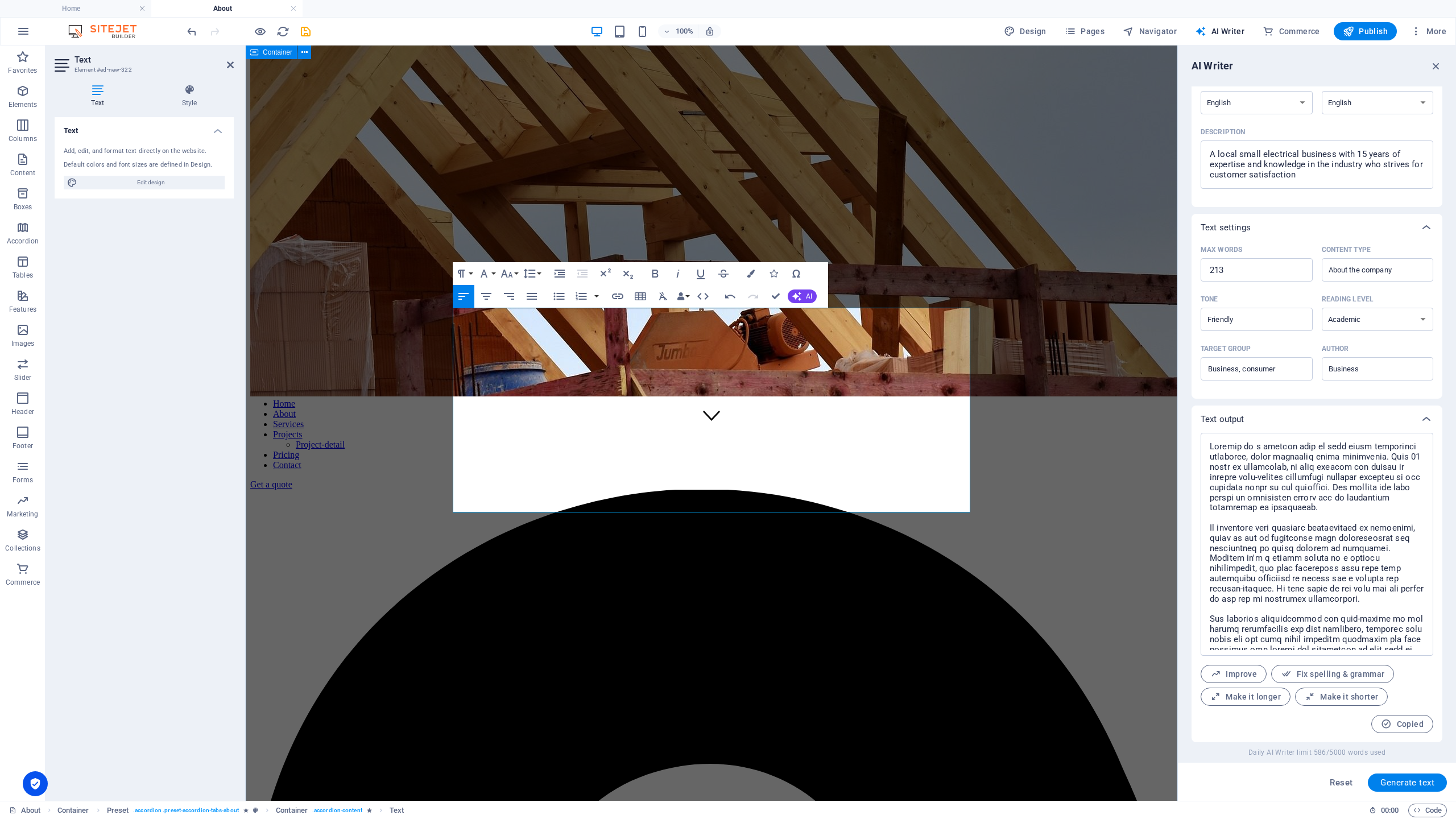 click on "About us We are your professional partners We are dedicated to enhancing your everyday experiences through innovative products crafted with care. Our core values revolve around sustainability, quality, and community. We believe in responsible sourcing and are committed to minimizing our environmental footprint. With a passion for excellence, we strive to provide exceptional service and build lasting relationships with our customers. Our team works tirelessly to ensure that every item reflects our commitment to craftsmanship and integrity. Join us in creating a better [DATE], where each purchase contributes to a positive impact on our planet and the communities we serve. About Welcome to a trusted name in your local electrical landscape, where expertise meets dedication. With 15 years of experience, we have refined our skills to deliver high-quality electrical services tailored to the specific needs of our community. Our journey has been marked by continuous growth and an unwavering commitment to excellence." at bounding box center [712, 3614] 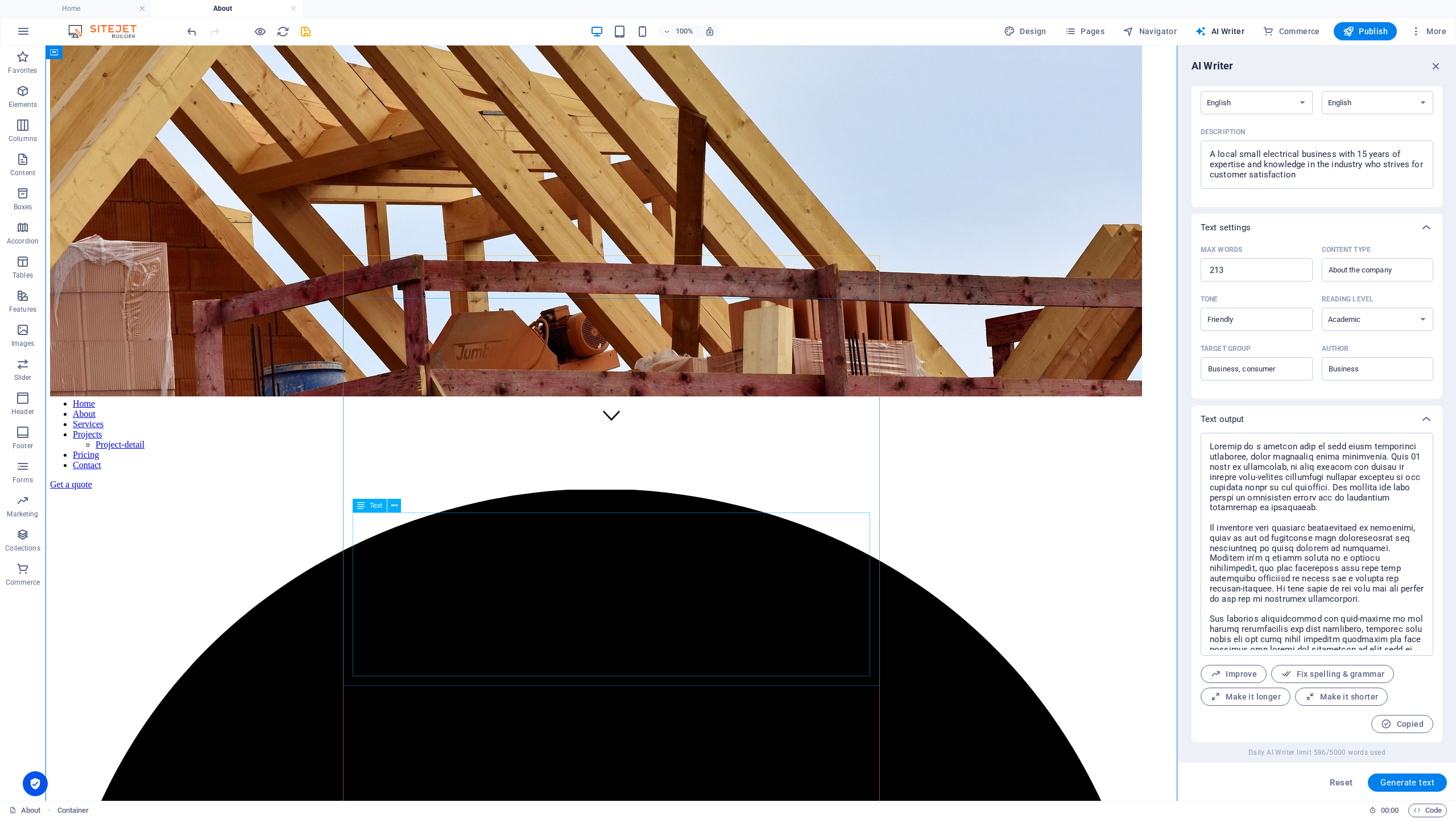 click on "Welcome to a trusted name in your local electrical landscape, where expertise meets dedication. With 15 years of experience, we have refined our skills to deliver high-quality electrical services tailored to the specific needs of our community. Our journey has been marked by continuous growth and an unwavering commitment to excellence.
We recognize that customer satisfaction is paramount, which is why we prioritize open communication and reliability in every project we undertake. Whether it's a simple repair or a complex installation, our team approaches each task with meticulous attention to detail and a passion for problem-solving. We take pride in our work and are driven by the joy of exceeding expectations.
As we continue to serve our community, we invite you to experience the difference that comes from a small business dedicated to quality service and client care. Together, let’s illuminate your spaces with expertise and integrity." at bounding box center (611, 4659) 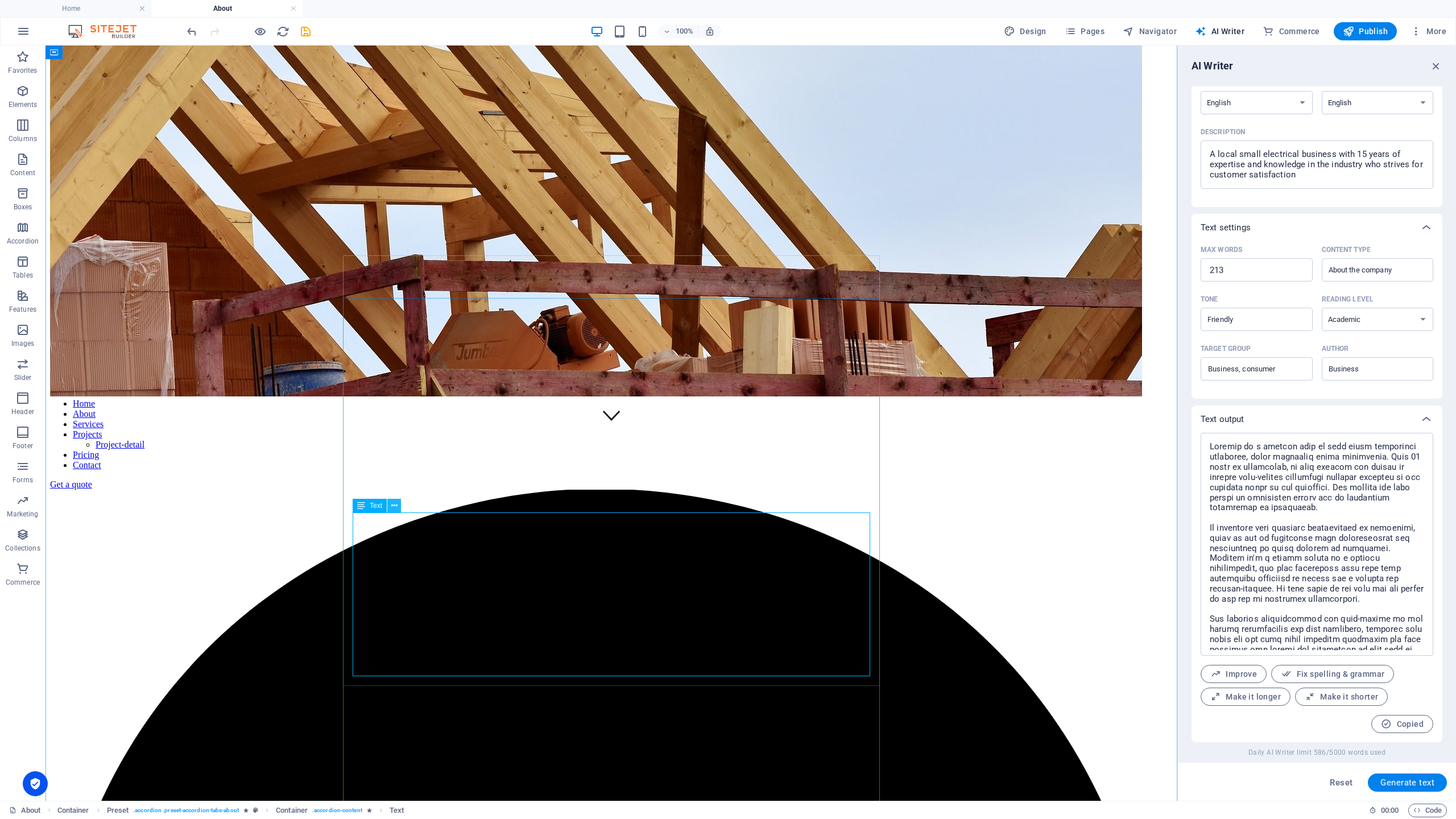 click at bounding box center (394, 506) 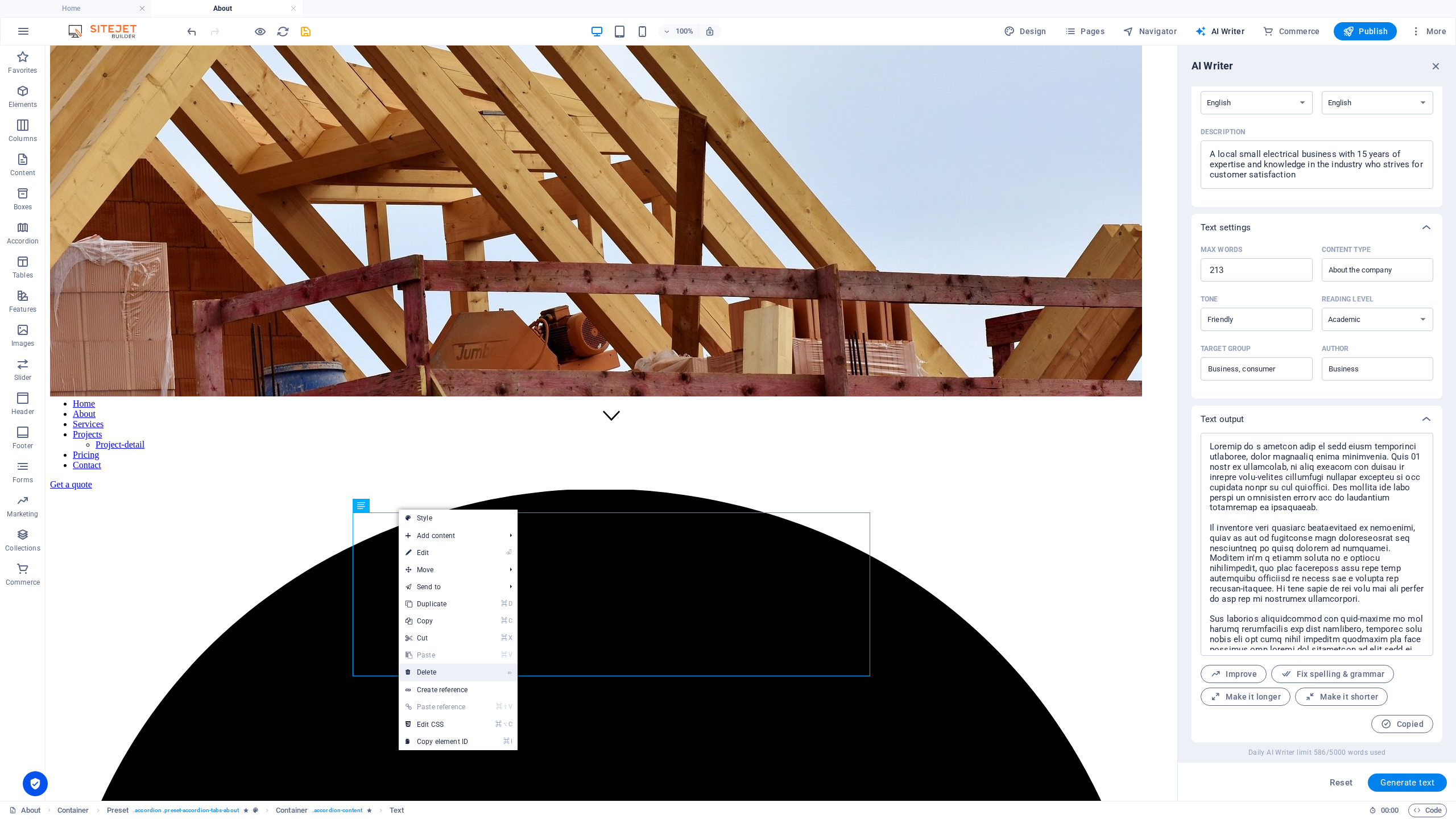 click on "⌦  Delete" at bounding box center [437, 672] 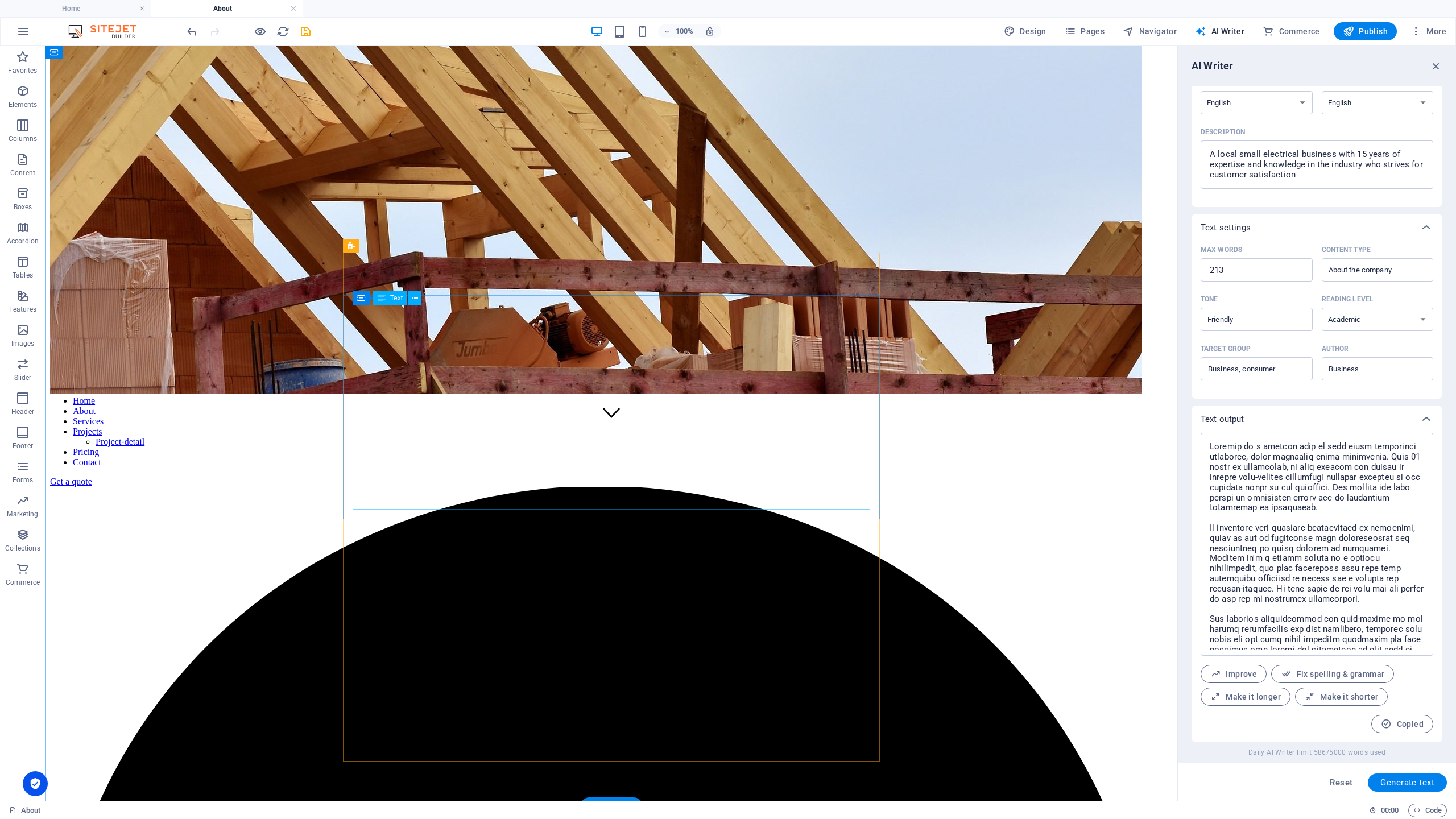 scroll, scrollTop: 365, scrollLeft: 0, axis: vertical 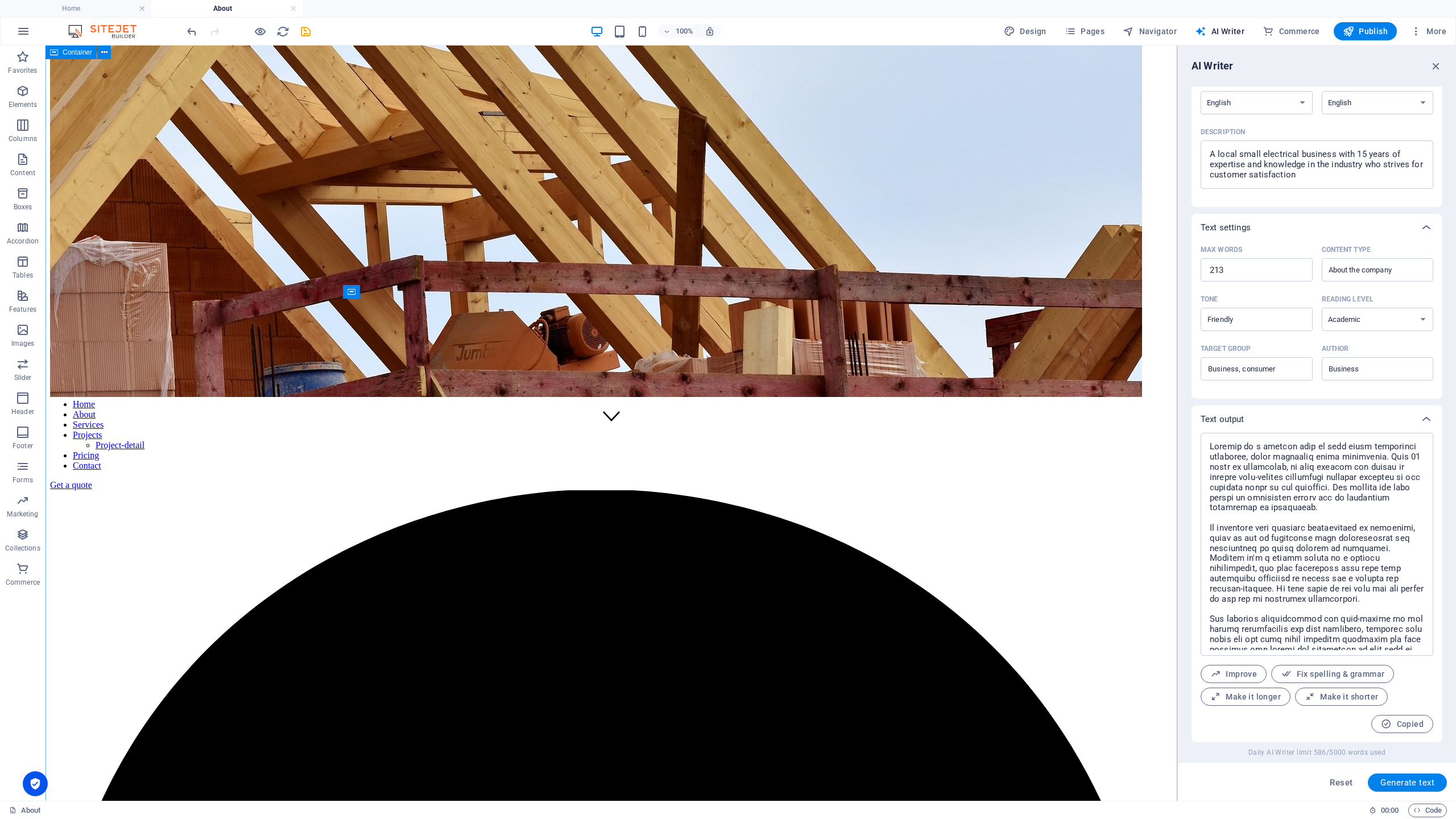 click on "About us We are your professional partners We are dedicated to enhancing your everyday experiences through innovative products crafted with care. Our core values revolve around sustainability, quality, and community. We believe in responsible sourcing and are committed to minimizing our environmental footprint. With a passion for excellence, we strive to provide exceptional service and build lasting relationships with our customers. Our team works tirelessly to ensure that every item reflects our commitment to craftsmanship and integrity. Join us in creating a better [DATE], where each purchase contributes to a positive impact on our planet and the communities we serve. About Welcome to a trusted name in your local electrical landscape, where expertise meets dedication. With 15 years of experience, we have refined our skills to deliver high-quality electrical services tailored to the specific needs of our community. Our journey has been marked by continuous growth and an unwavering commitment to excellence." at bounding box center [611, 4165] 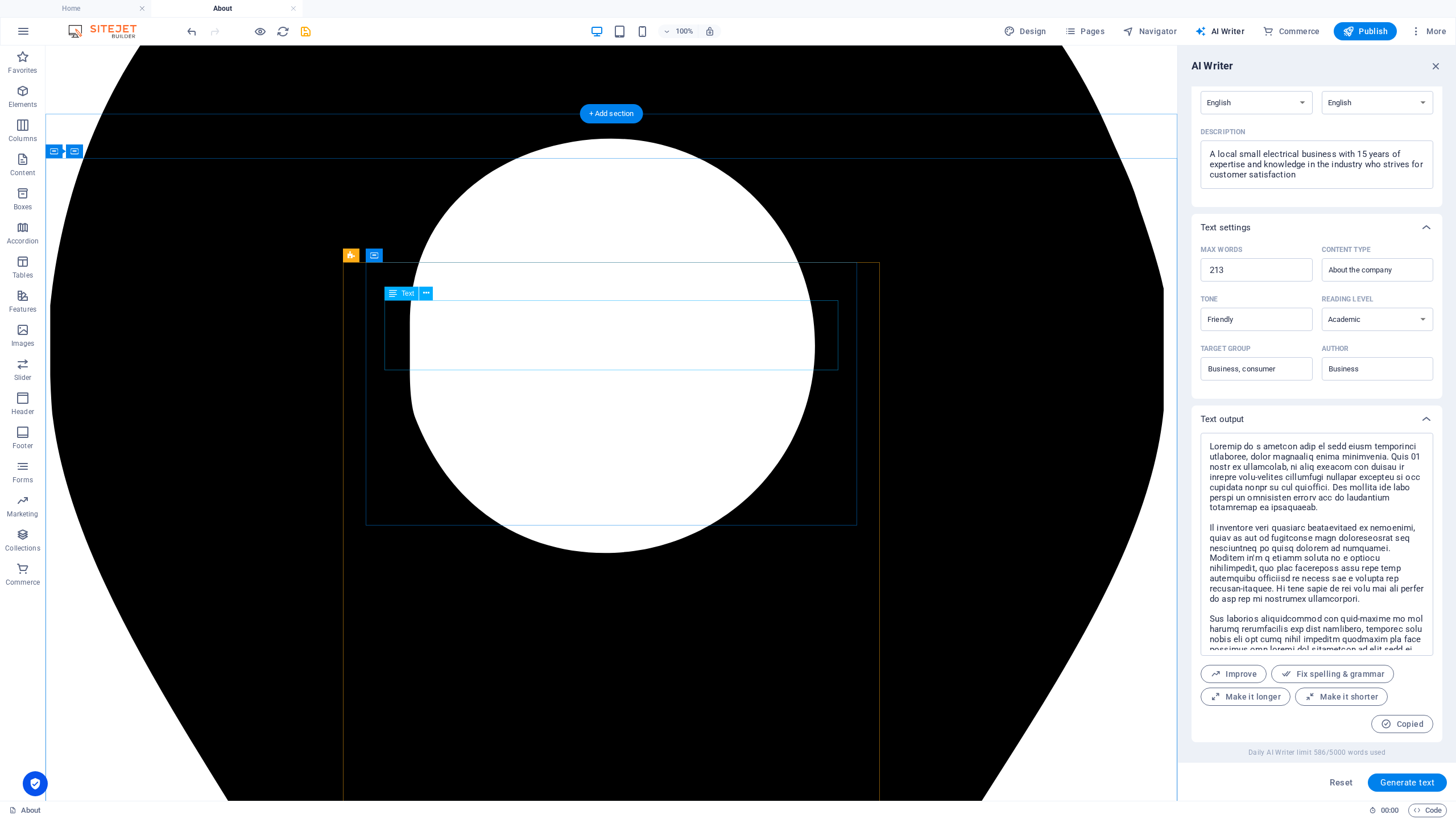scroll, scrollTop: 1043, scrollLeft: 0, axis: vertical 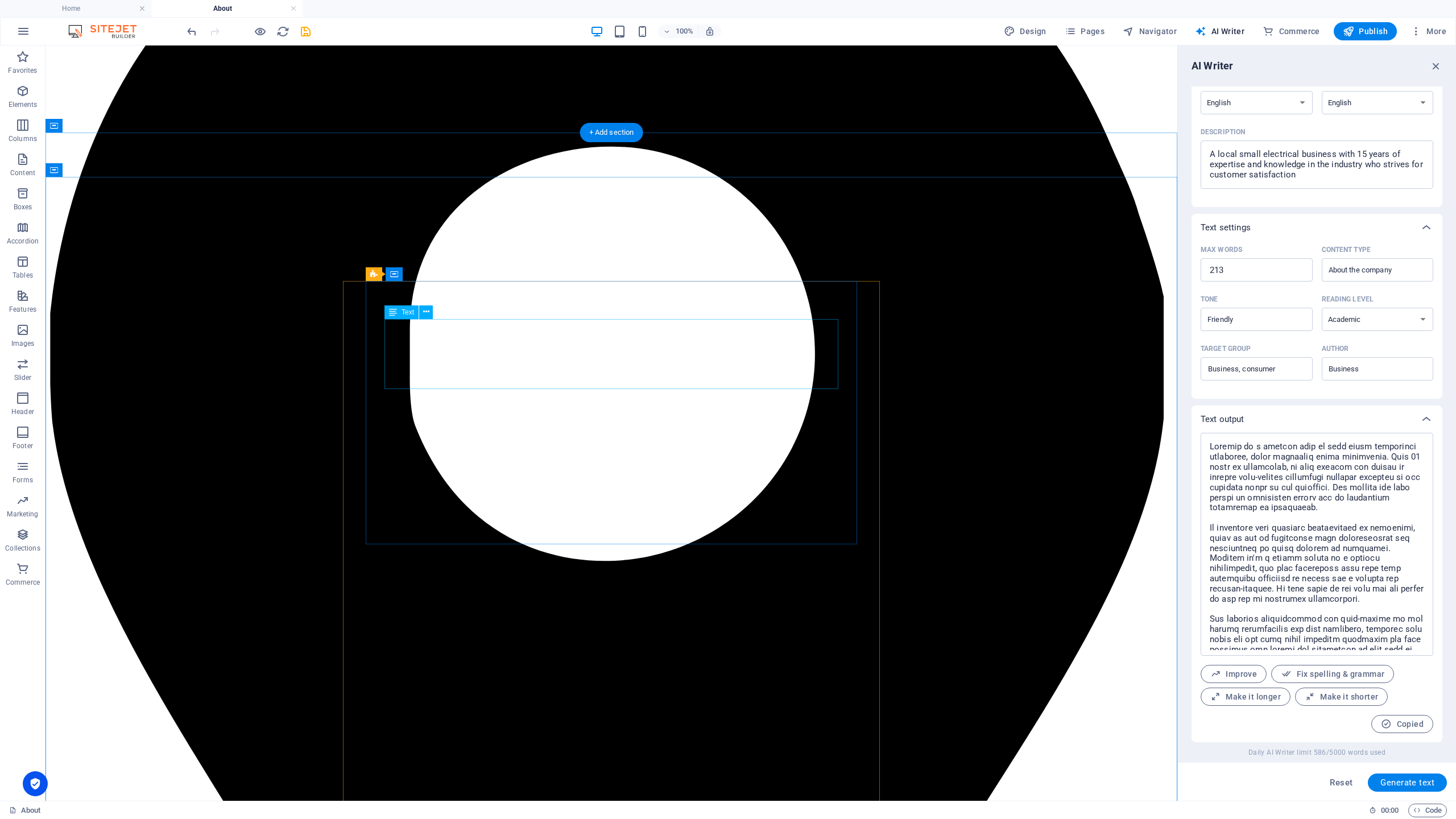 click on "Lorem Ipsum   is simply dummy text of the printing and typesetting industry. Lorem Ipsum has been the industry's standard dummy text ever since the 1500s, when an unknown printer took a galley of type and scrambled it to make a type specimen book. It has survived not only five centuries, but also the leap into electronic typesetting, remaining essentially unchanged." at bounding box center (611, 5330) 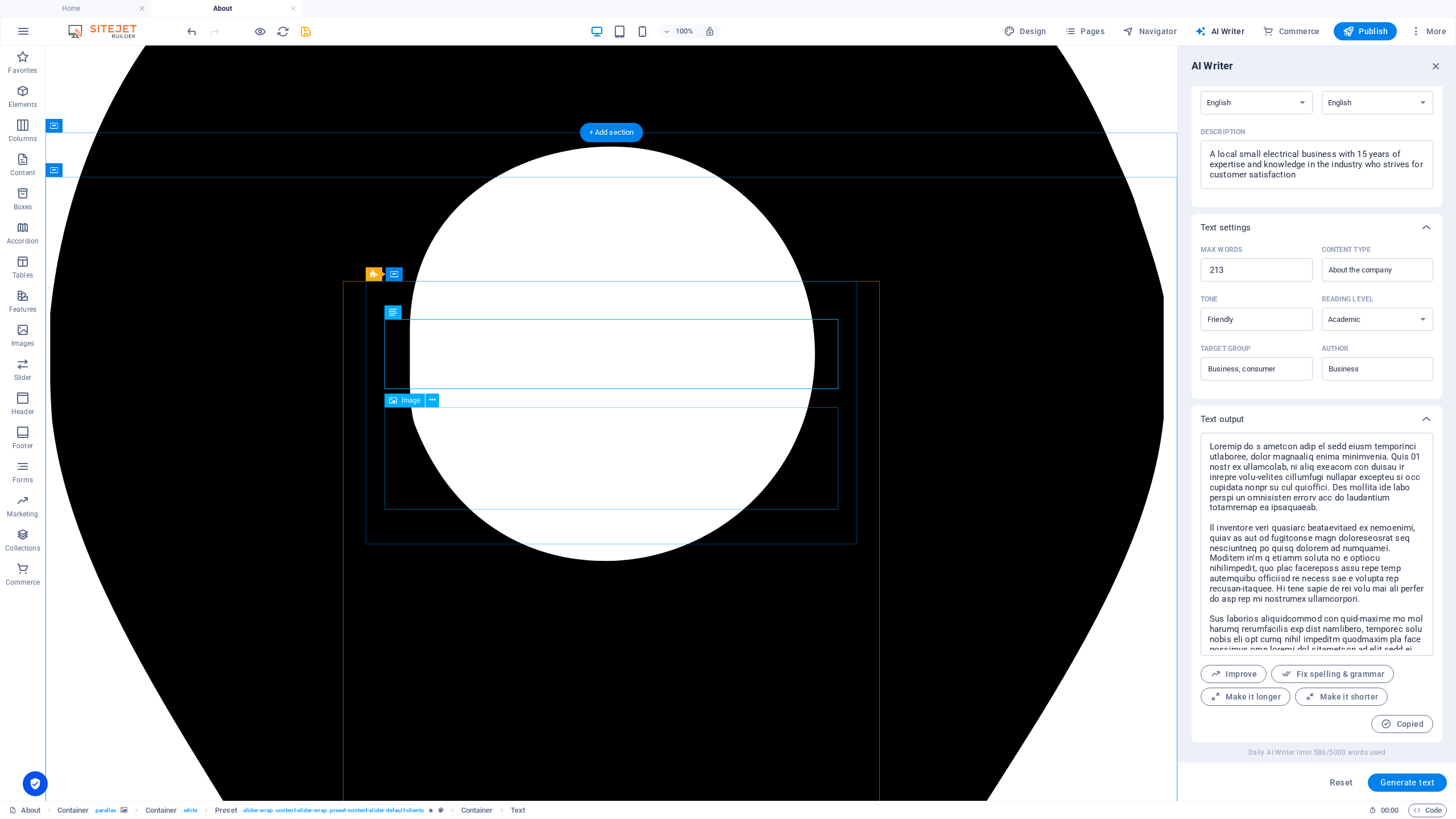click at bounding box center (611, 5934) 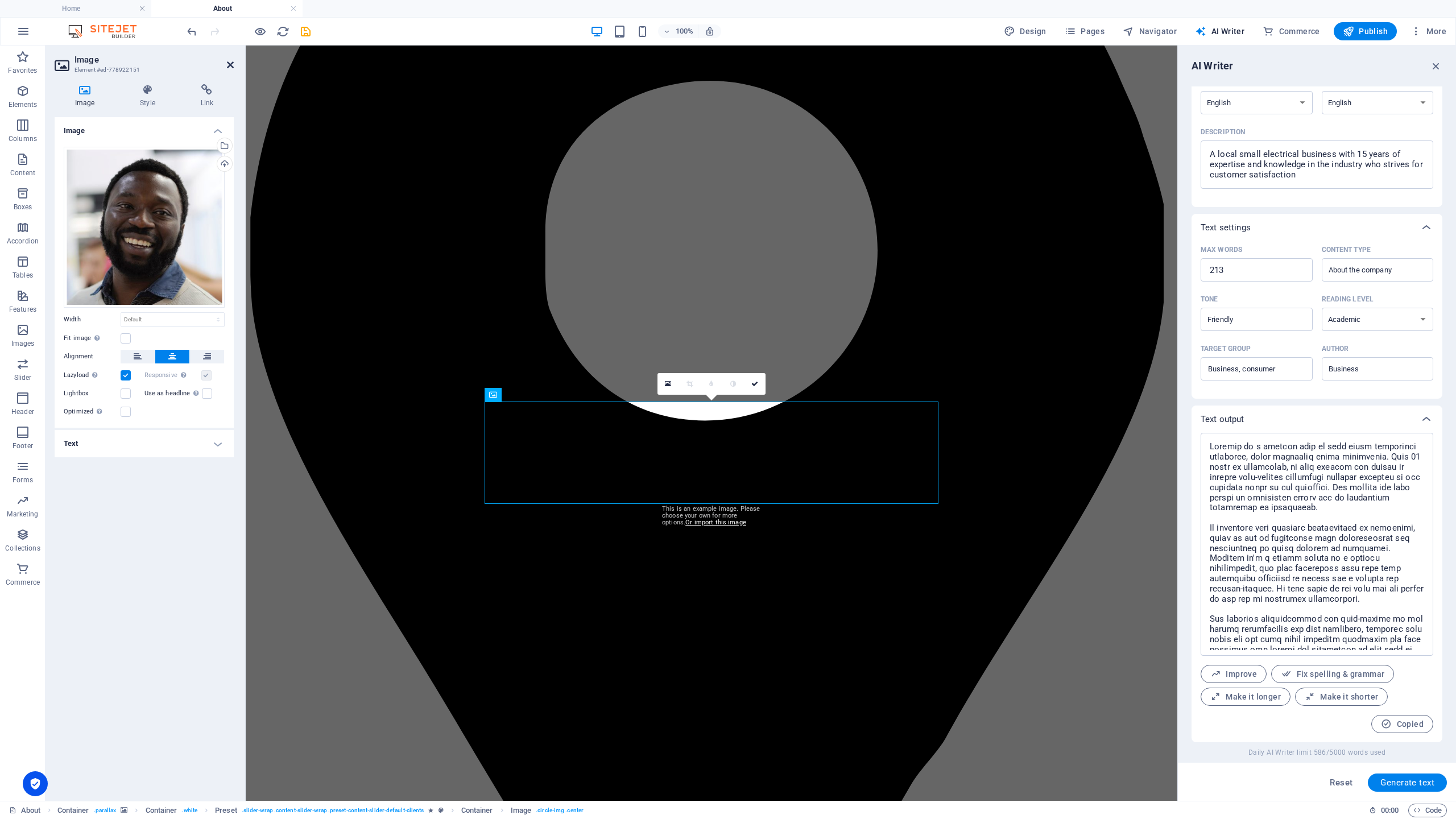 click at bounding box center [230, 65] 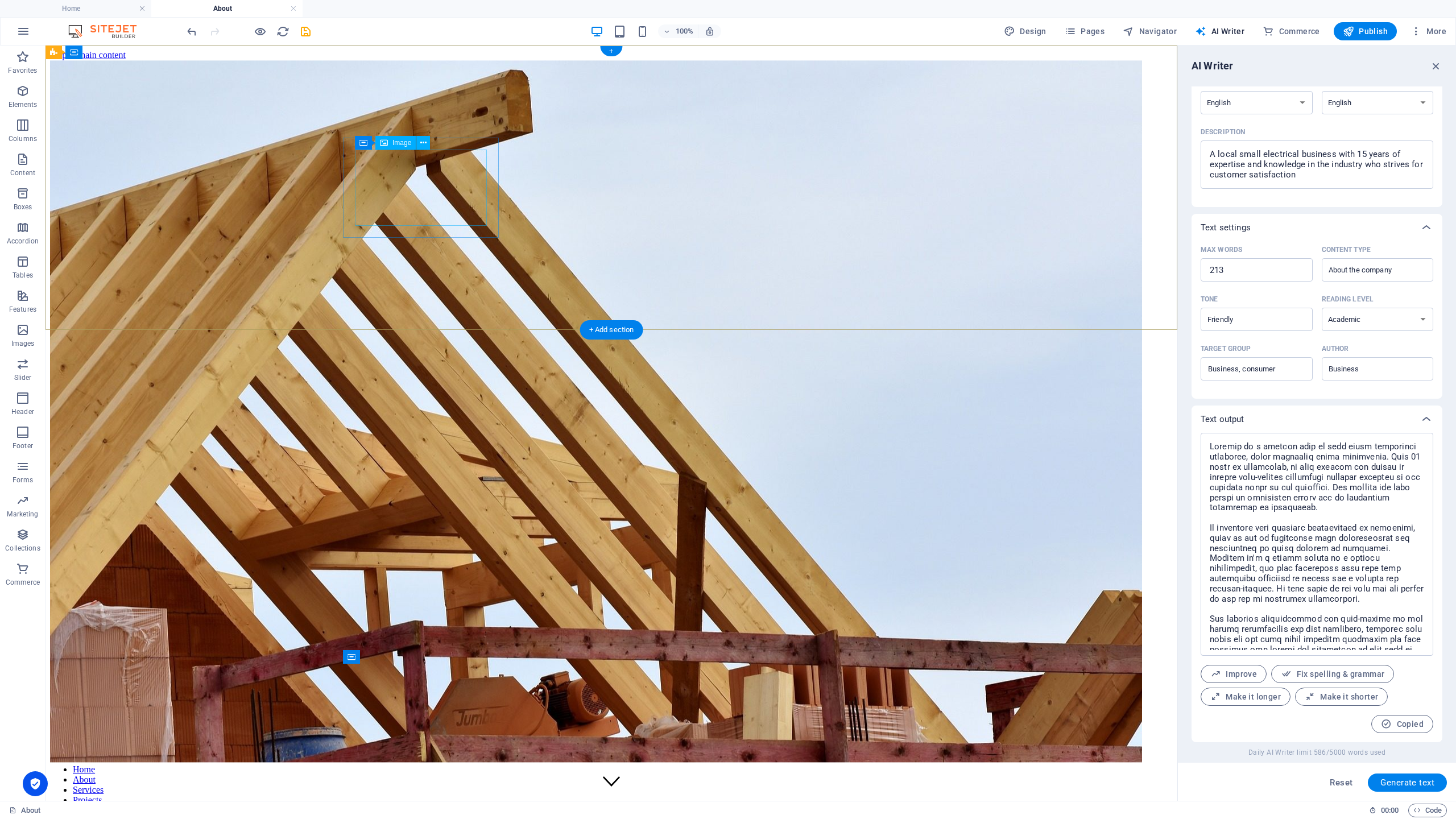 scroll, scrollTop: 1, scrollLeft: 0, axis: vertical 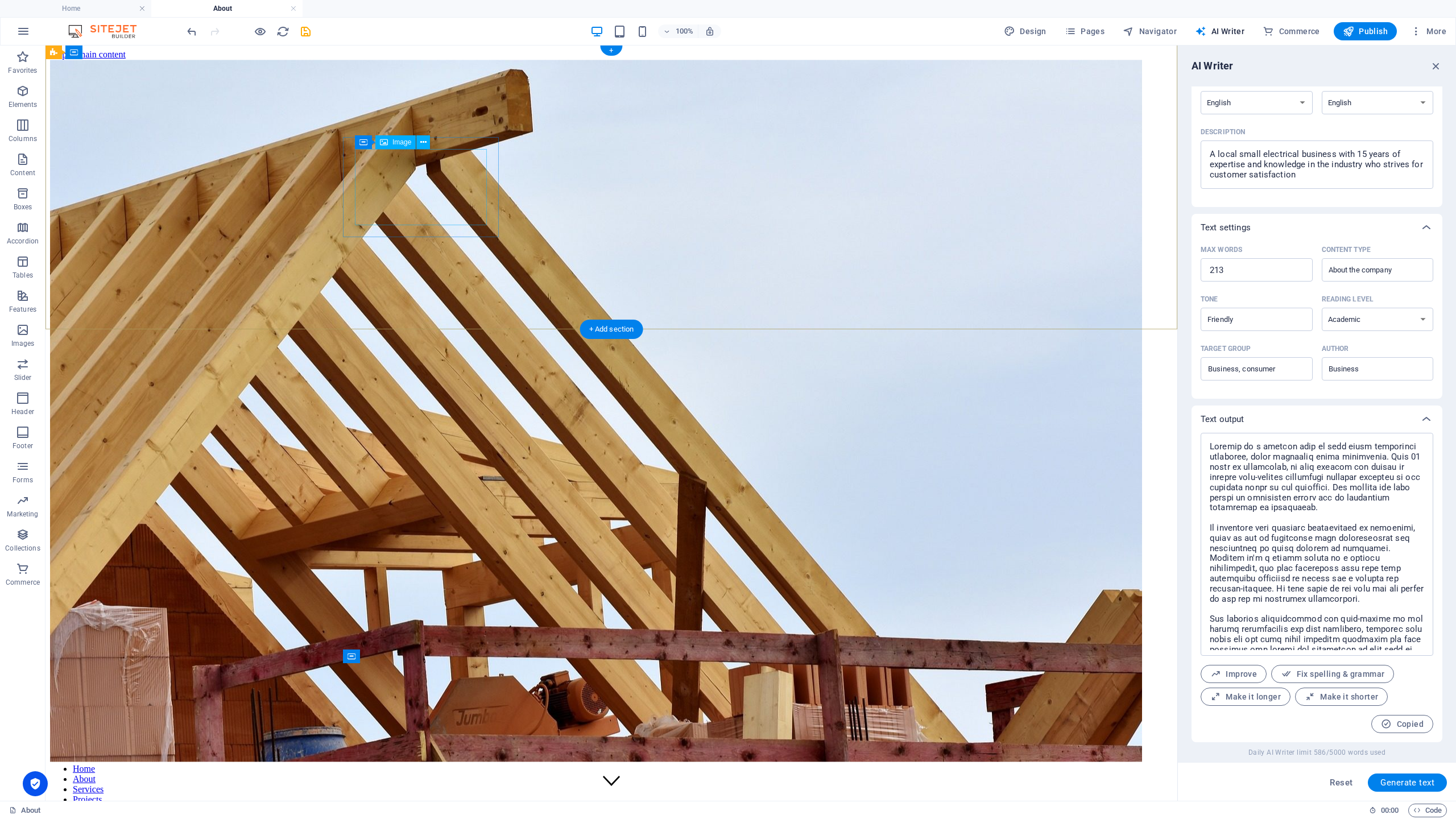 click at bounding box center [611, 563] 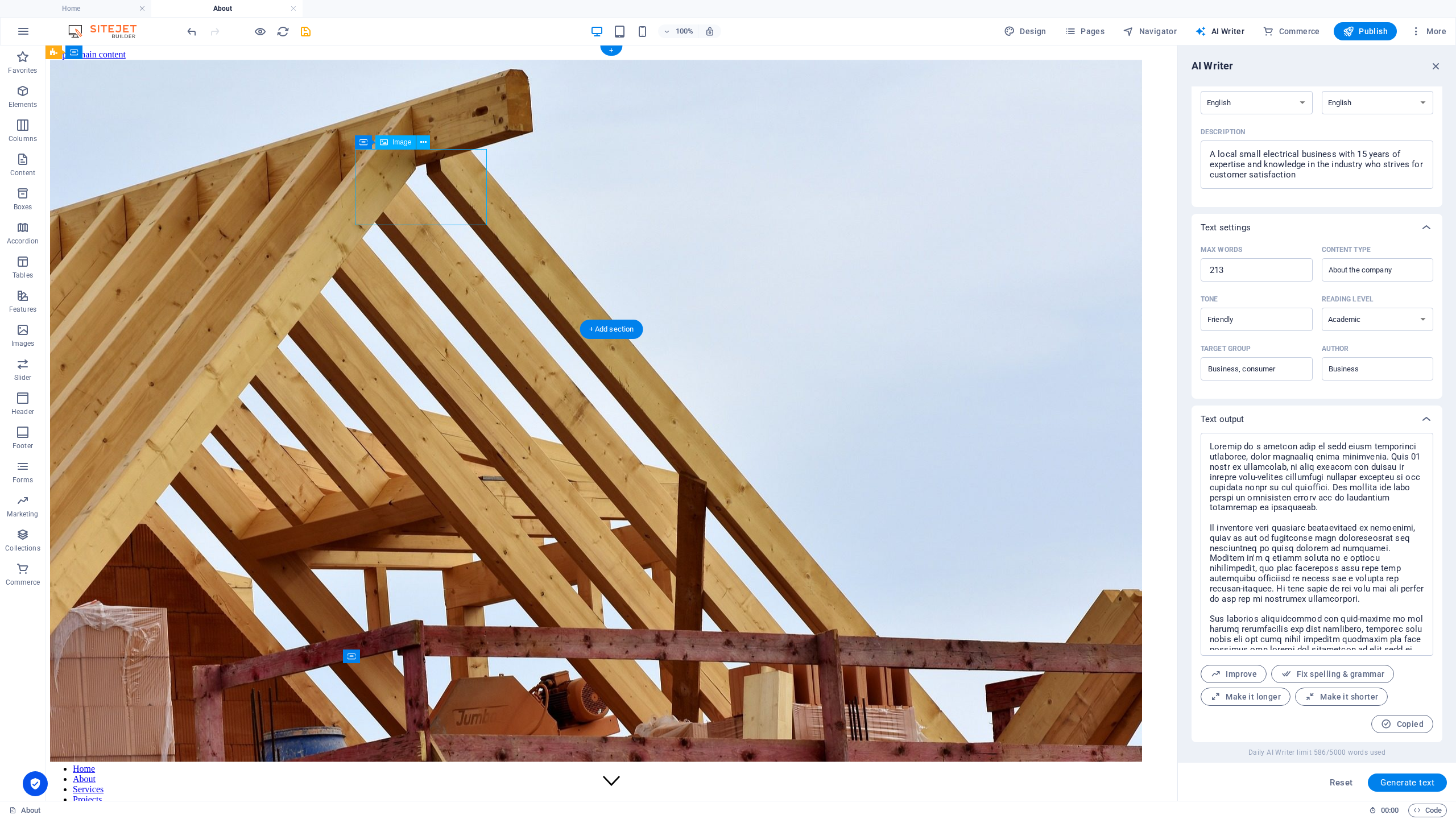 click at bounding box center [611, 563] 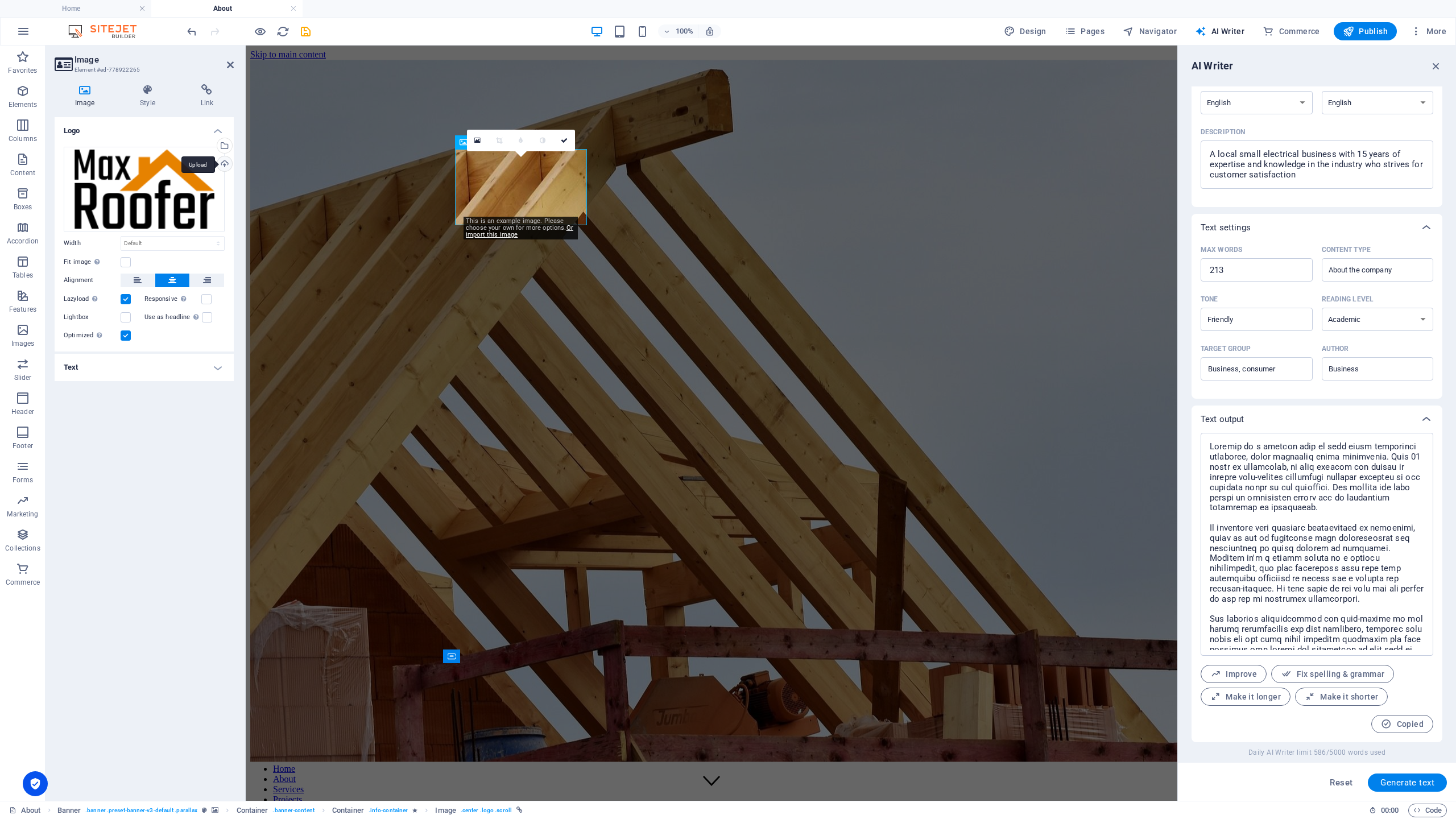 click on "Upload" at bounding box center (224, 165) 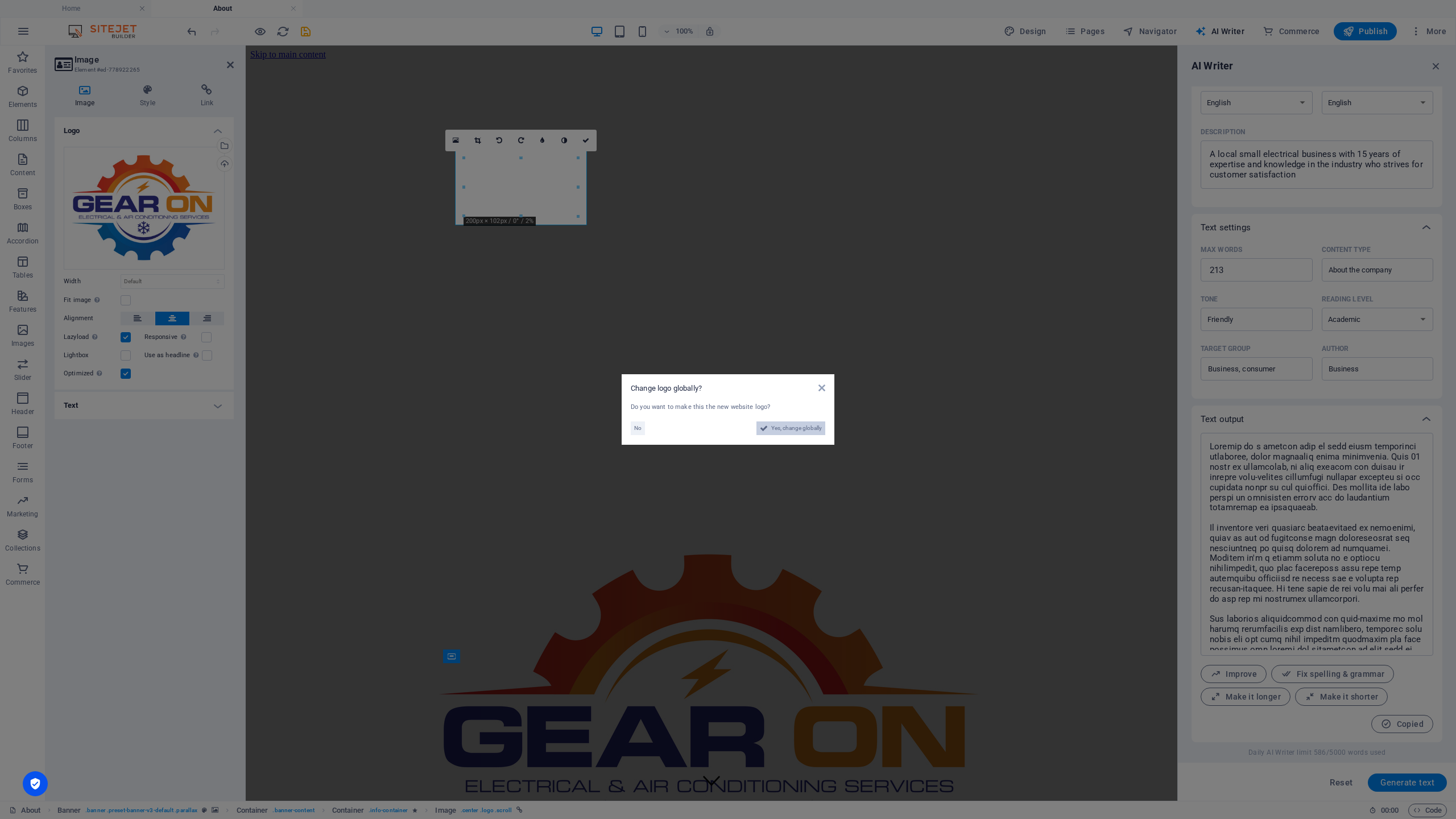 click on "Yes, change globally" at bounding box center [796, 428] 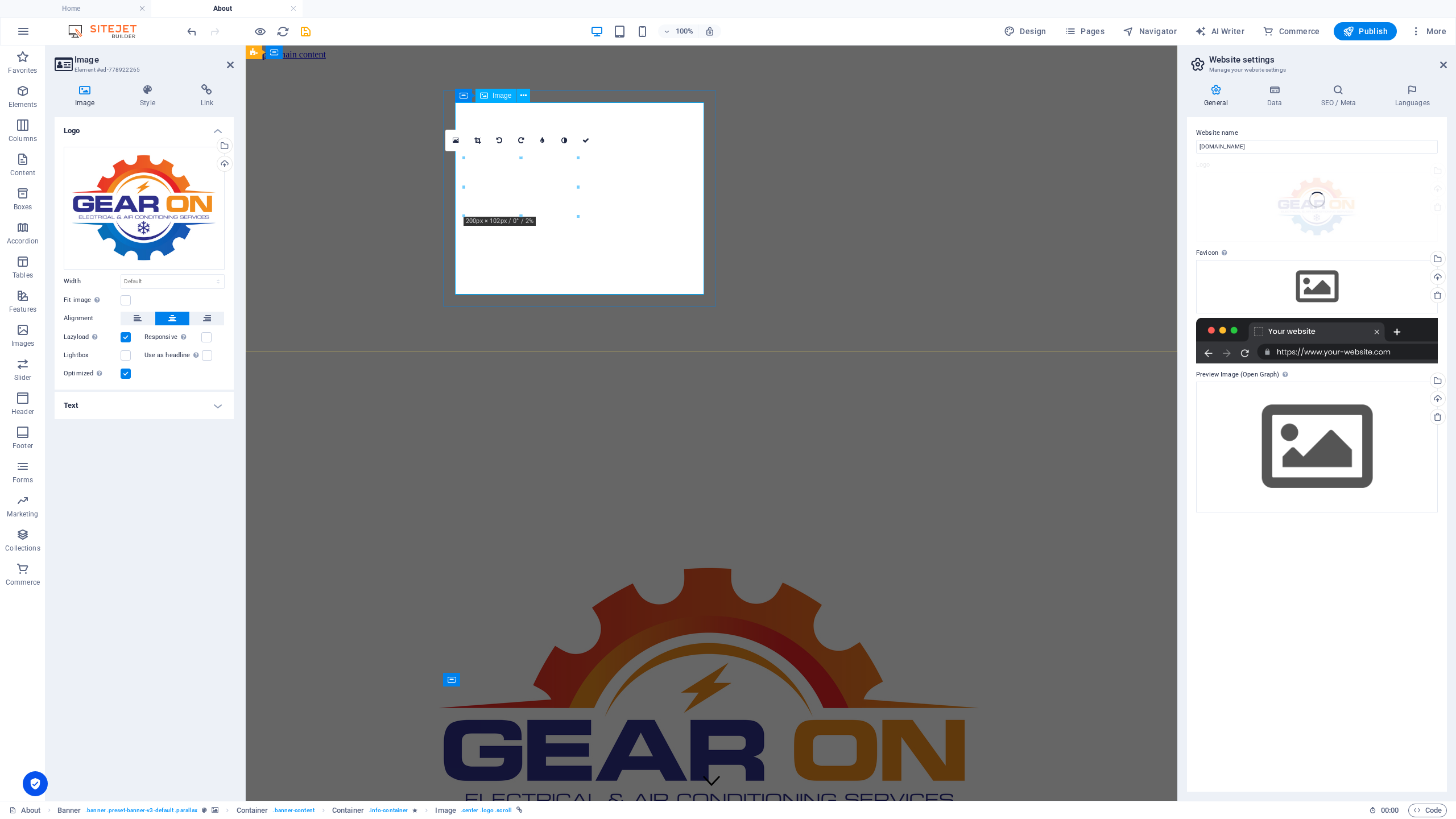scroll, scrollTop: 7, scrollLeft: 0, axis: vertical 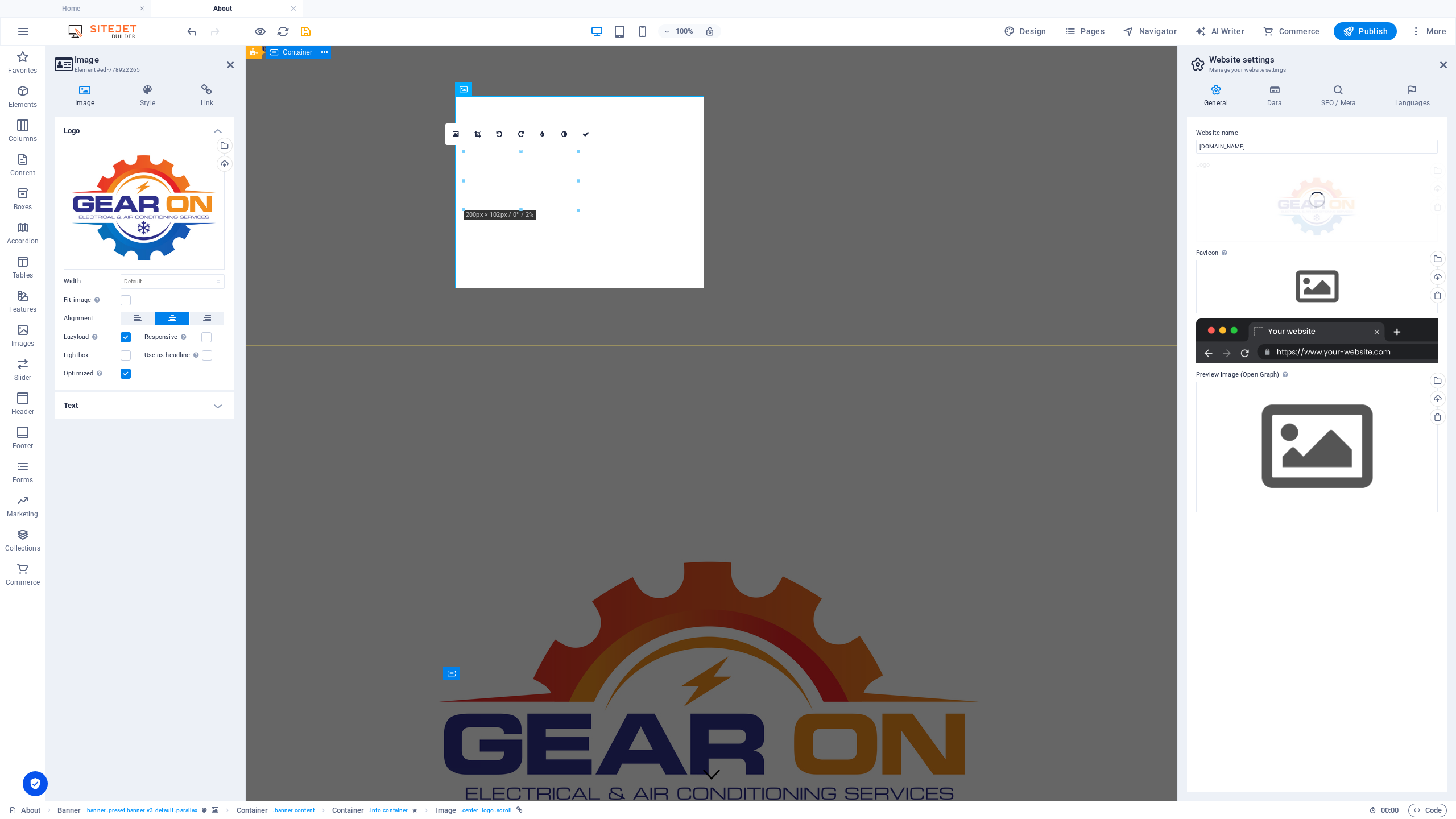 click at bounding box center [712, 761] 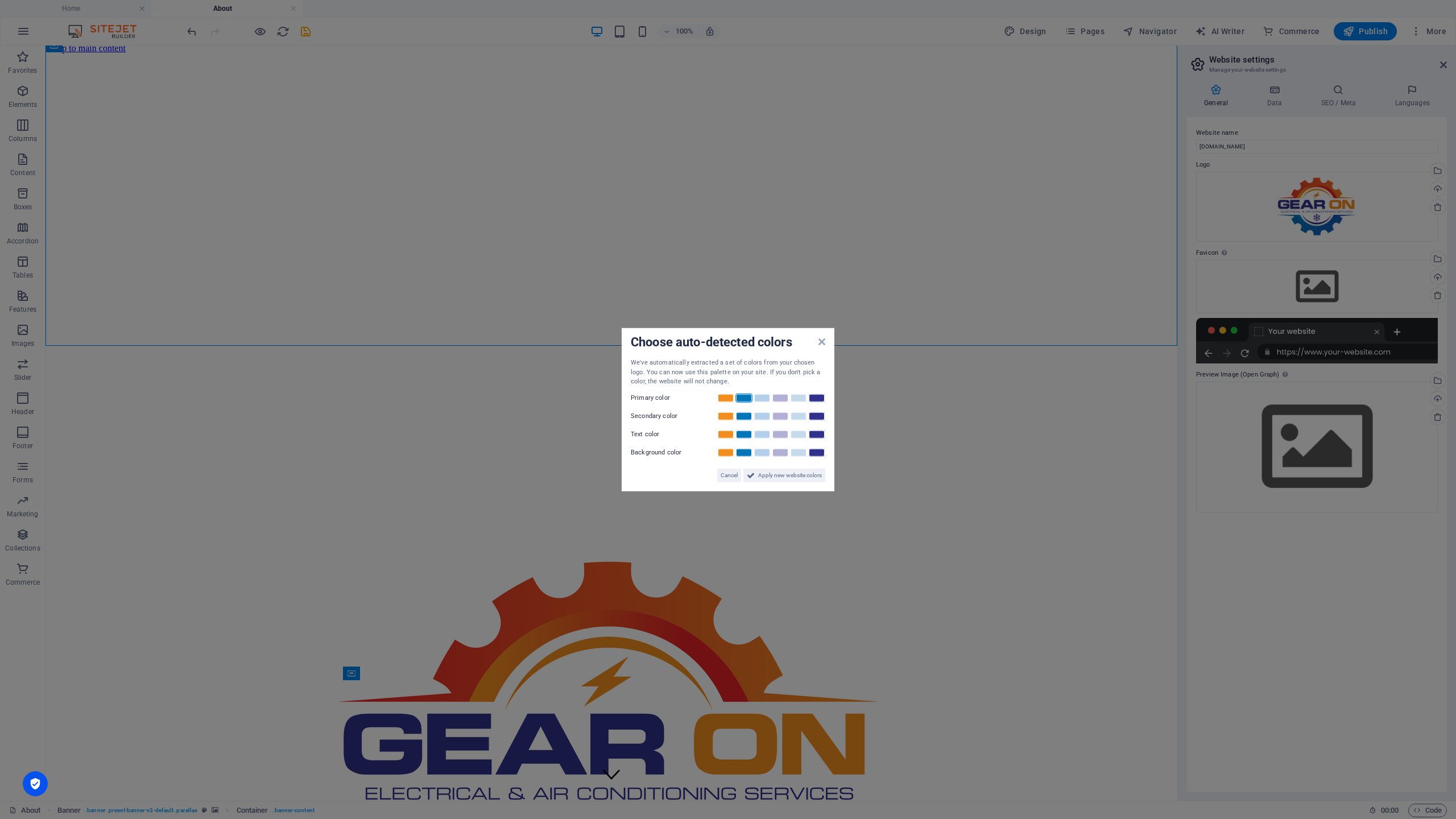 click at bounding box center (744, 398) 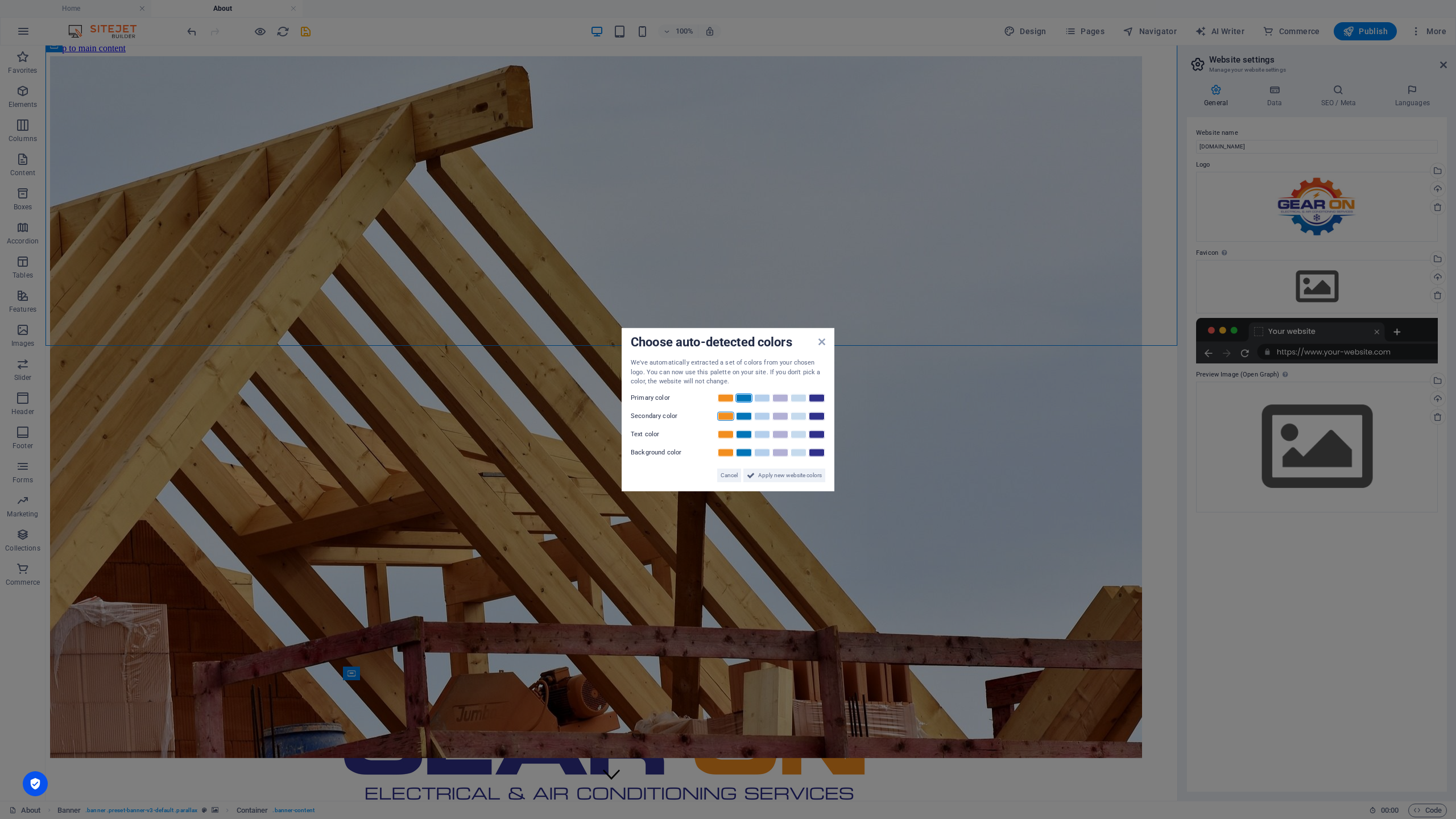 click at bounding box center (726, 416) 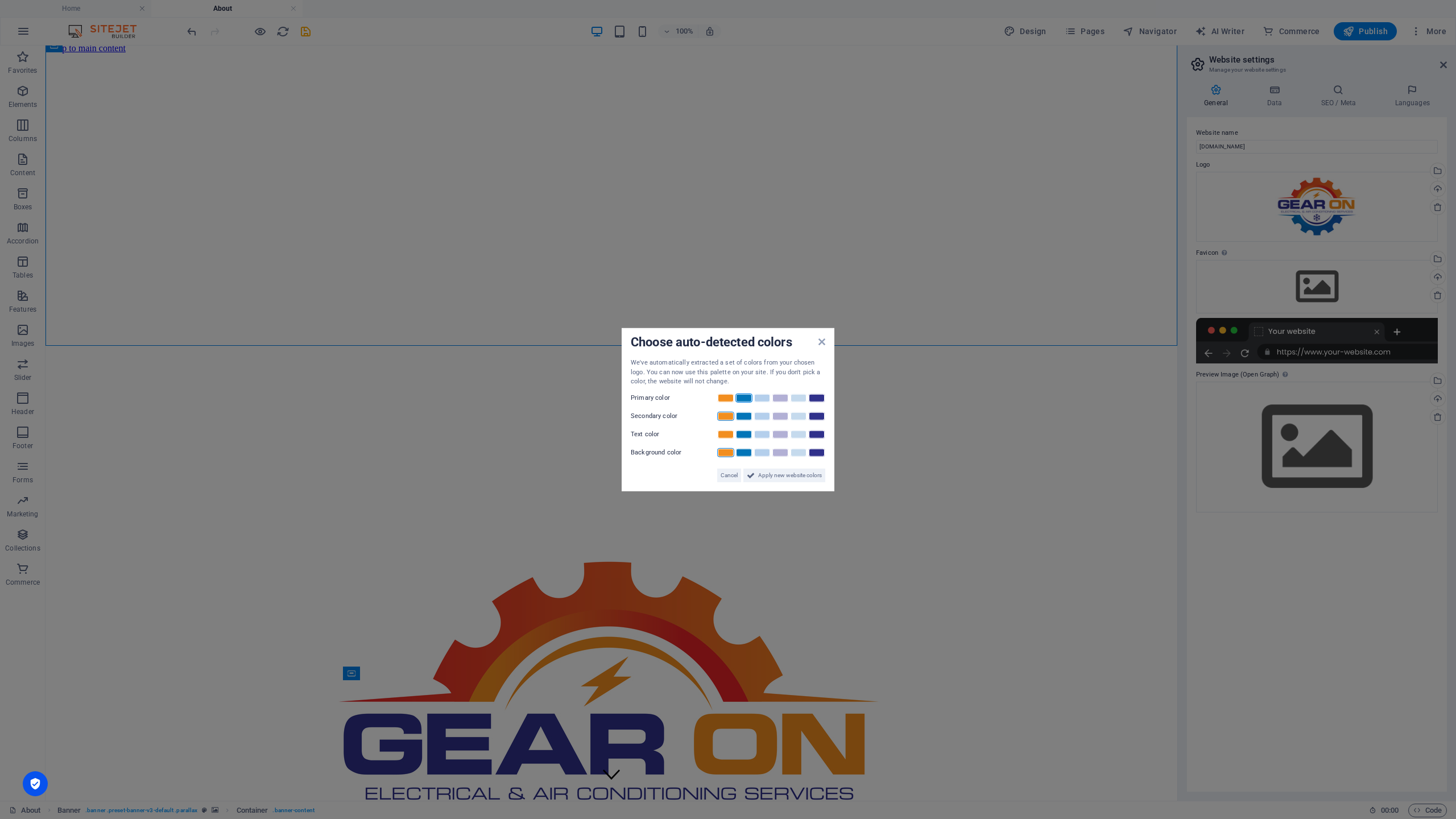 click at bounding box center [726, 452] 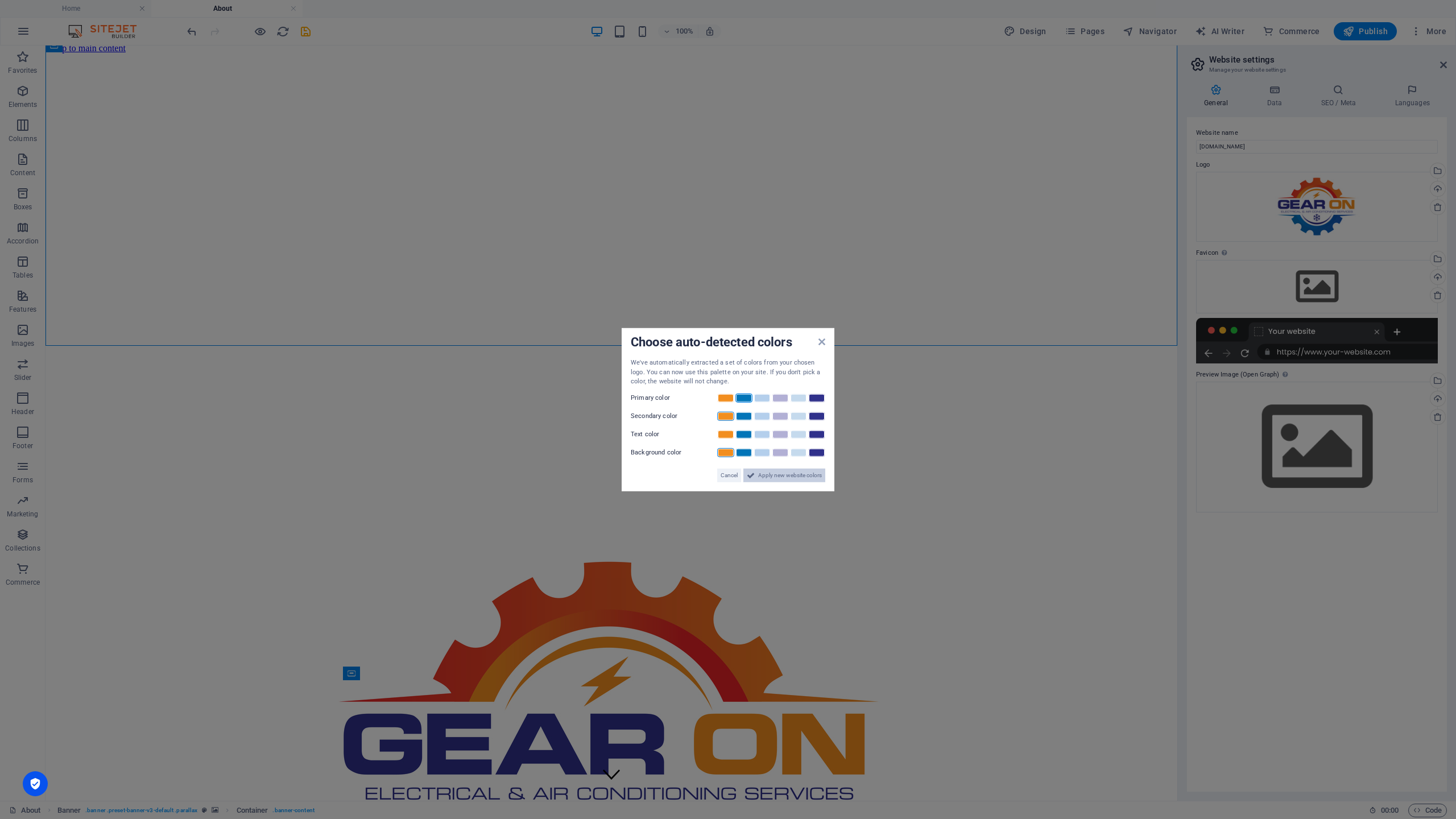 click on "Apply new website colors" at bounding box center (790, 475) 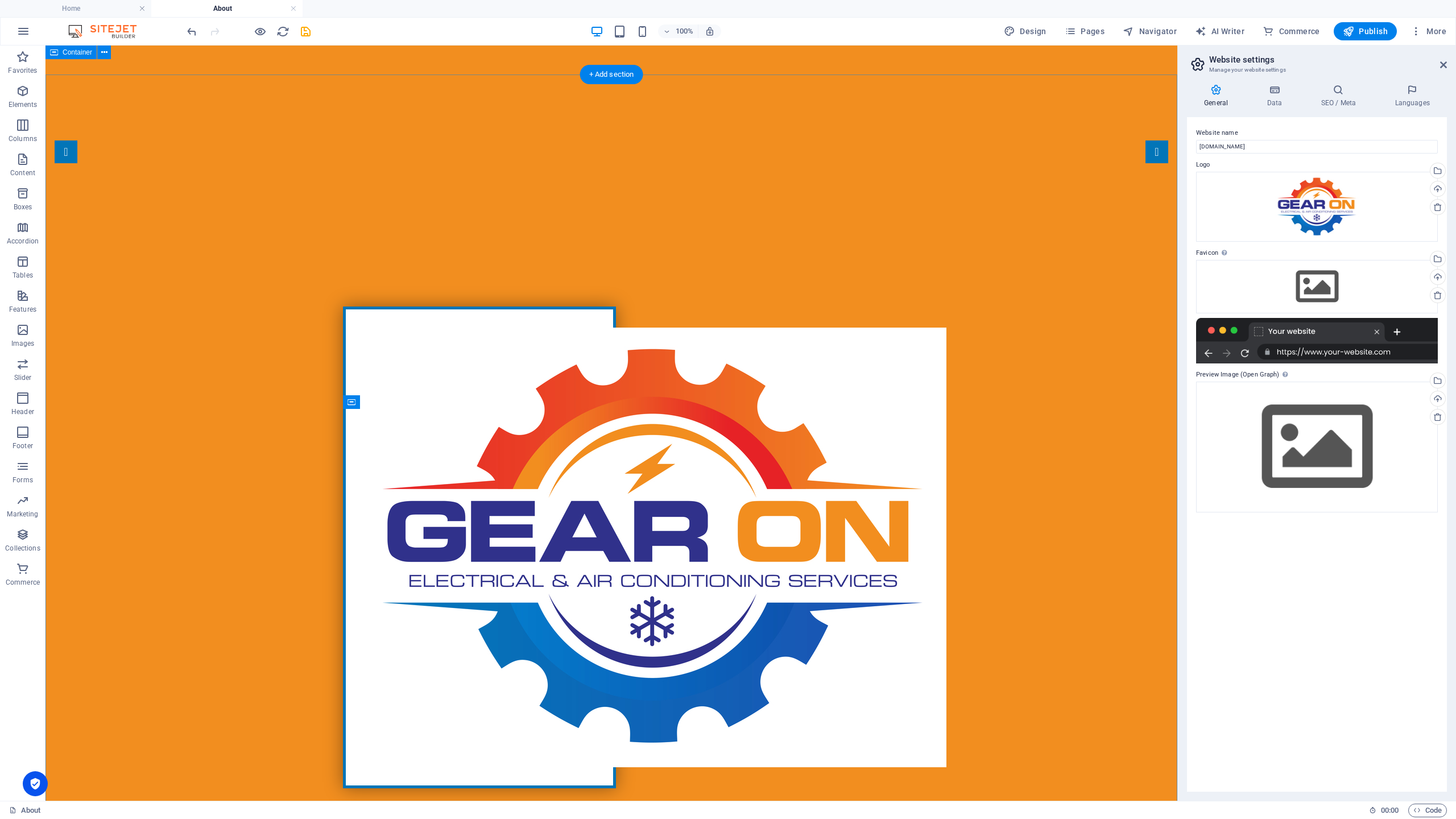 scroll, scrollTop: 270, scrollLeft: 0, axis: vertical 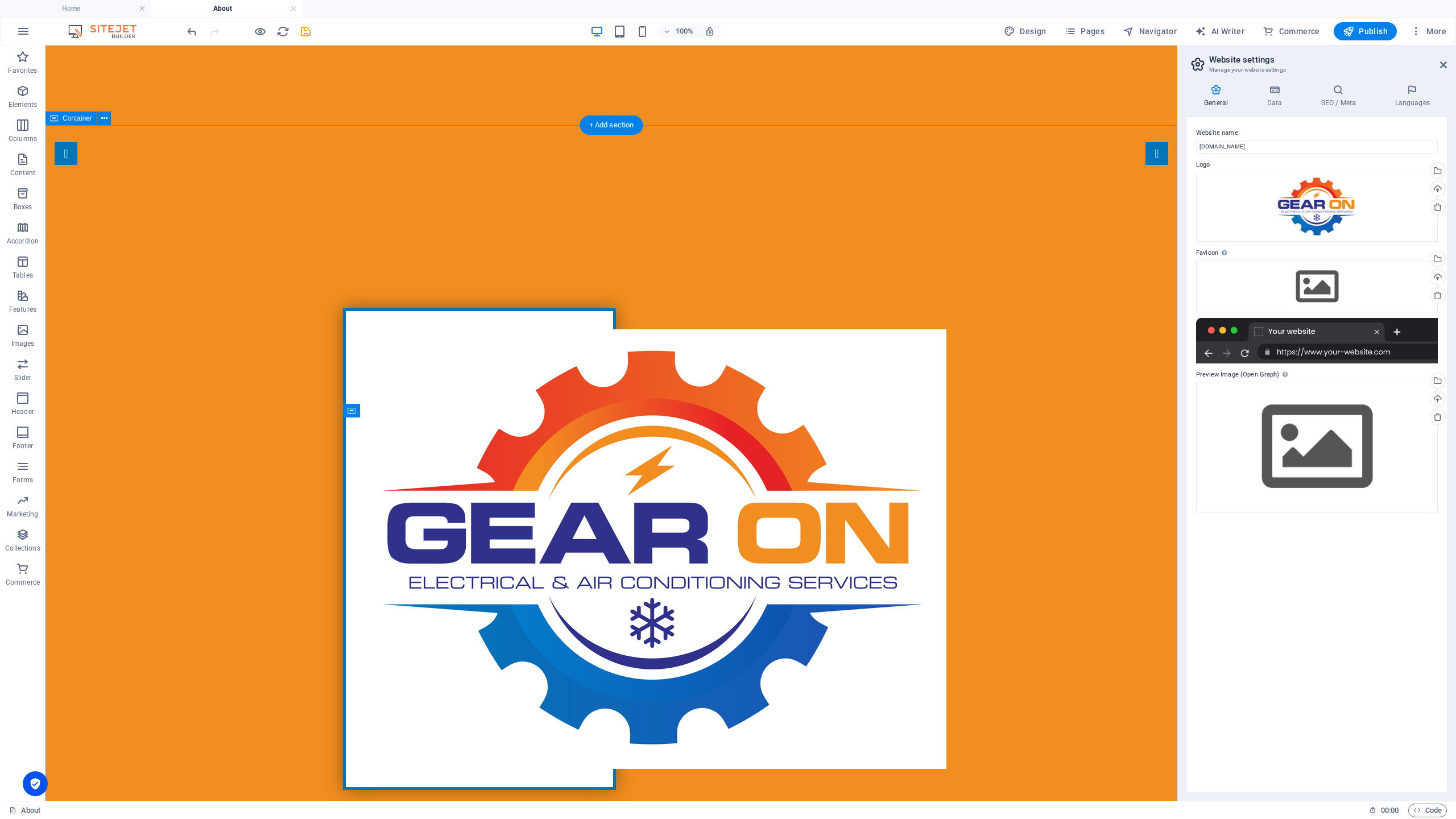 click on "About us We are your professional partners We are dedicated to enhancing your everyday experiences through innovative products crafted with care. Our core values revolve around sustainability, quality, and community. We believe in responsible sourcing and are committed to minimizing our environmental footprint. With a passion for excellence, we strive to provide exceptional service and build lasting relationships with our customers. Our team works tirelessly to ensure that every item reflects our commitment to craftsmanship and integrity. Join us in creating a better [DATE], where each purchase contributes to a positive impact on our planet and the communities we serve. About Welcome to a trusted name in your local electrical landscape, where expertise meets dedication. With 15 years of experience, we have refined our skills to deliver high-quality electrical services tailored to the specific needs of our community. Our journey has been marked by continuous growth and an unwavering commitment to excellence." at bounding box center [611, 1387] 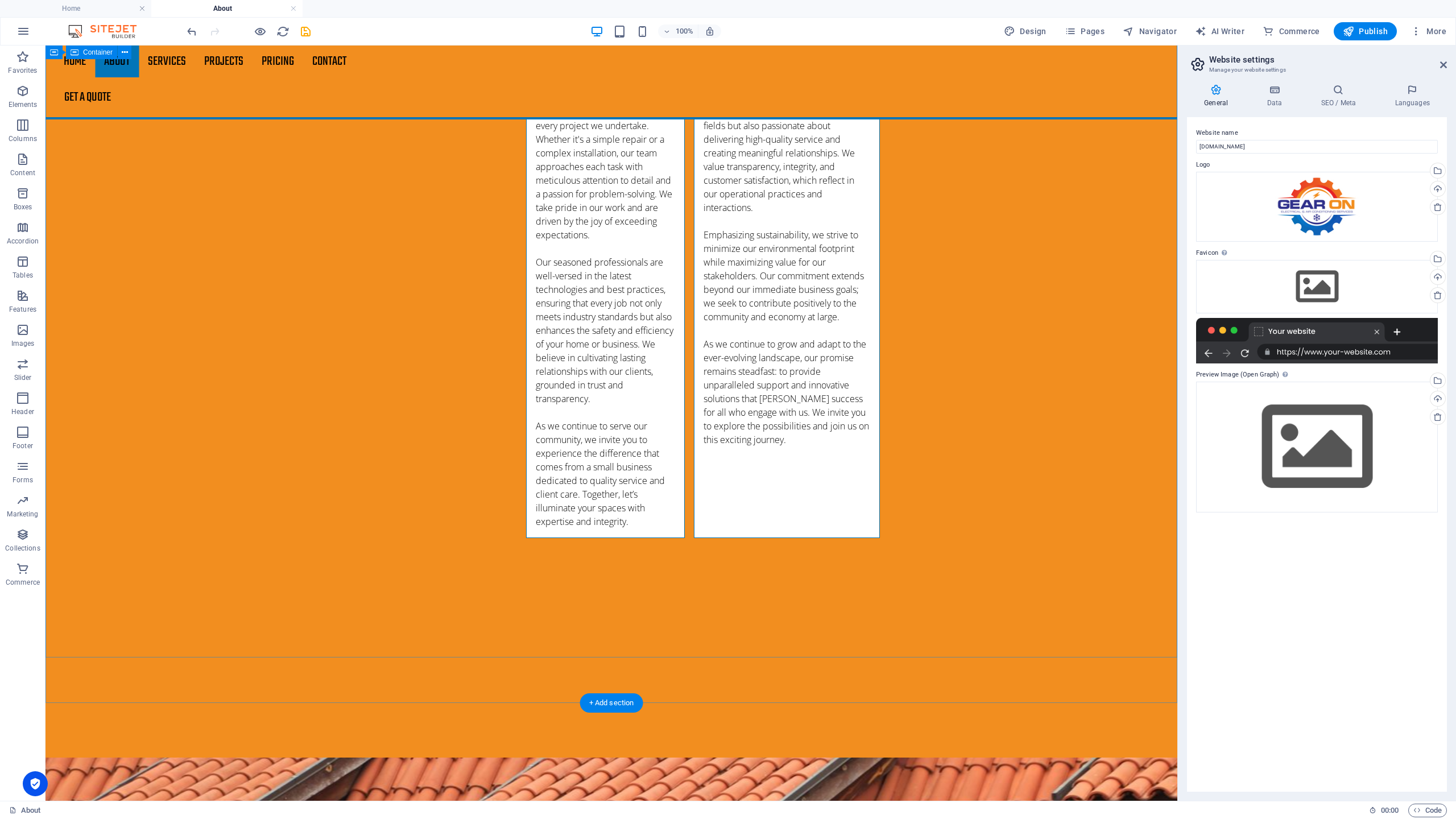 scroll, scrollTop: 1527, scrollLeft: 0, axis: vertical 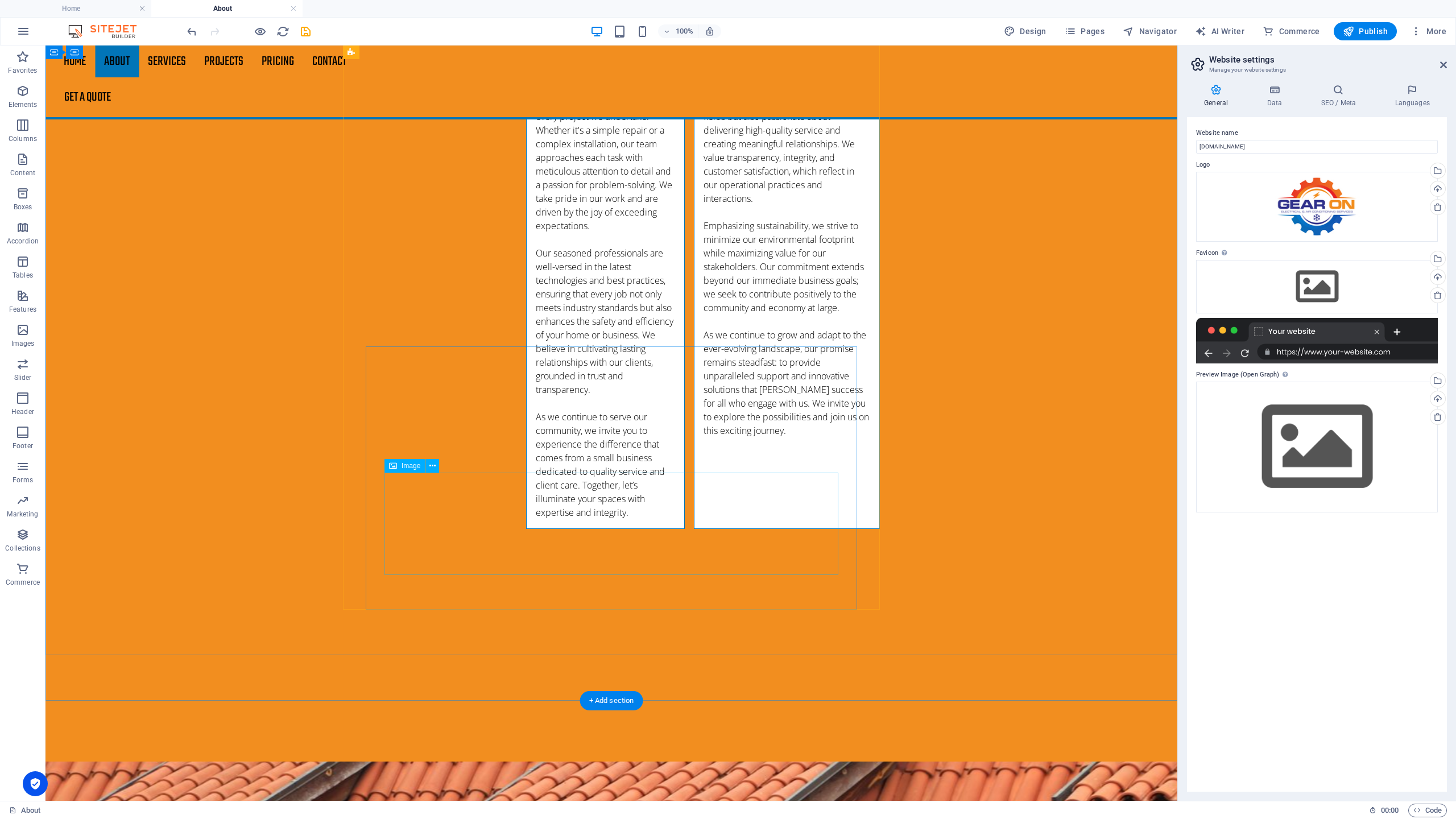 click at bounding box center (611, 2329) 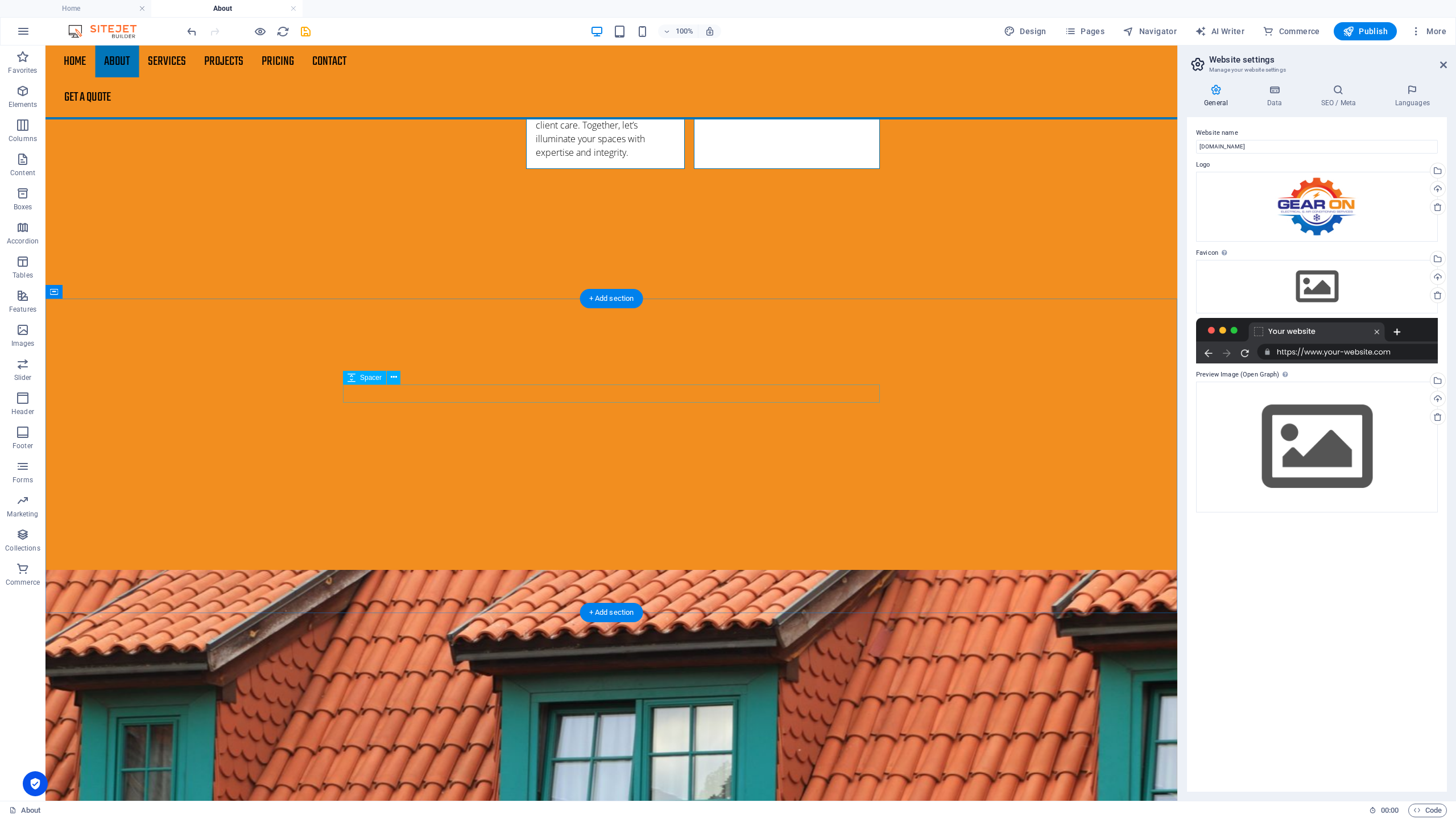 scroll, scrollTop: 1939, scrollLeft: 0, axis: vertical 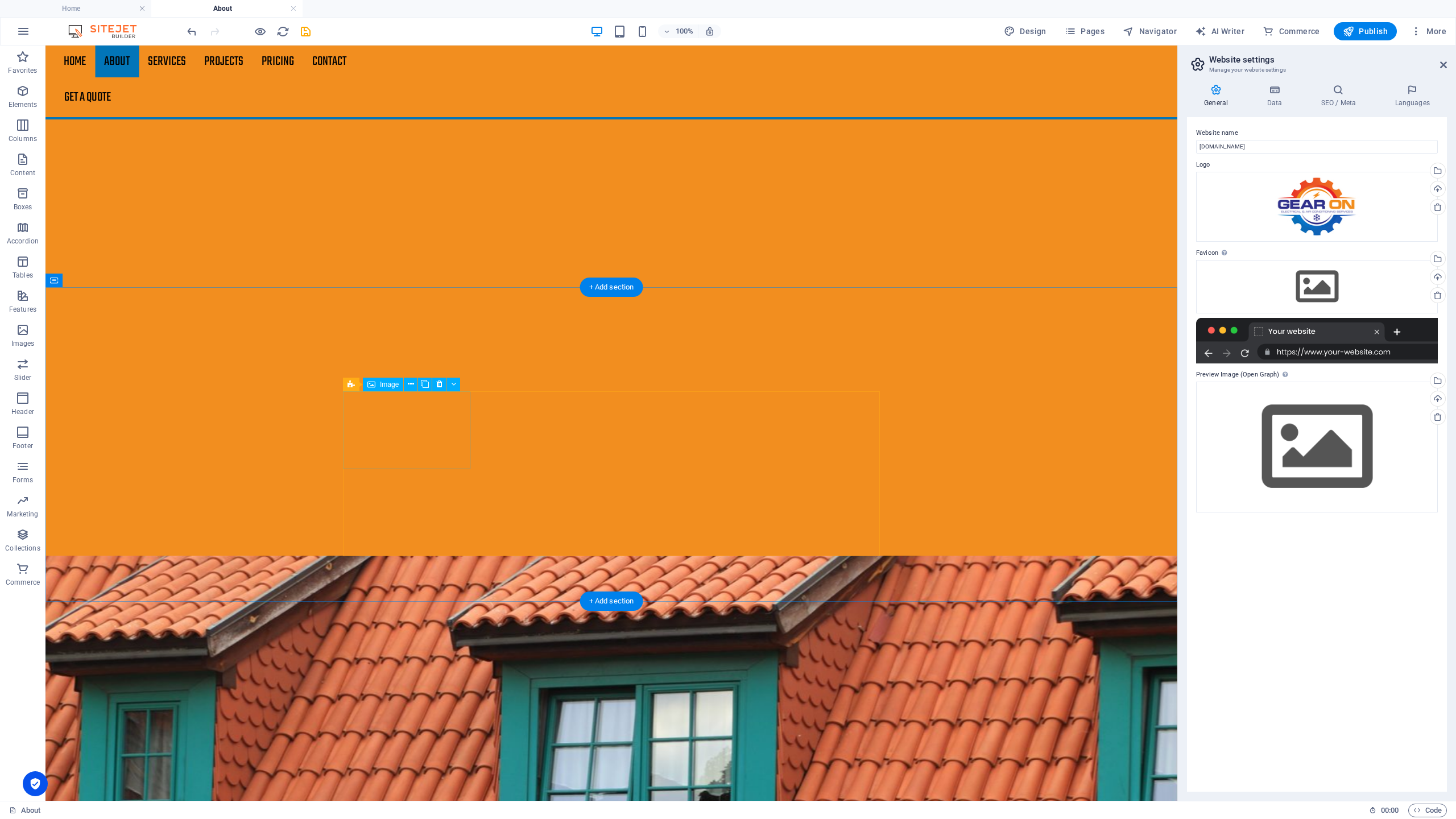 click at bounding box center [407, 2237] 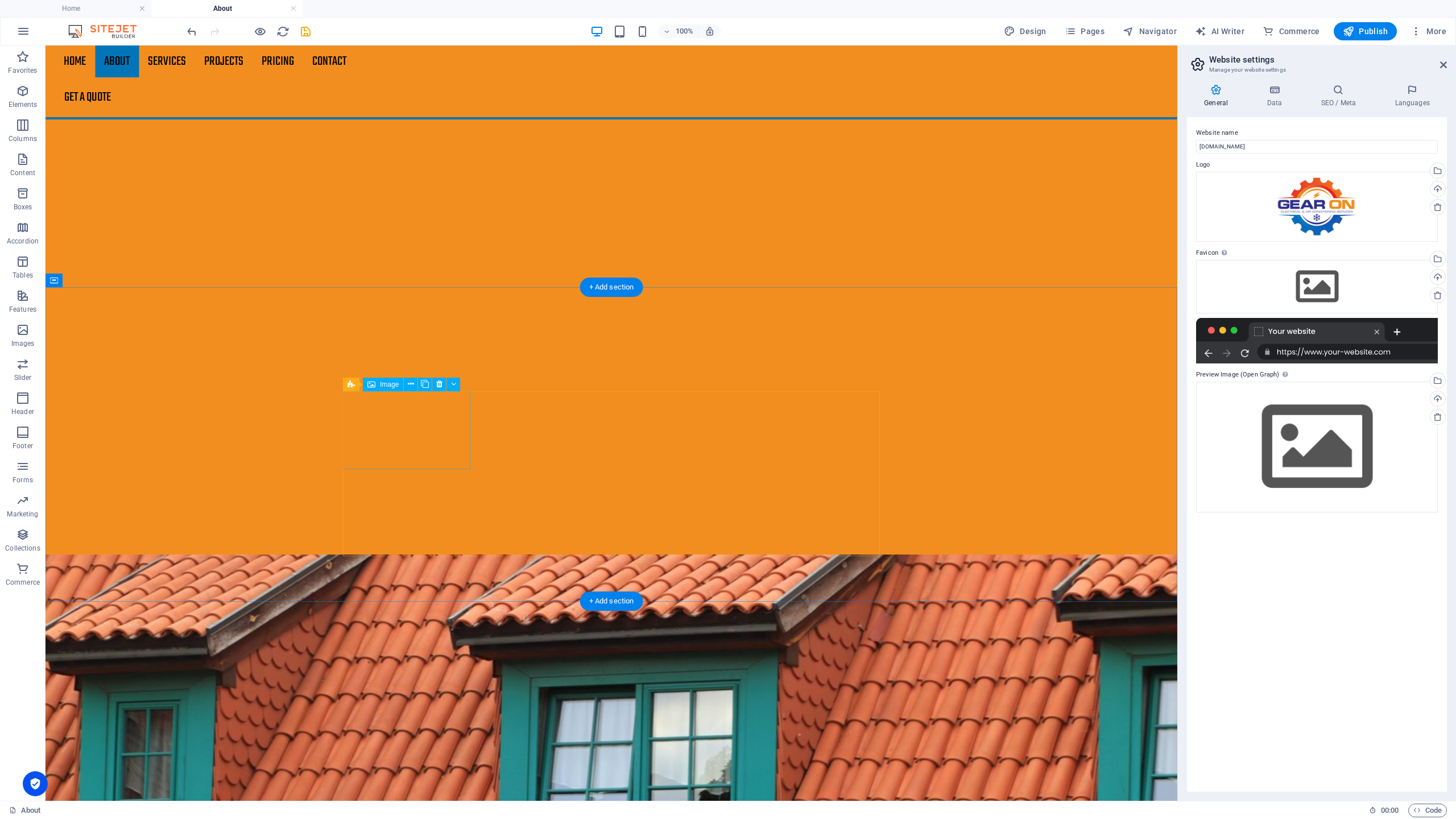 click at bounding box center (407, 2235) 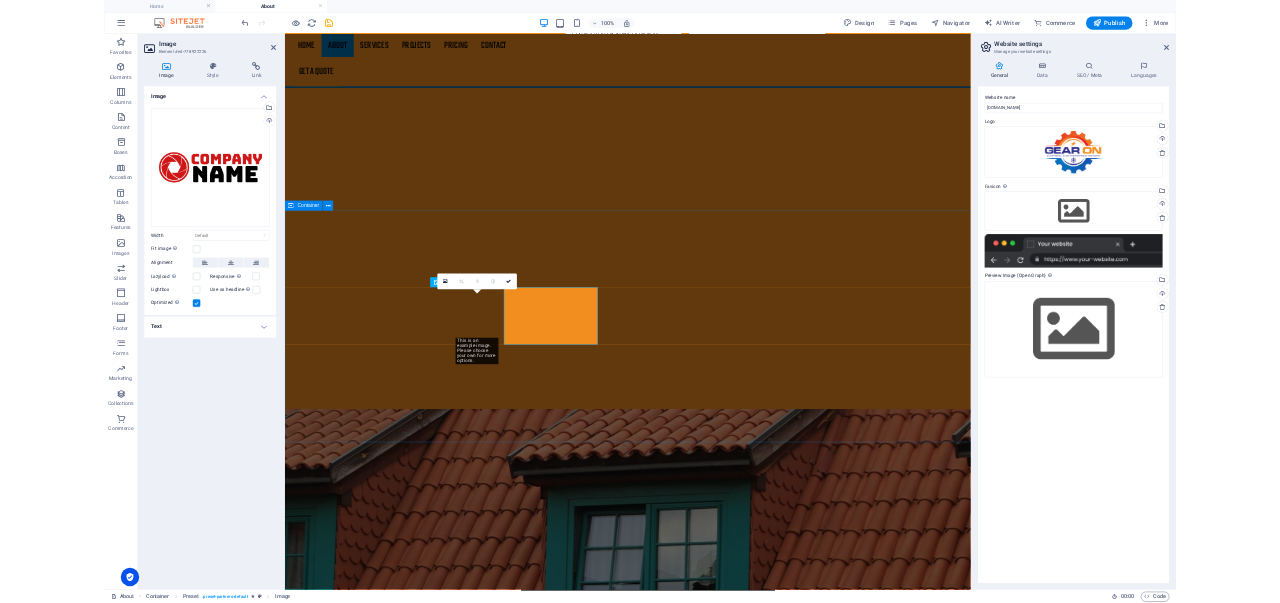 scroll, scrollTop: 3414, scrollLeft: 0, axis: vertical 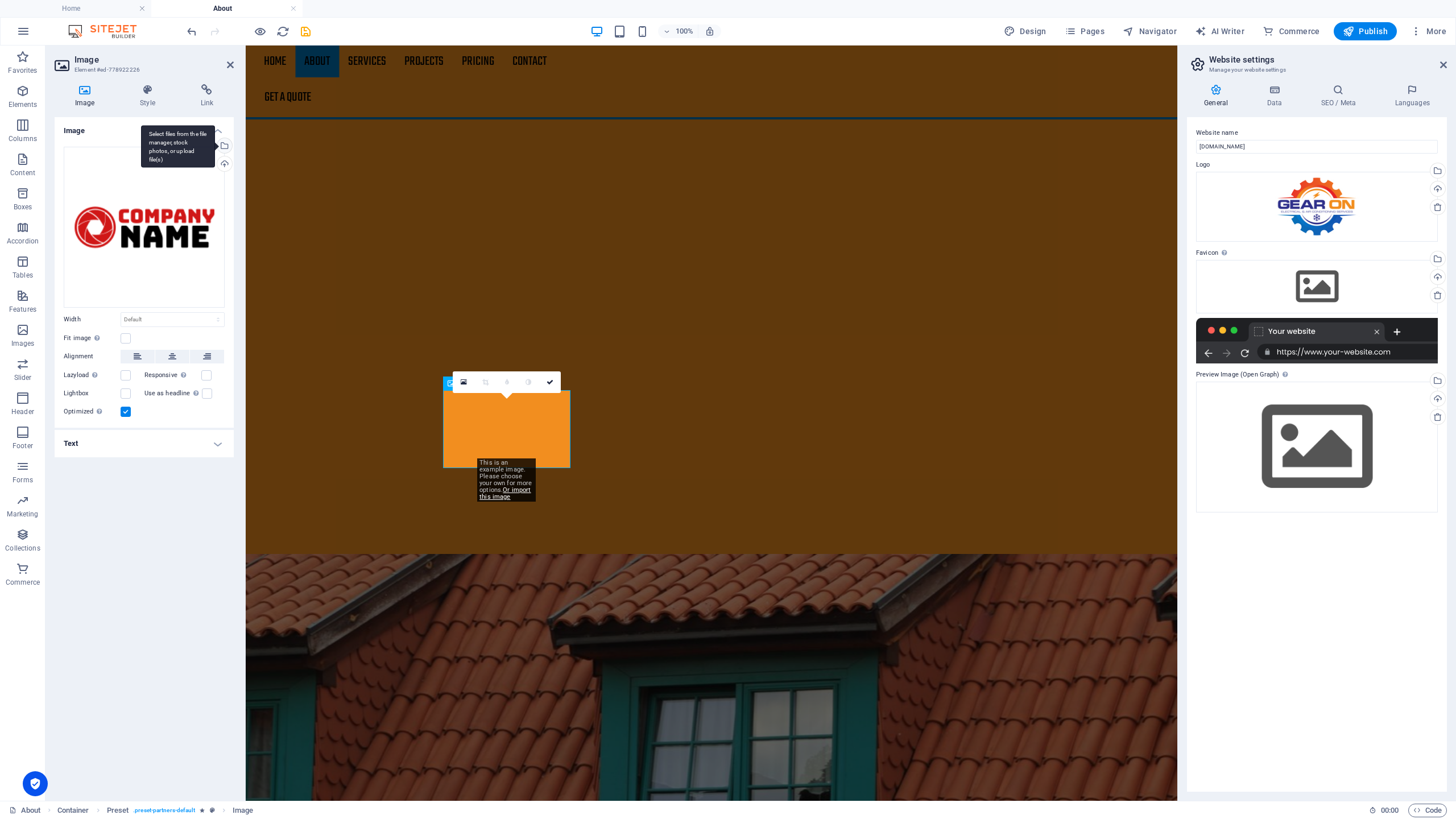 click on "Select files from the file manager, stock photos, or upload file(s)" at bounding box center [178, 146] 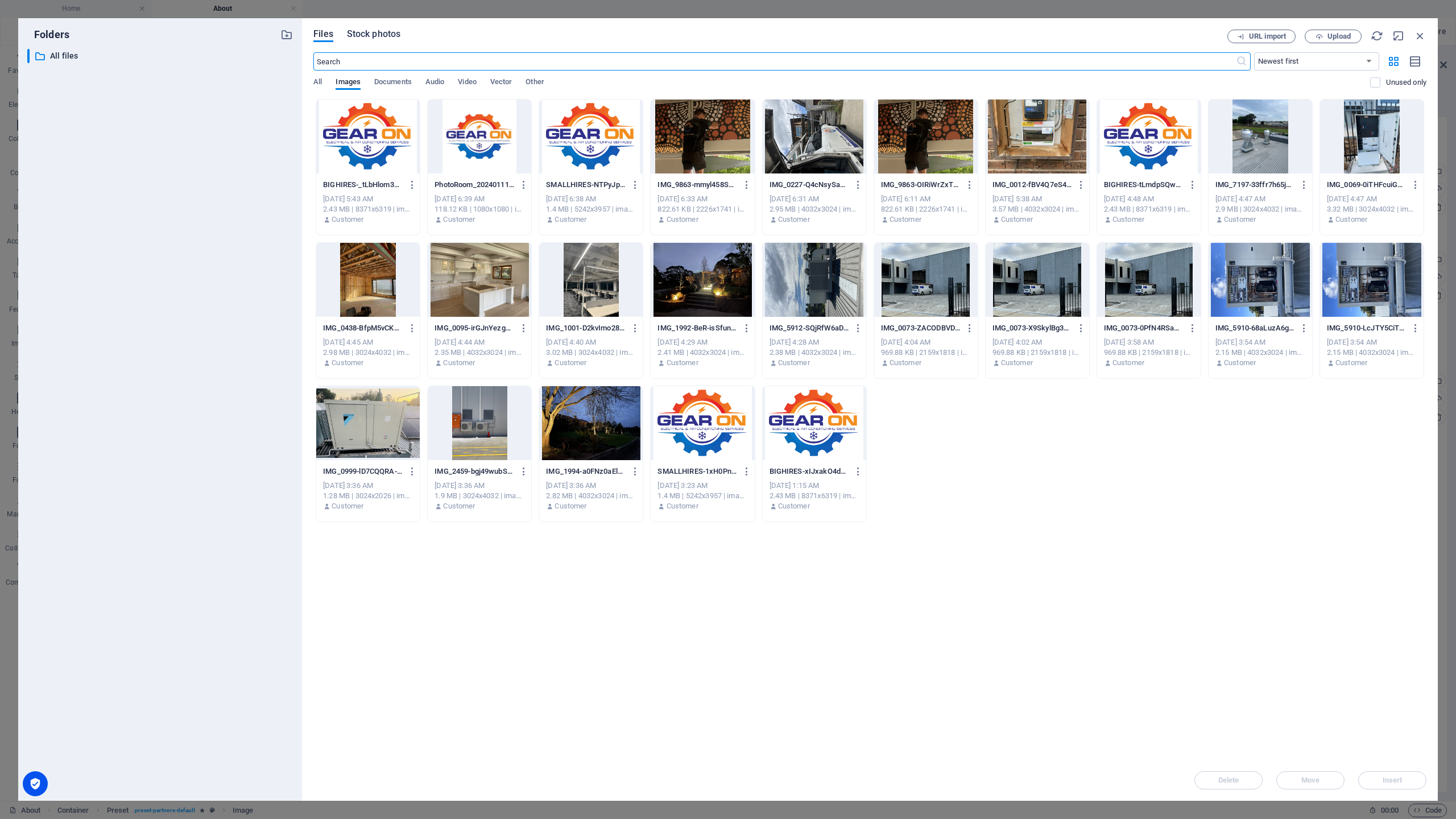 click on "Stock photos" at bounding box center [374, 34] 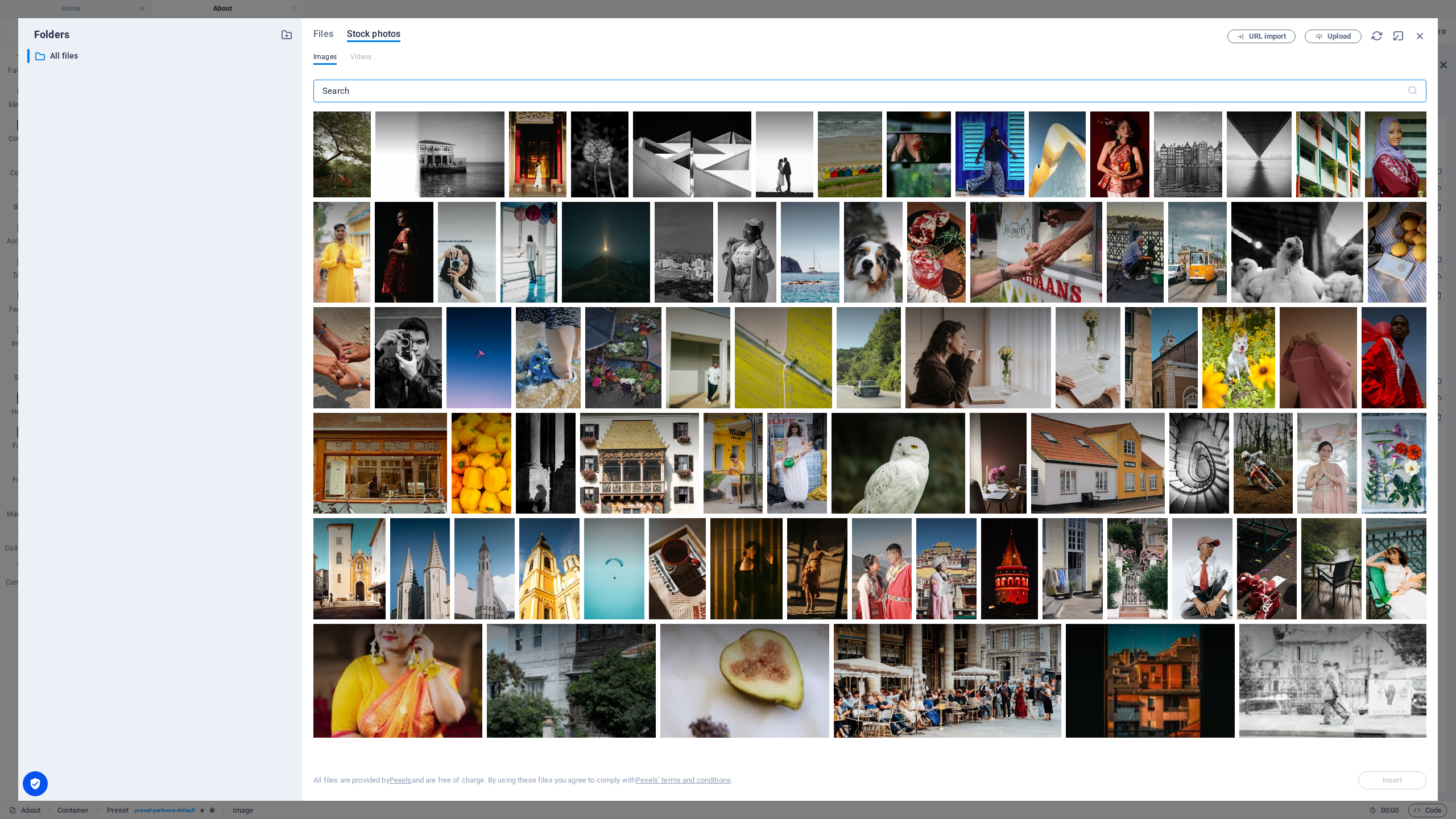 click at bounding box center [860, 91] 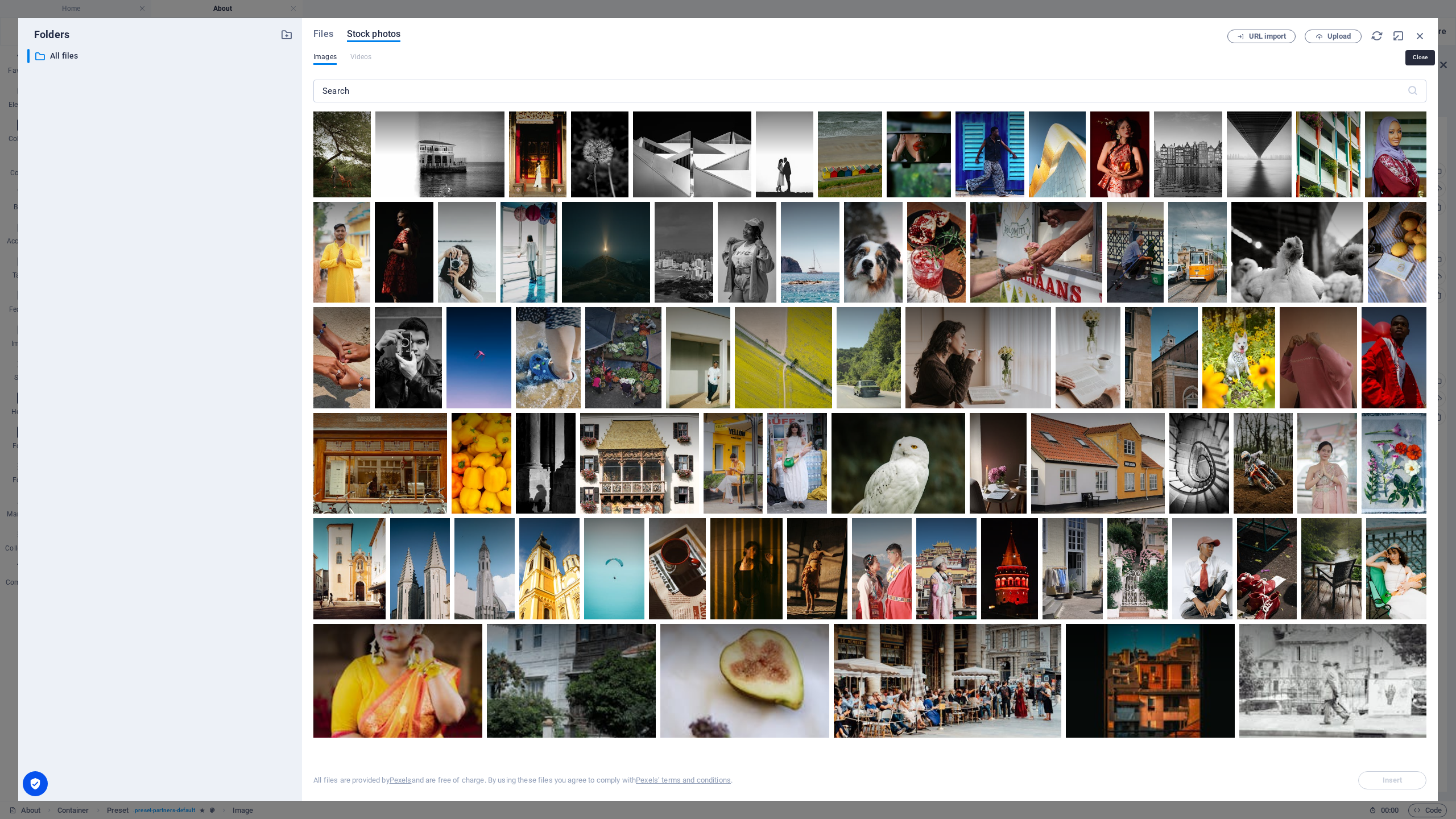 click at bounding box center (1420, 36) 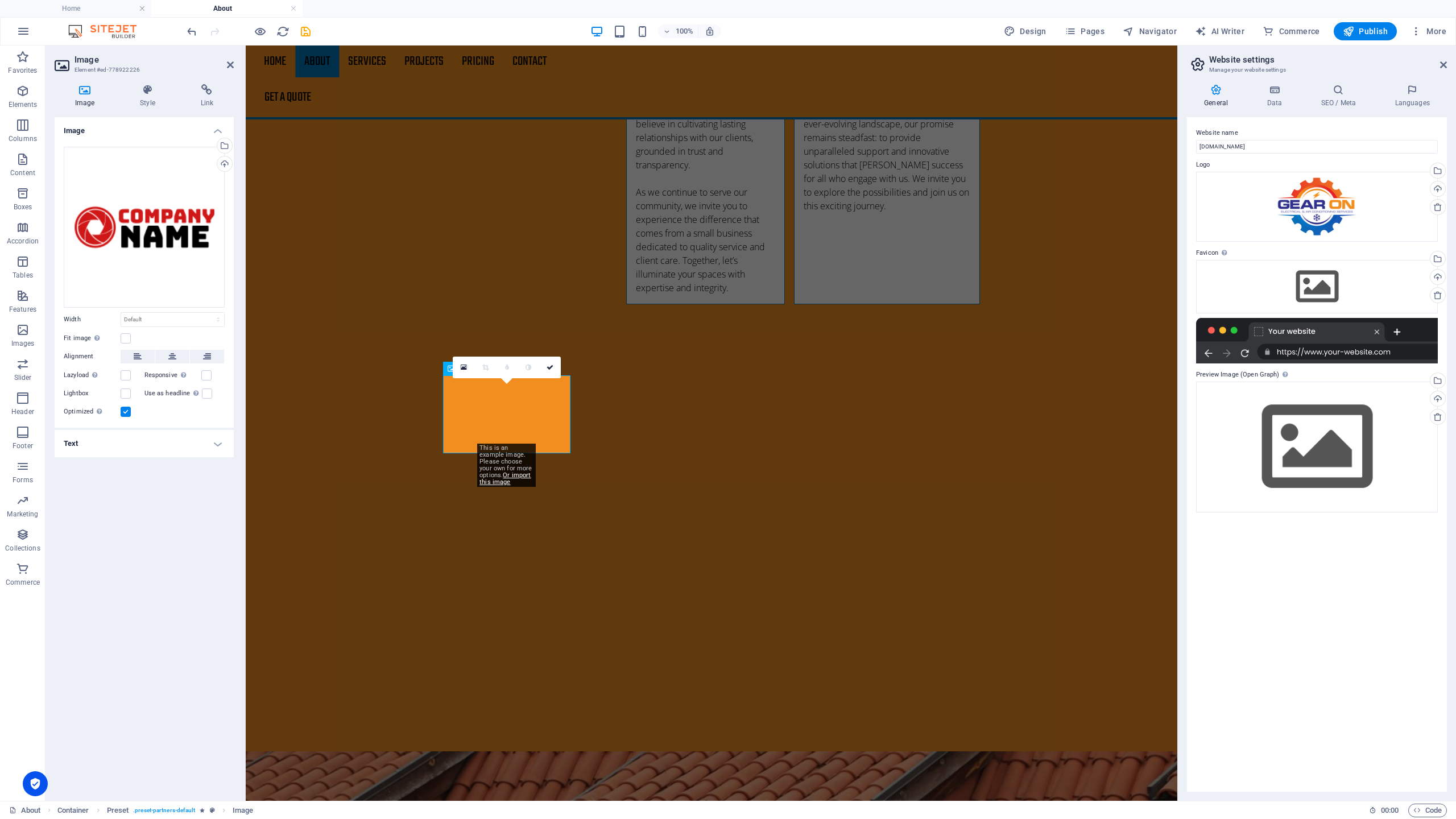 scroll, scrollTop: 1956, scrollLeft: 0, axis: vertical 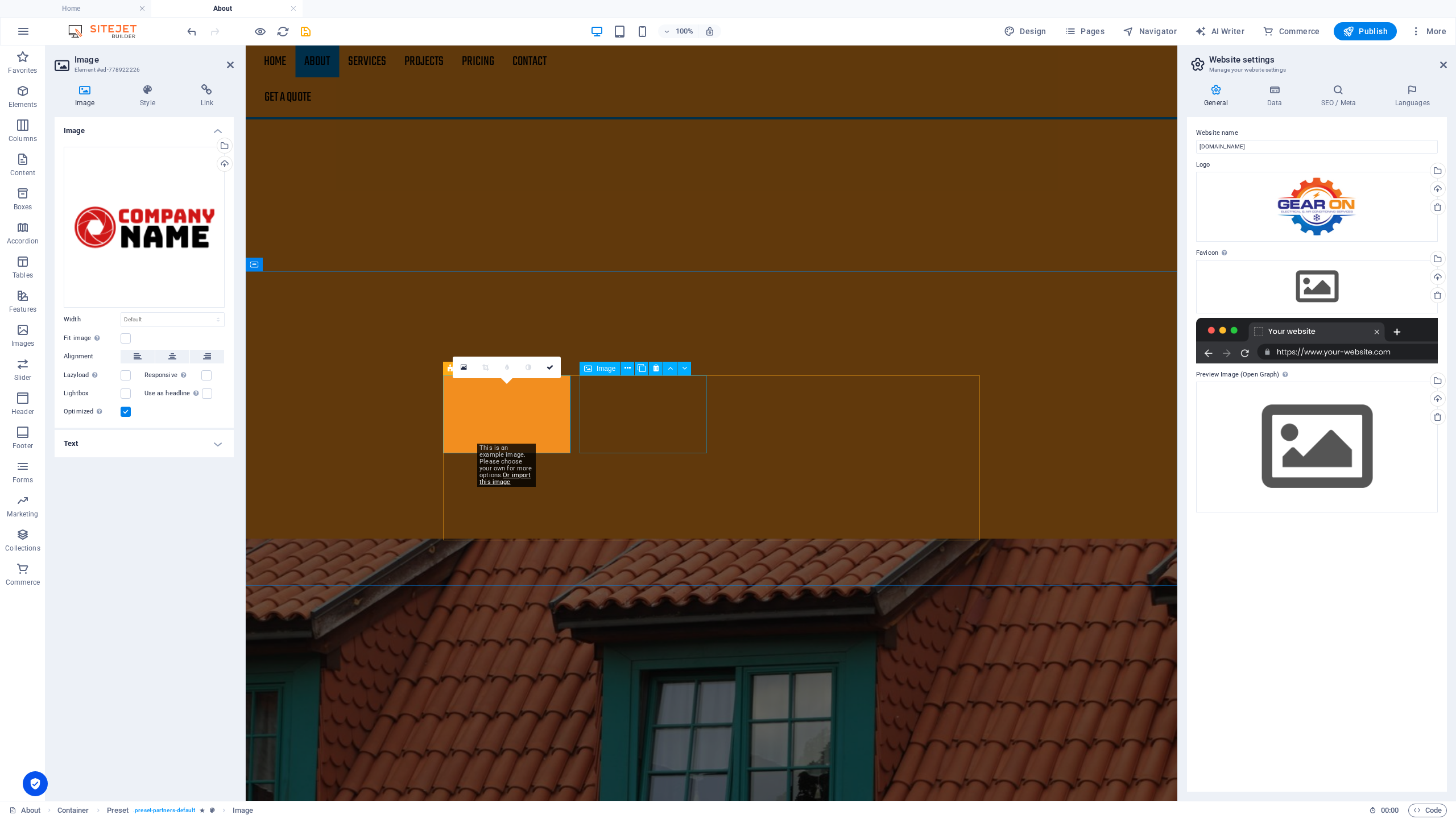click at bounding box center [507, 2284] 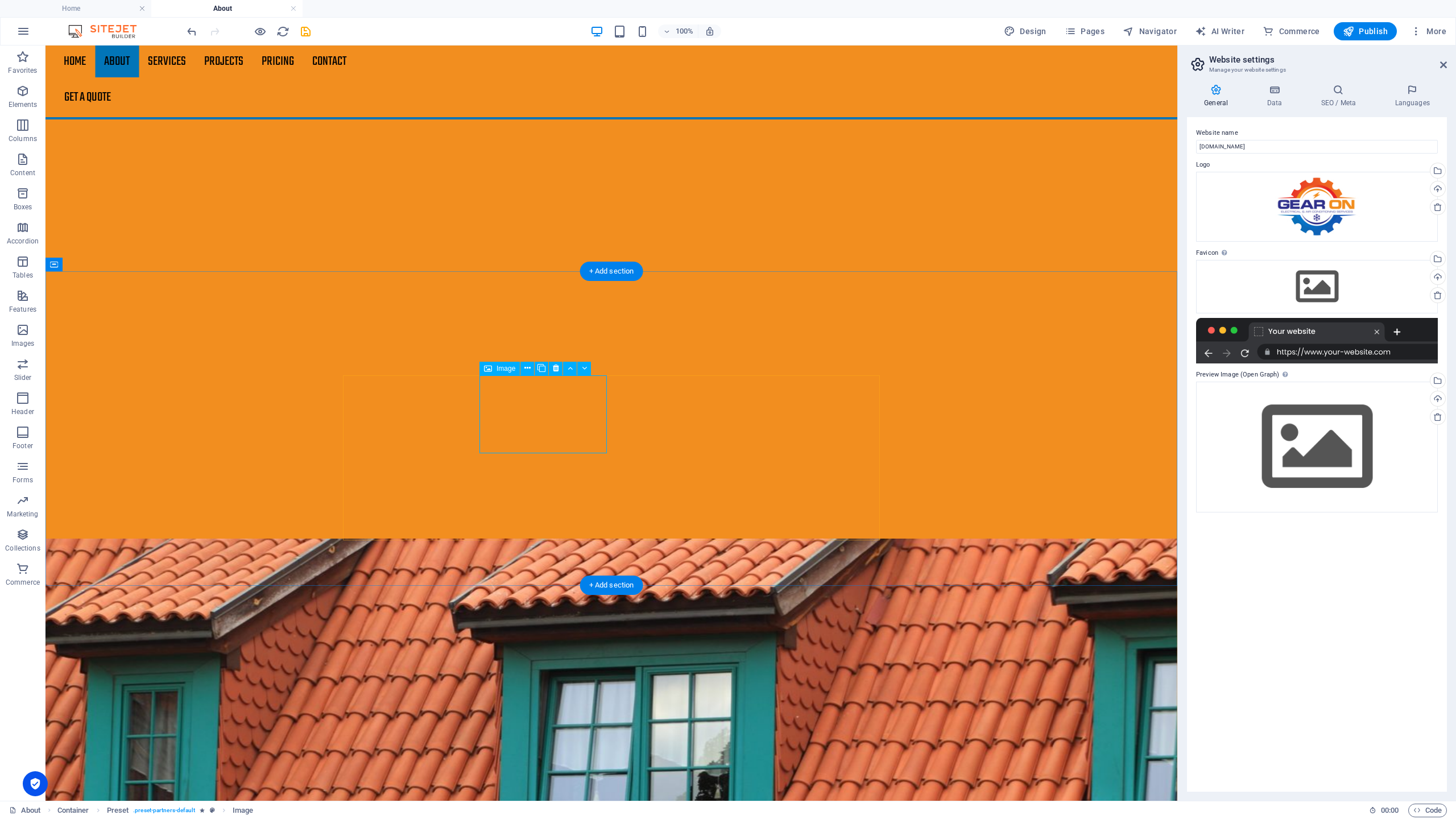click at bounding box center (407, 2284) 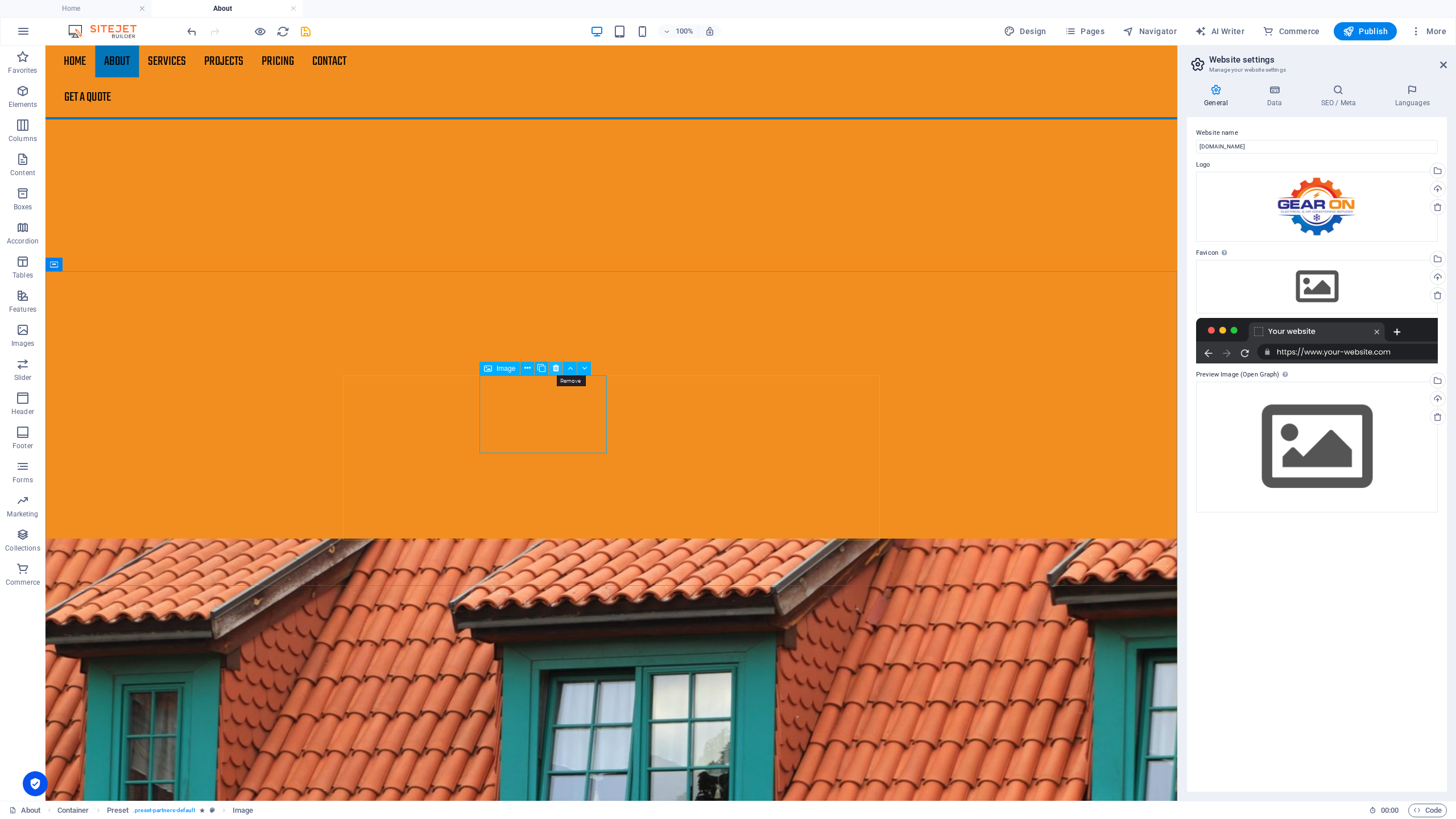 click at bounding box center [556, 368] 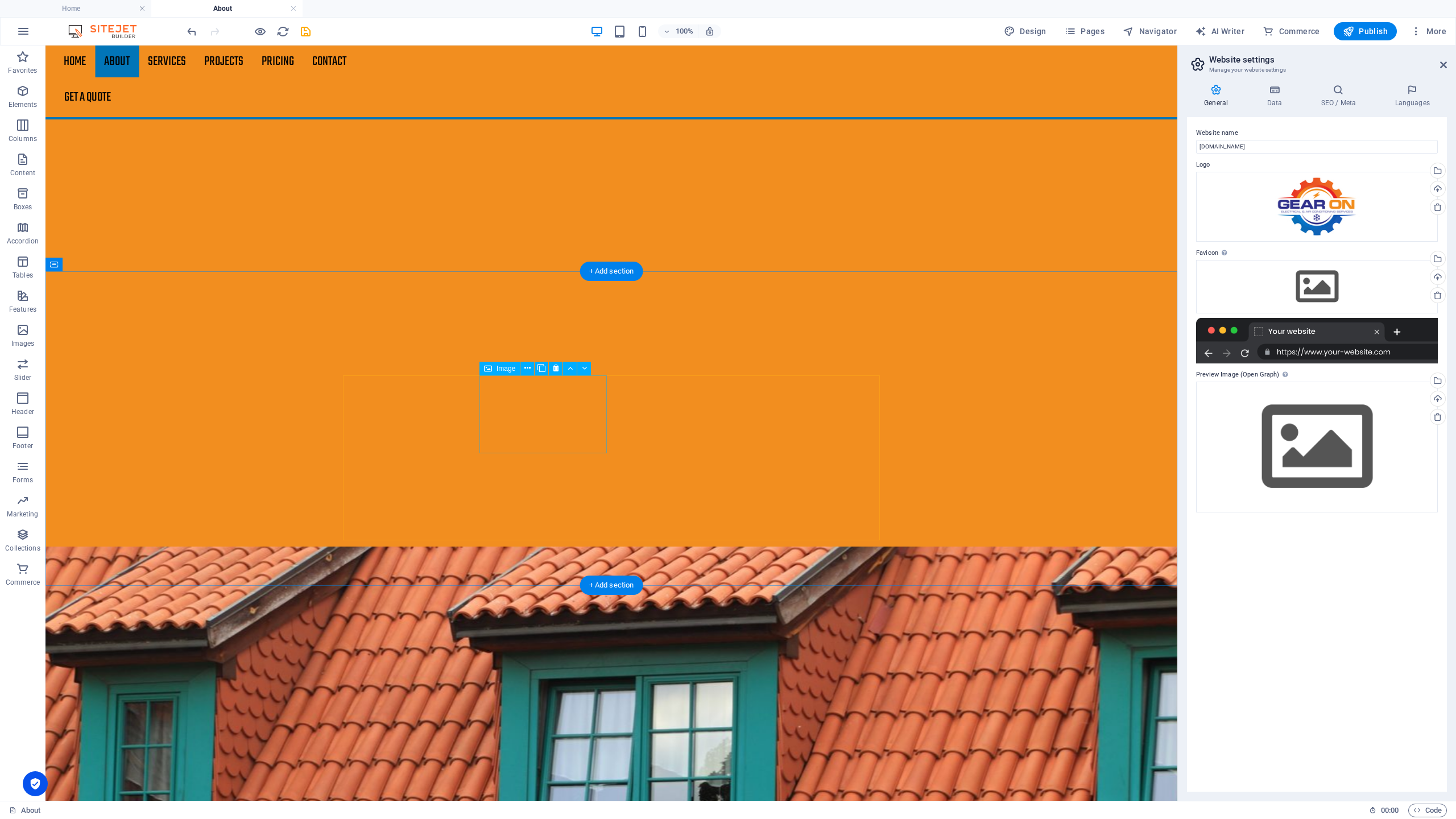 click at bounding box center [407, 2302] 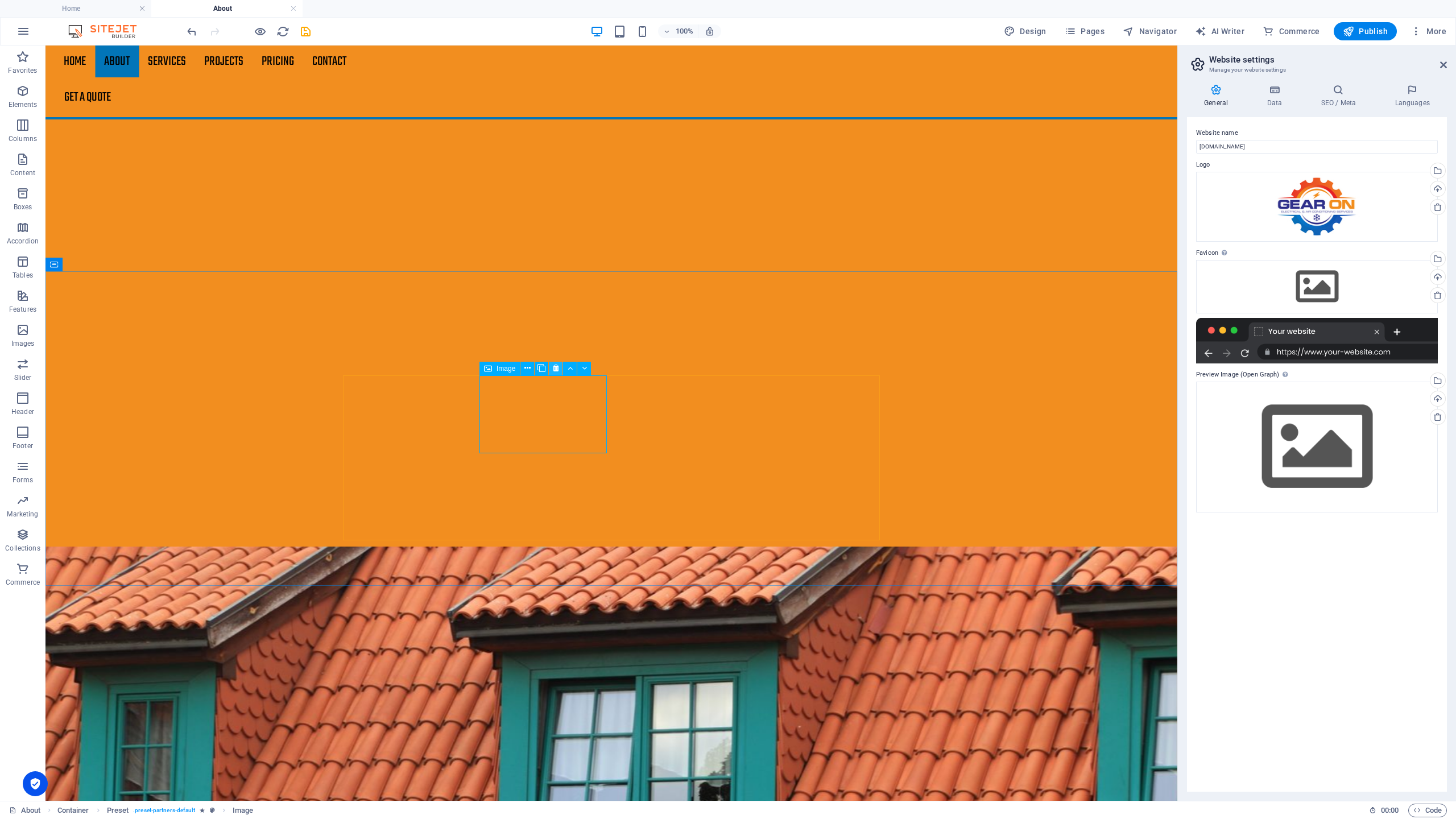 click at bounding box center (556, 369) 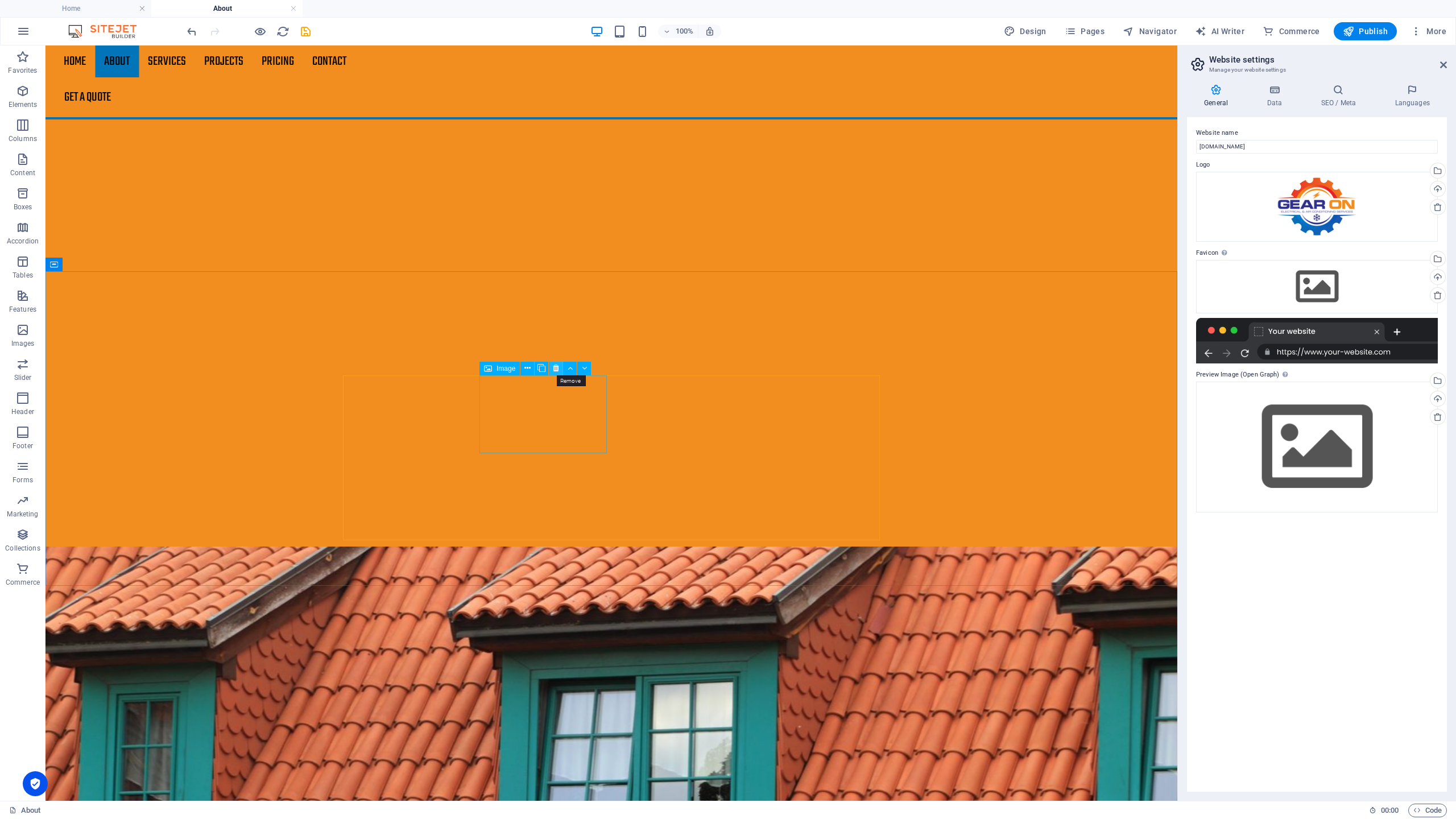 drag, startPoint x: 556, startPoint y: 370, endPoint x: 511, endPoint y: 325, distance: 63.63961 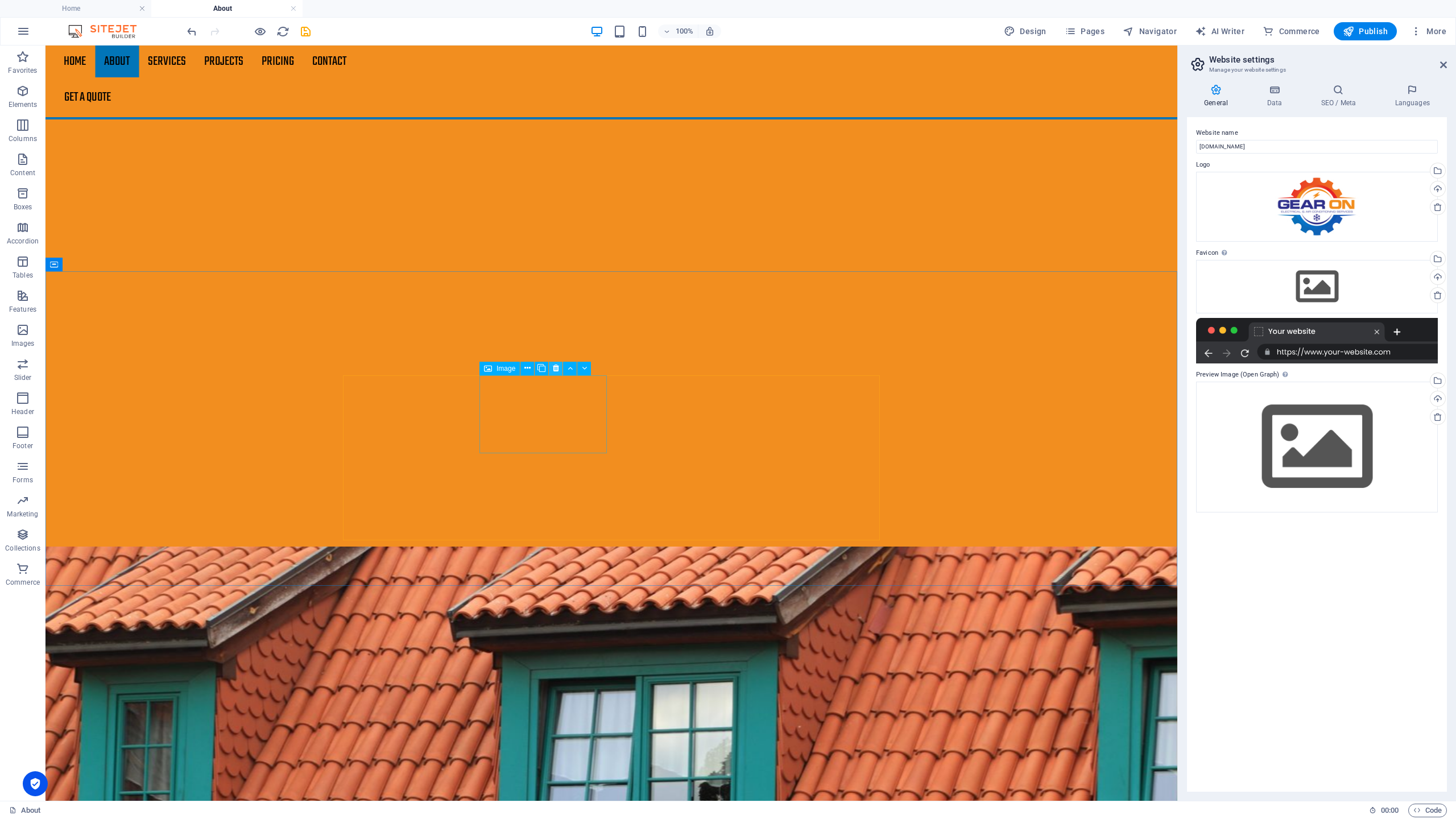 click at bounding box center [556, 368] 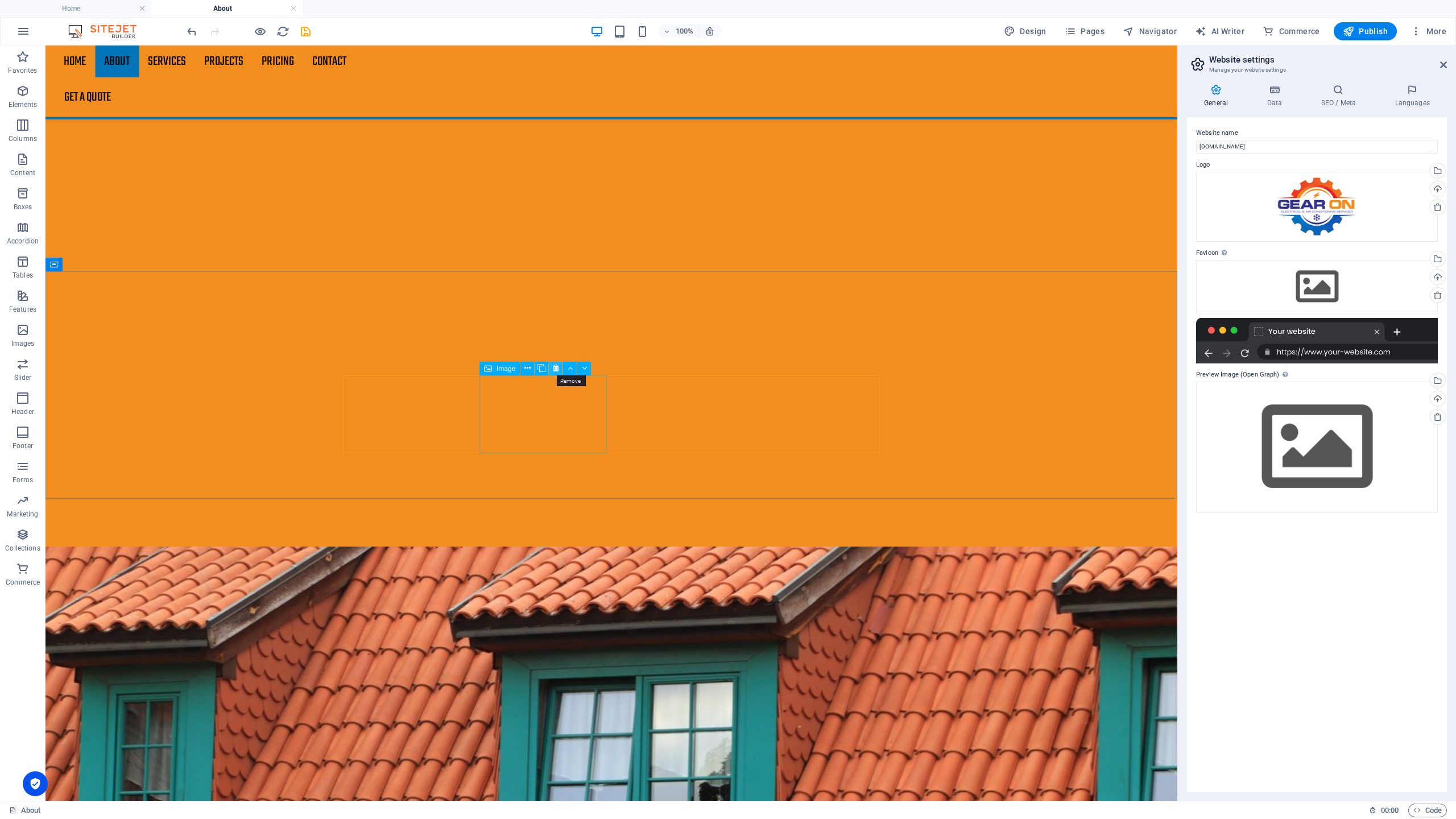 click at bounding box center (556, 369) 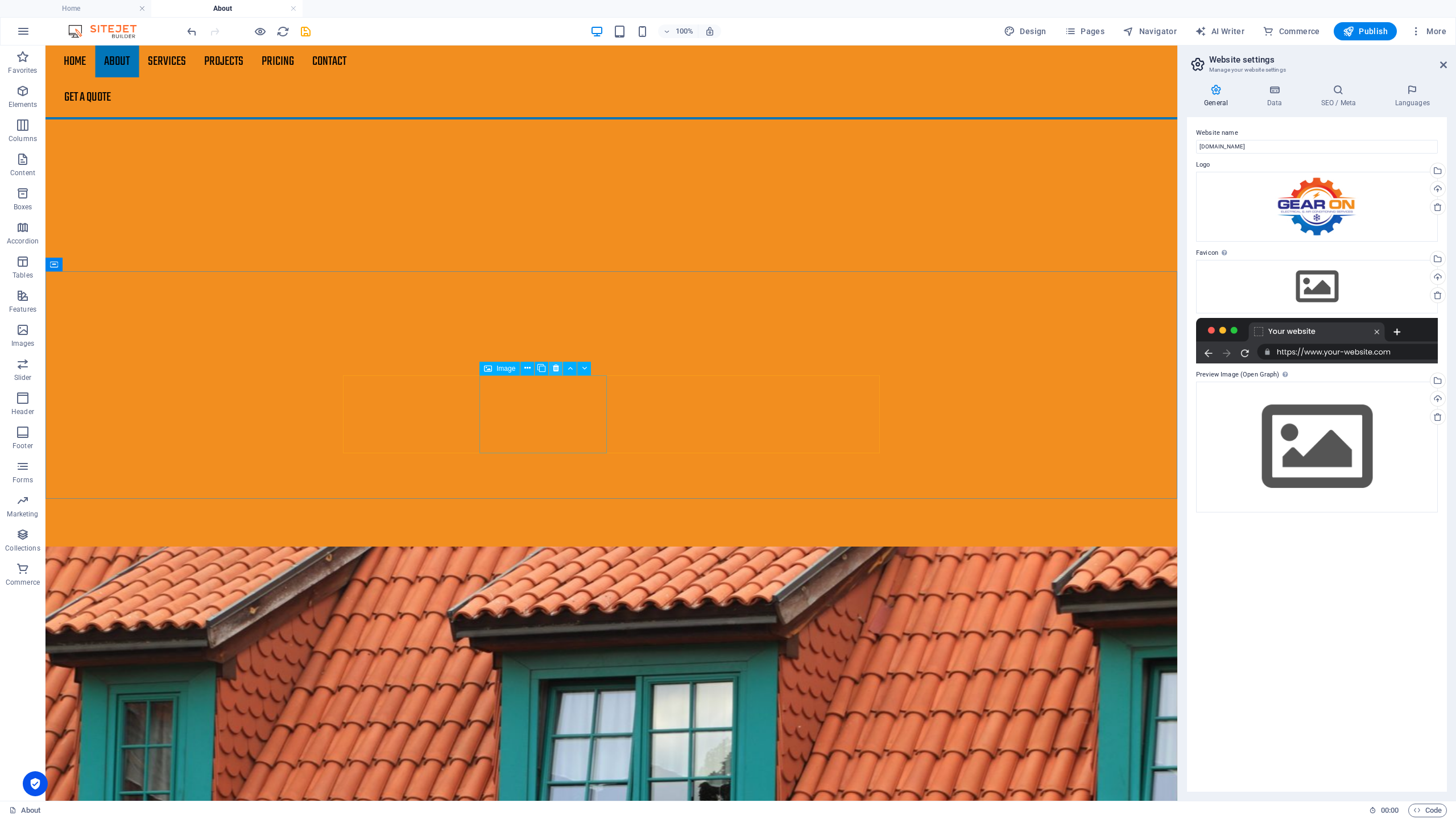 click at bounding box center [556, 368] 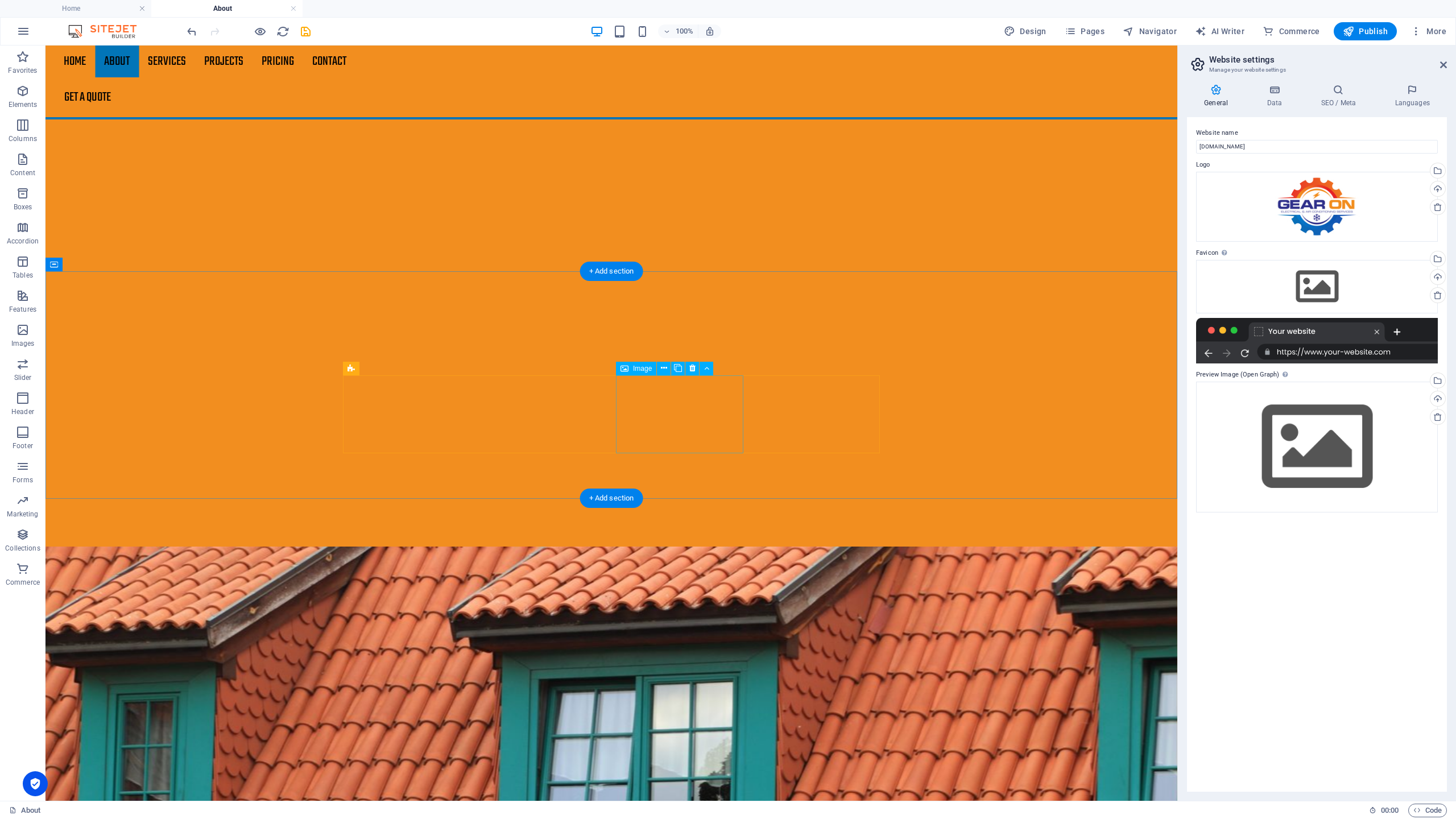 click at bounding box center (407, 2384) 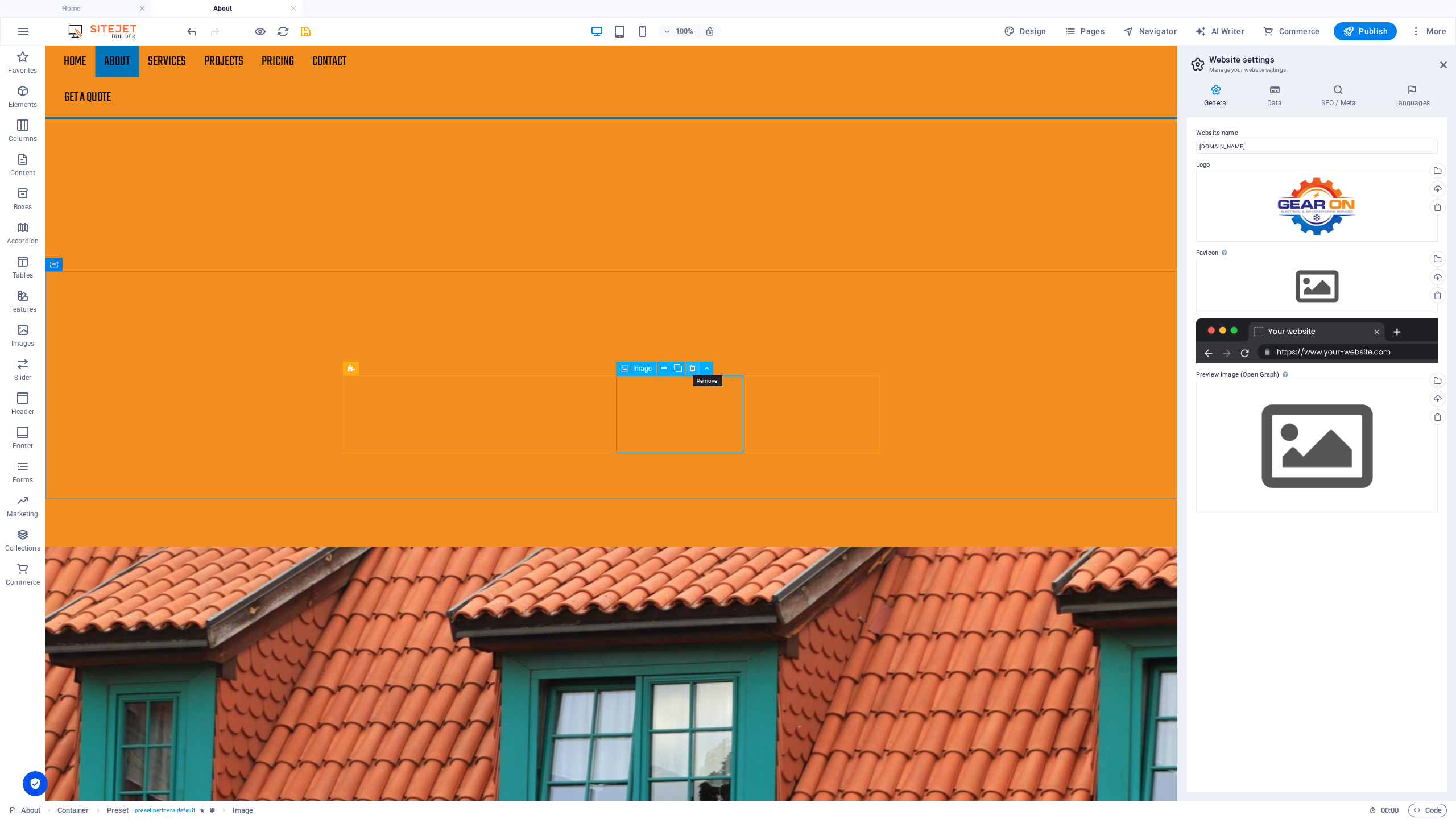 click at bounding box center (692, 369) 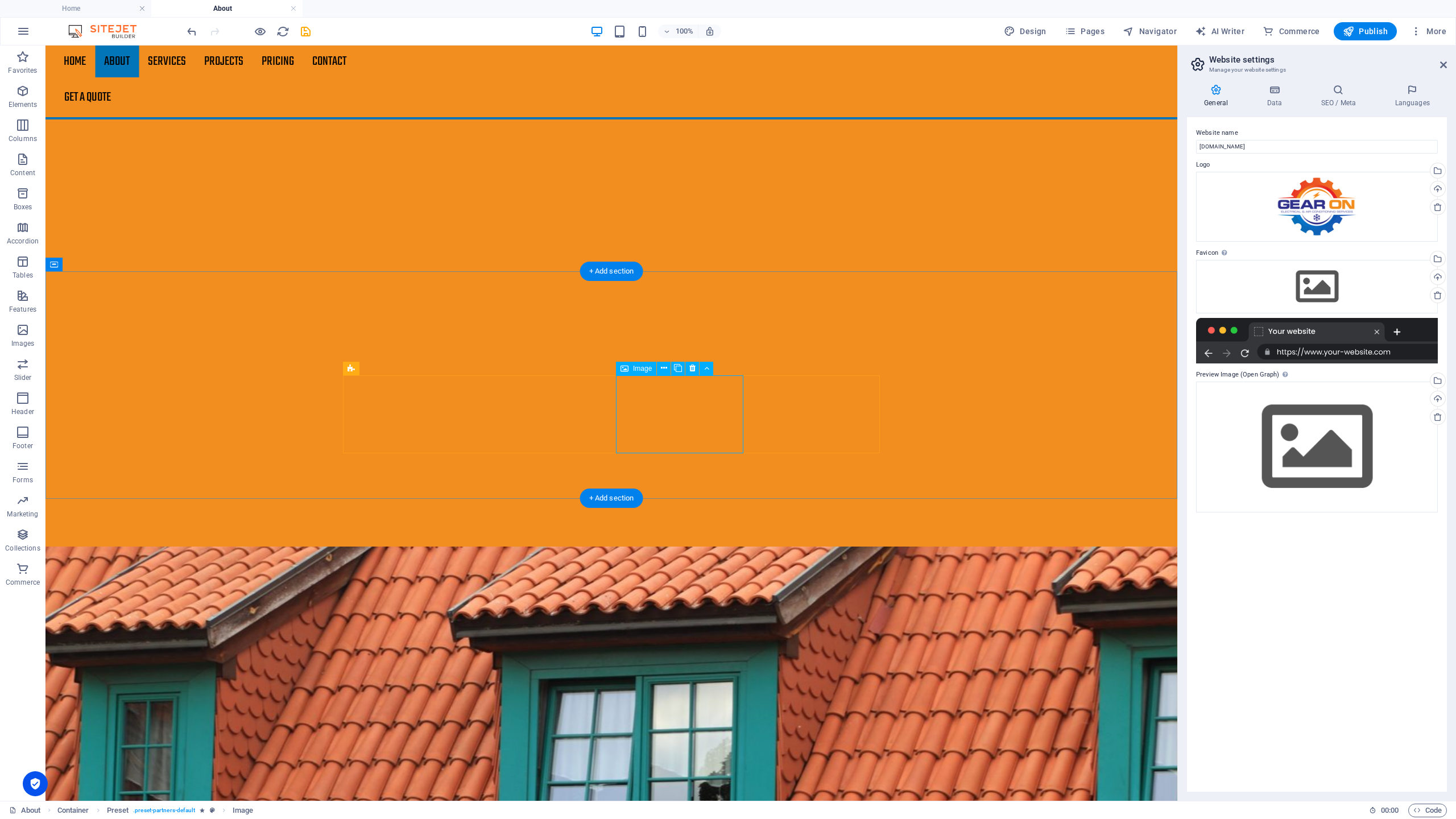 click at bounding box center [407, 2384] 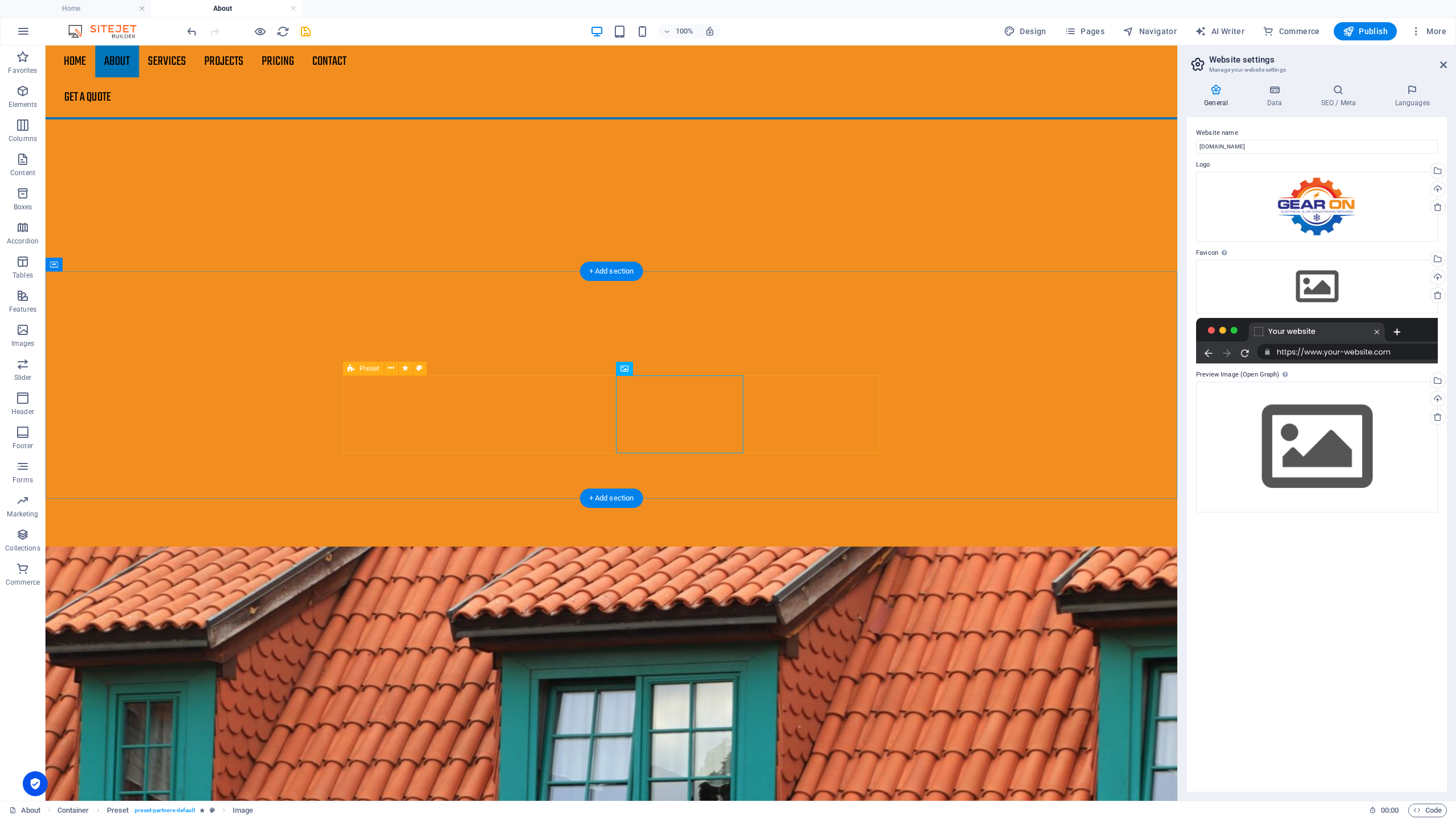 click at bounding box center (611, 2302) 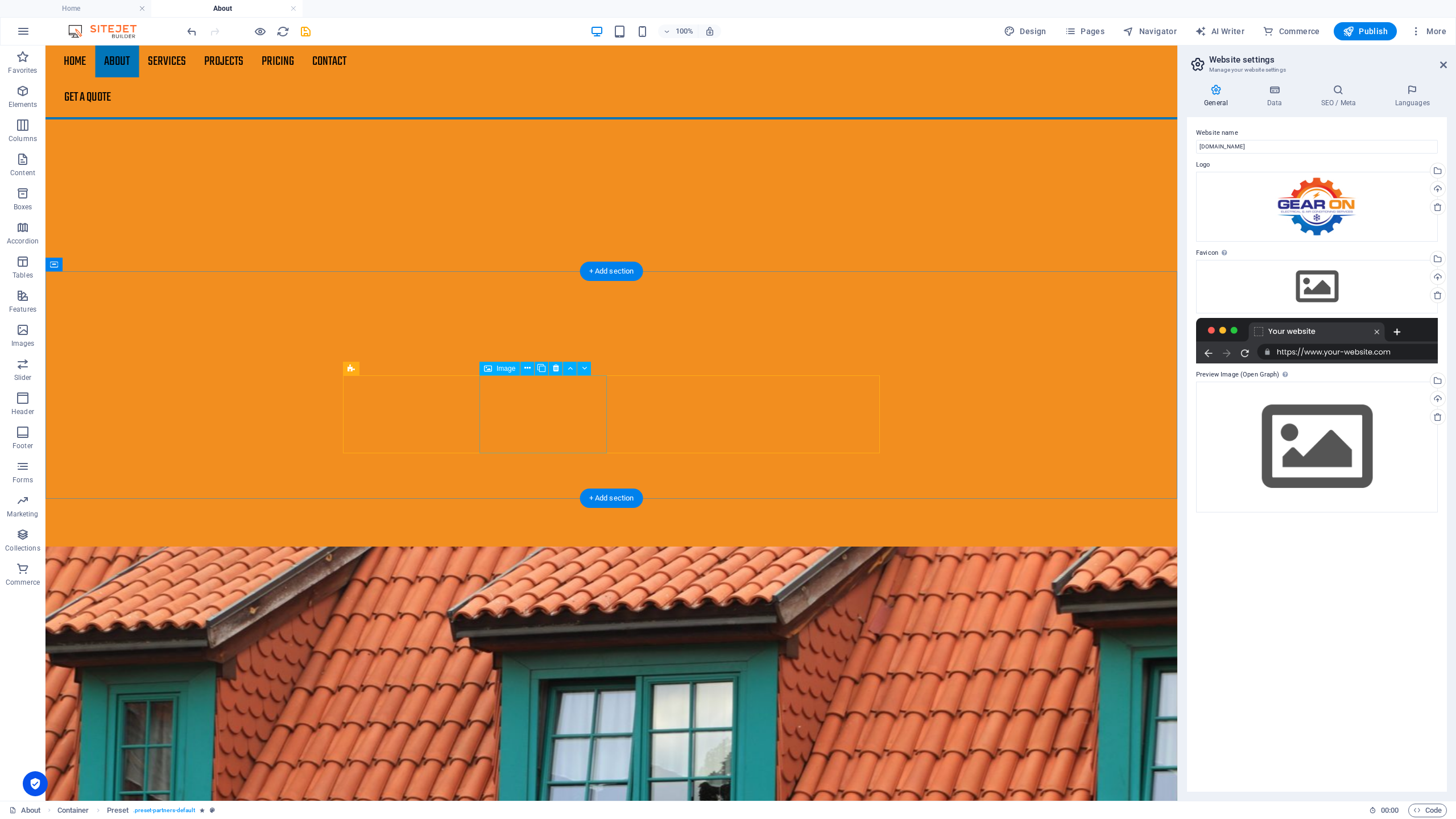 click at bounding box center [407, 2302] 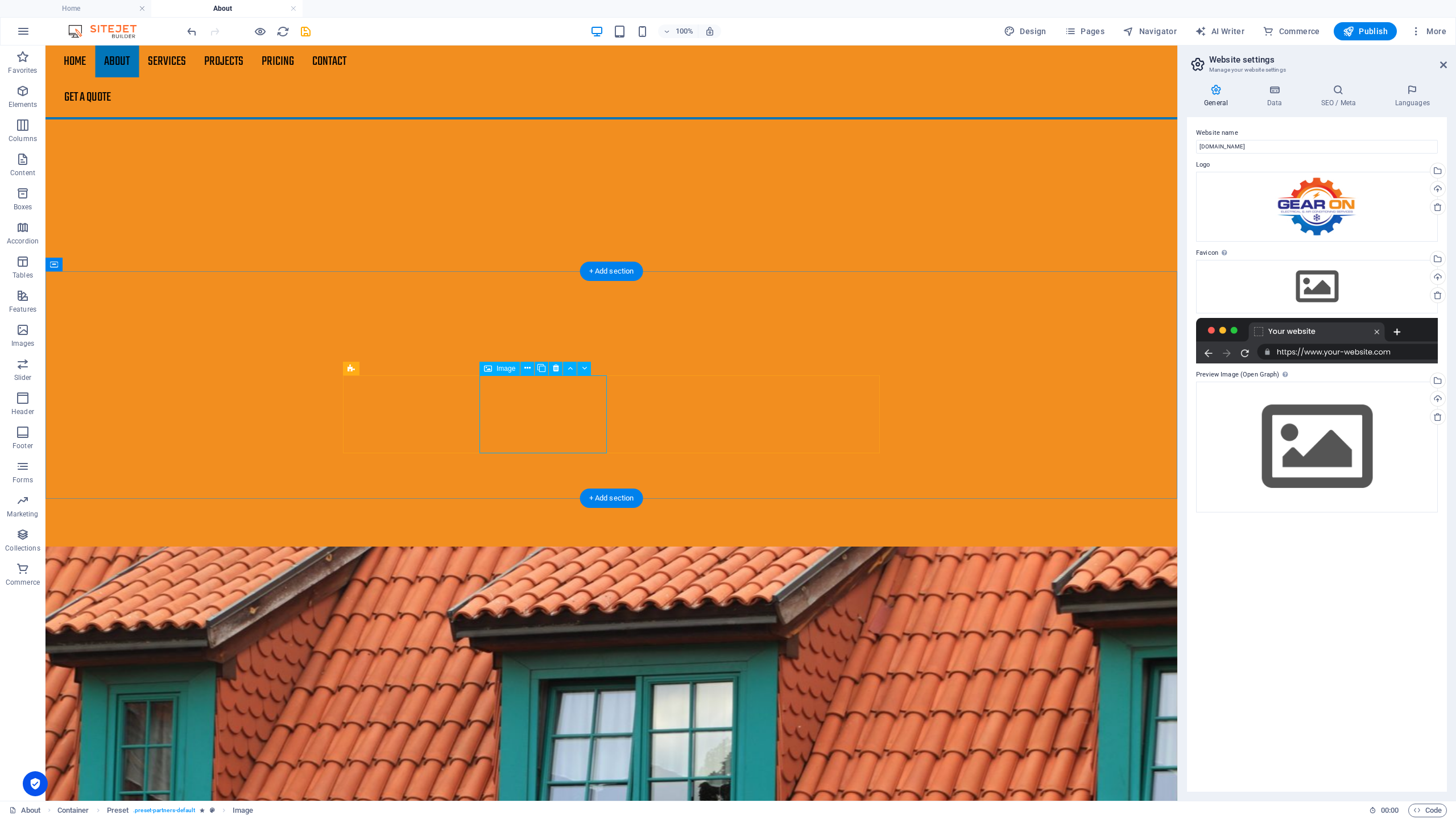 click at bounding box center [407, 2302] 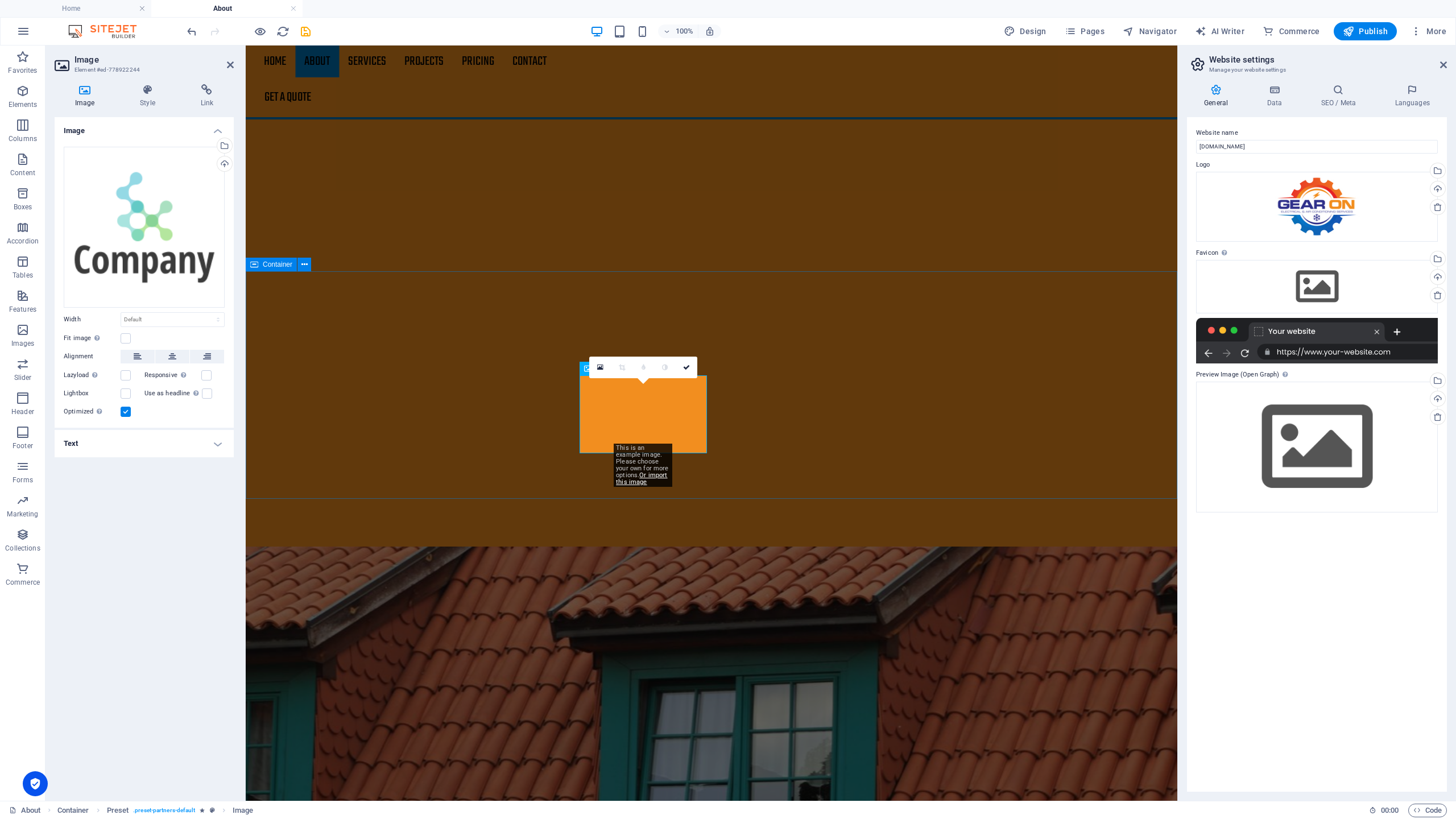 click on "Partners" at bounding box center [712, 2272] 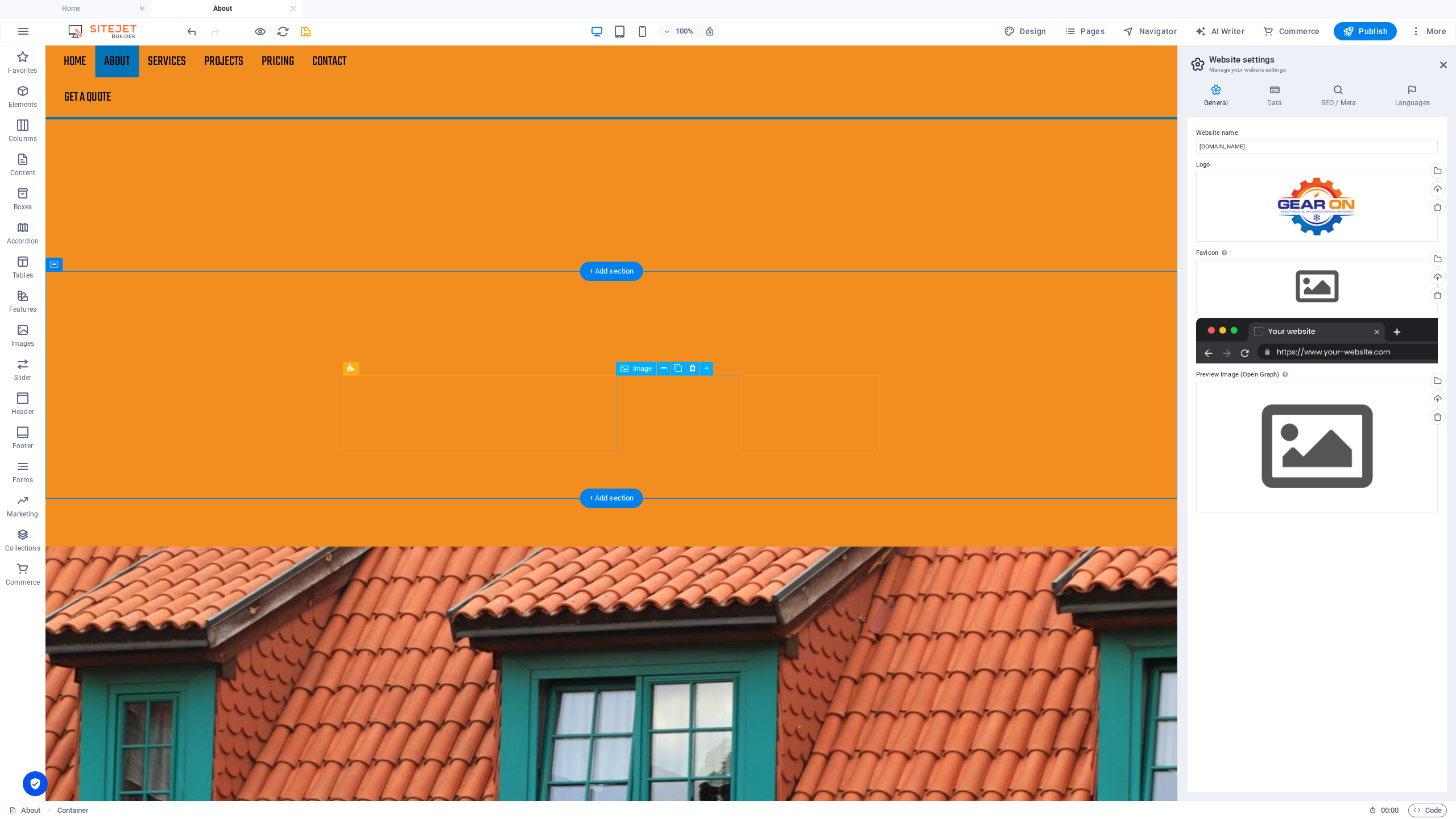 click at bounding box center (407, 2384) 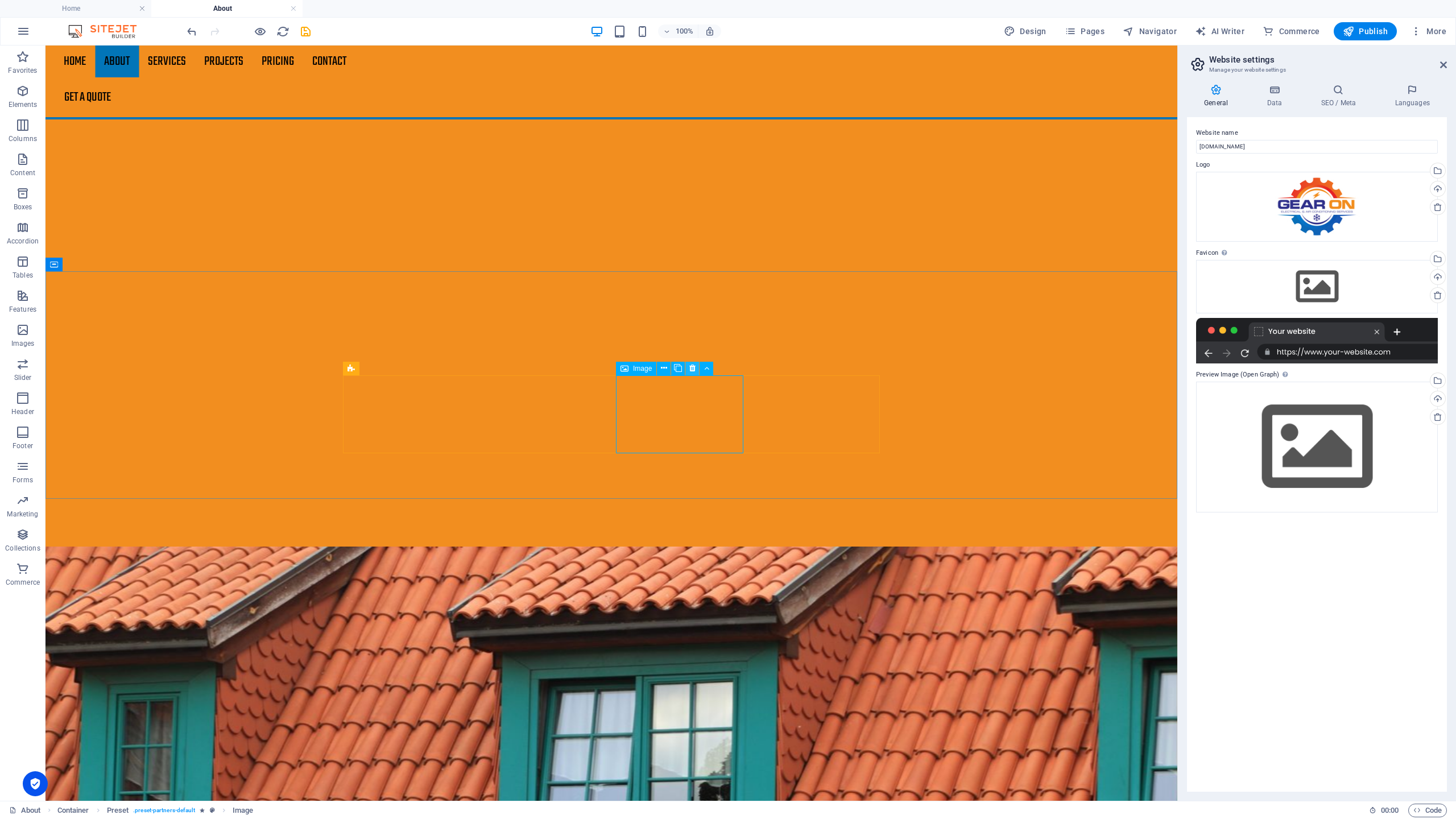 click at bounding box center (692, 368) 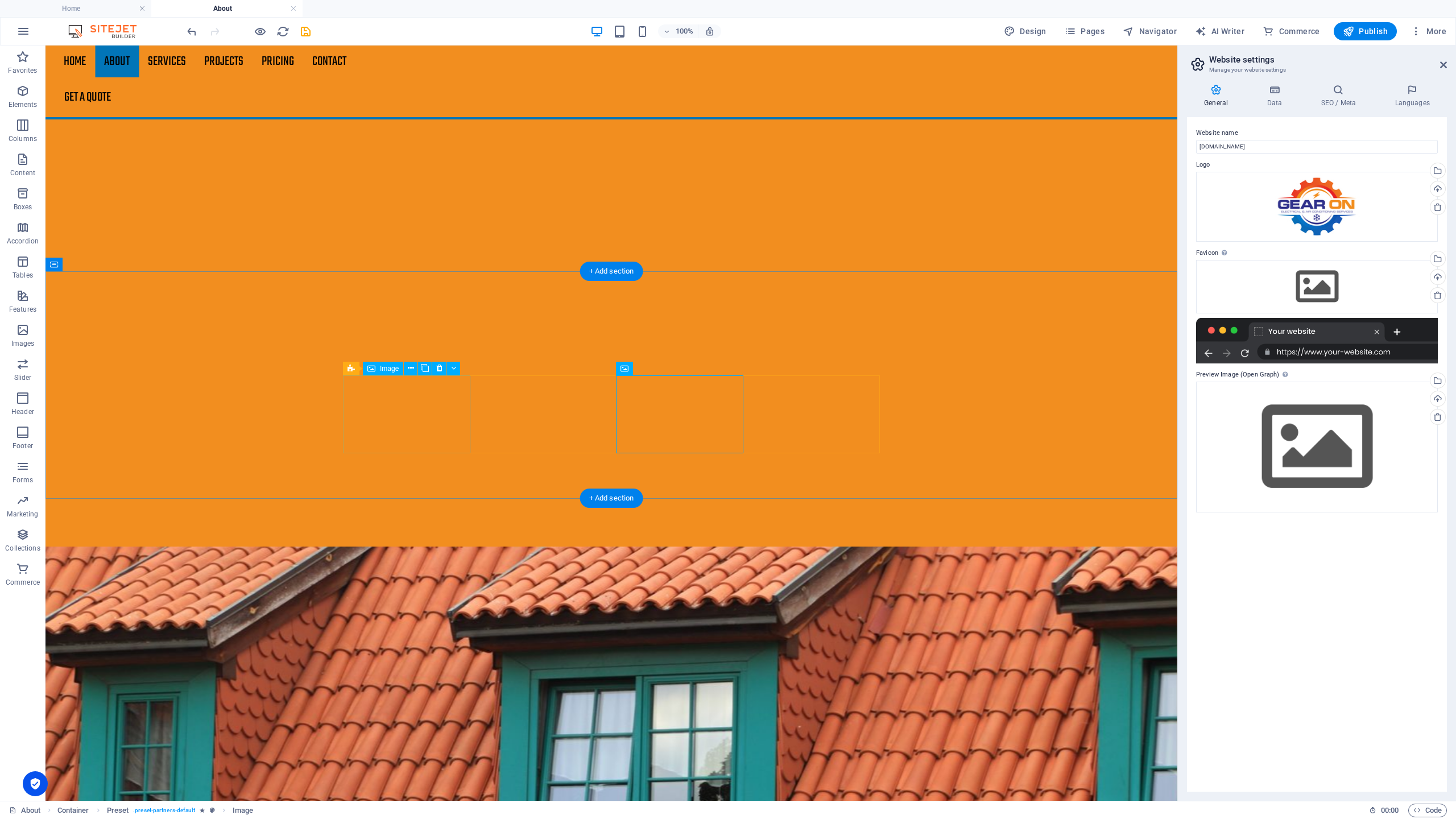 click at bounding box center [407, 2219] 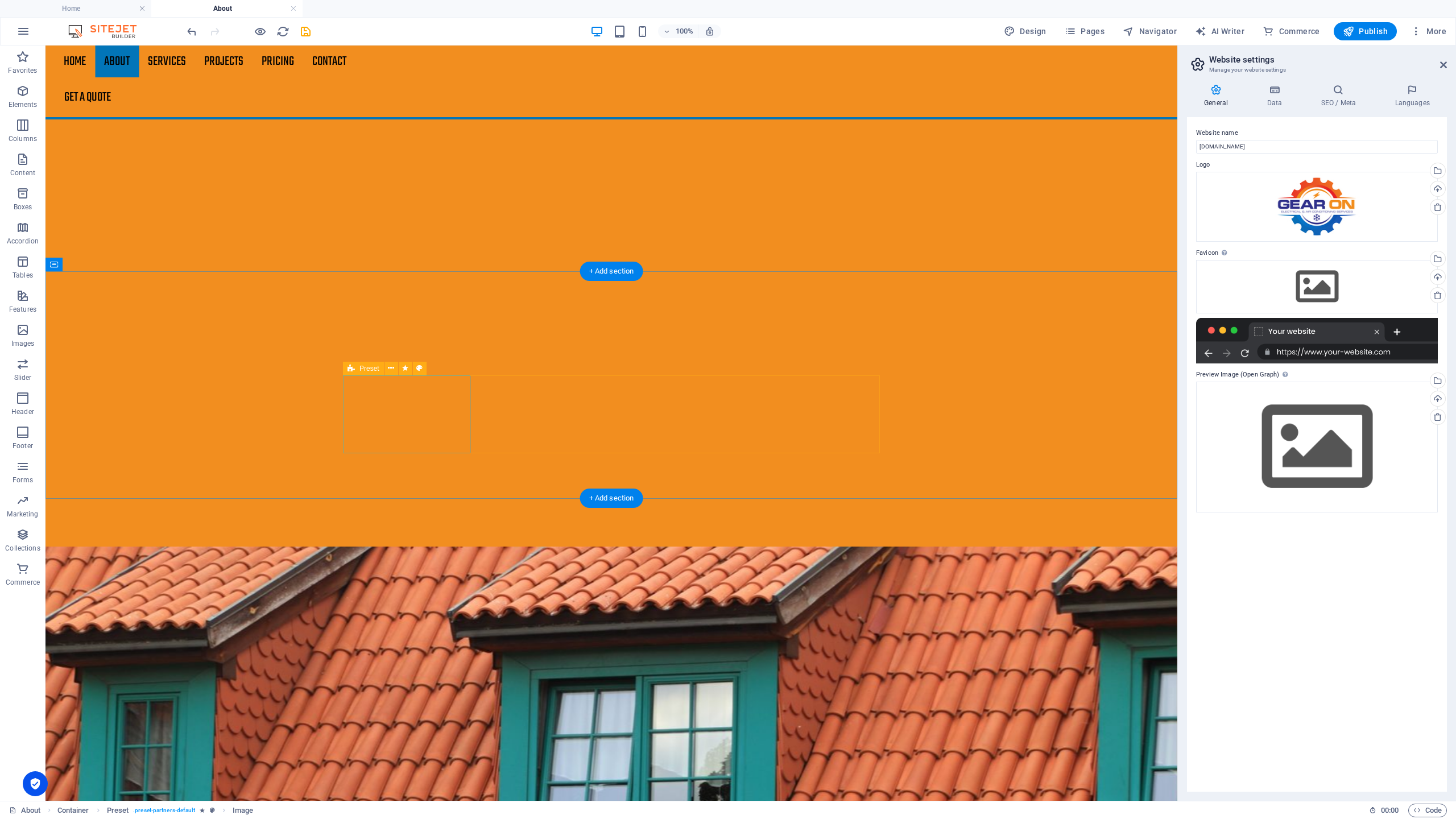 click at bounding box center (611, 2302) 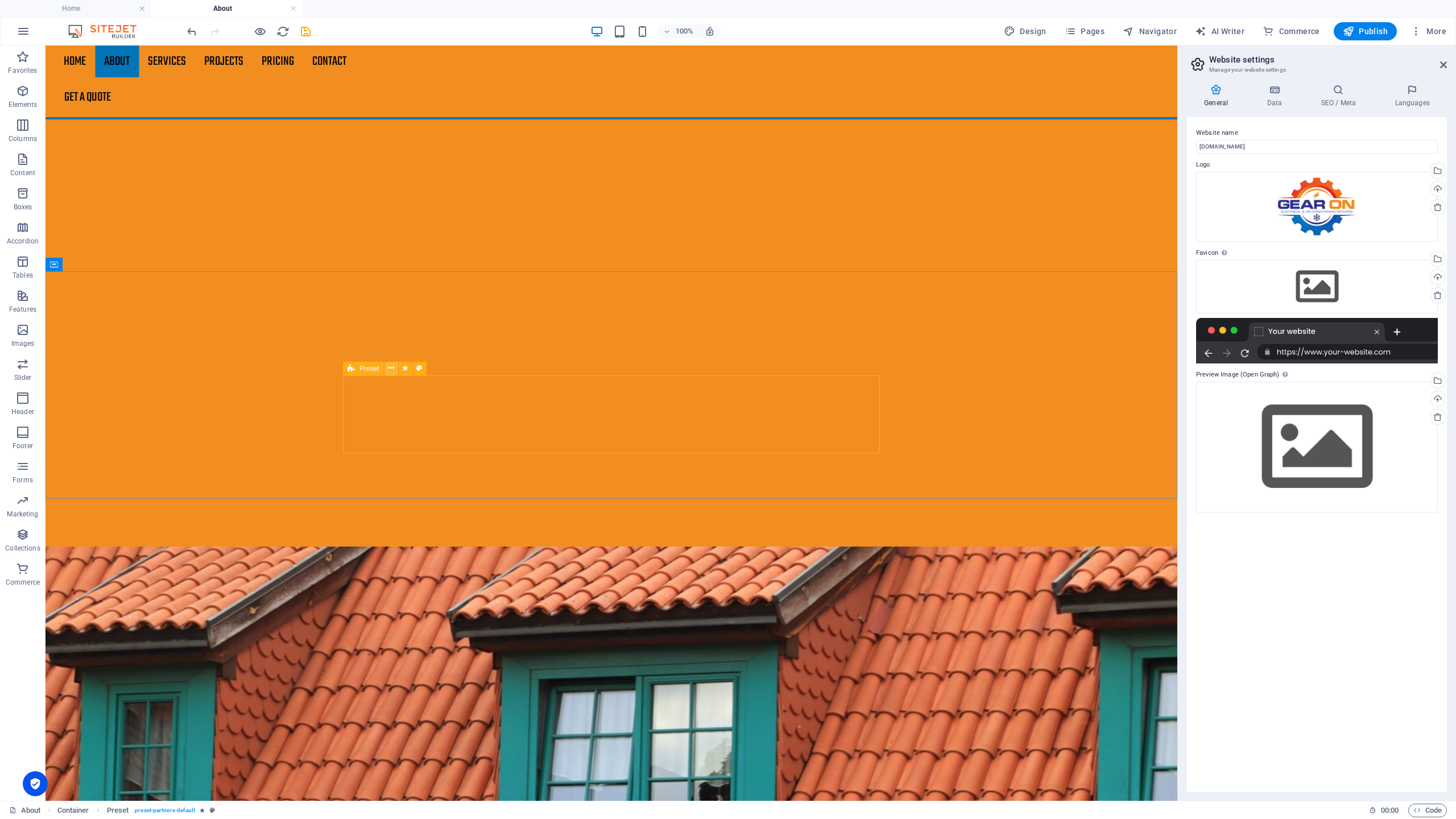 click at bounding box center (391, 368) 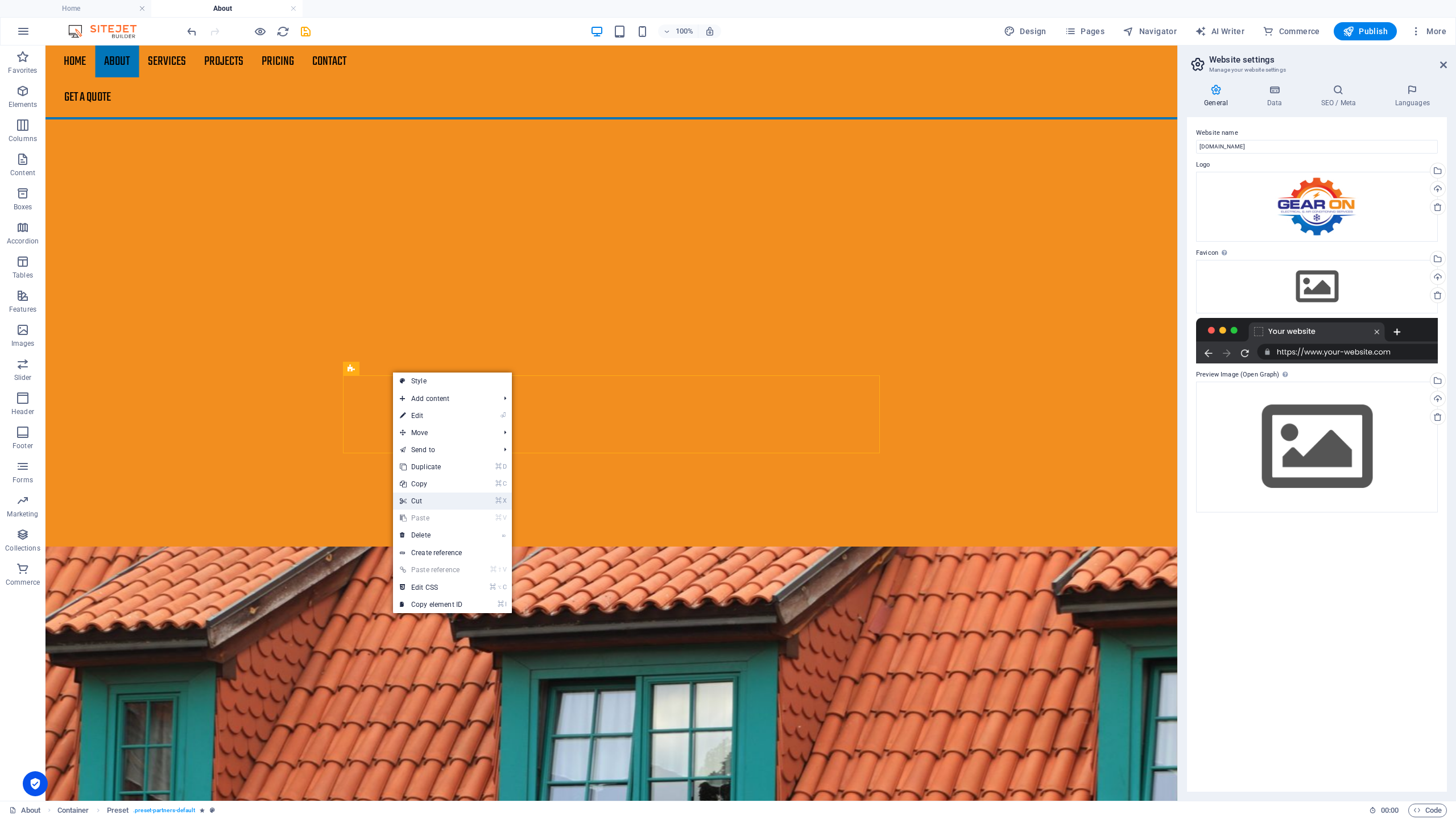 click on "⌘ X  Cut" at bounding box center (431, 501) 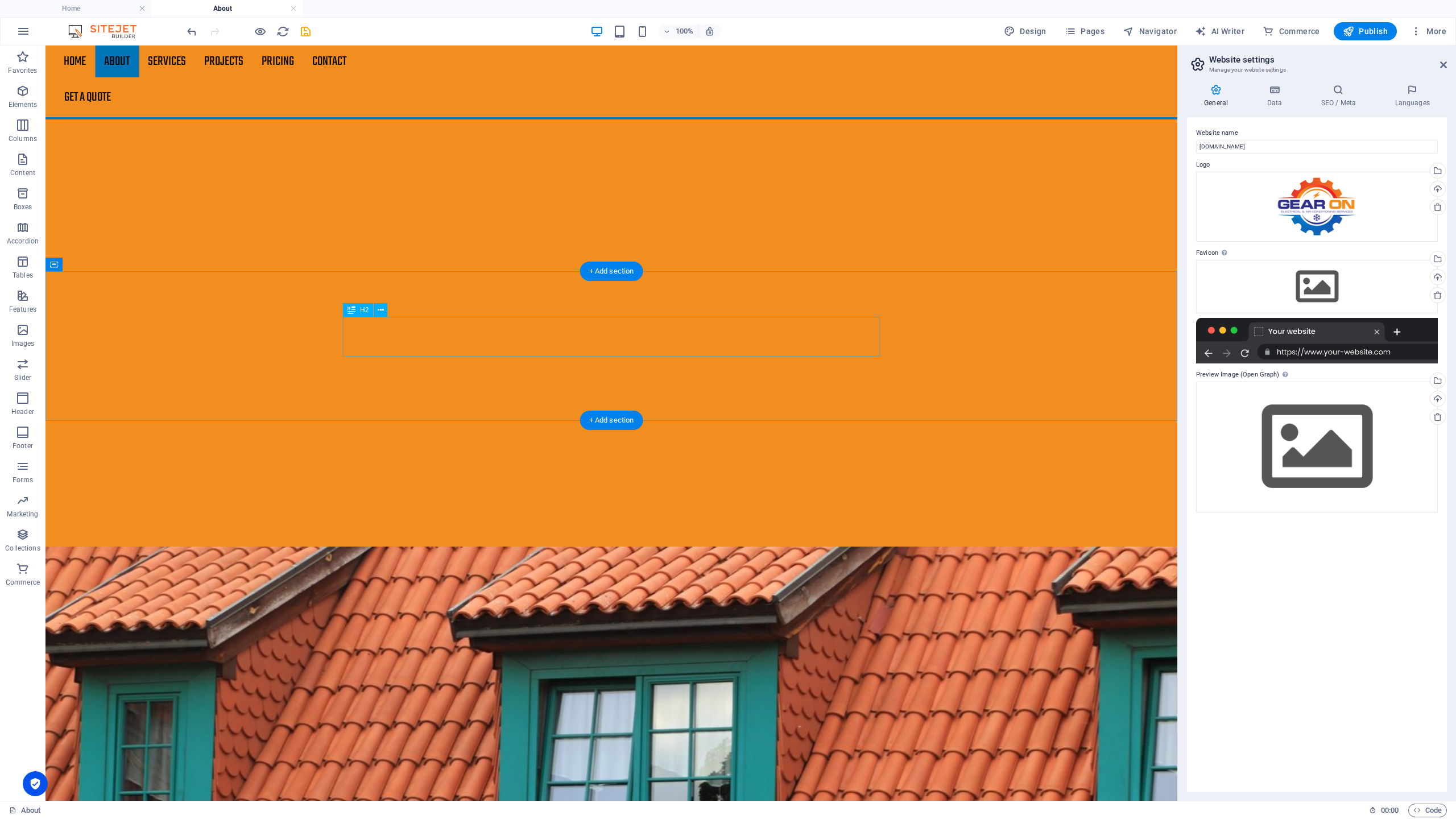click on "Partners" at bounding box center (611, 2142) 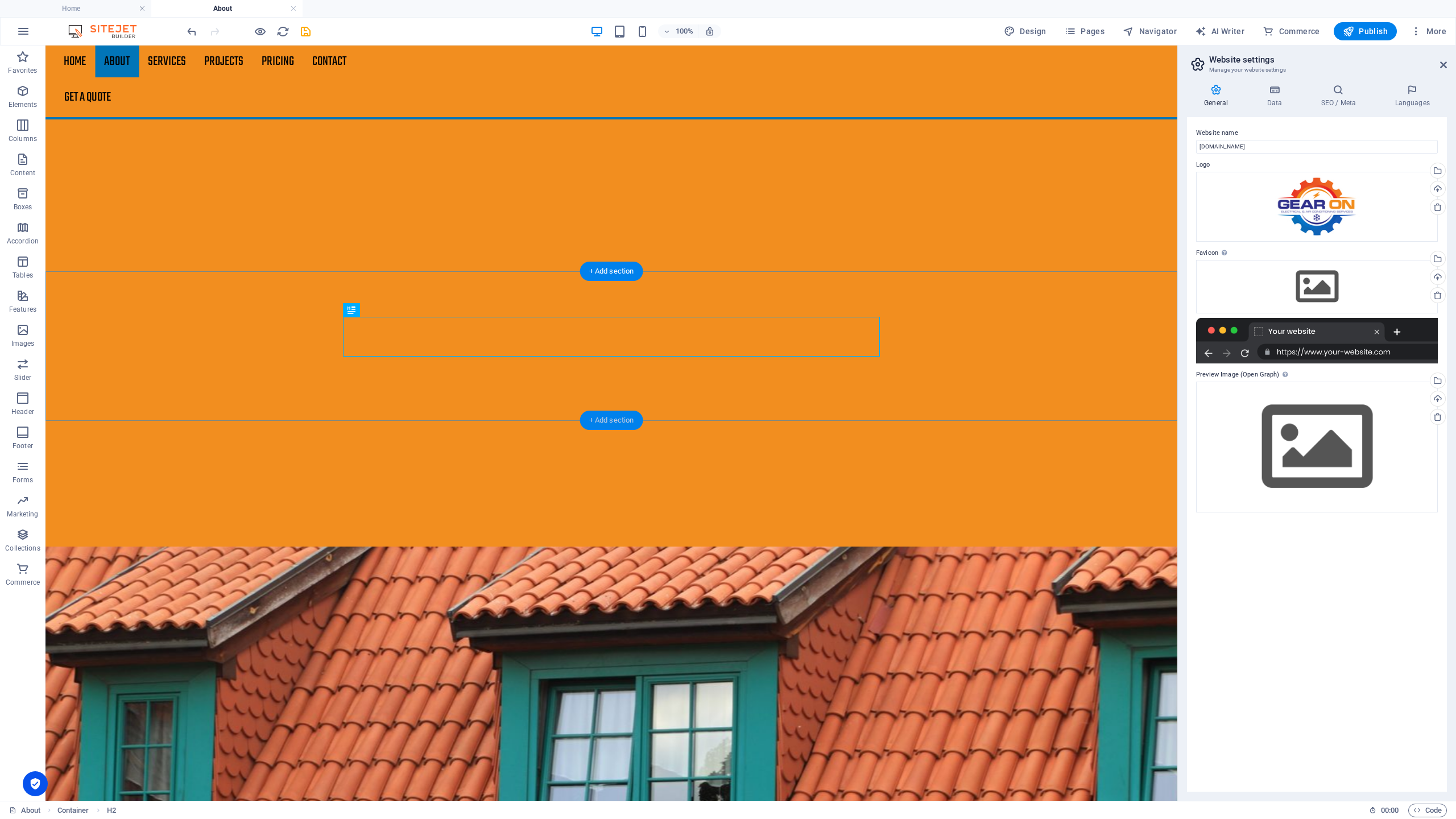 drag, startPoint x: 610, startPoint y: 419, endPoint x: 368, endPoint y: 372, distance: 246.5218 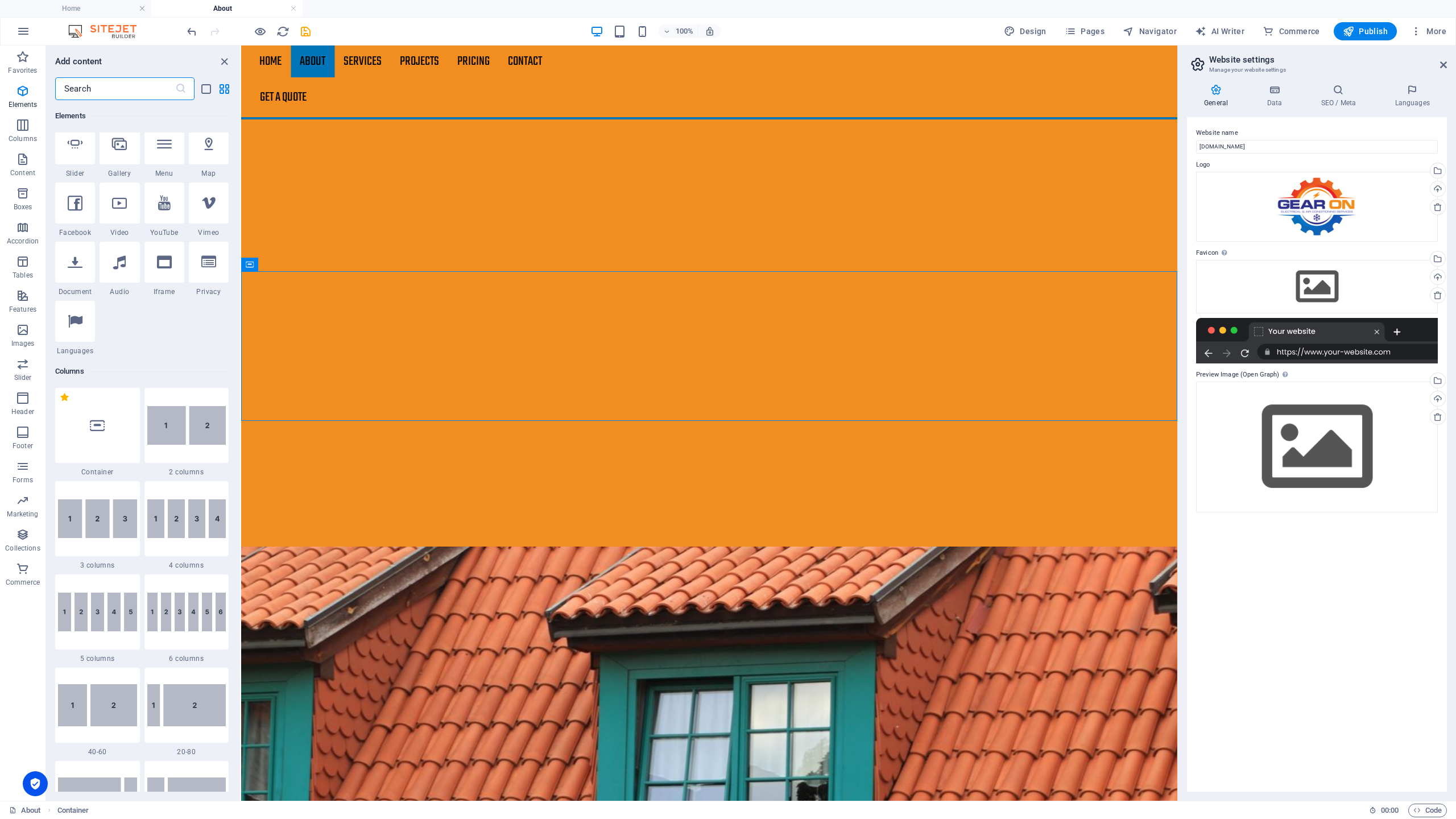 scroll, scrollTop: 300, scrollLeft: 0, axis: vertical 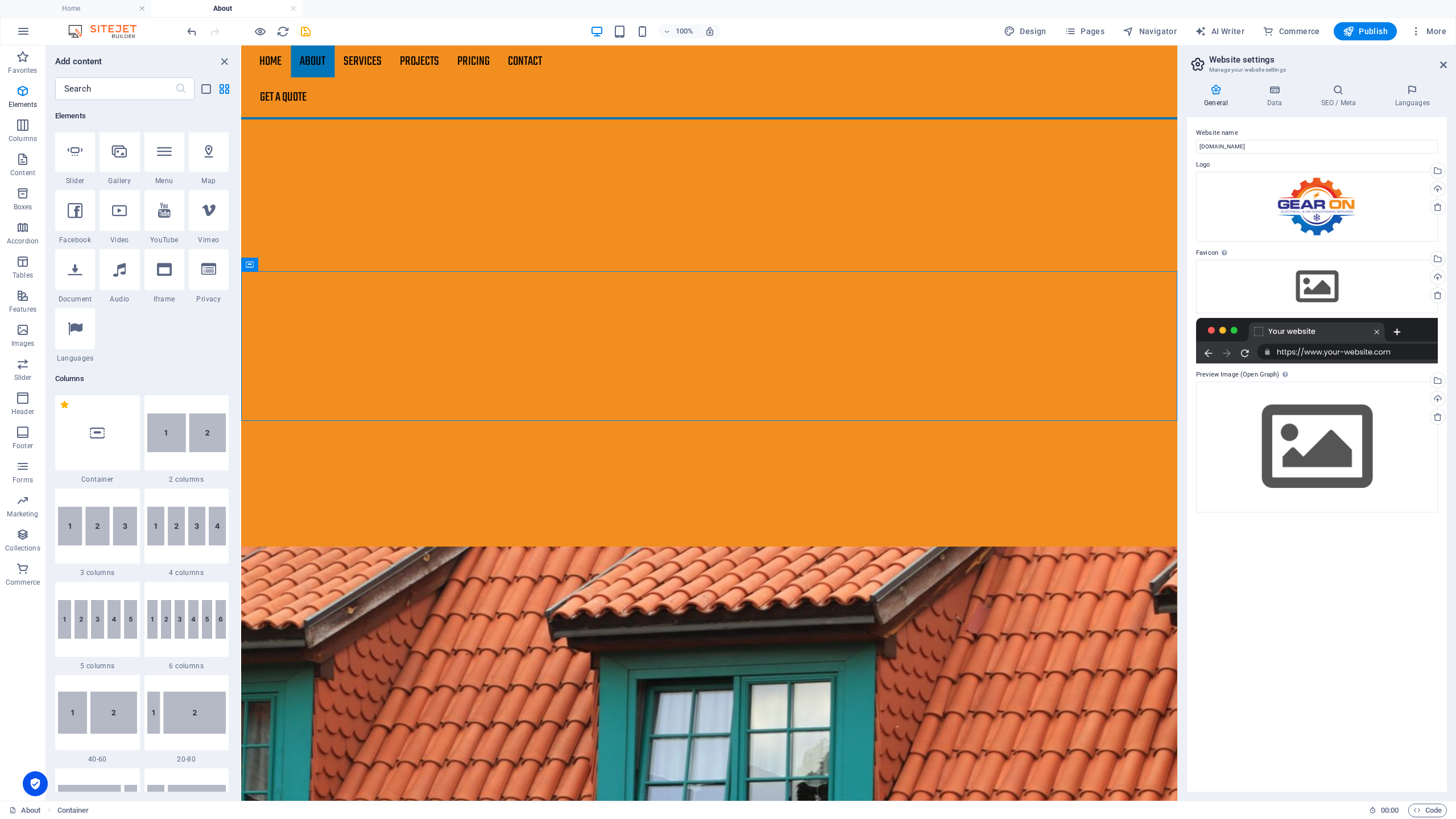 click at bounding box center (187, 433) 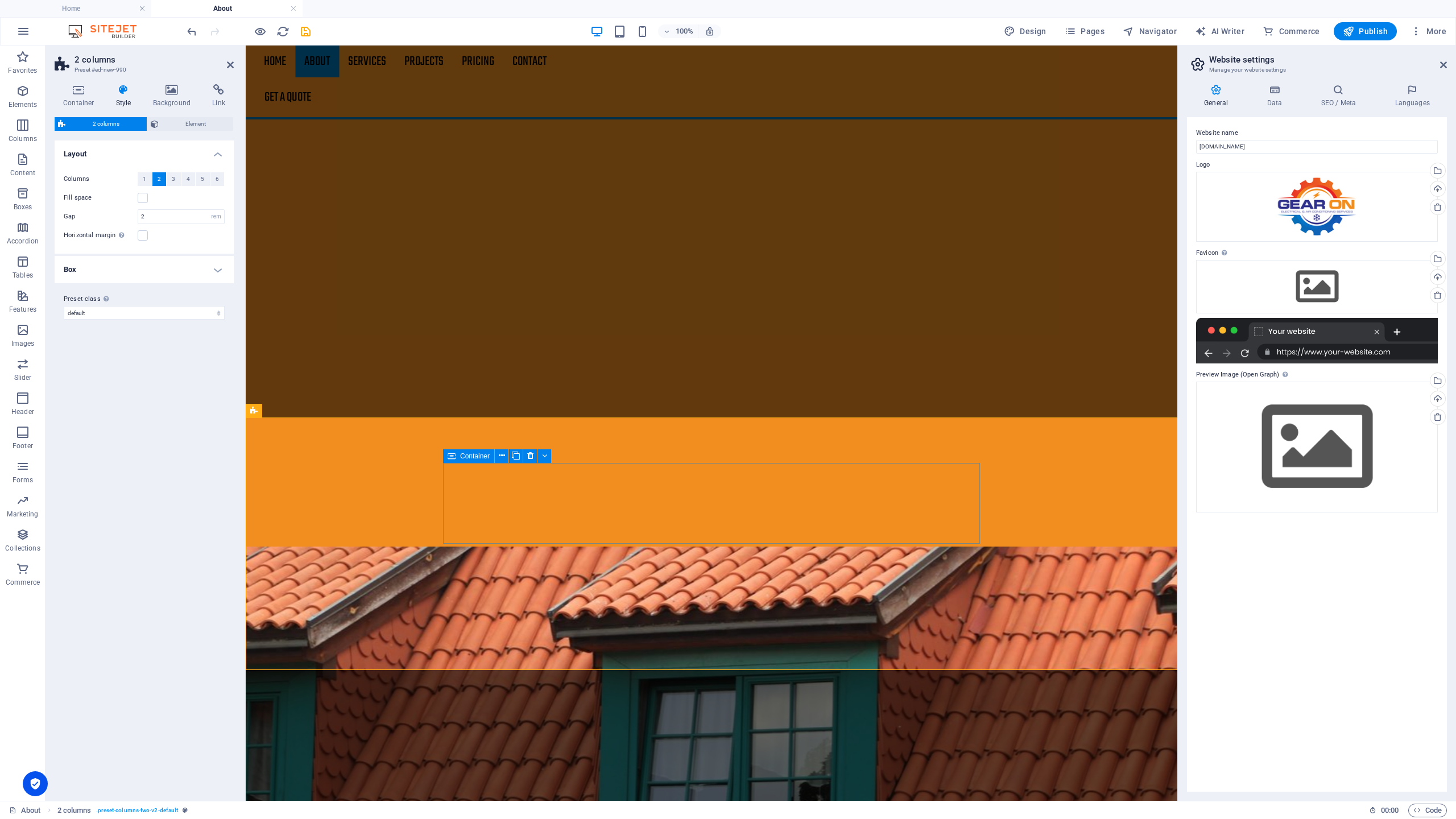 scroll, scrollTop: 1961, scrollLeft: 0, axis: vertical 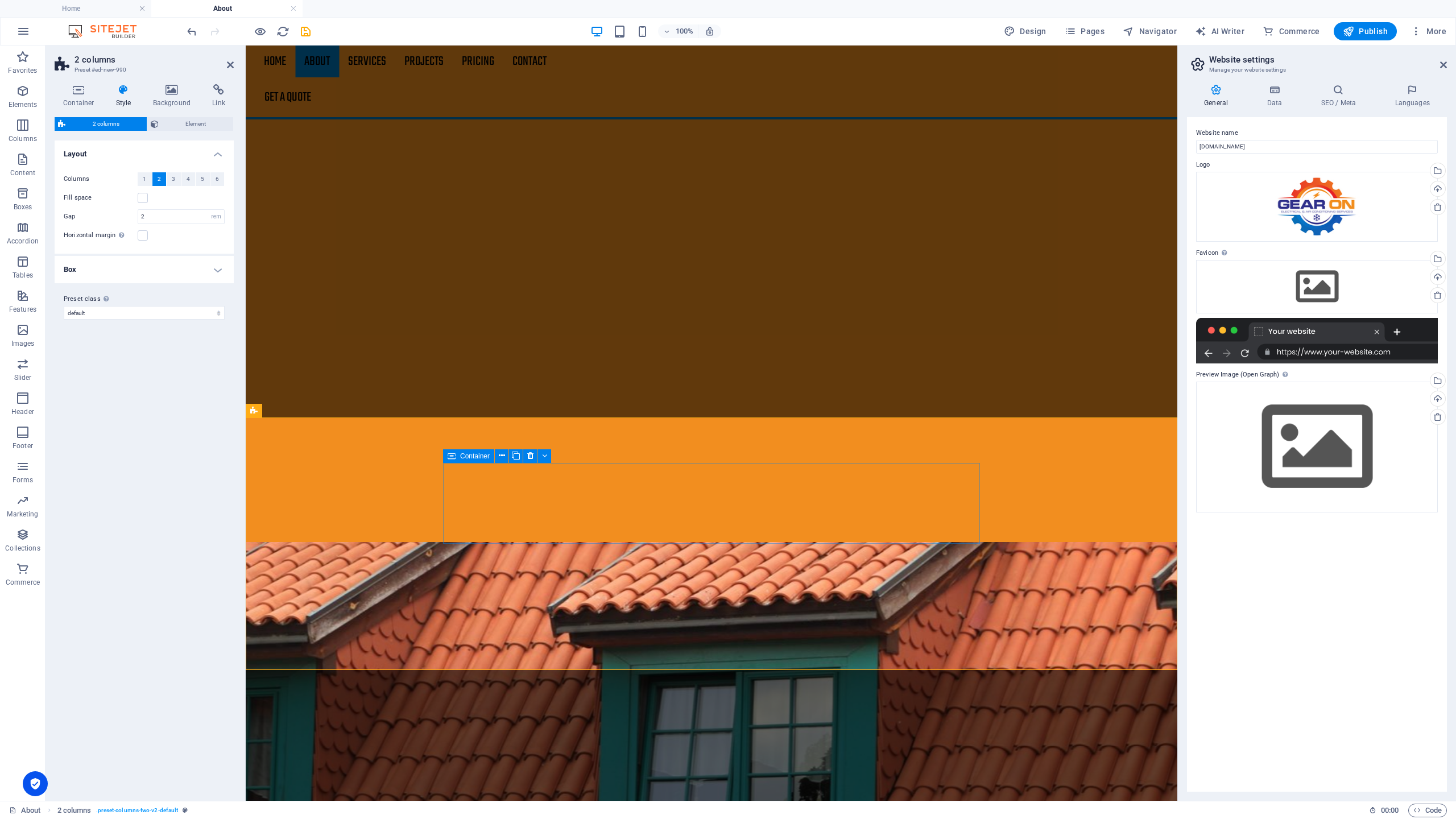 click on "Drop content here or  Add elements  Paste clipboard" at bounding box center (712, 2307) 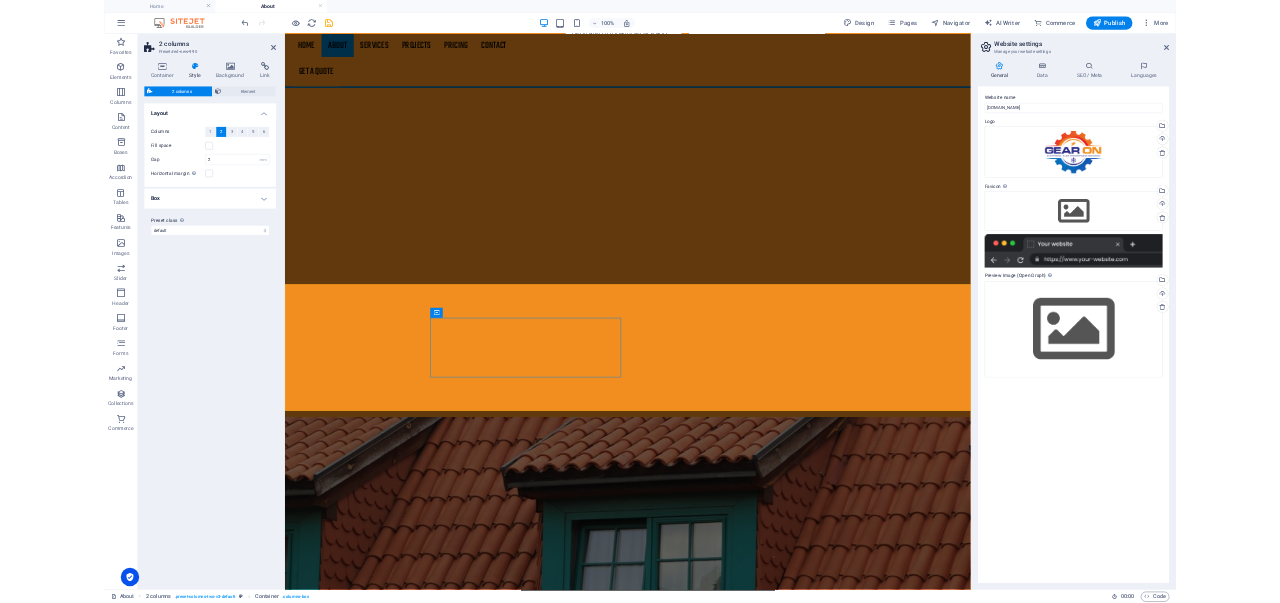 scroll, scrollTop: 3503, scrollLeft: 0, axis: vertical 